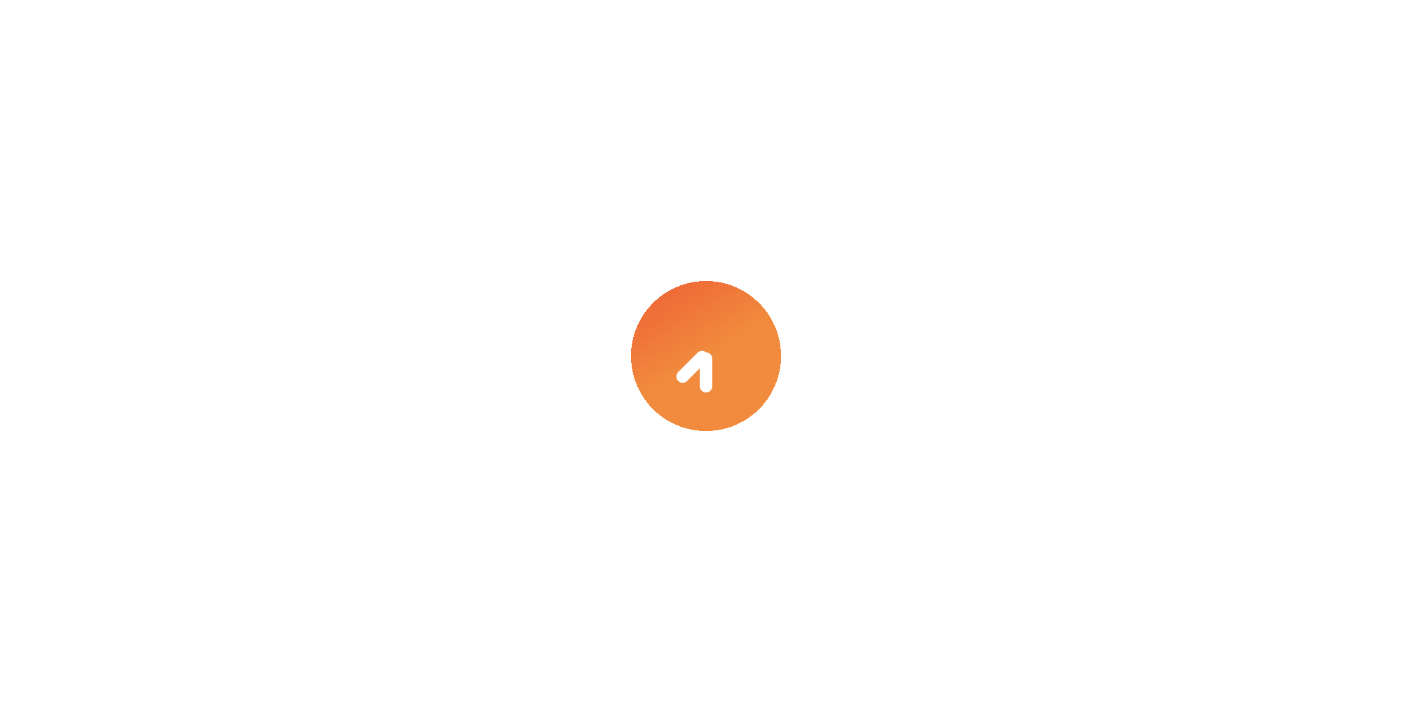 scroll, scrollTop: 0, scrollLeft: 0, axis: both 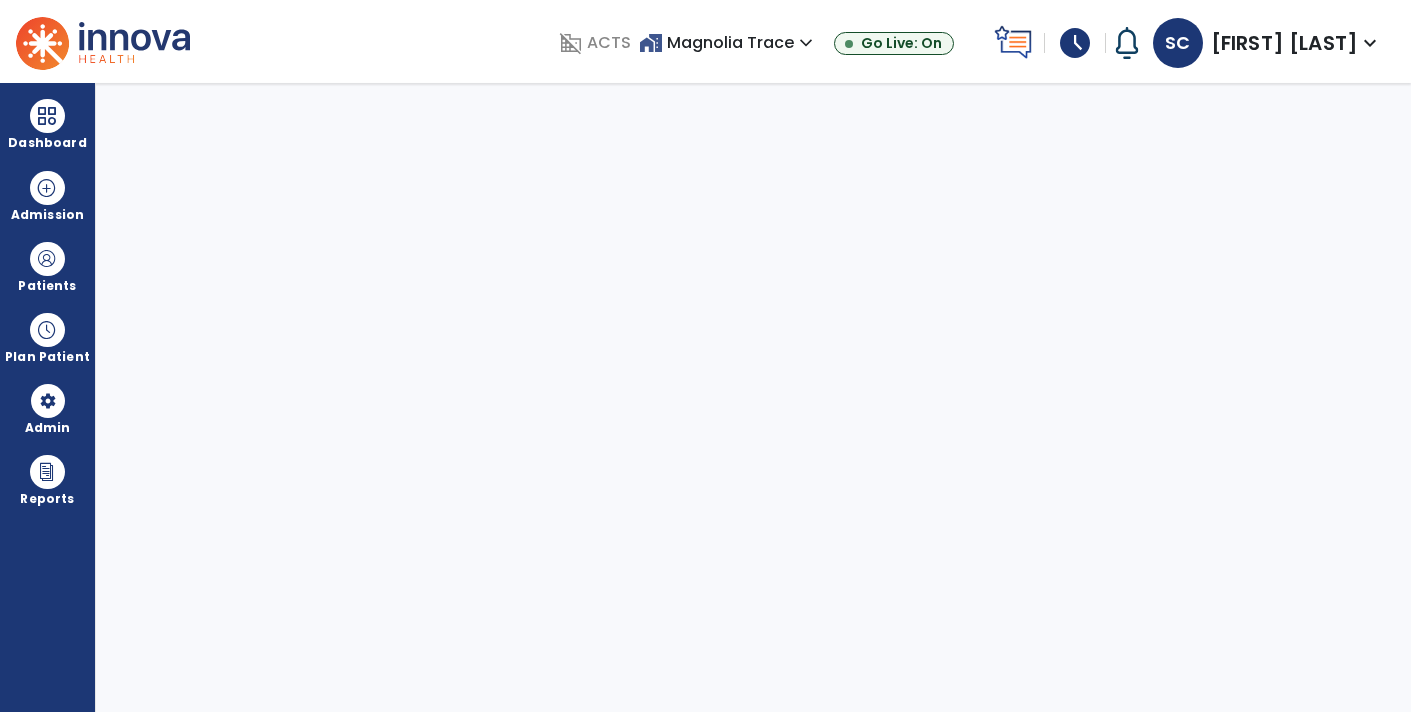 select on "****" 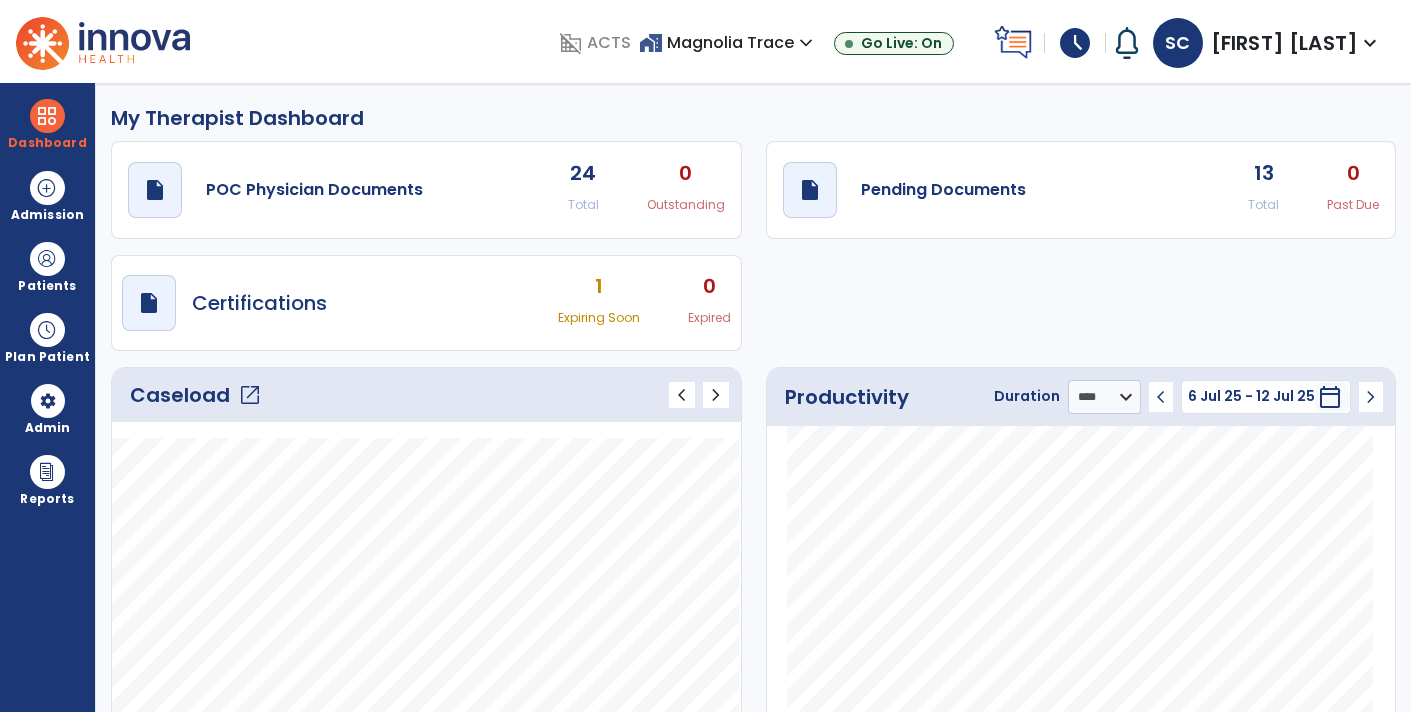 click on "schedule" at bounding box center [1075, 43] 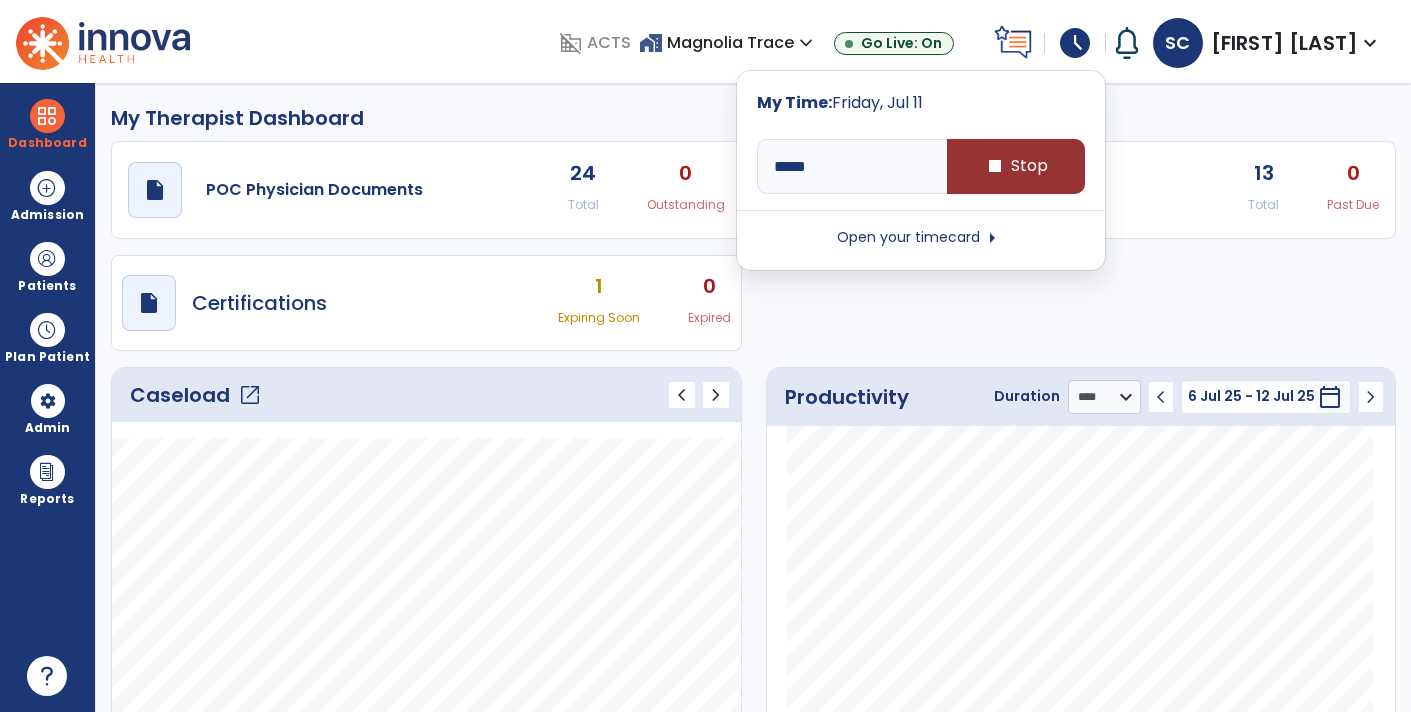 click on "stop  Stop" at bounding box center [1016, 166] 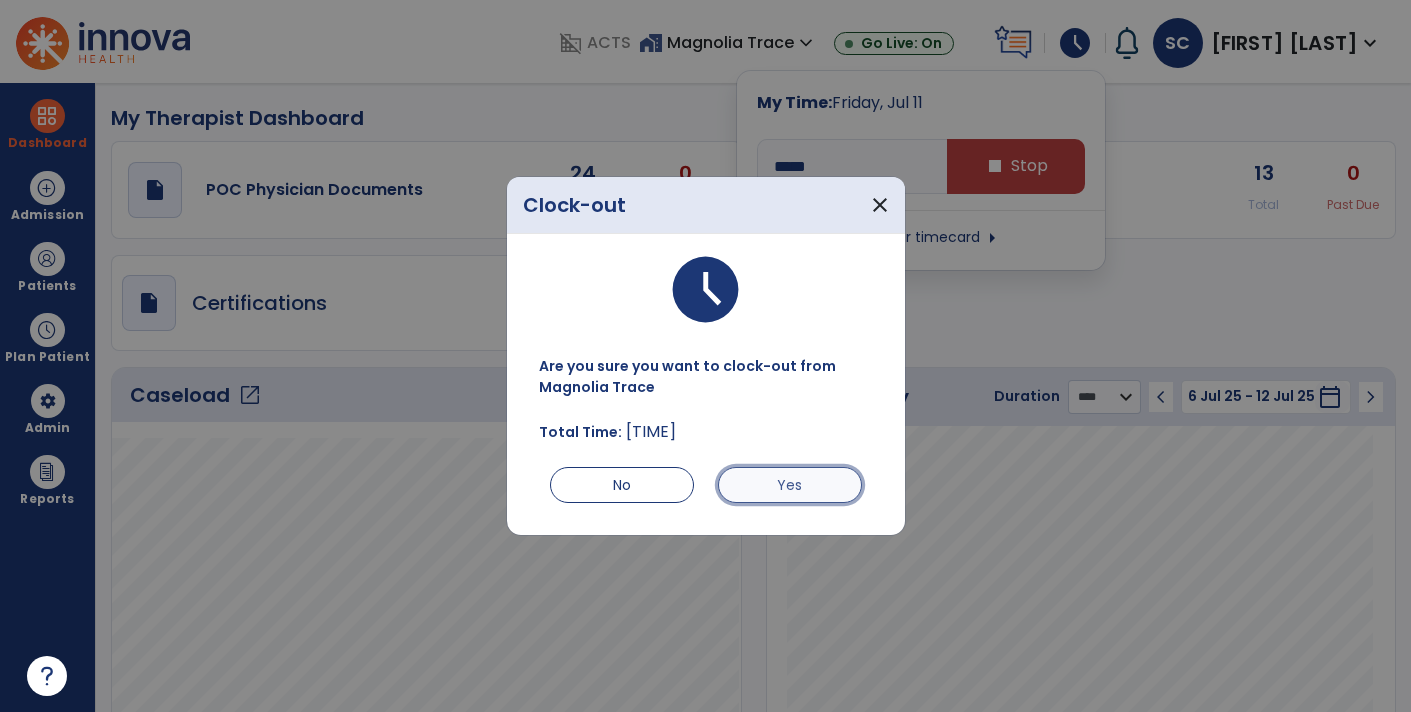 click on "Yes" at bounding box center [790, 485] 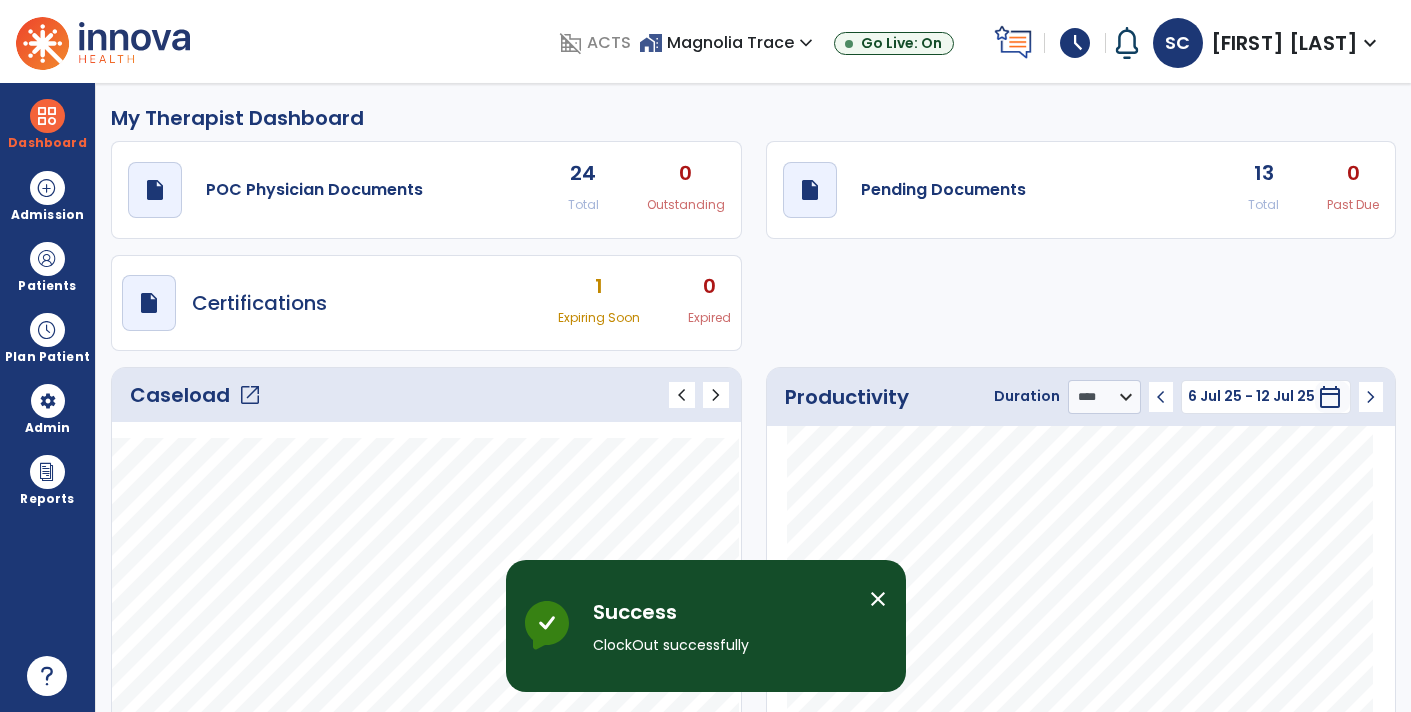 type on "****" 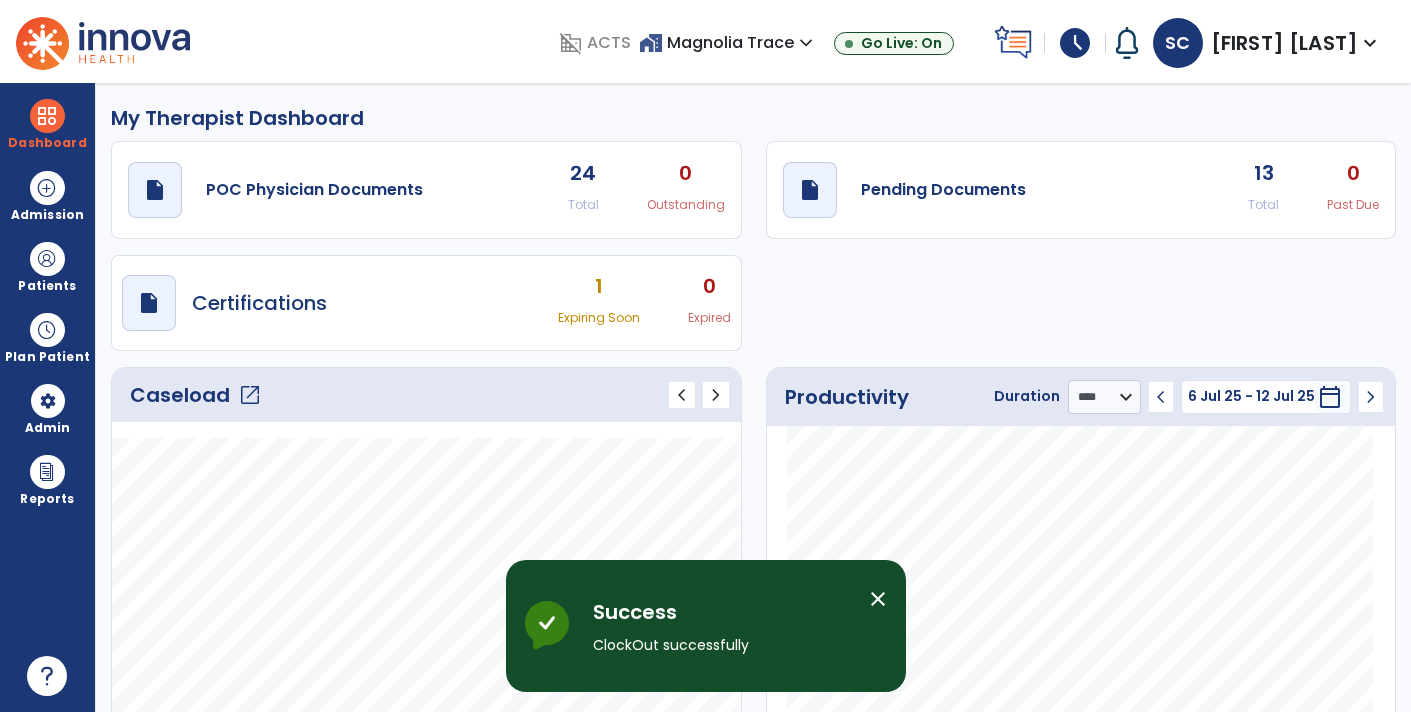 click on "schedule" at bounding box center [1075, 43] 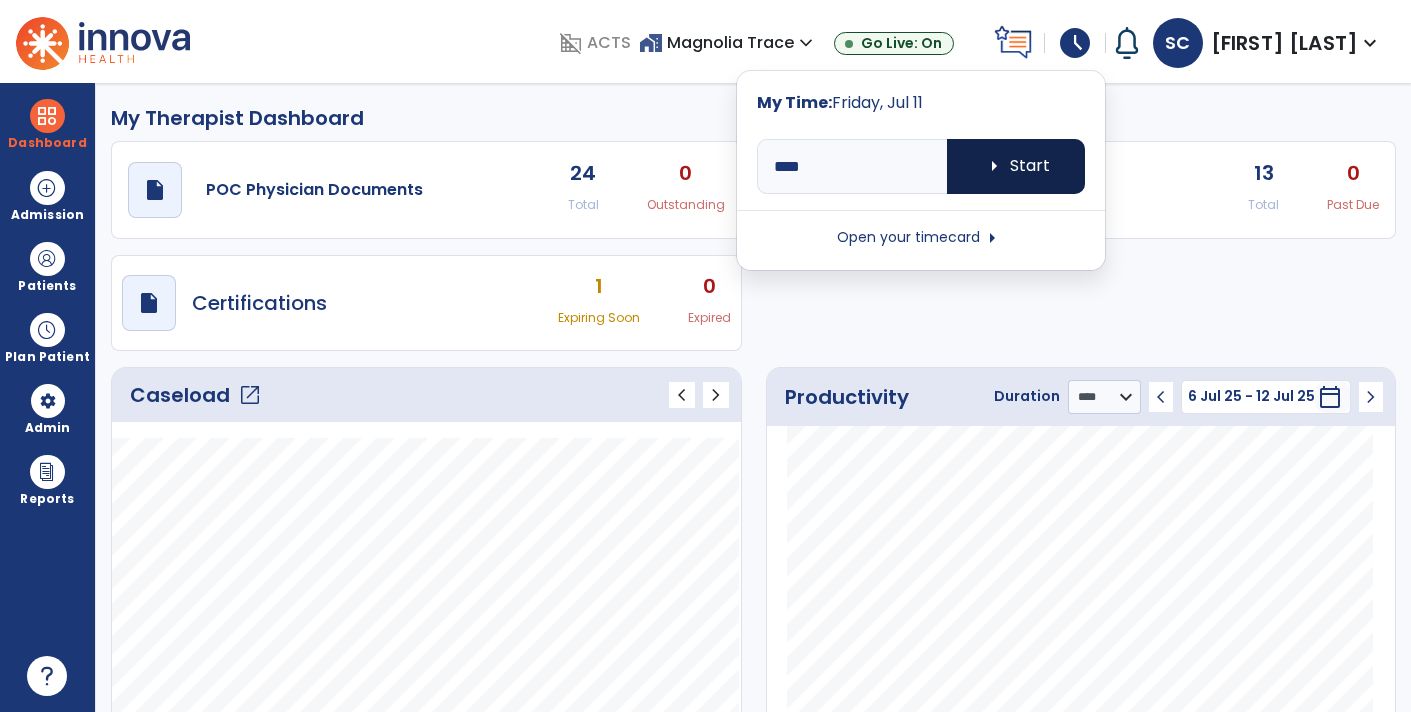 click on "arrow_right  Start" at bounding box center [1016, 166] 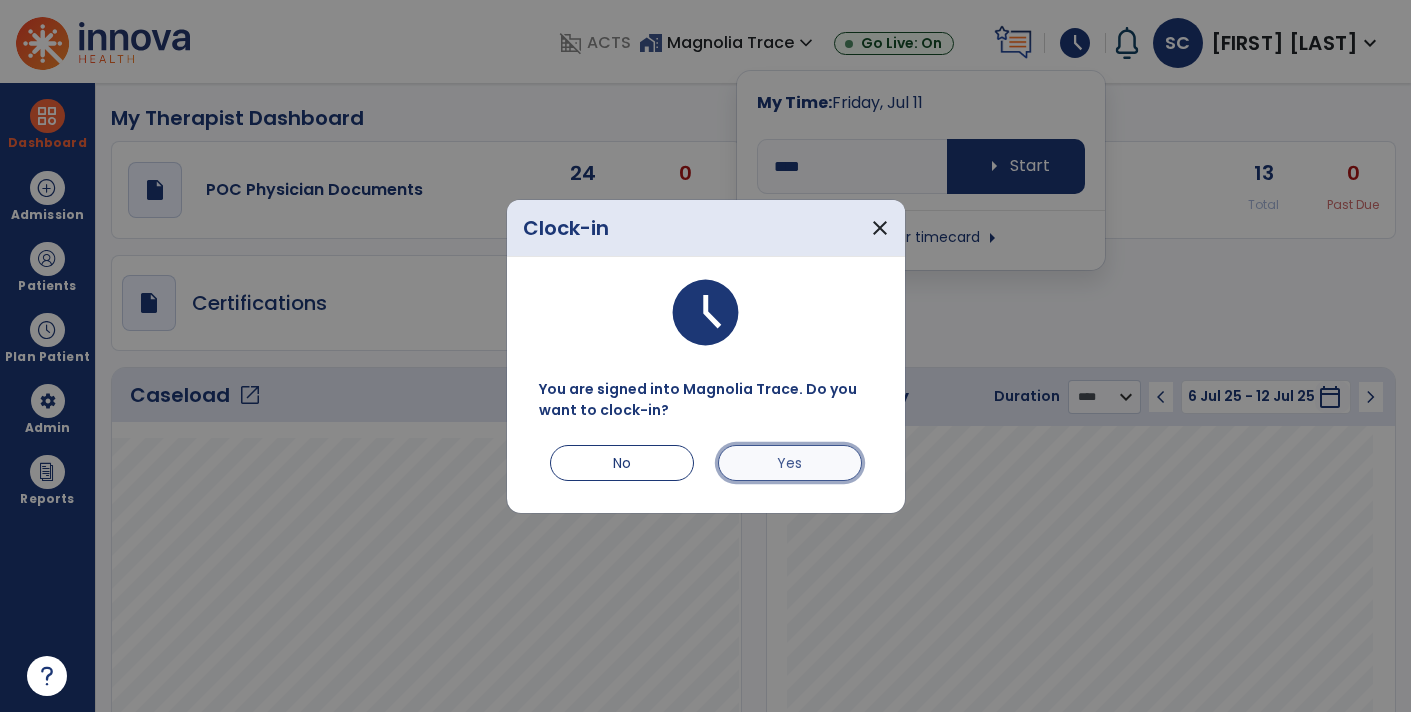 click on "Yes" at bounding box center (790, 463) 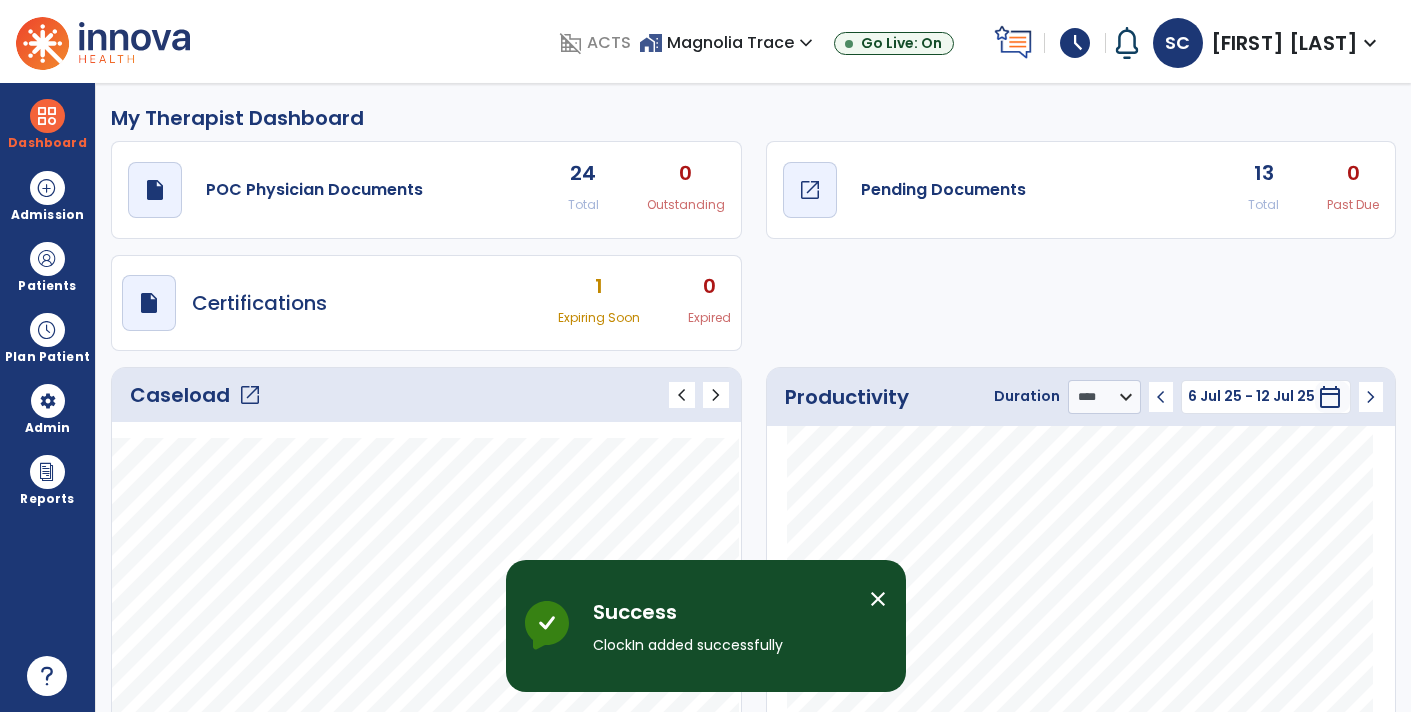click on "draft   open_in_new  Pending Documents" 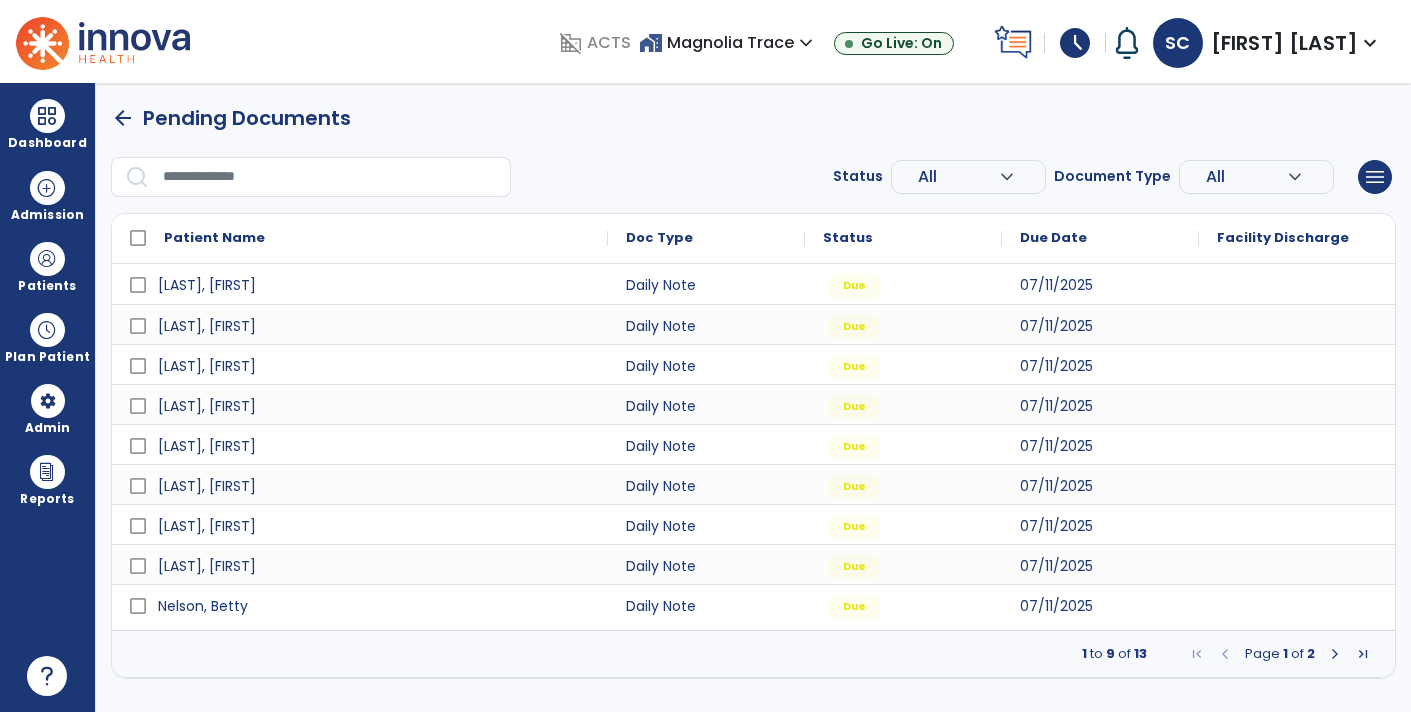 click on "schedule" at bounding box center [1075, 43] 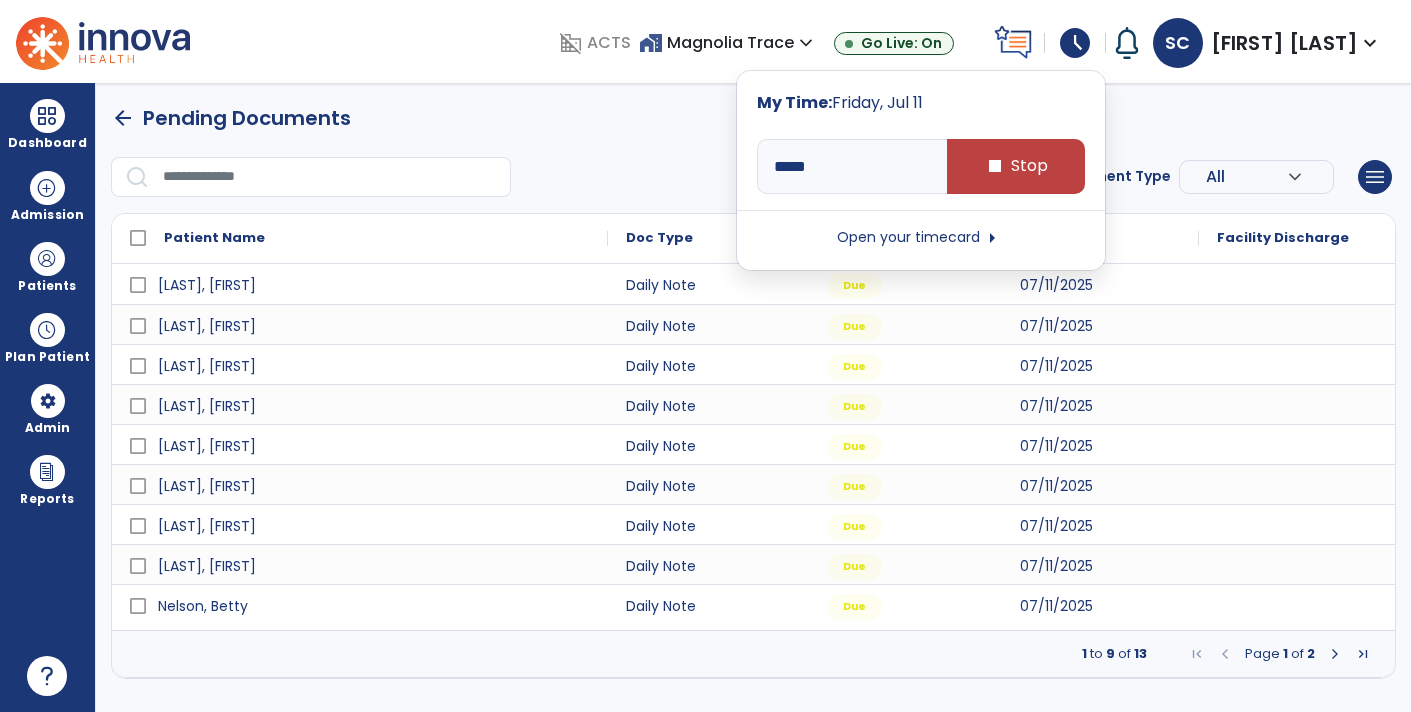 click on "Open your timecard  arrow_right" at bounding box center (921, 238) 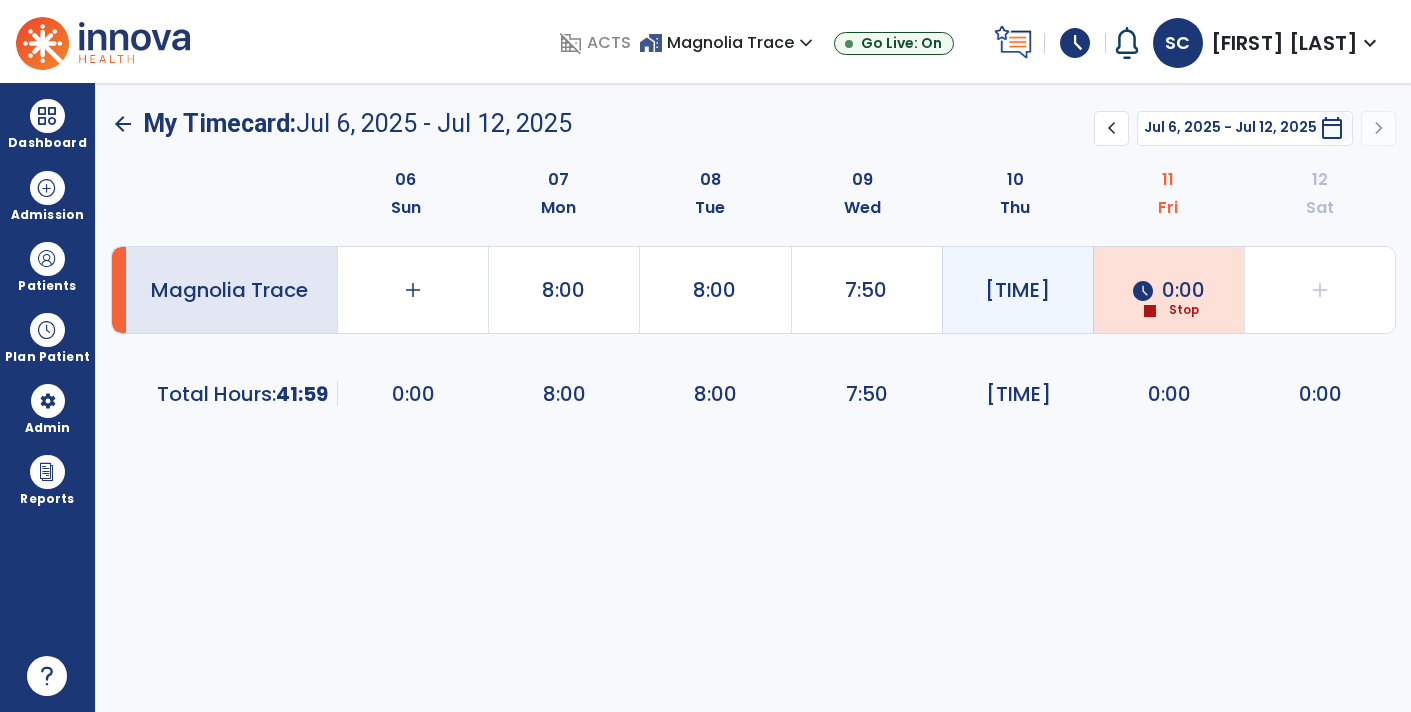 click on "[TIME]" 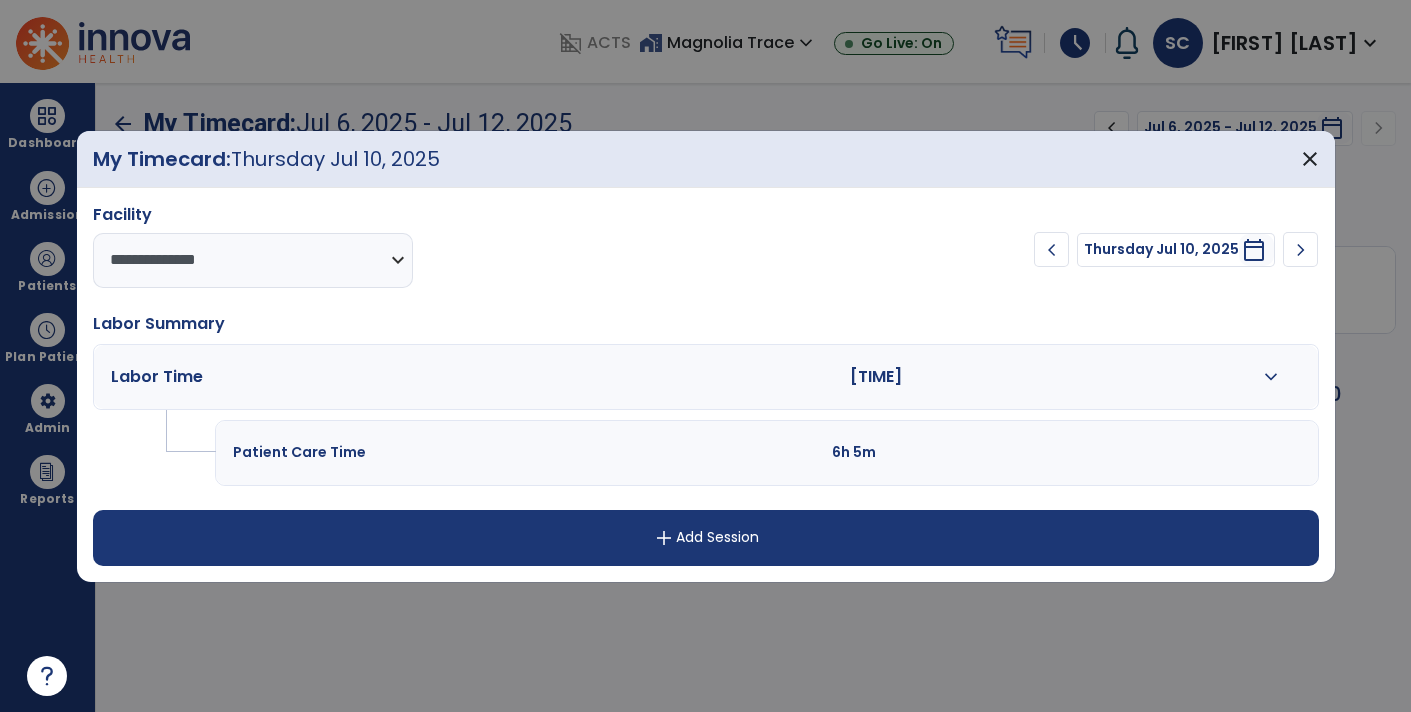 click on "expand_more" at bounding box center (1271, 377) 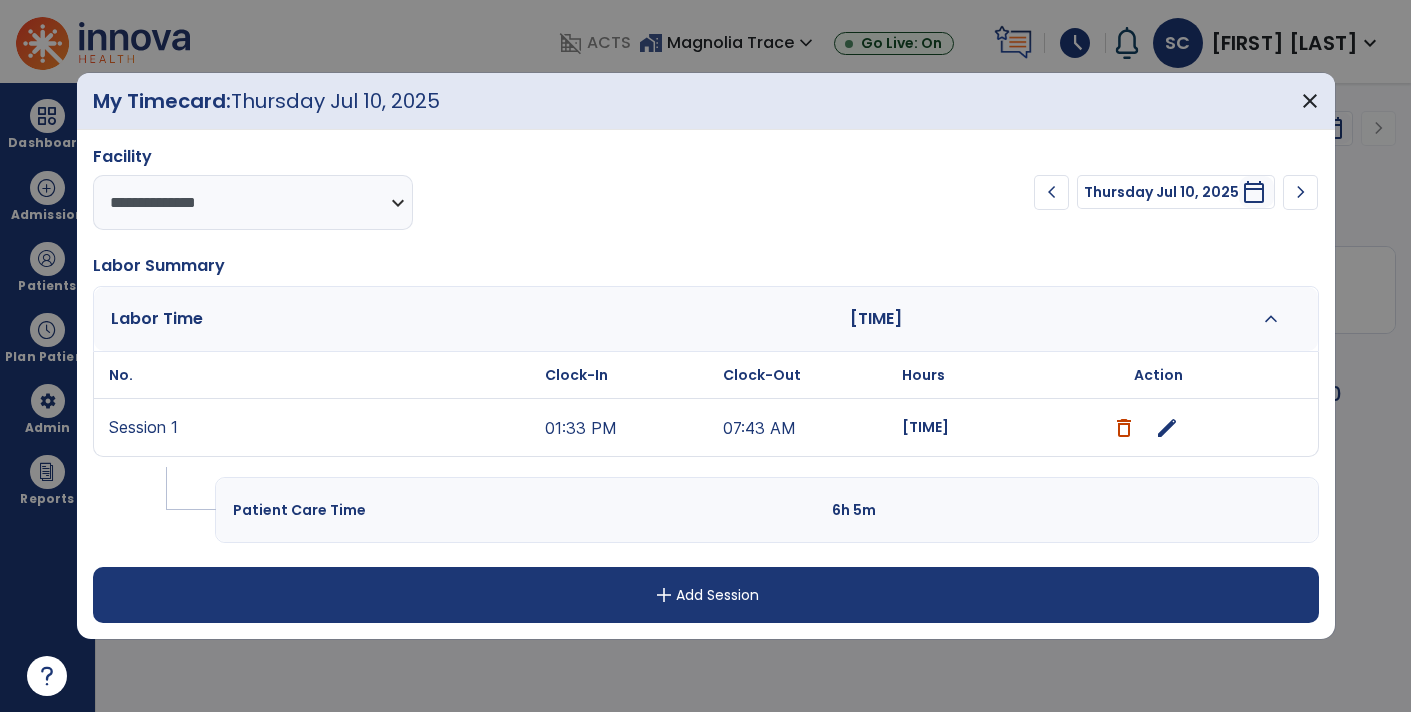 click on "edit" at bounding box center [1167, 428] 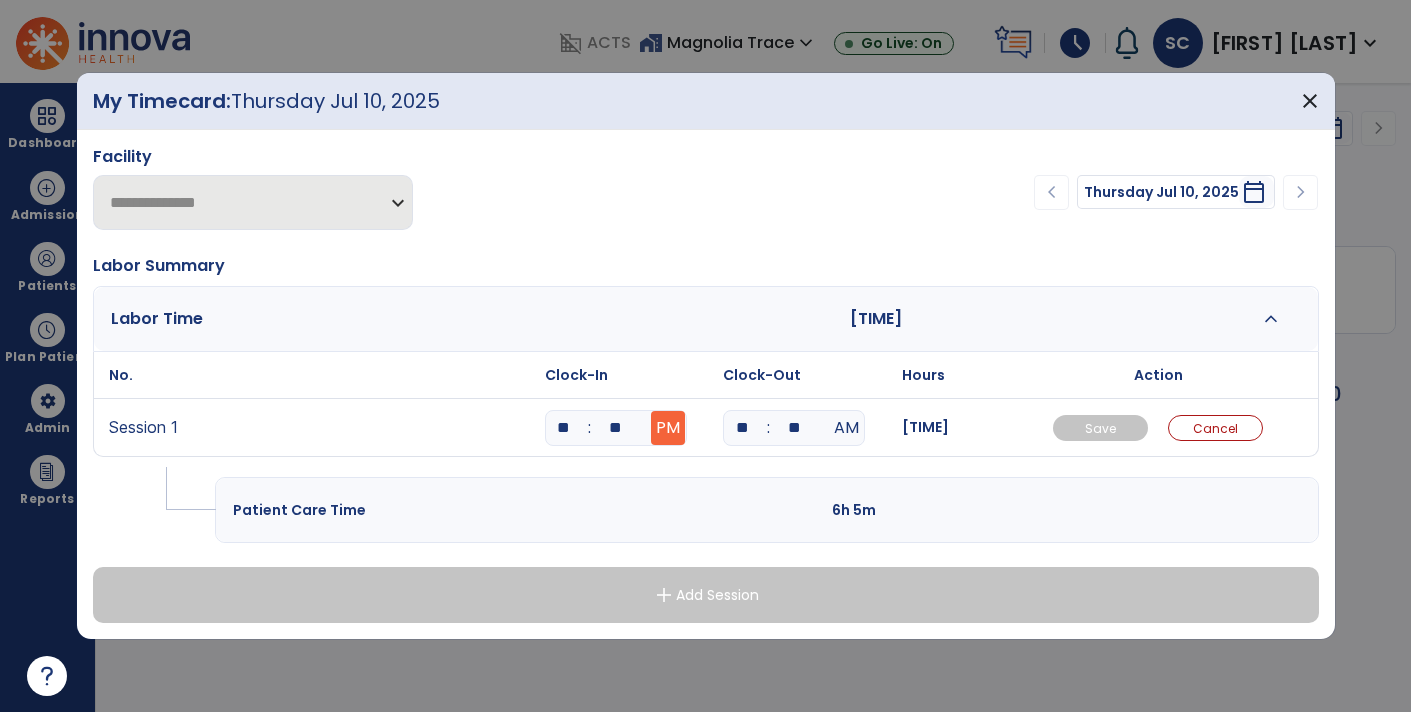 click on "PM" at bounding box center (668, 428) 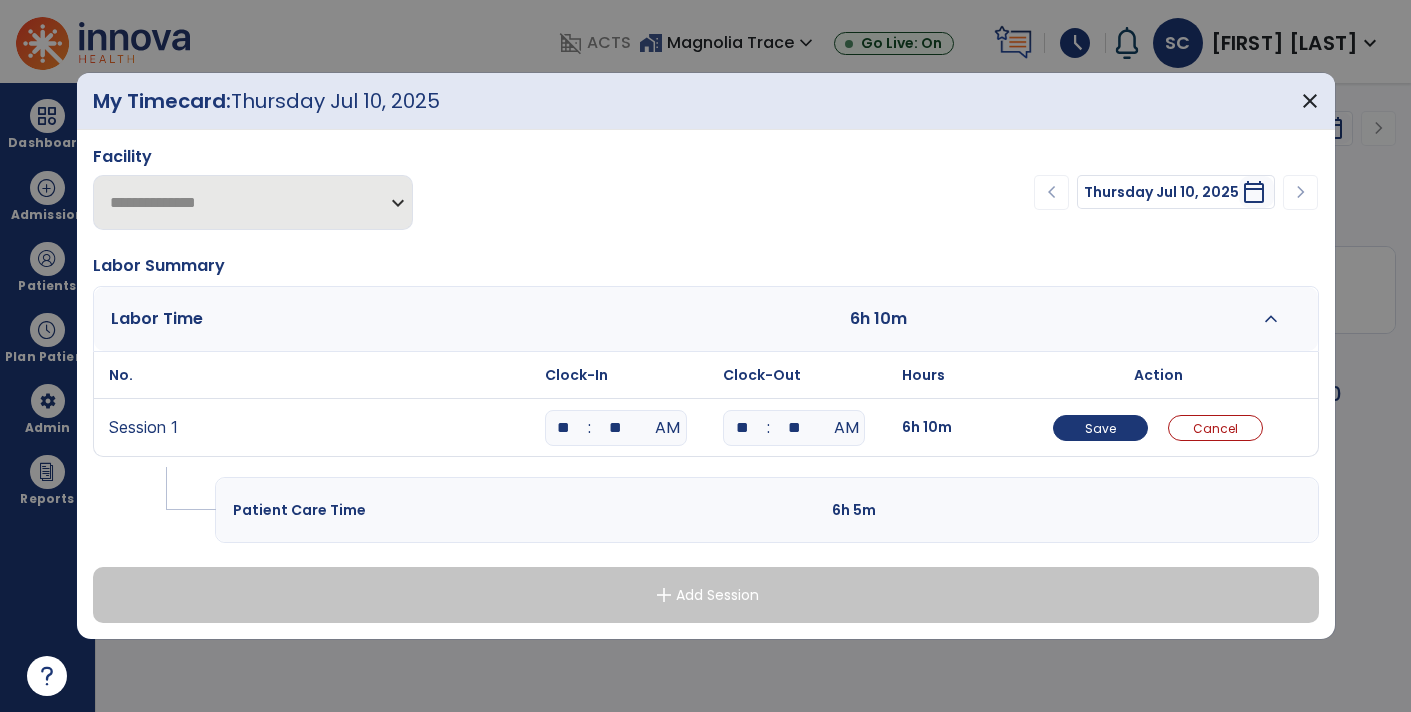click on ":" at bounding box center [590, 428] 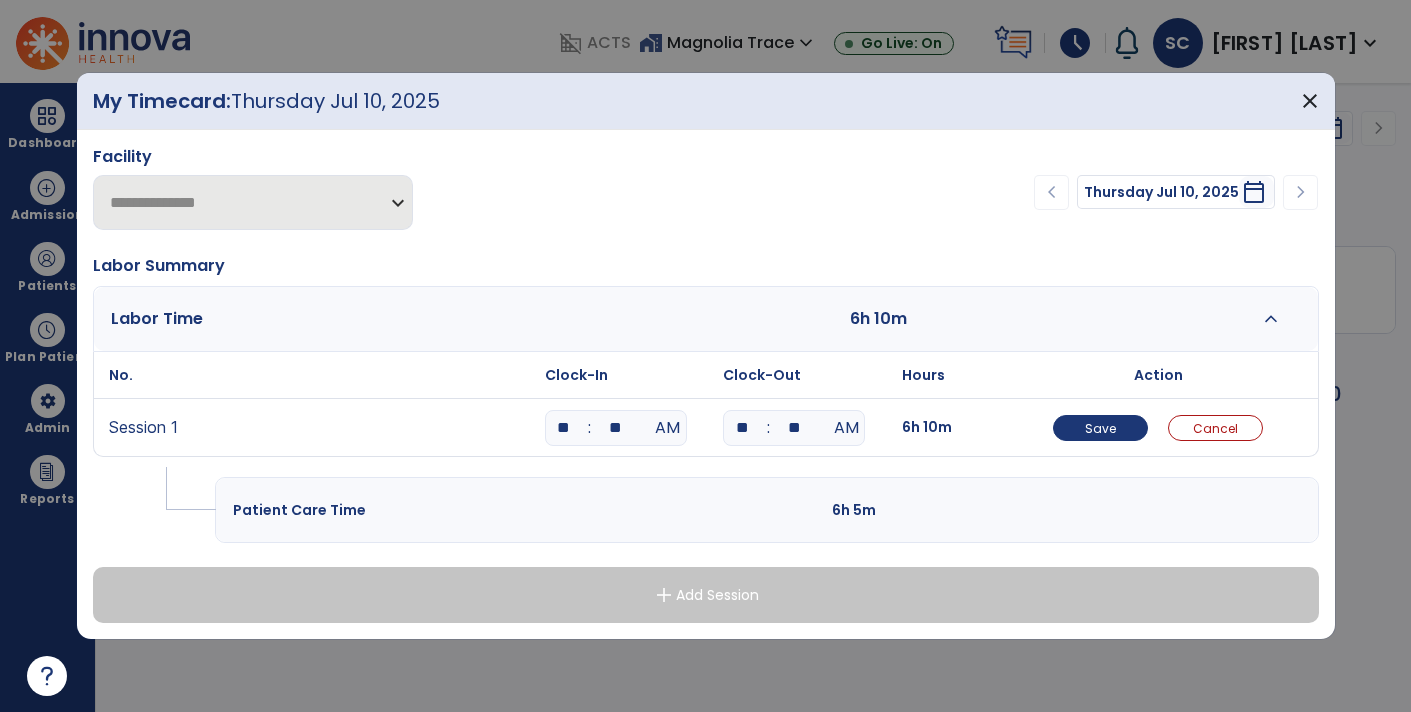 click on "**" at bounding box center (564, 428) 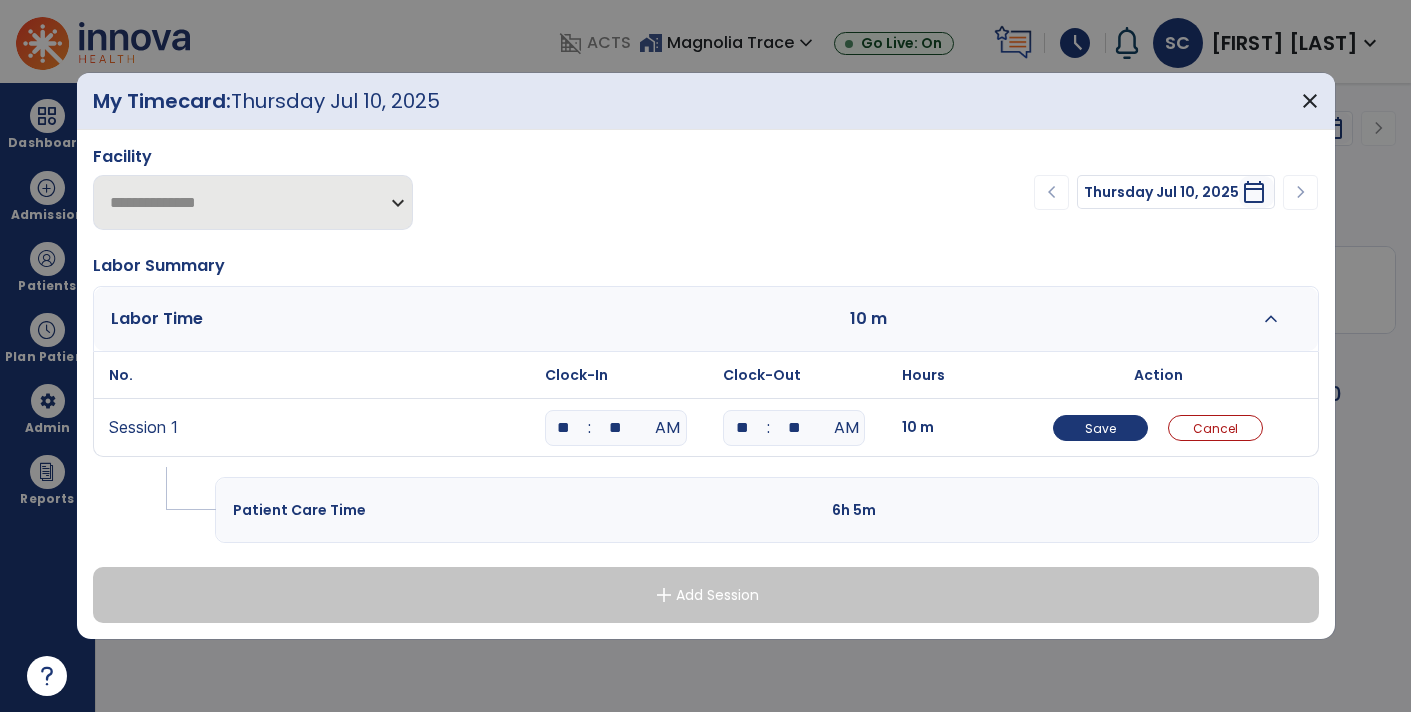 type on "**" 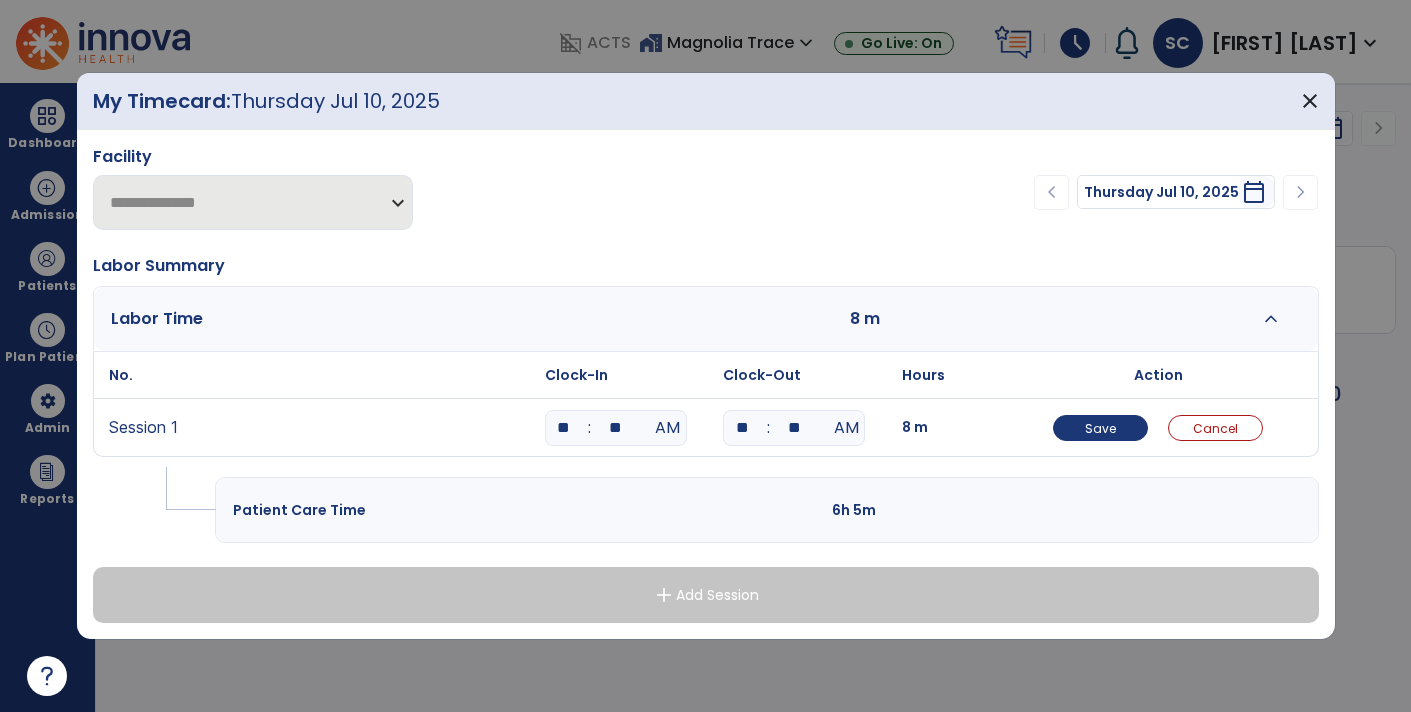 type on "**" 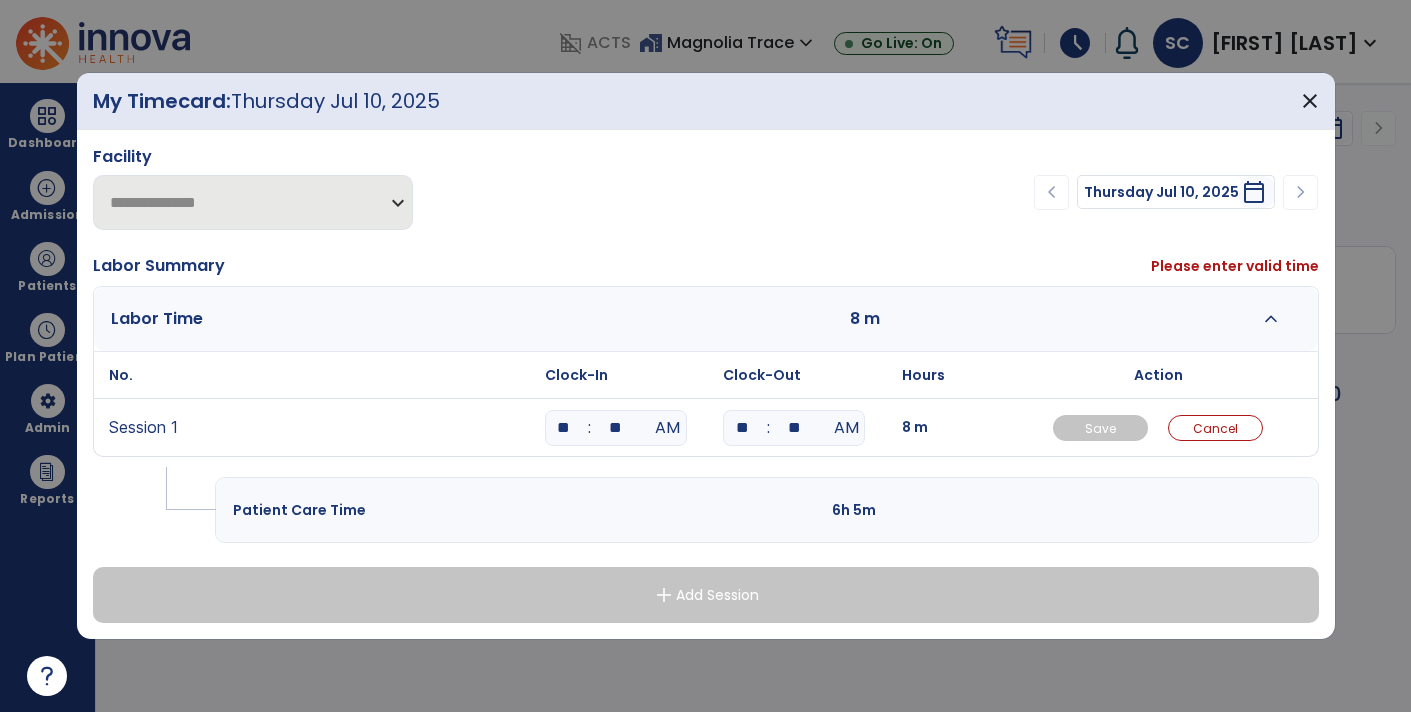 type on "**" 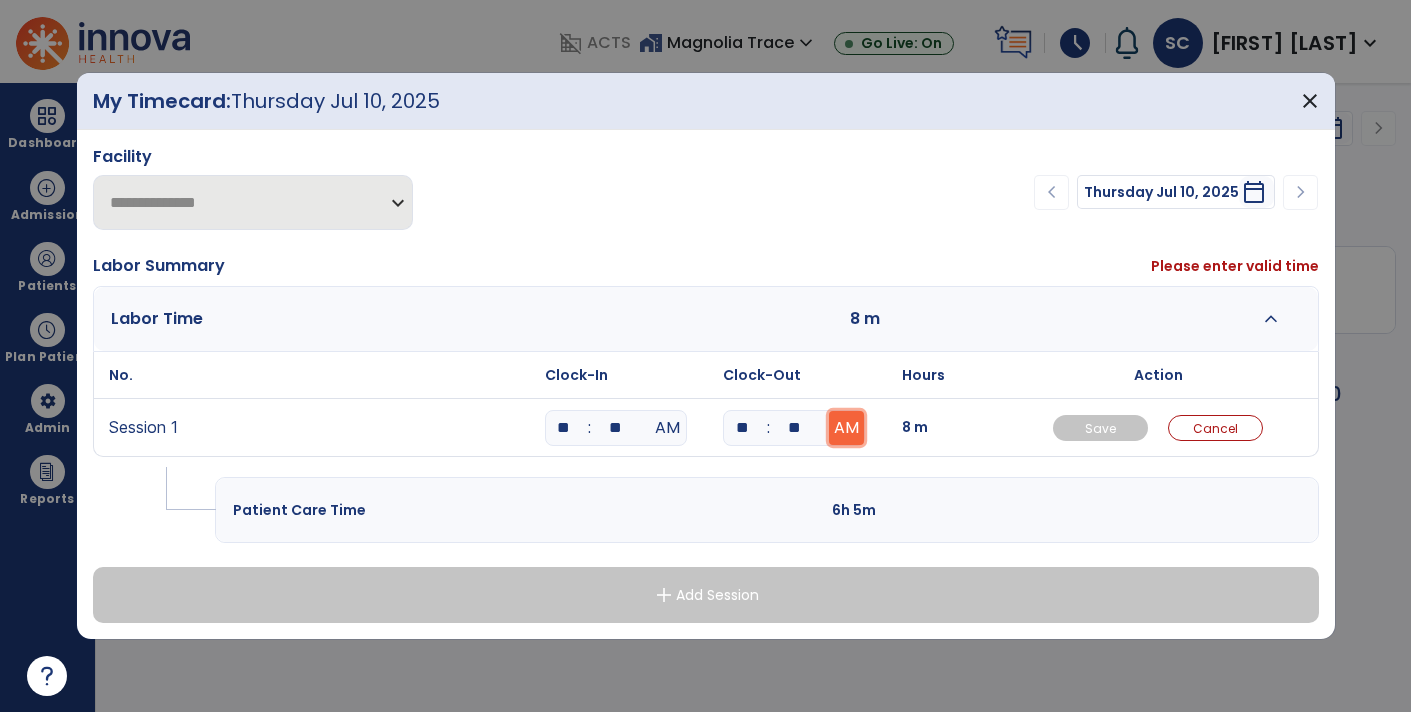 click on "AM" at bounding box center [846, 428] 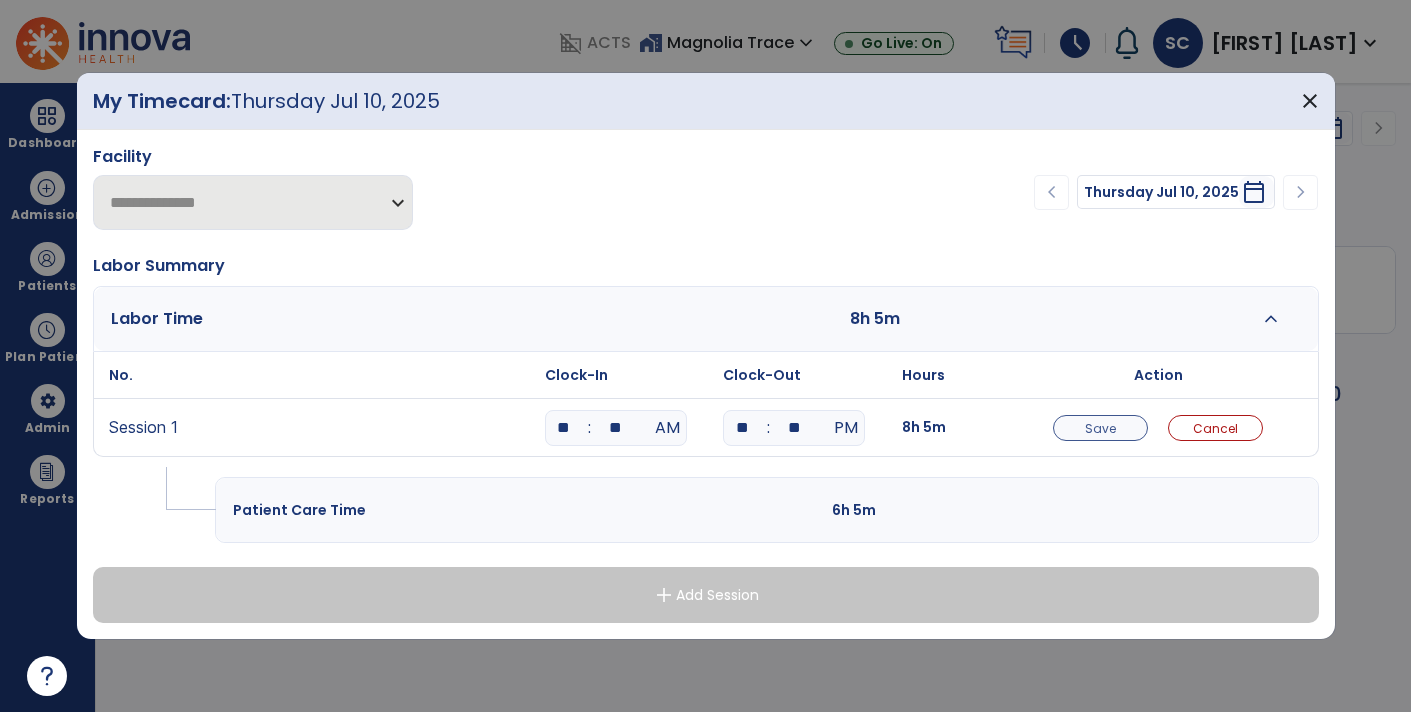 click on "Save" at bounding box center (1100, 428) 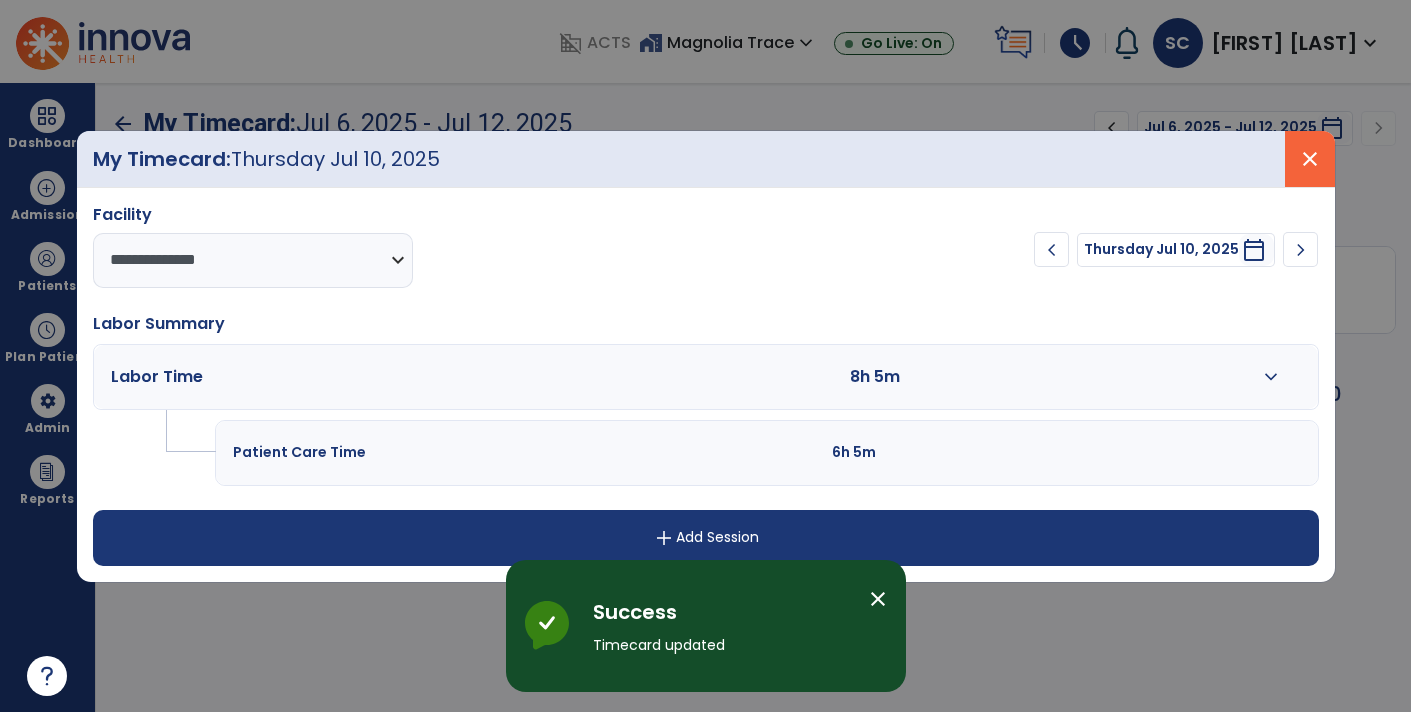 click on "close" at bounding box center [1310, 159] 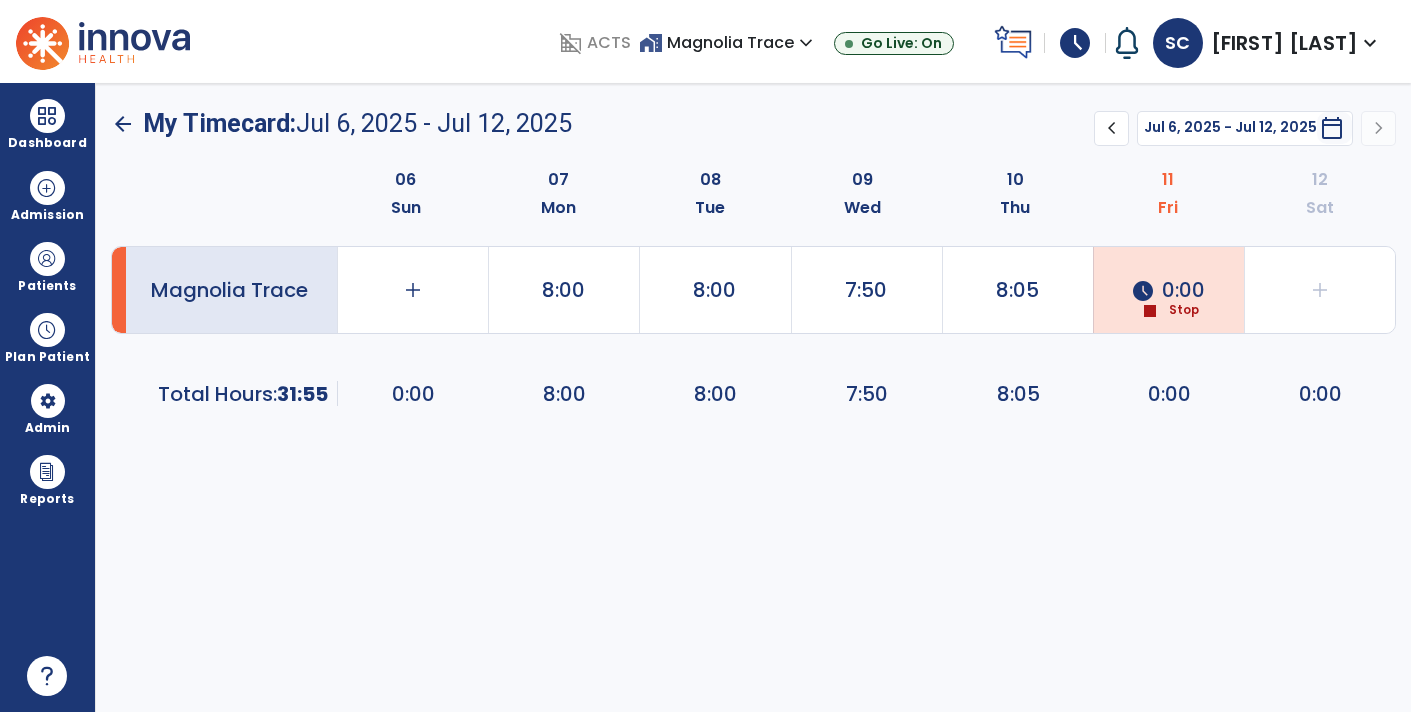 click on "arrow_back" 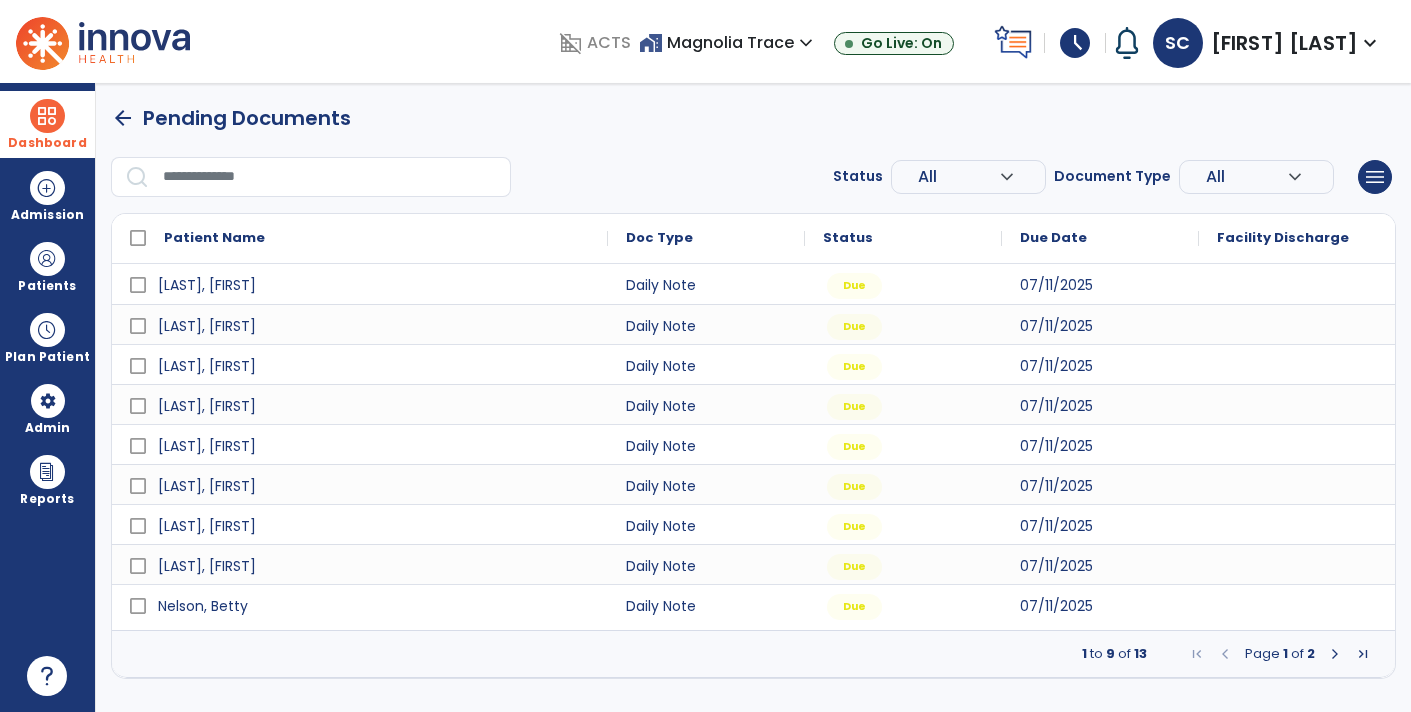 click on "Dashboard" at bounding box center (47, 143) 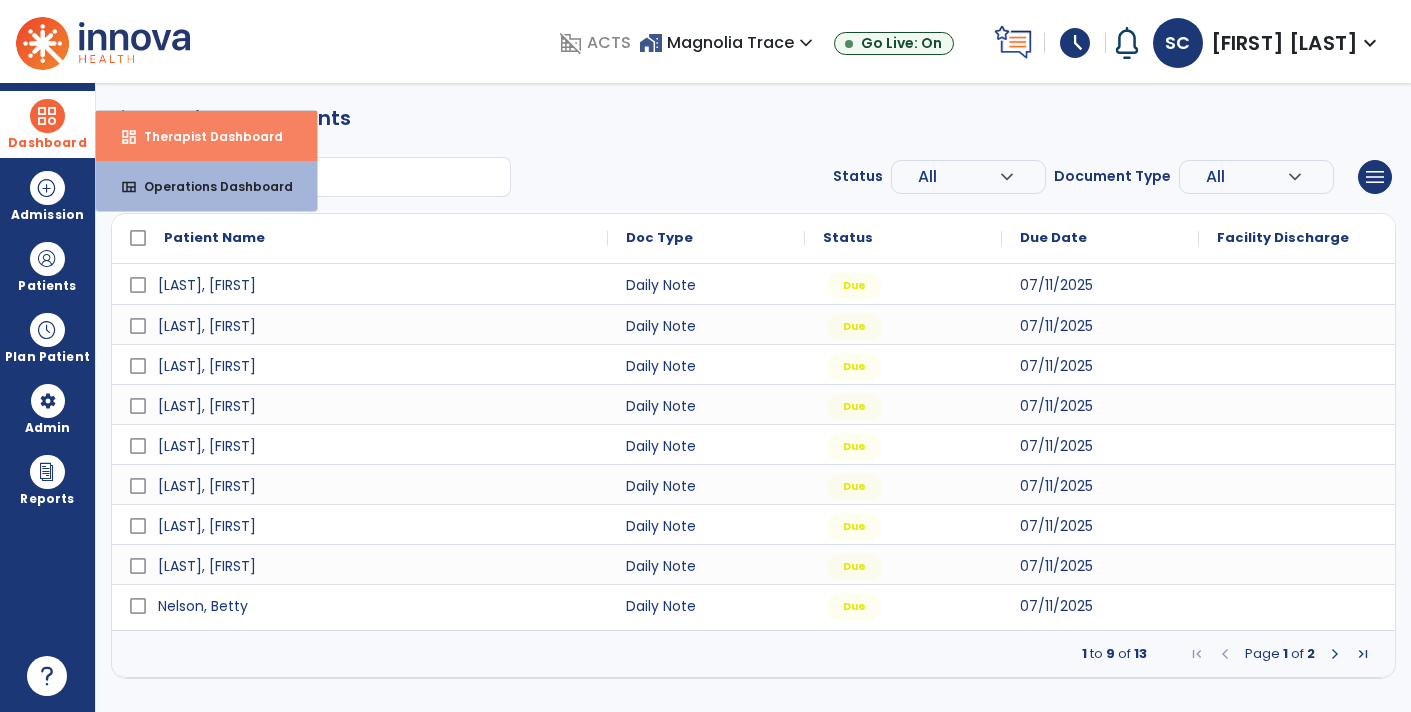 click on "dashboard  Therapist Dashboard" at bounding box center [206, 136] 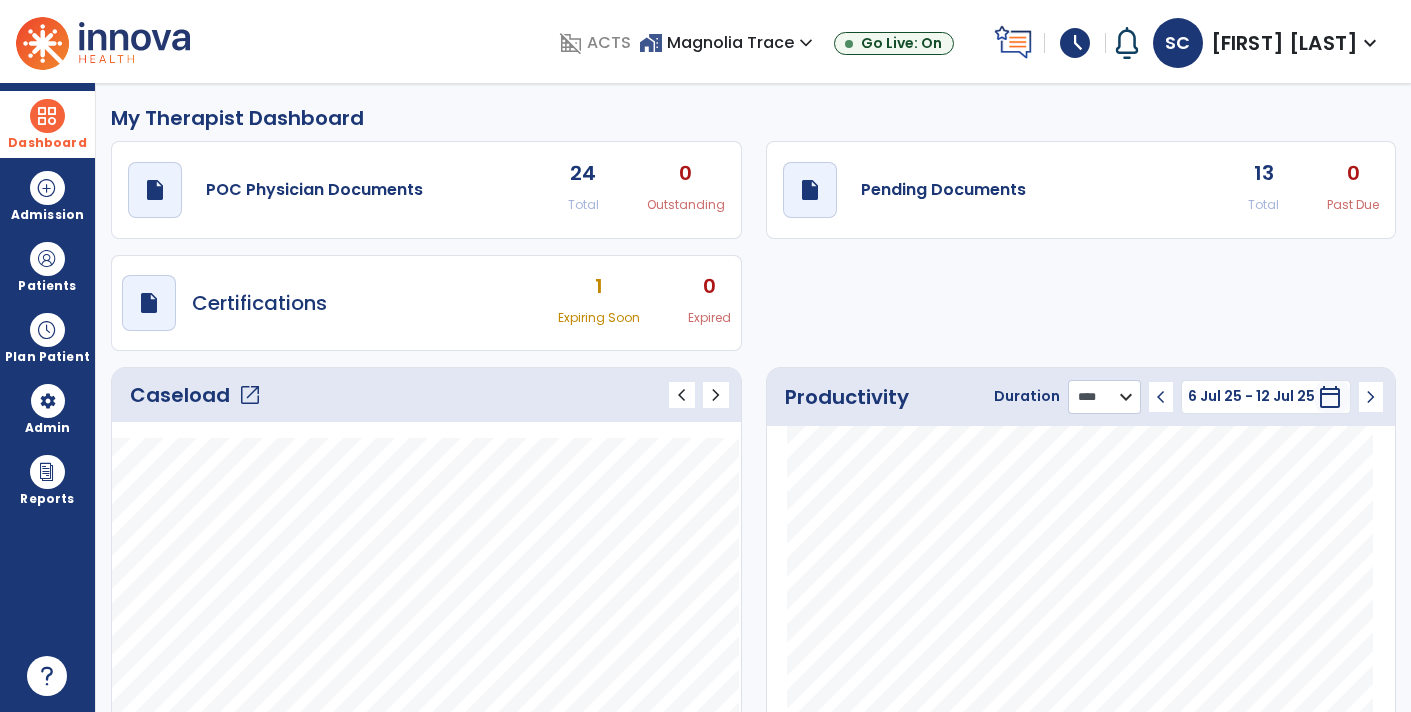 click on "******** **** ***" 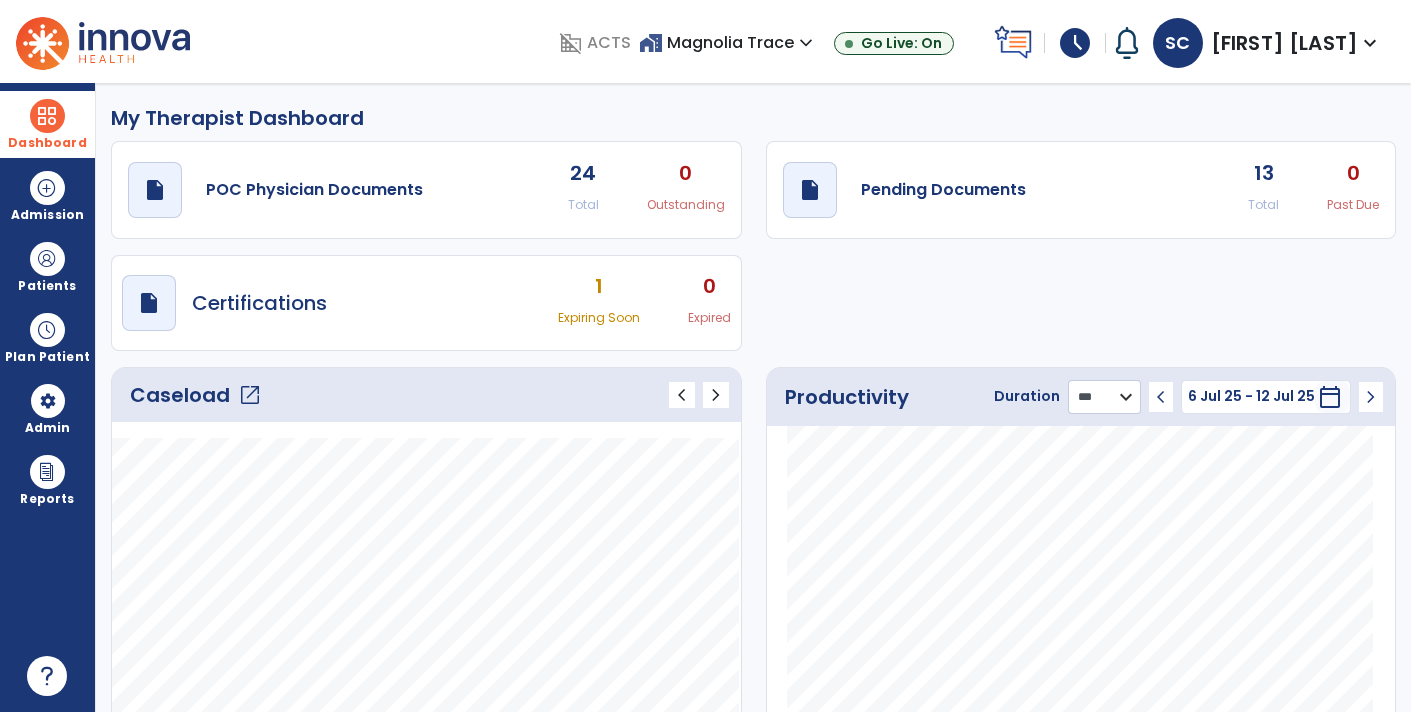 click on "******** **** ***" 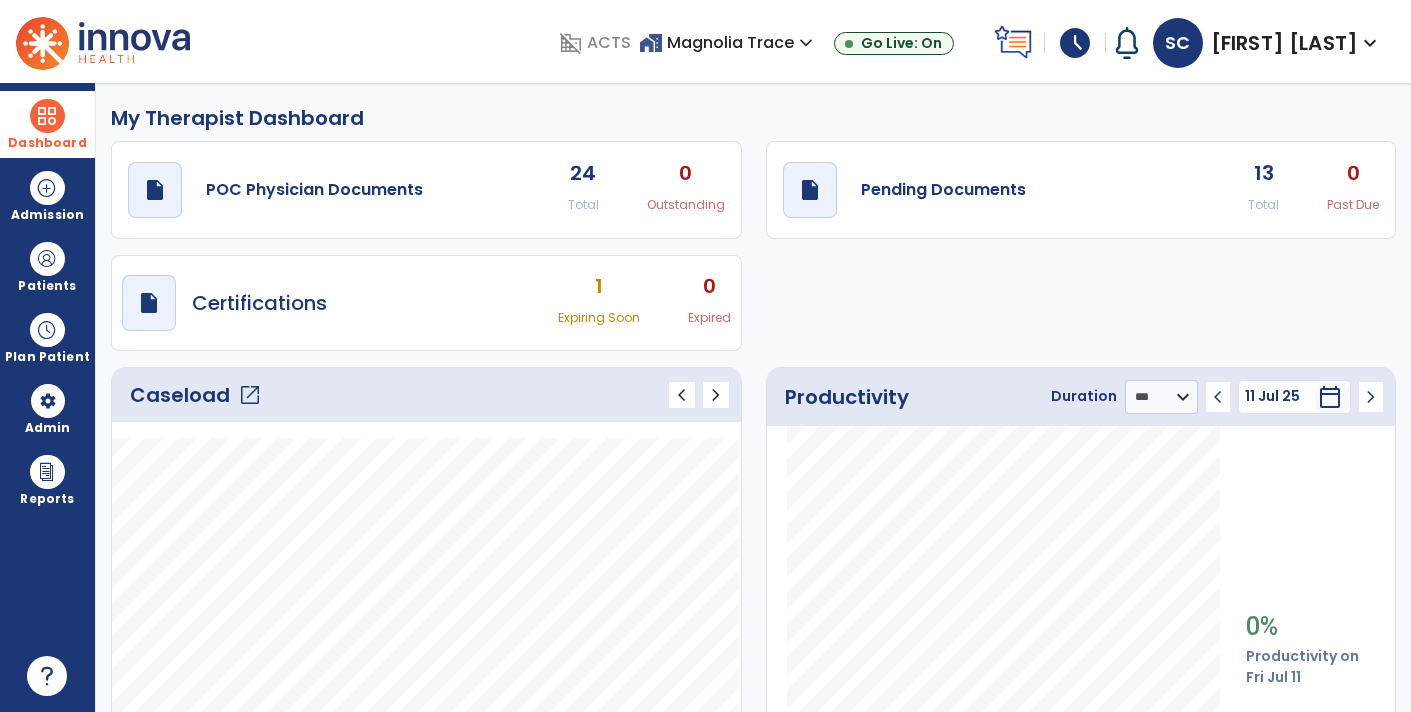 click on "chevron_left" 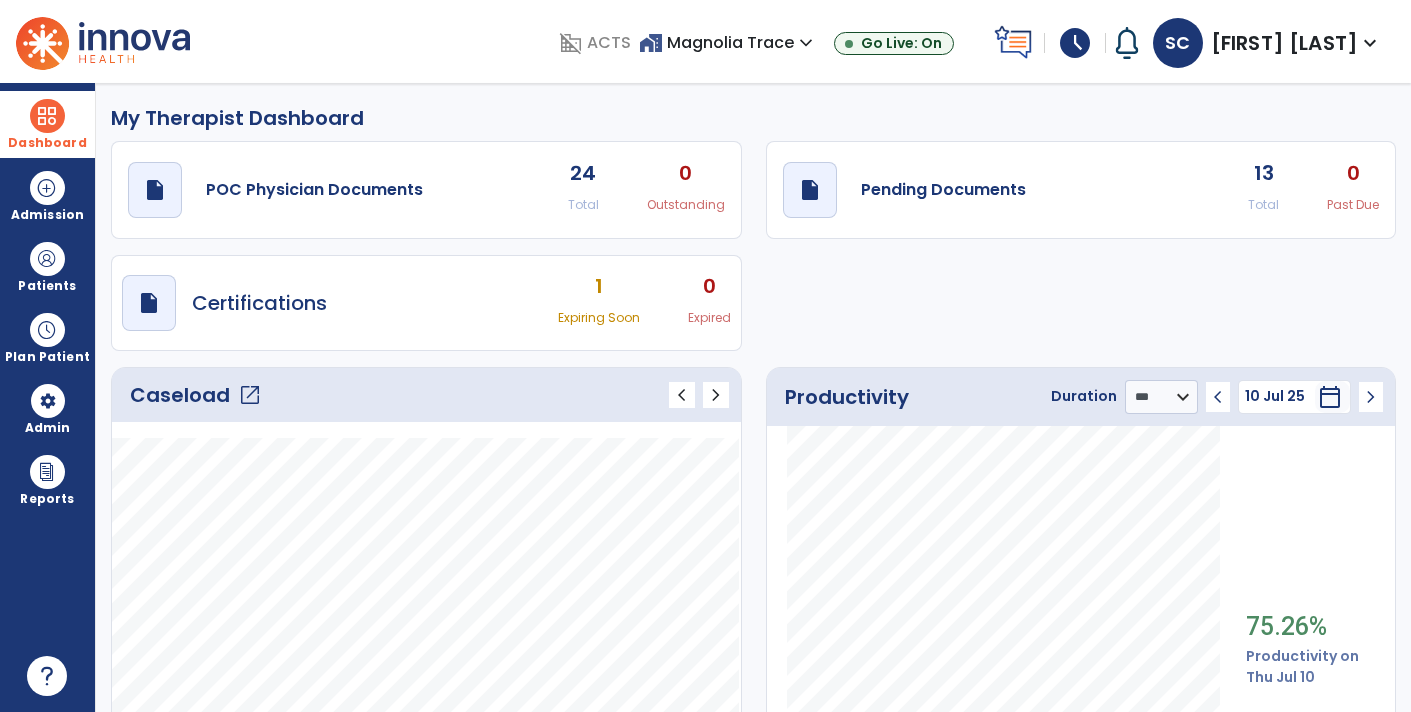 click on "chevron_left" 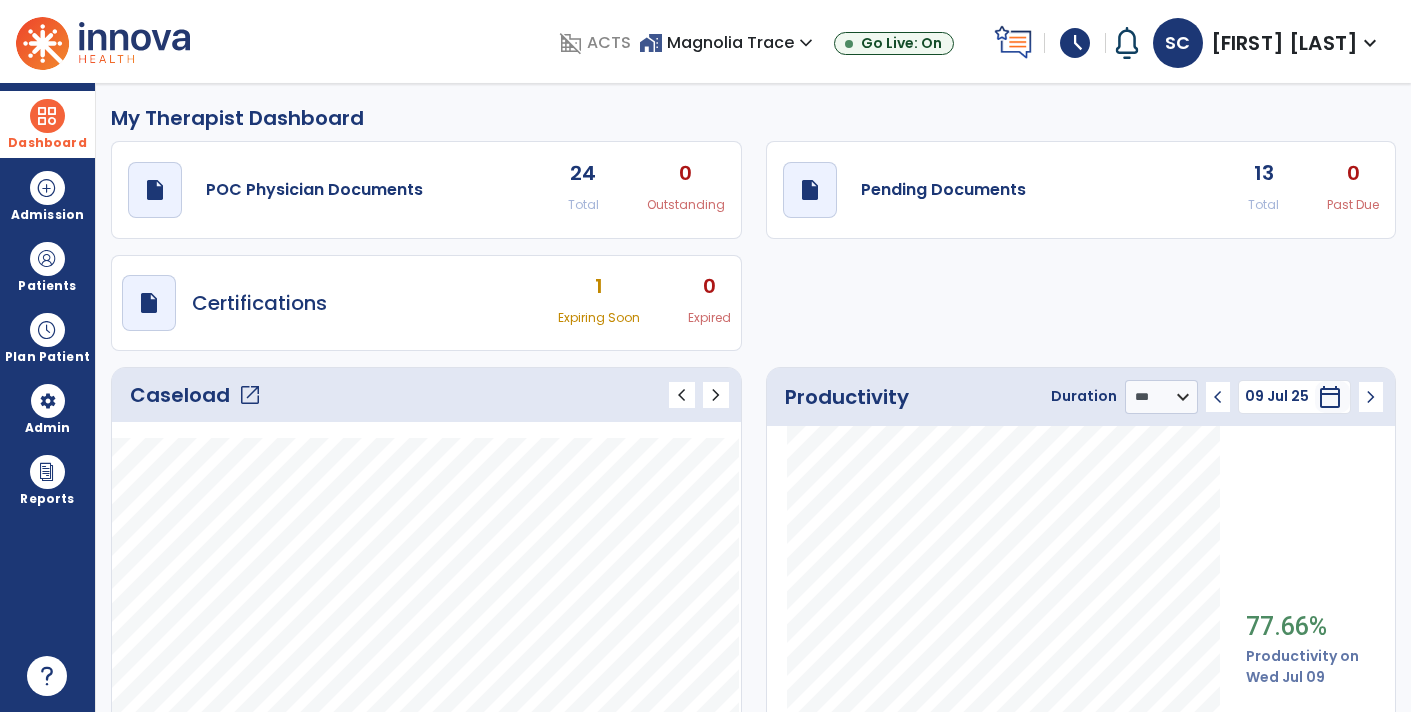 click on "chevron_left" 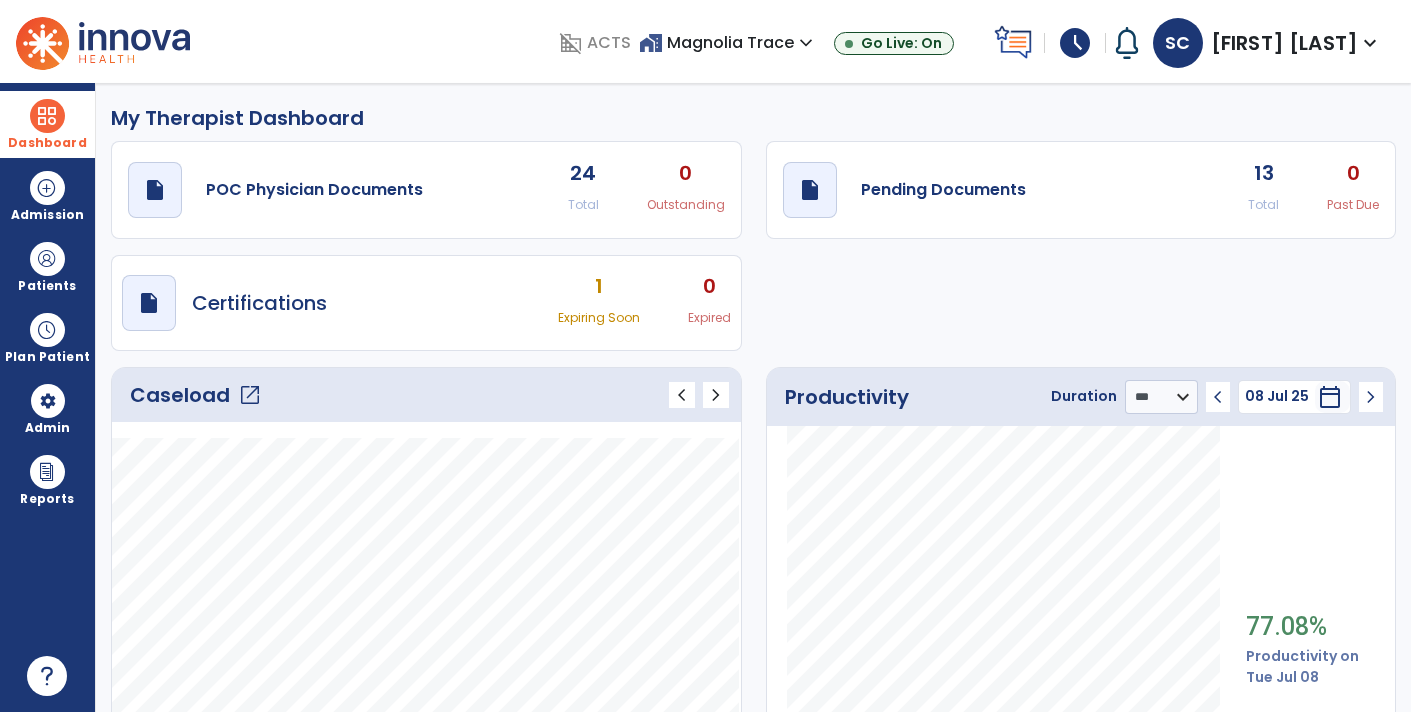 click on "chevron_left" 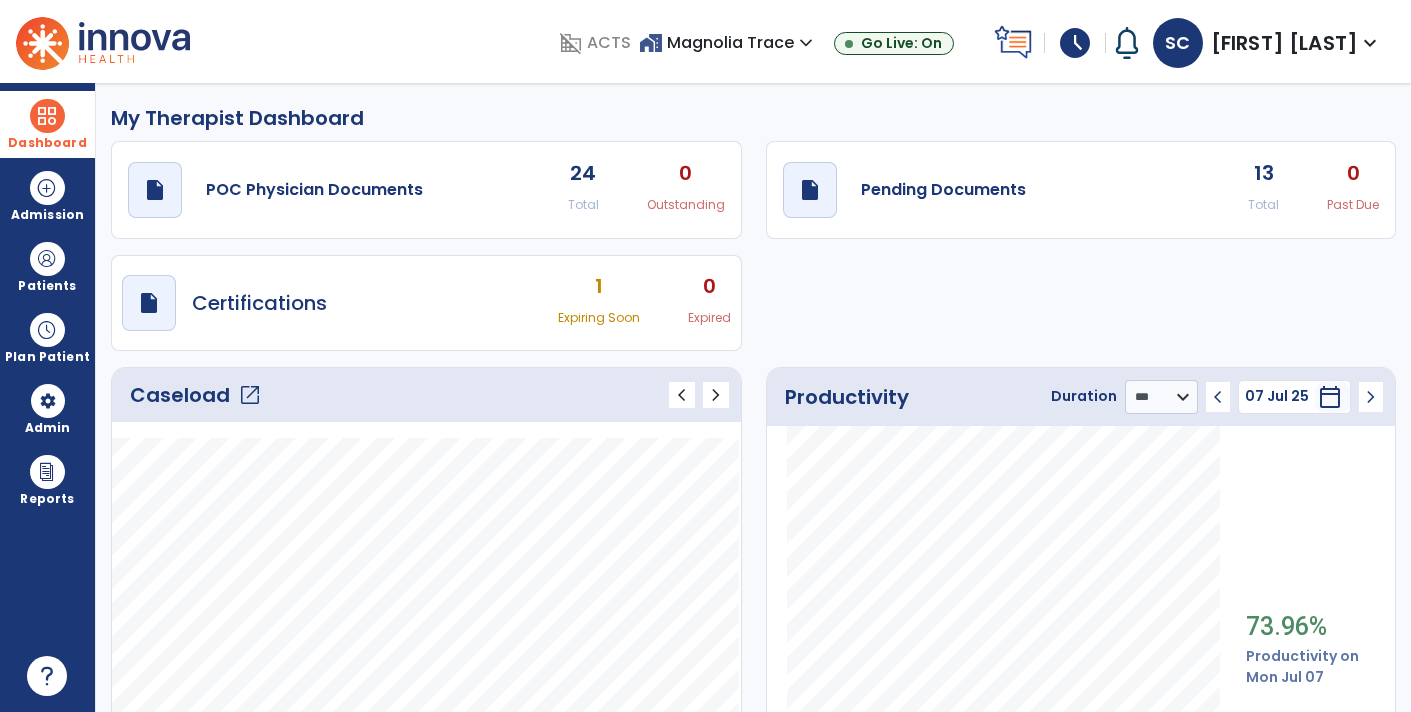 click on "chevron_left" 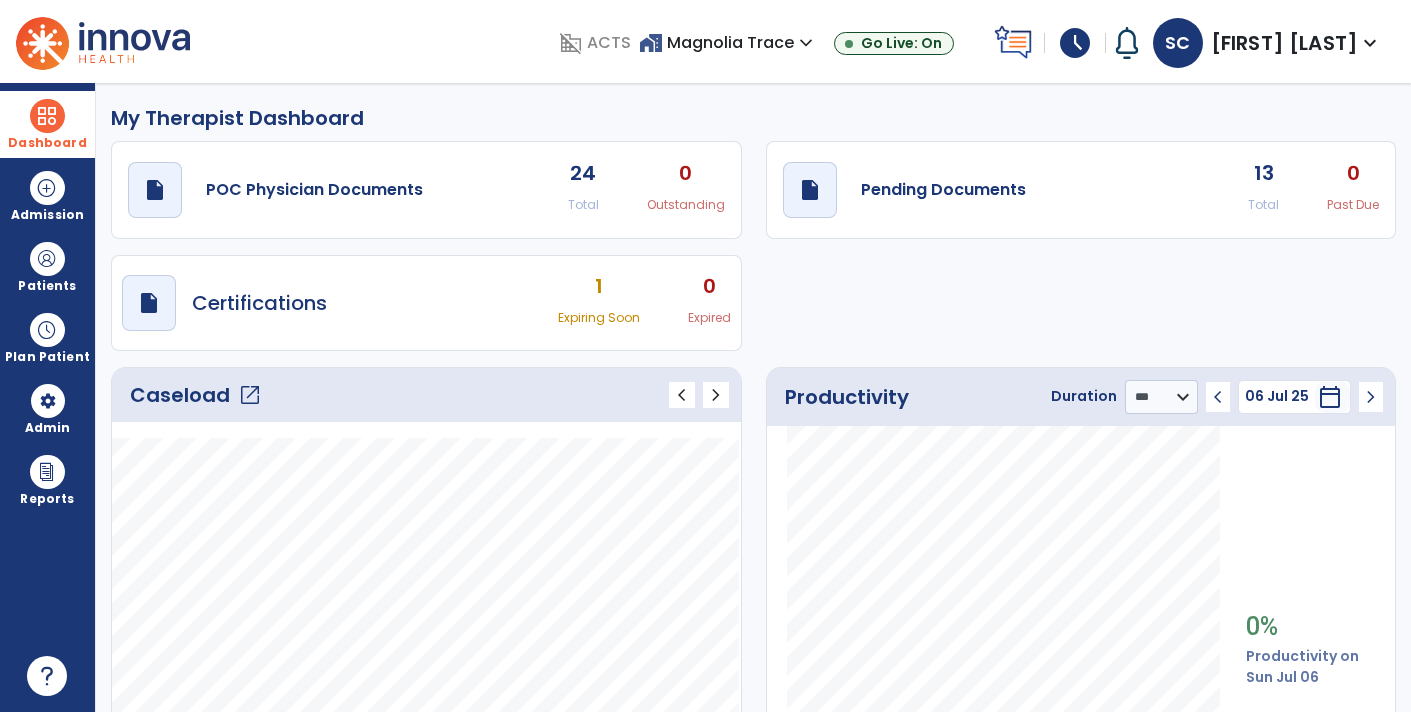 click on "chevron_right" 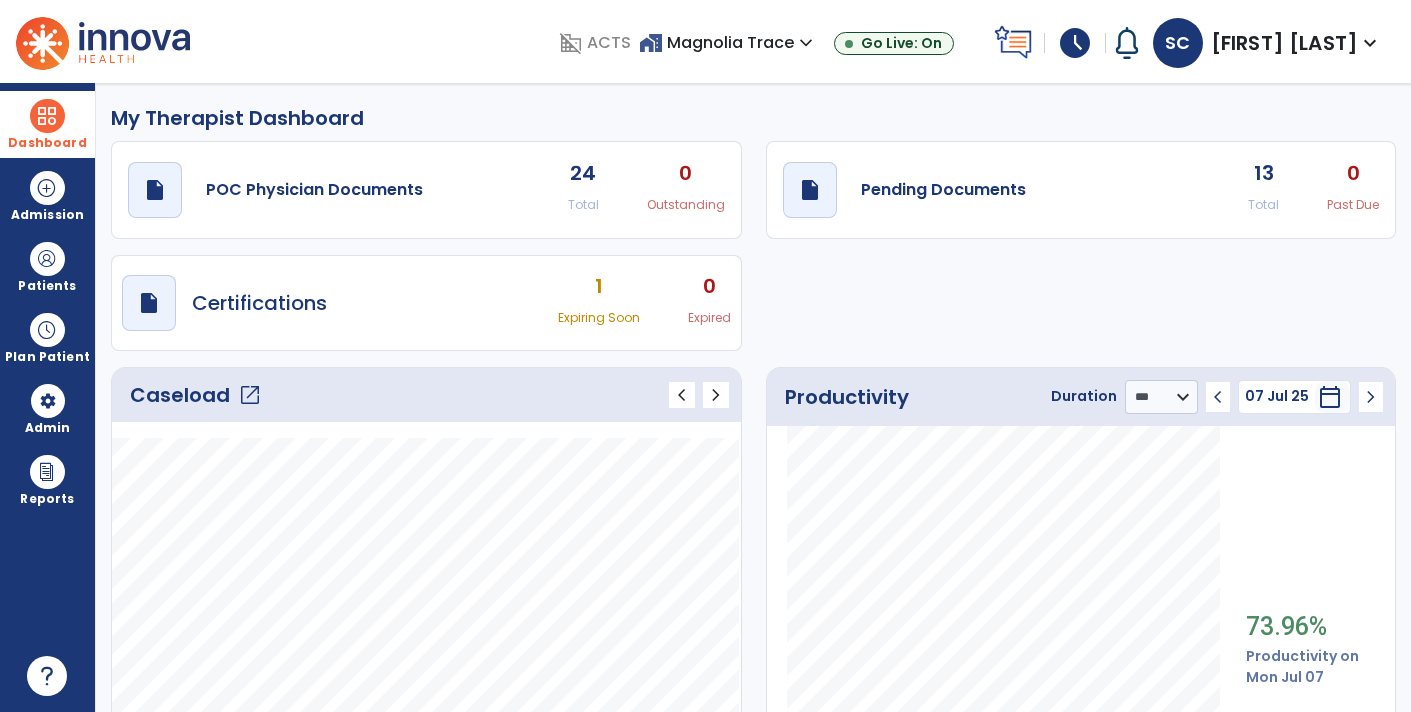 click on "draft   open_in_new  Pending Documents 13 Total 0 Past Due" 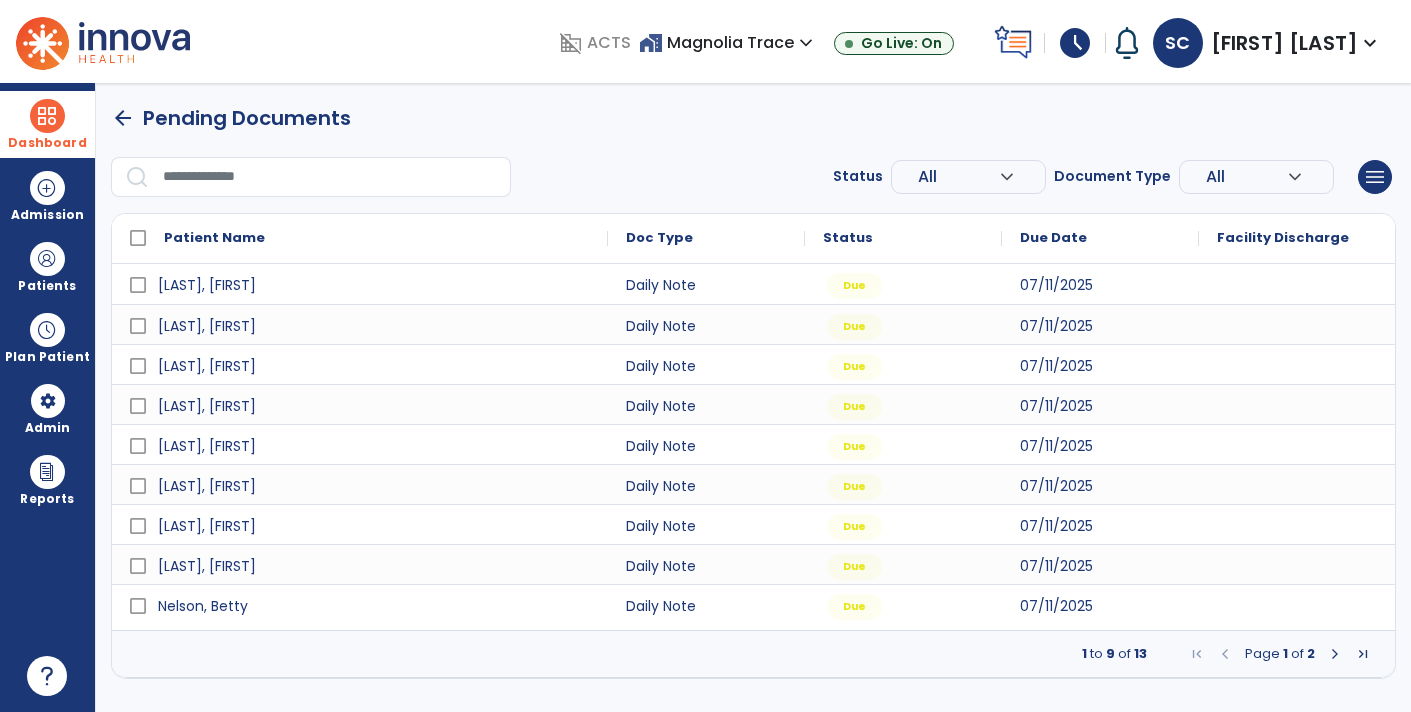 click at bounding box center (1335, 654) 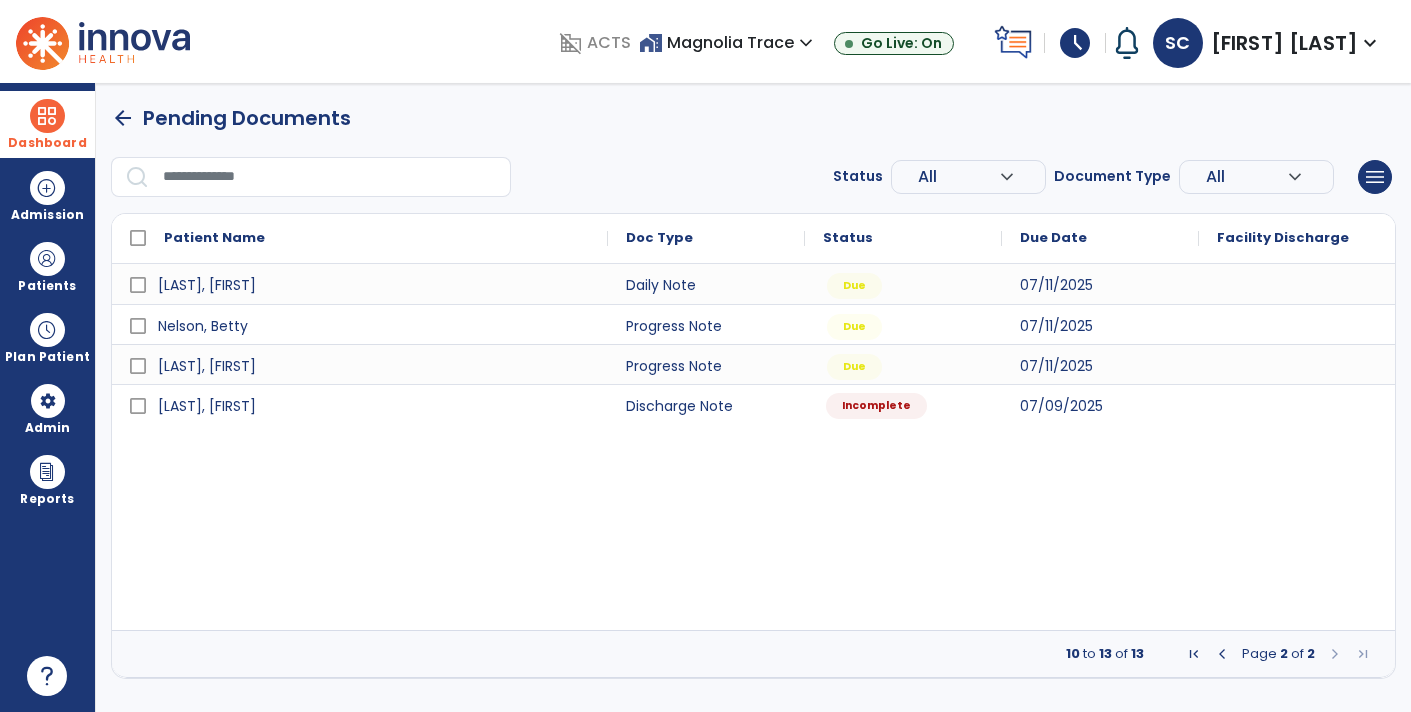 click on "Incomplete" at bounding box center (903, 404) 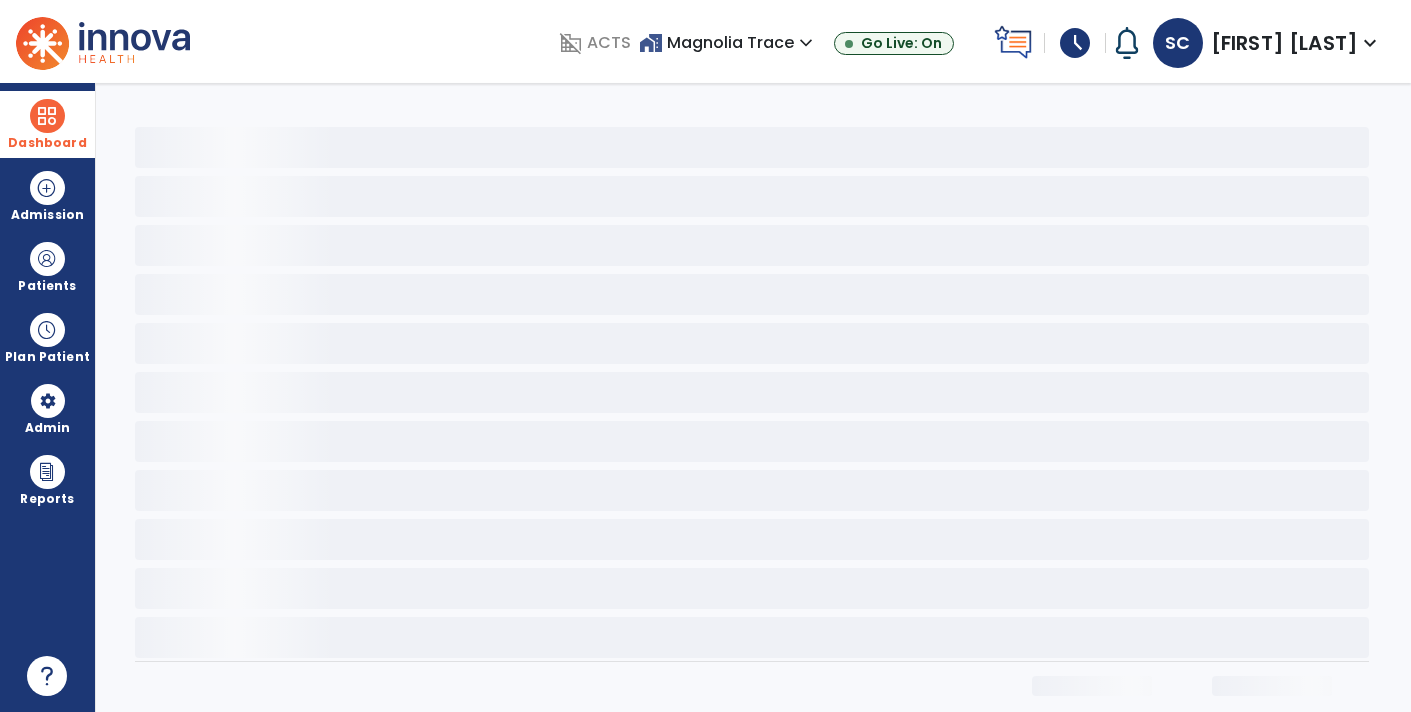 select on "**********" 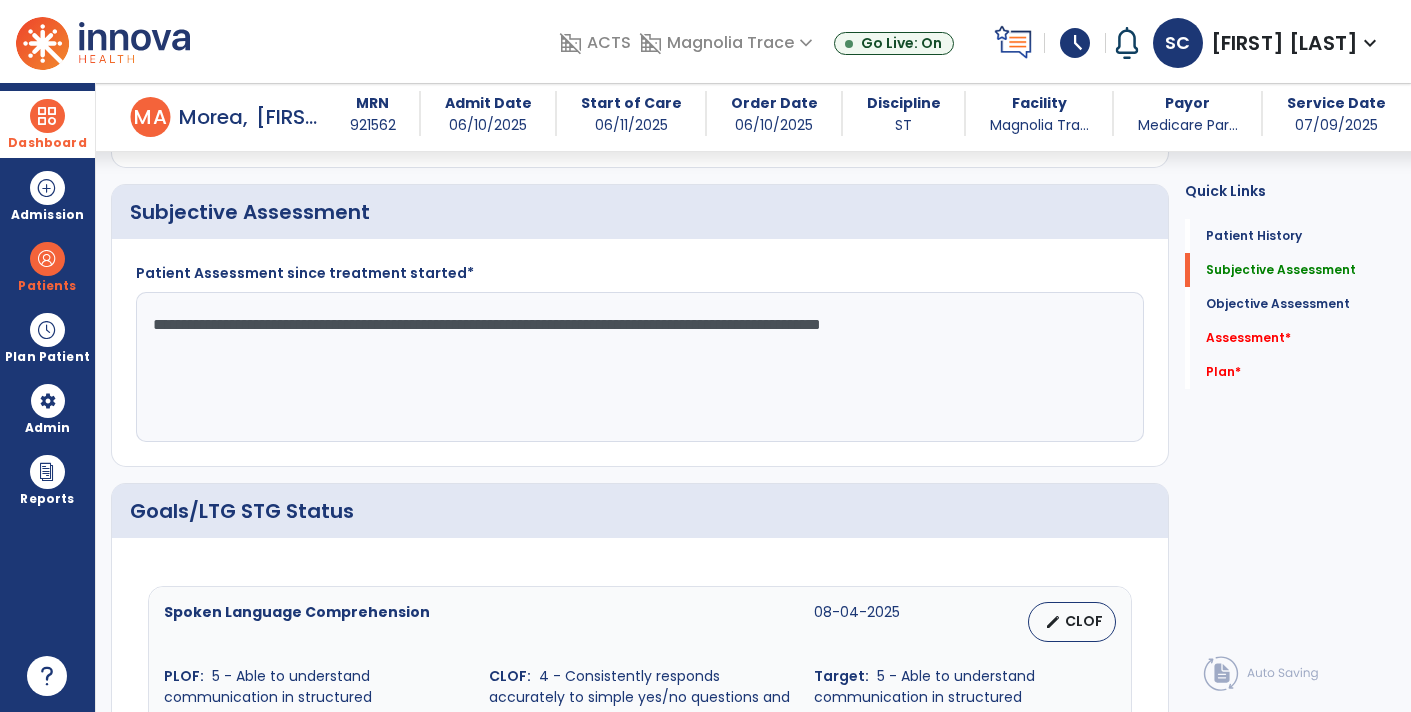 scroll, scrollTop: 431, scrollLeft: 0, axis: vertical 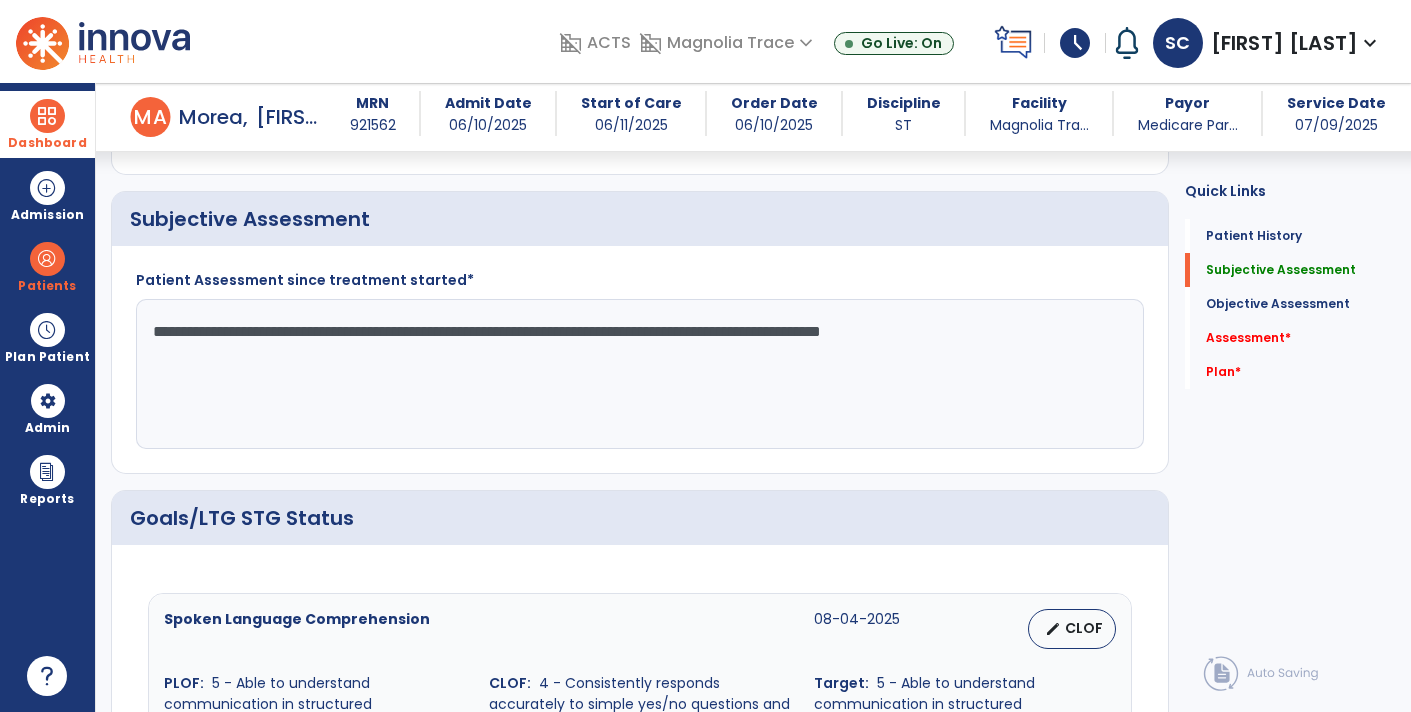 click on "**********" 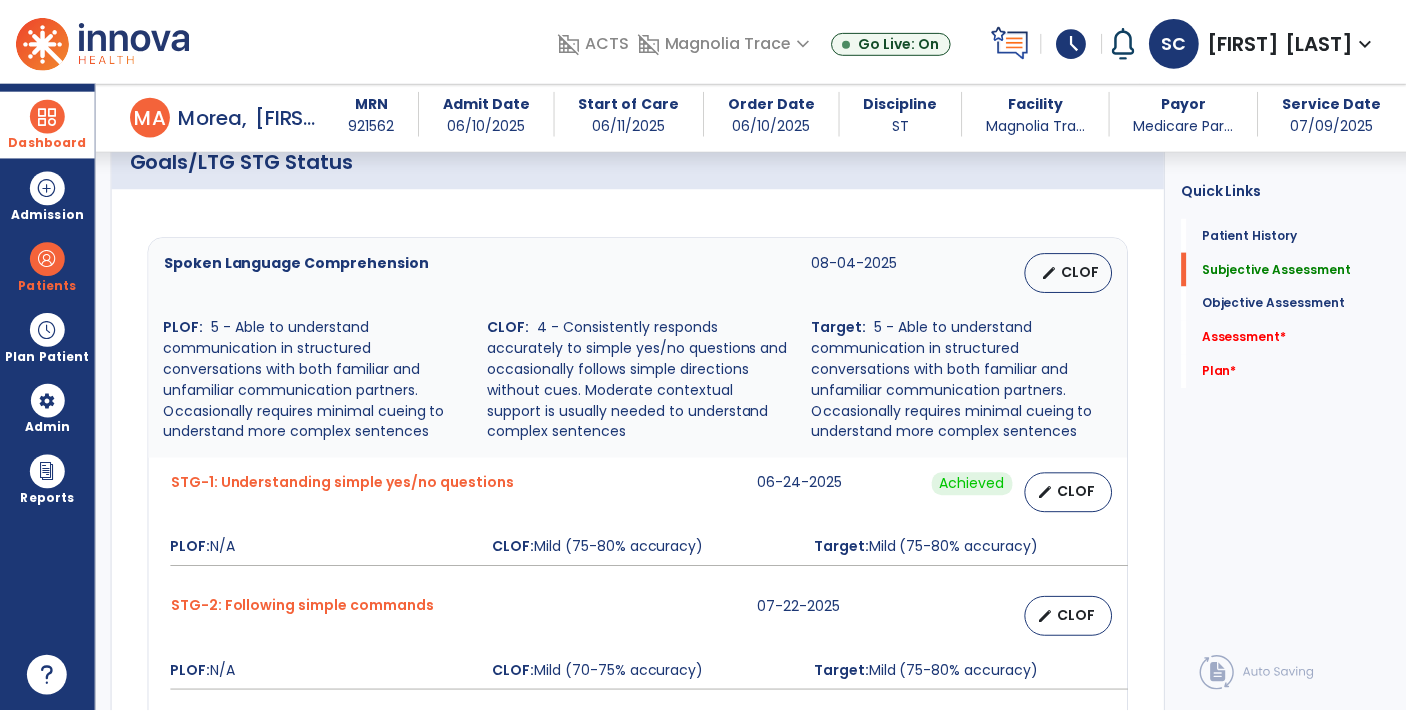 scroll, scrollTop: 784, scrollLeft: 0, axis: vertical 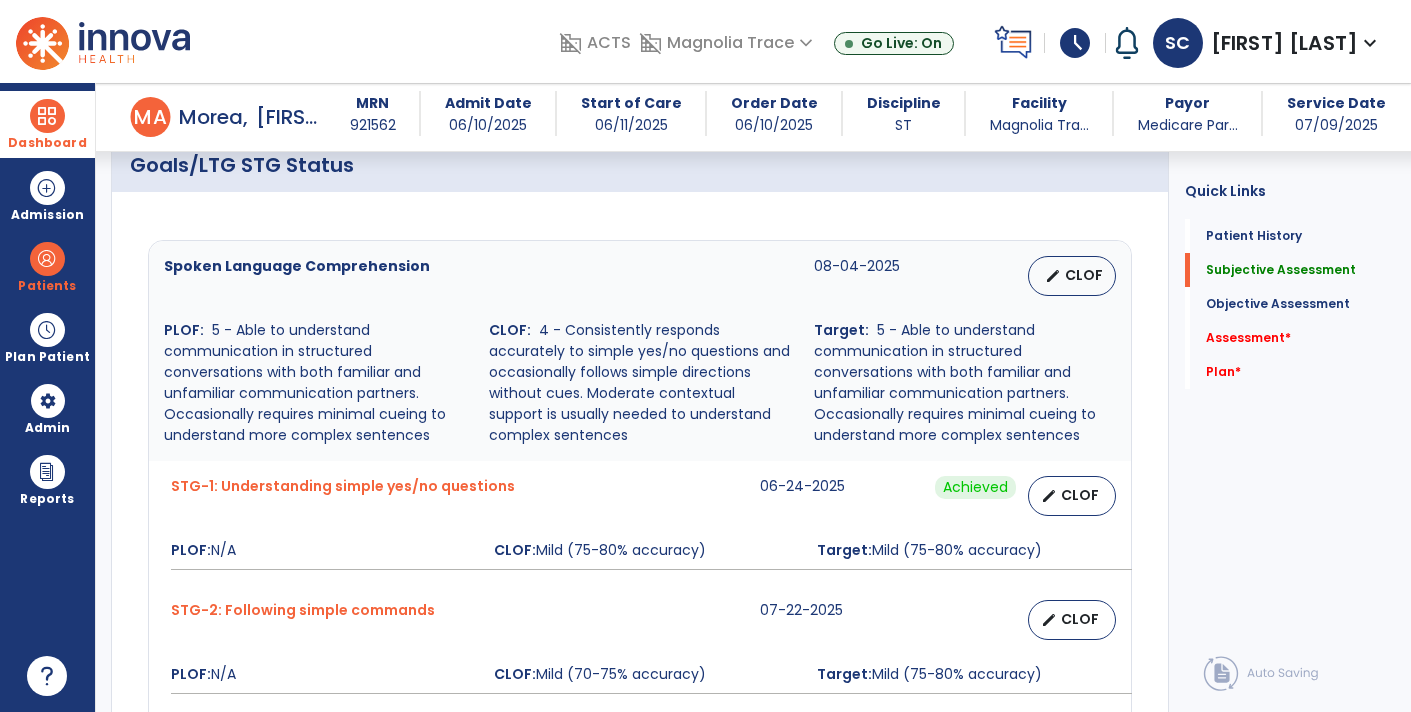 type on "**********" 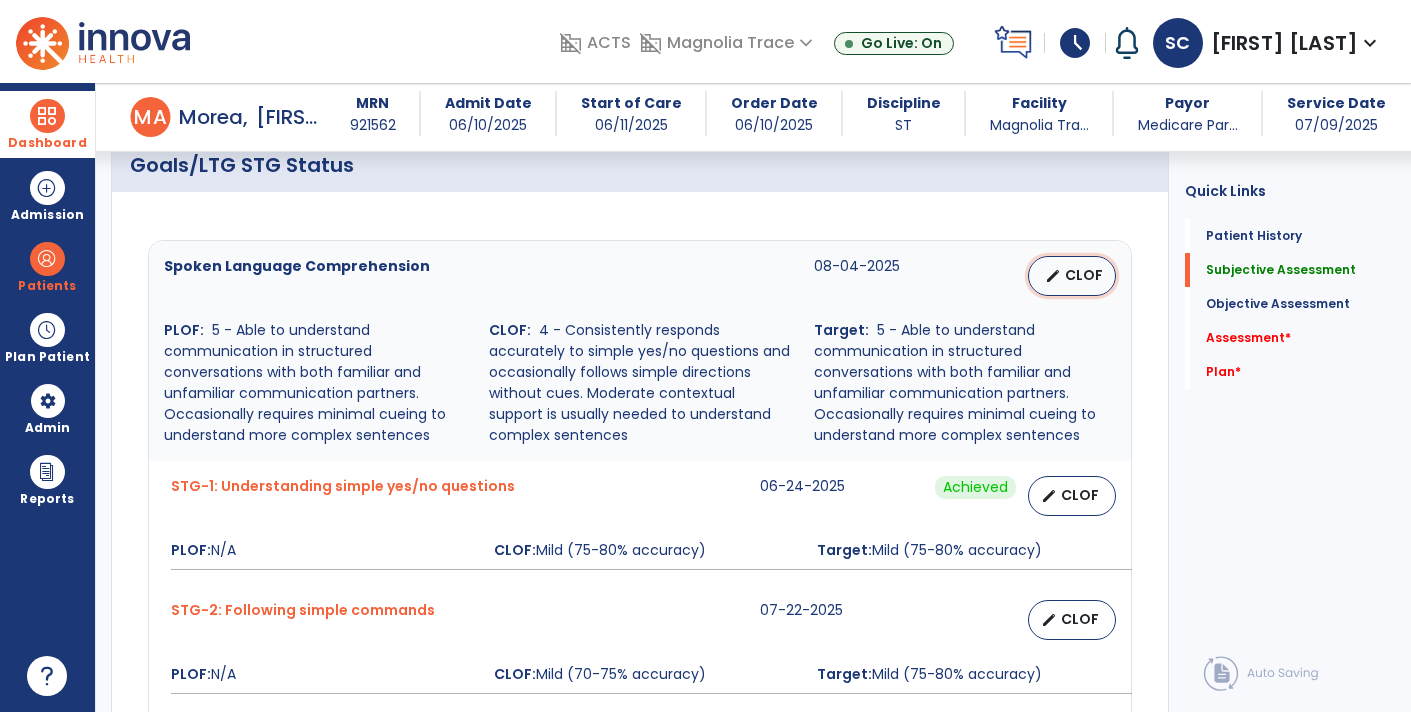 click on "CLOF" at bounding box center (1084, 275) 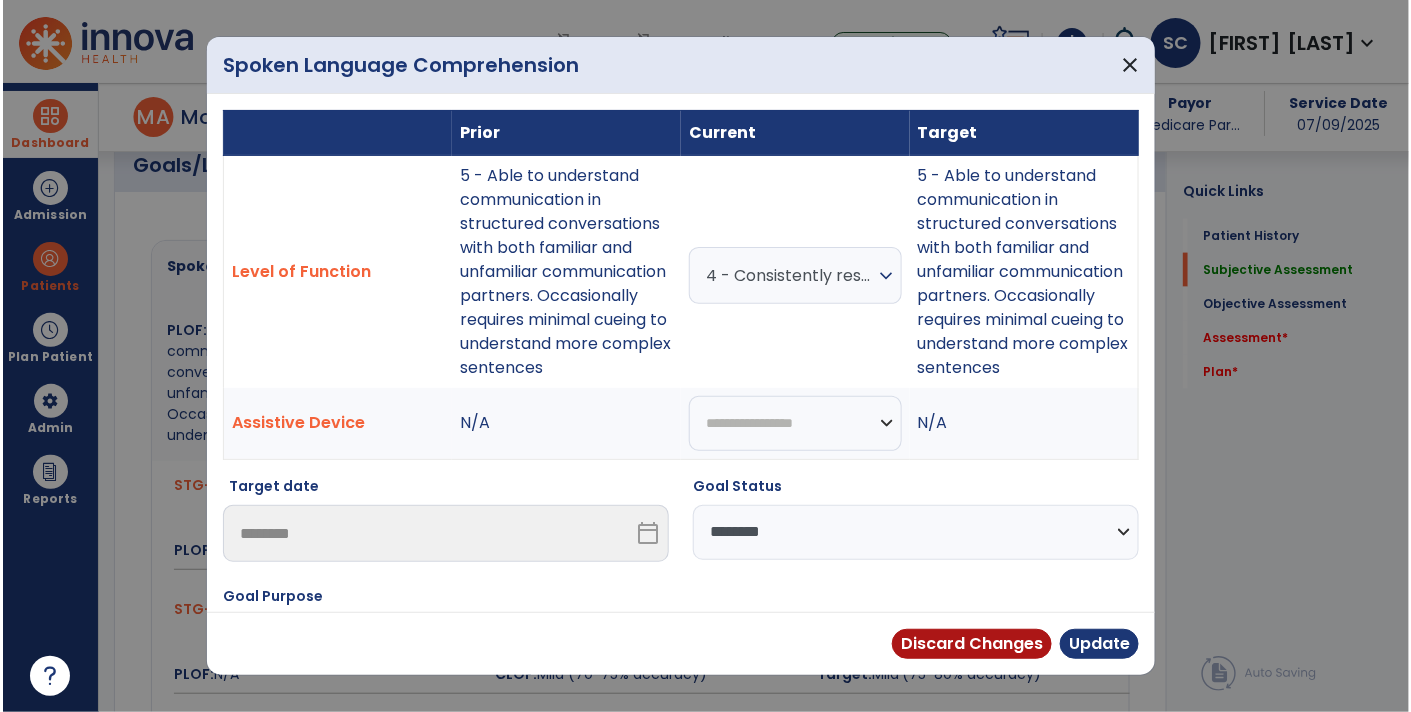 scroll, scrollTop: 784, scrollLeft: 0, axis: vertical 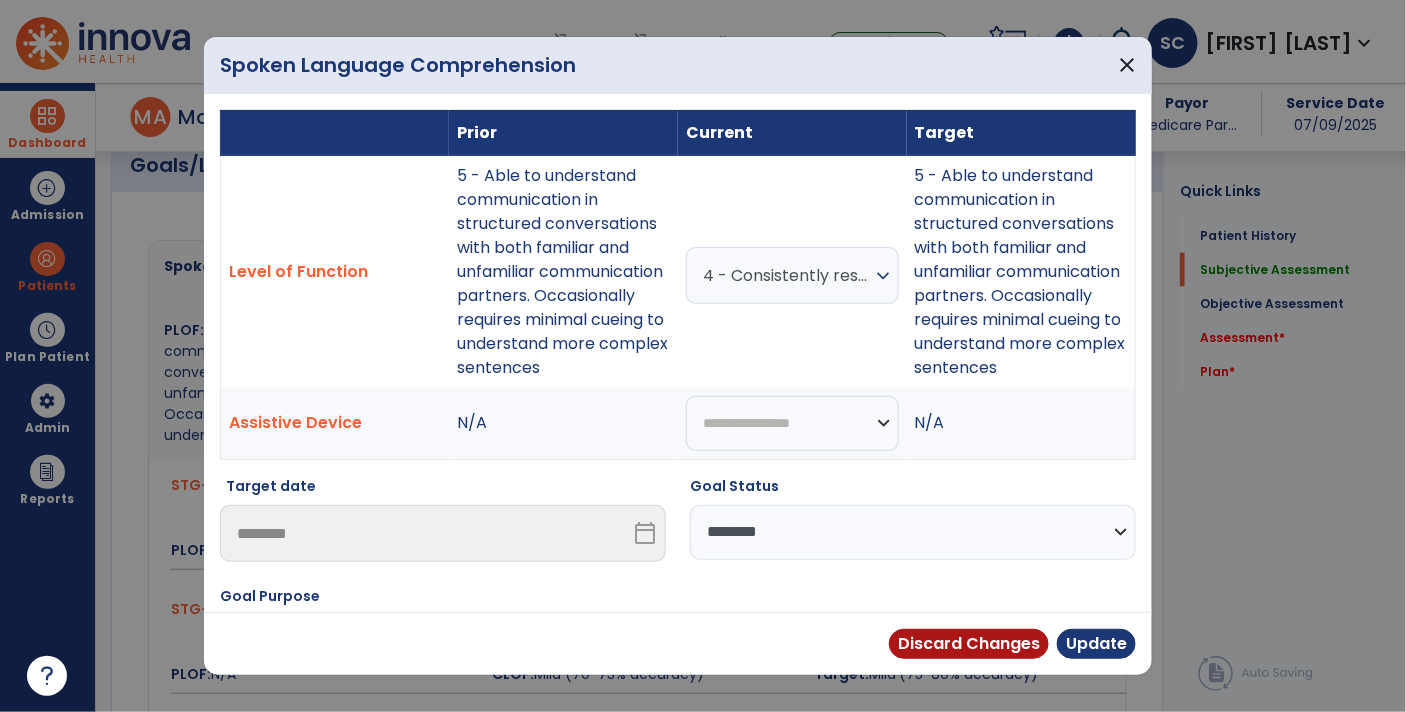 click on "4 - Consistently responds accurately to simple yes/no questions and occasionally follows simple directions without cues. Moderate contextual support is usually needed to understand complex sentences" at bounding box center (787, 275) 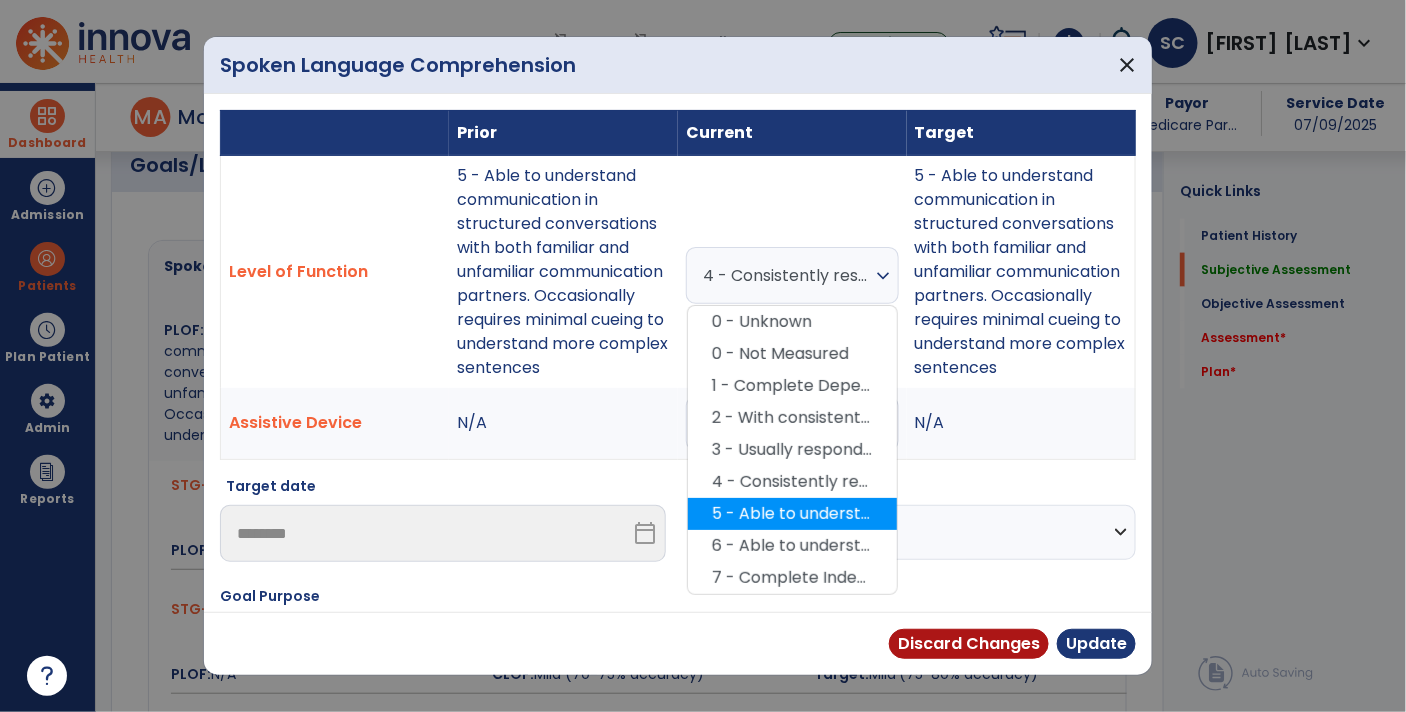click on "5 - Able to understand communication in structured conversations with both familiar and unfamiliar communication partners. Occasionally requires minimal cueing to understand more complex sentences" at bounding box center (792, 514) 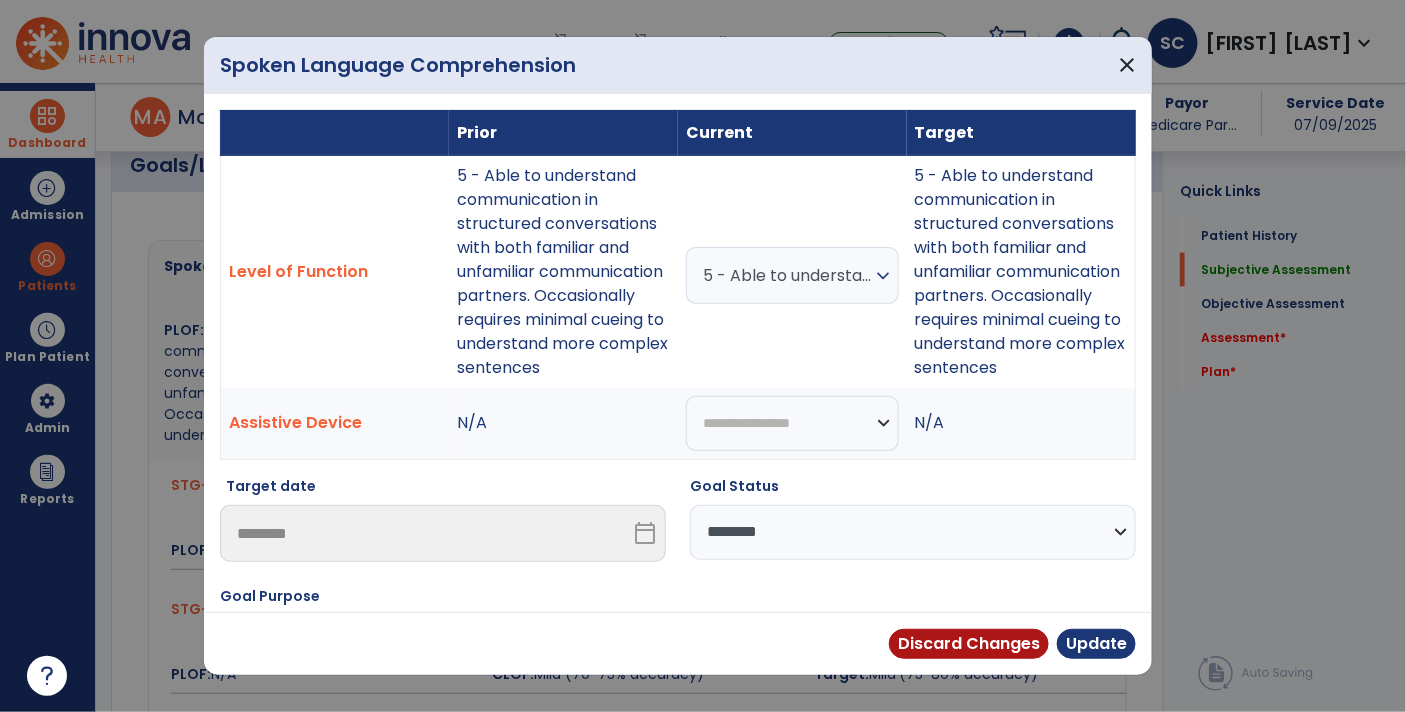 click on "**********" at bounding box center [913, 532] 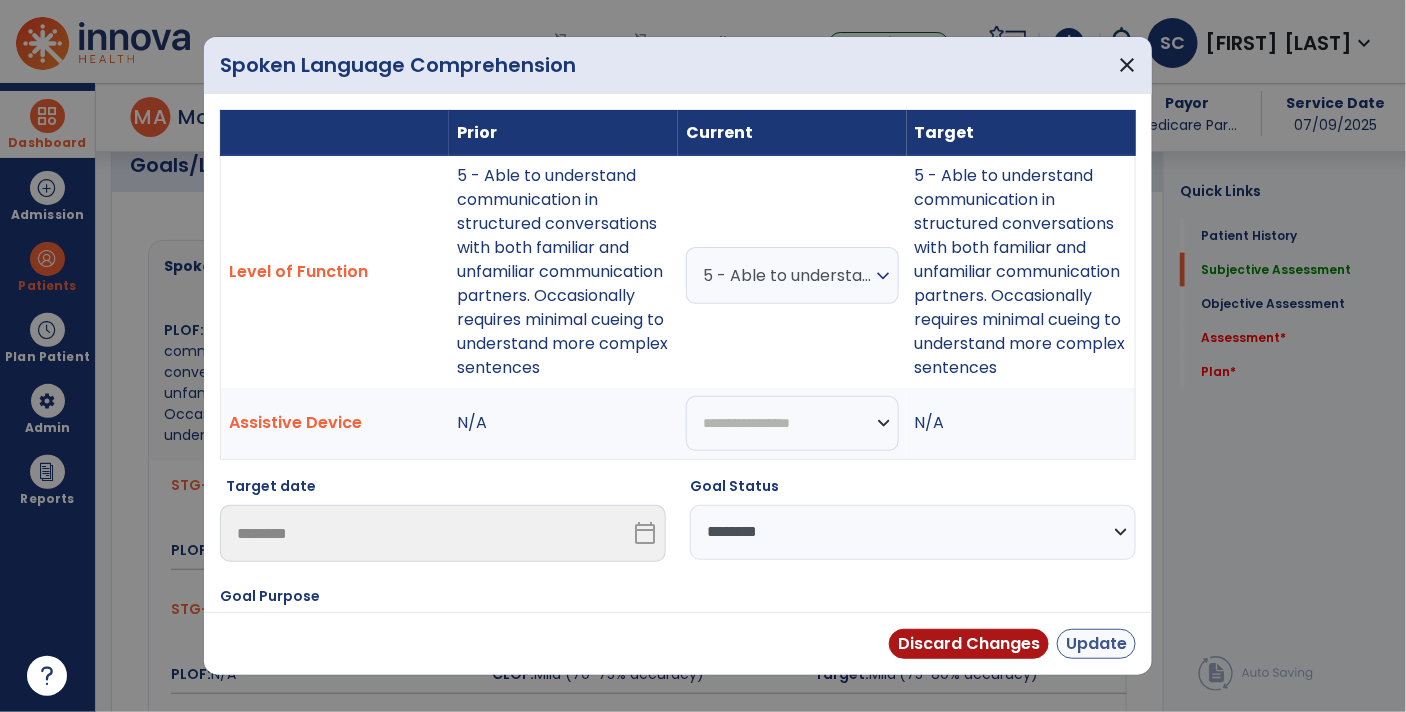 click on "Update" at bounding box center (1096, 644) 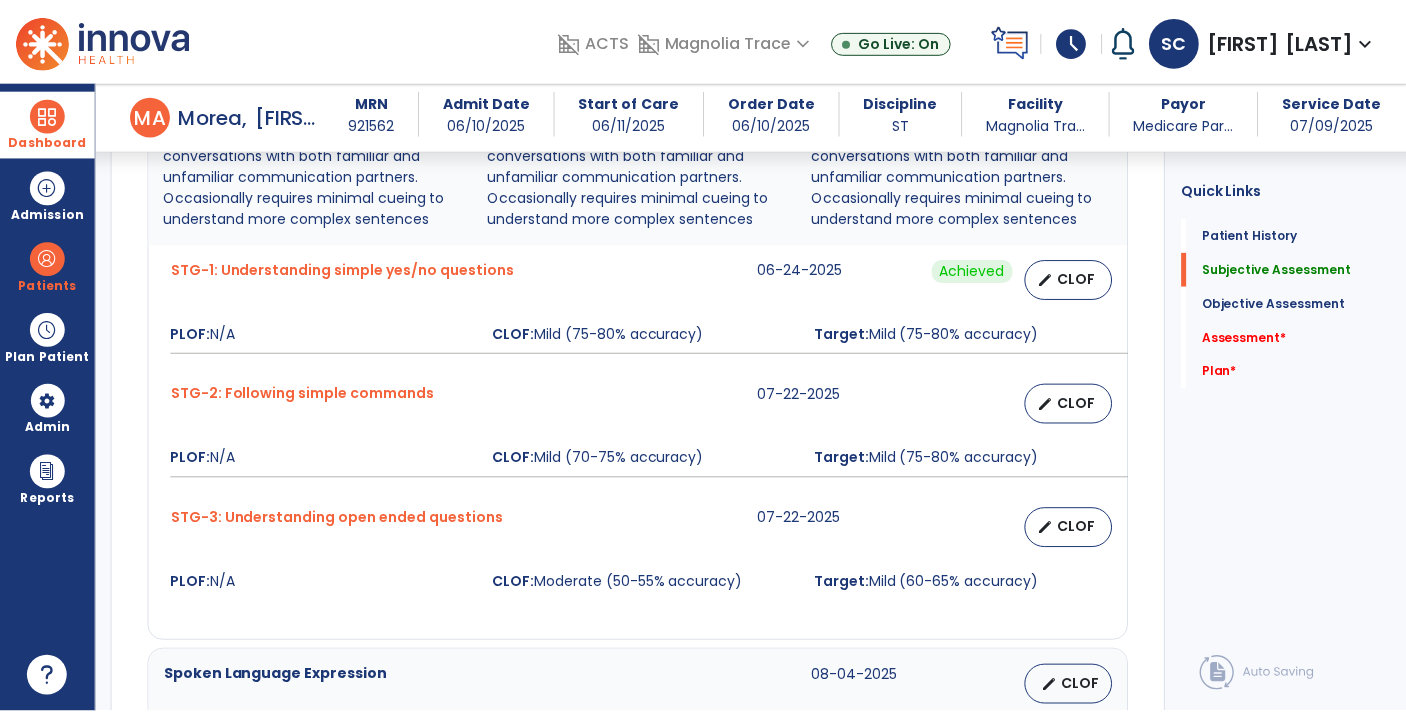 scroll, scrollTop: 990, scrollLeft: 0, axis: vertical 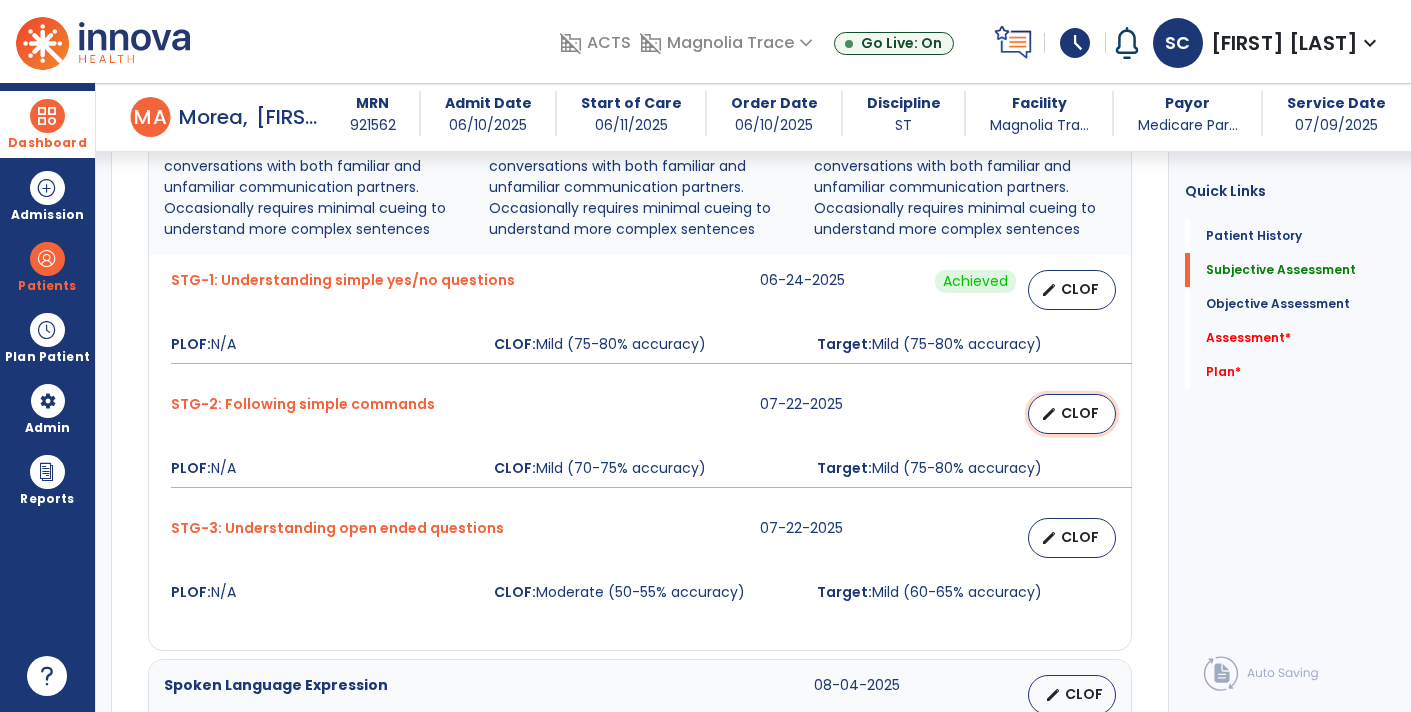 click on "CLOF" at bounding box center [1080, 413] 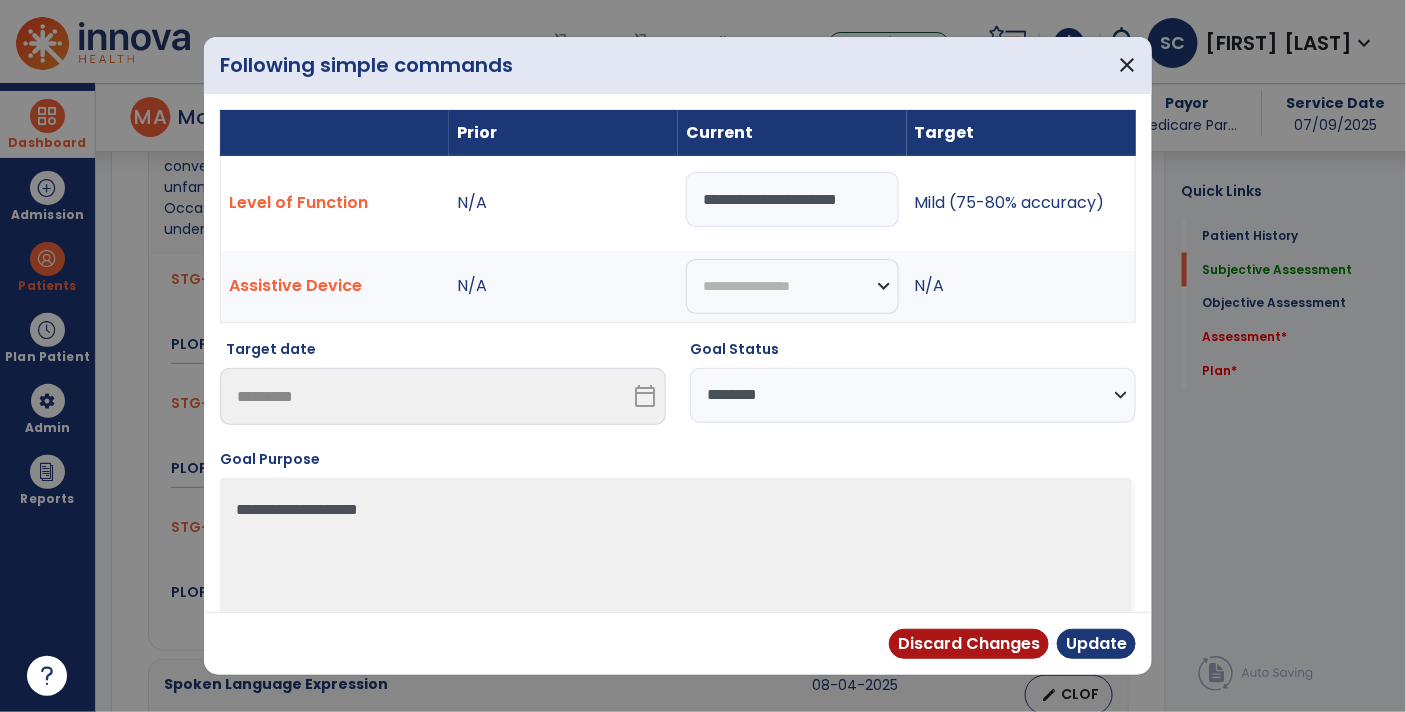 scroll, scrollTop: 990, scrollLeft: 0, axis: vertical 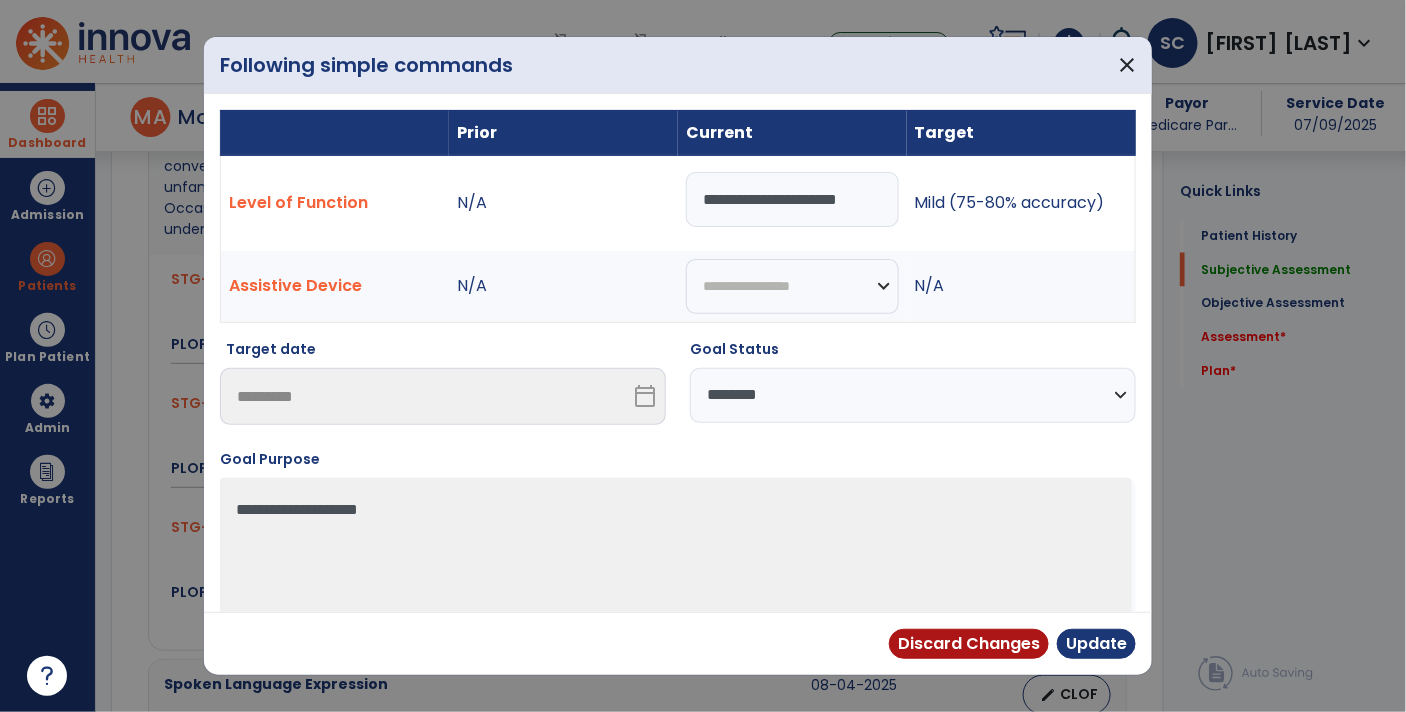 click on "**********" at bounding box center (913, 395) 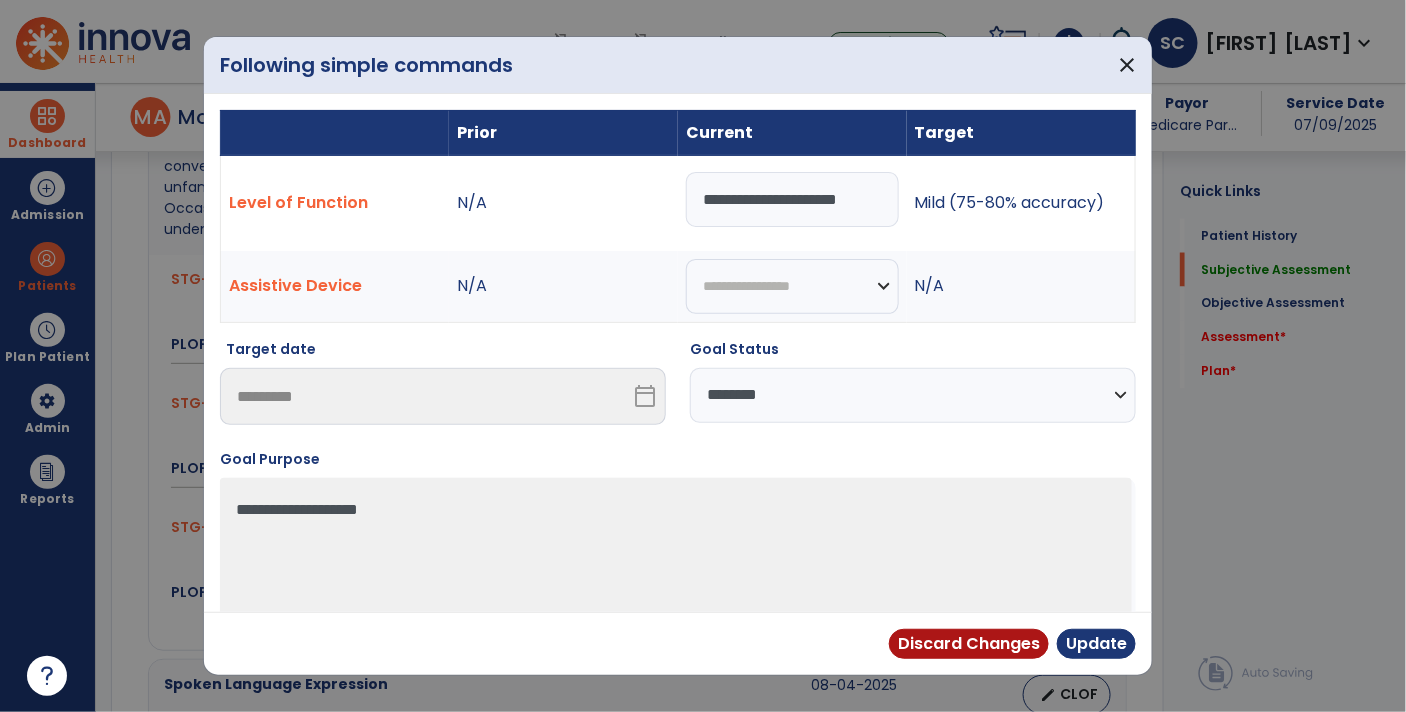 select on "**********" 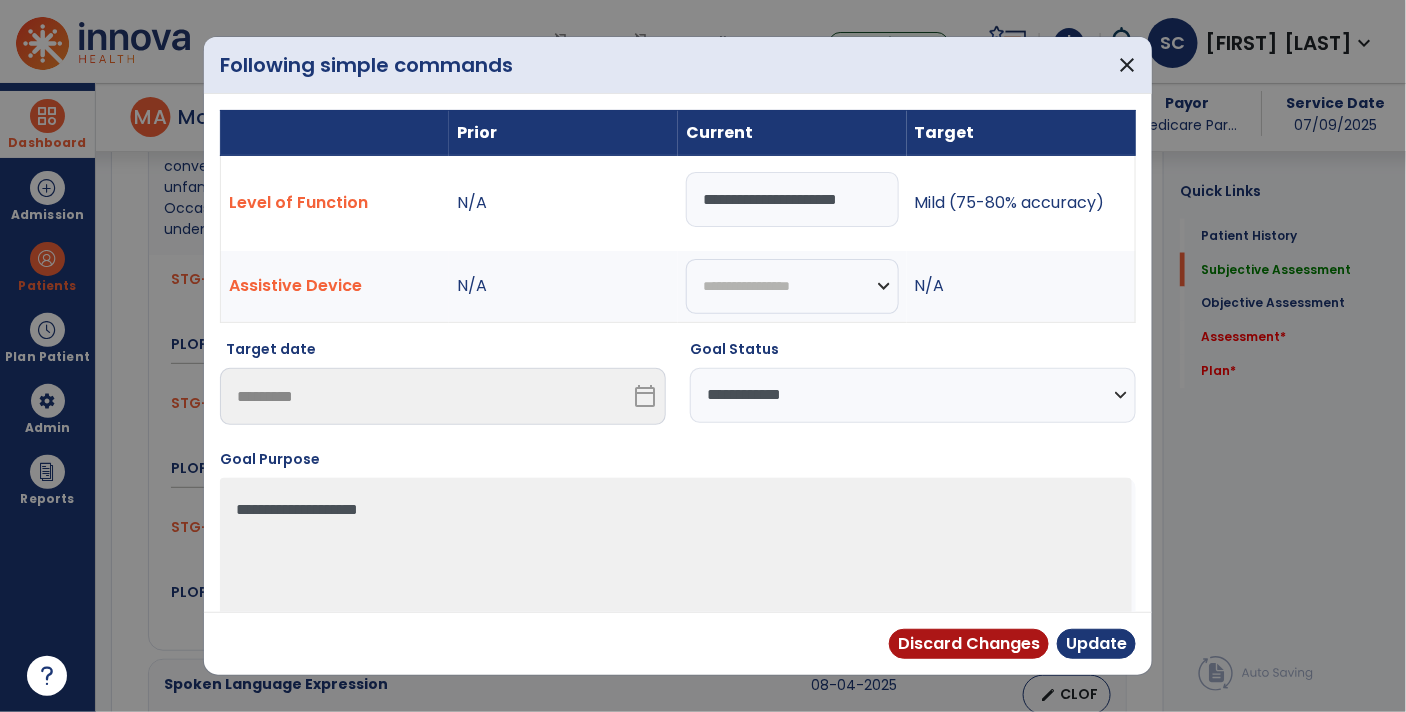 click on "**********" at bounding box center [913, 395] 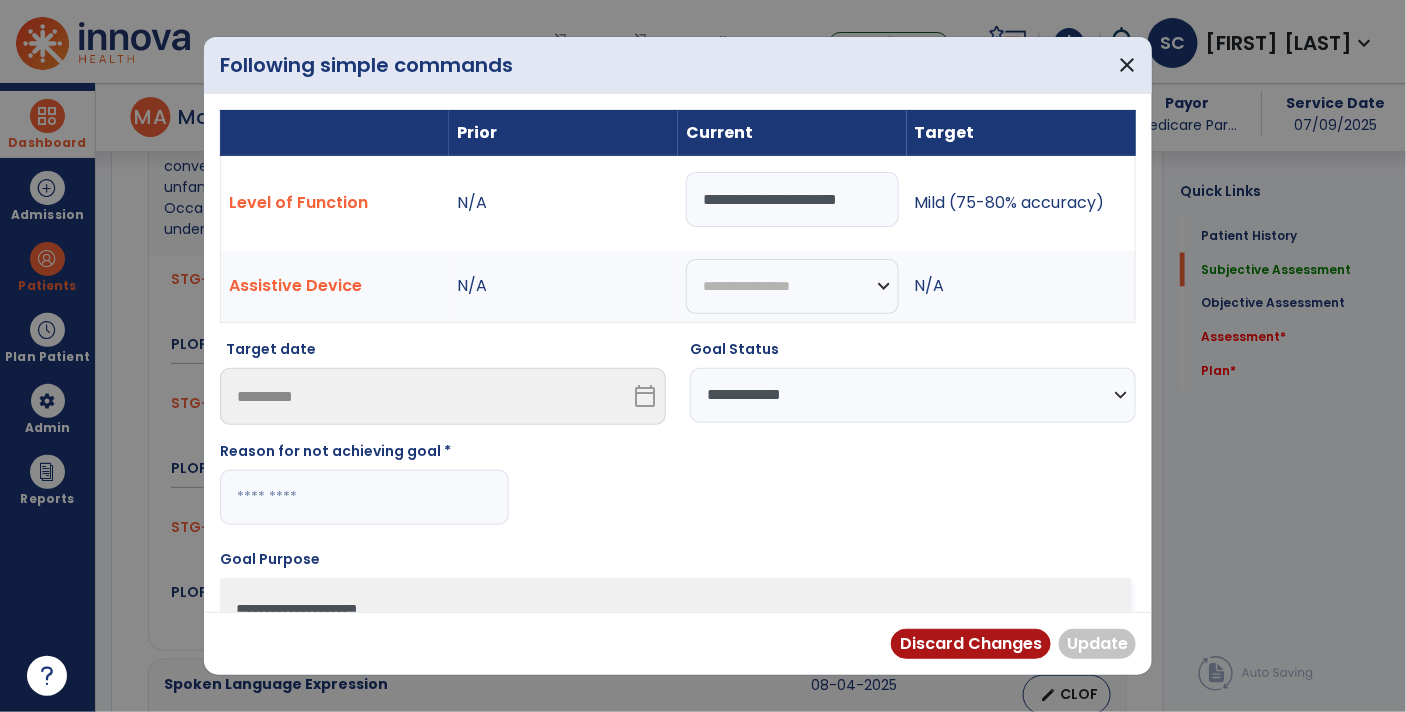 click at bounding box center (364, 497) 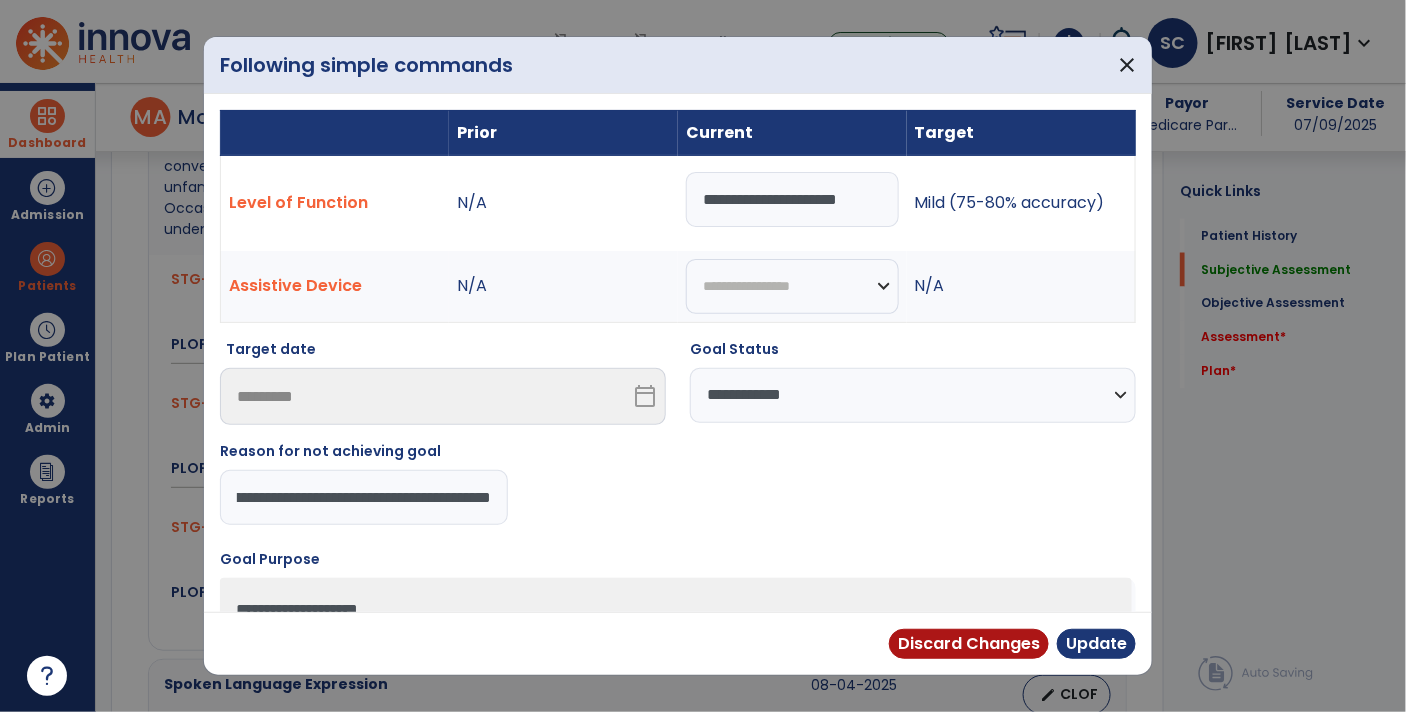 scroll, scrollTop: 0, scrollLeft: 146, axis: horizontal 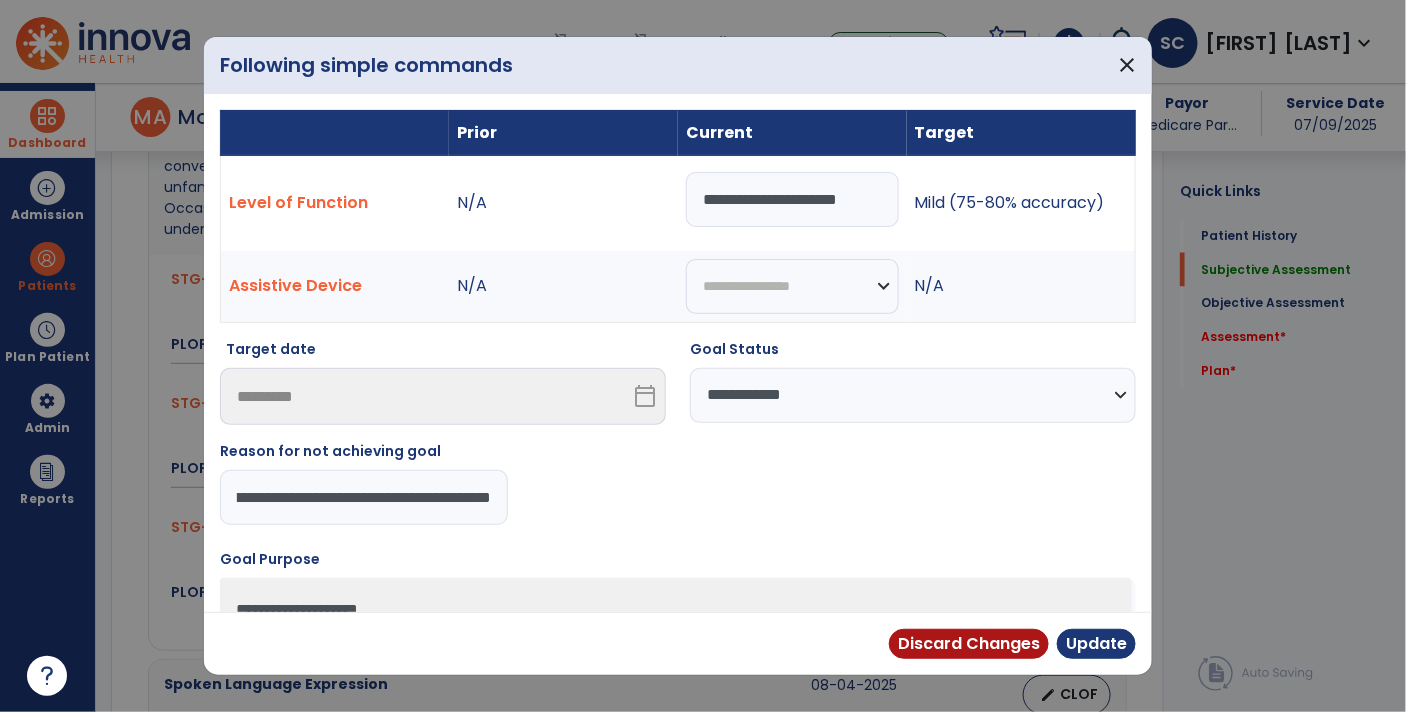 click on "**********" at bounding box center [364, 497] 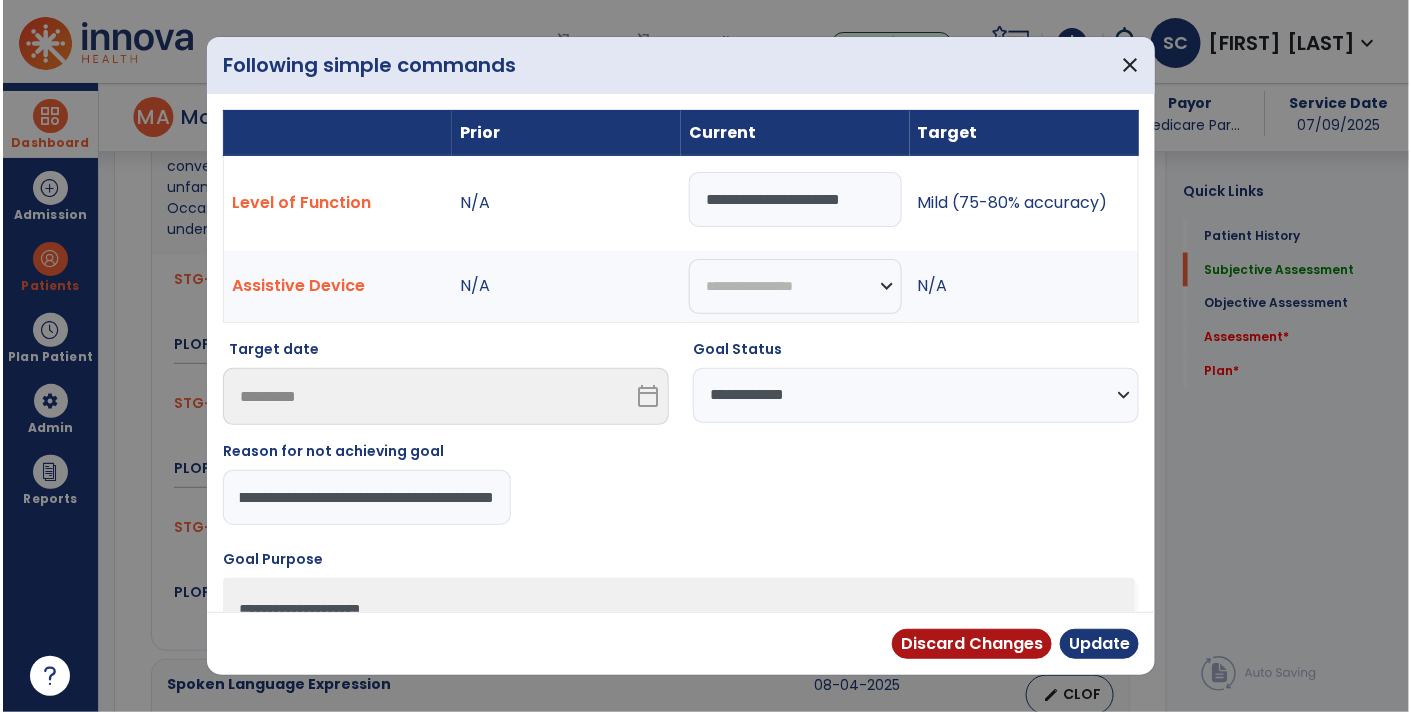 scroll, scrollTop: 0, scrollLeft: 0, axis: both 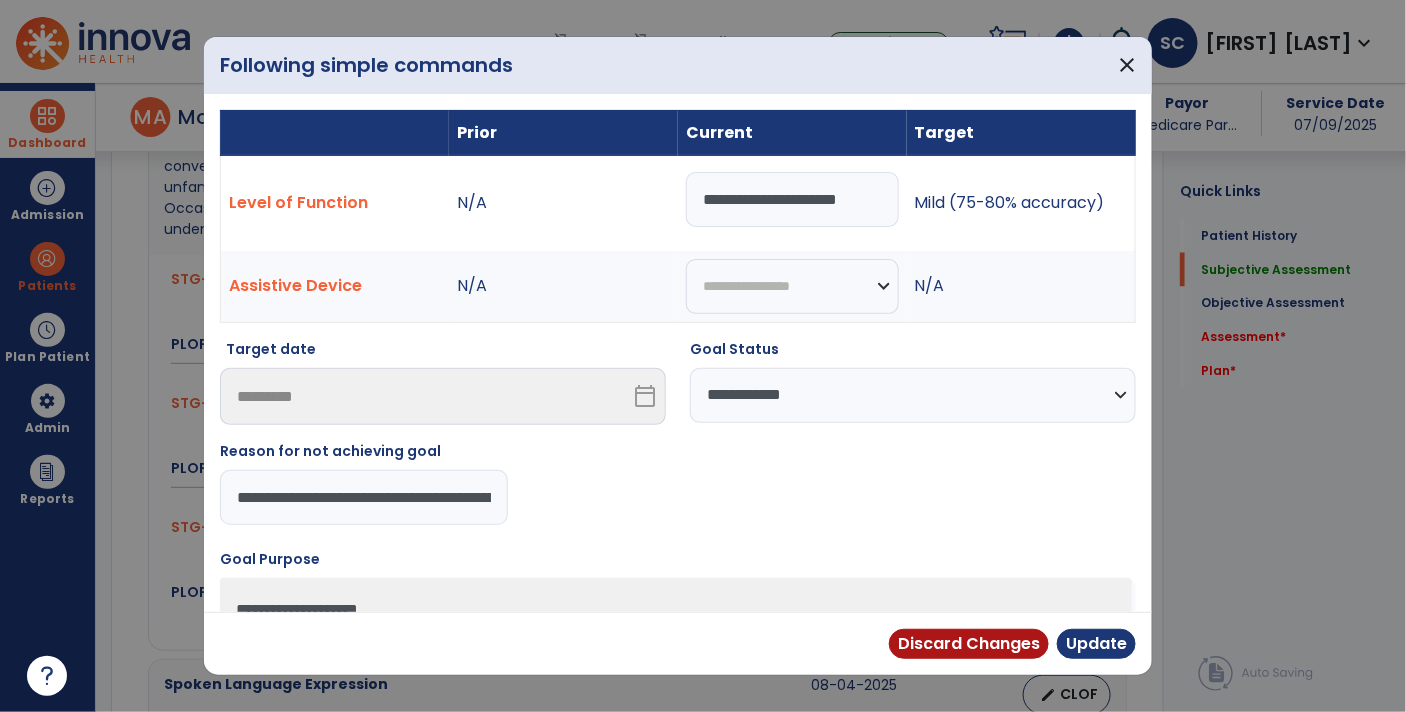 type on "**********" 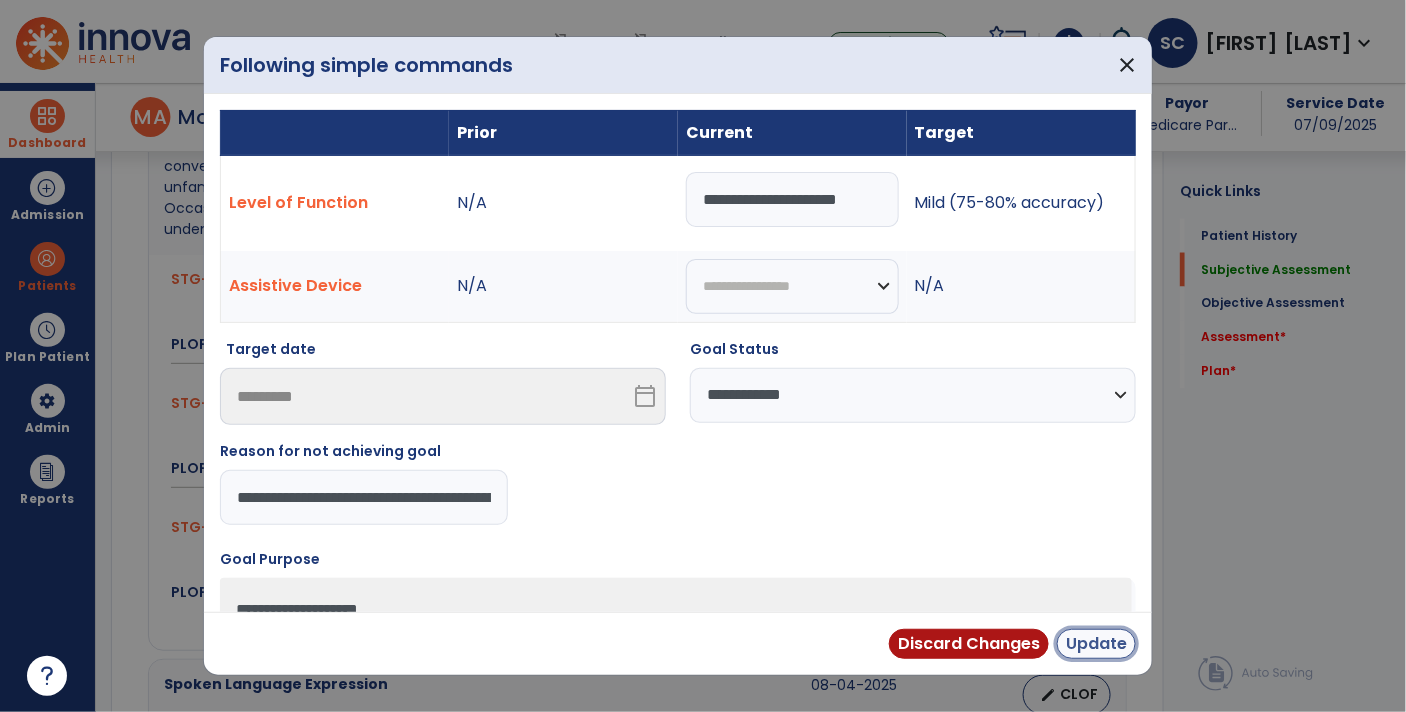 click on "Update" at bounding box center [1096, 644] 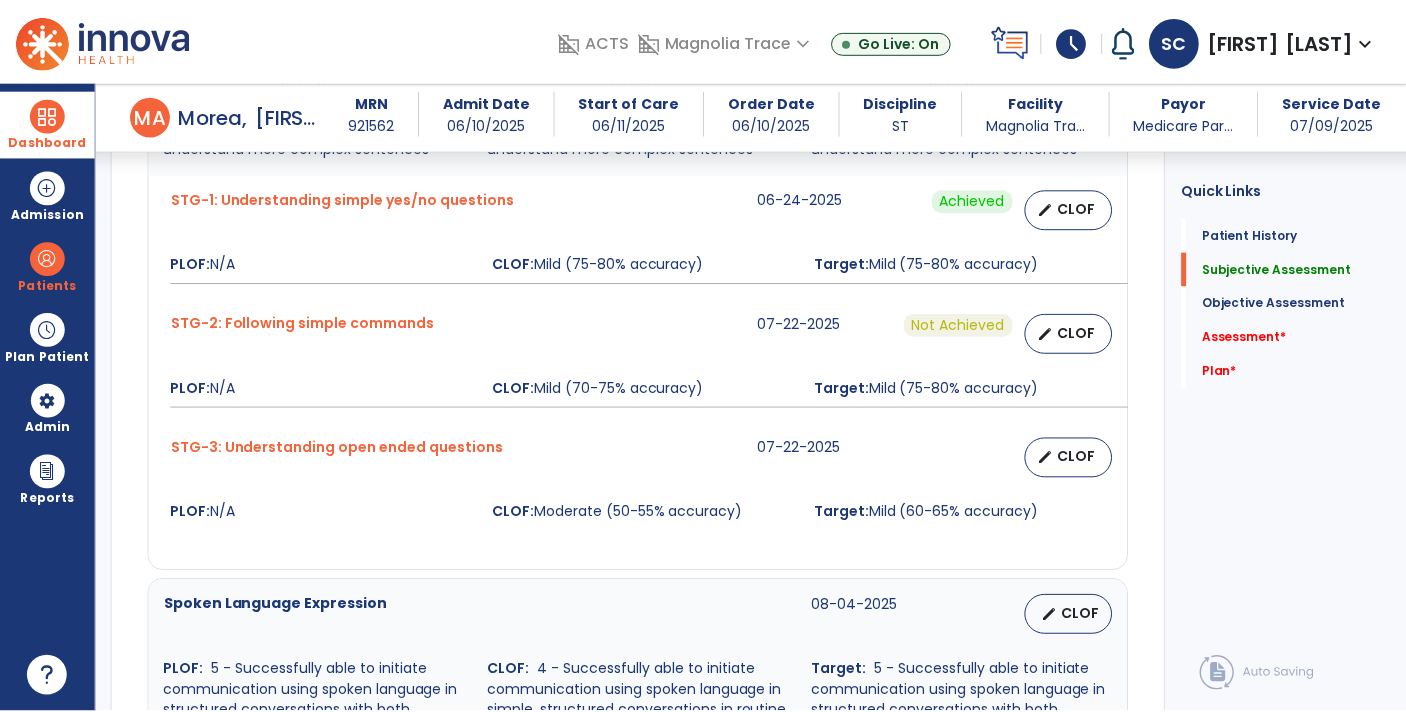 scroll, scrollTop: 1068, scrollLeft: 0, axis: vertical 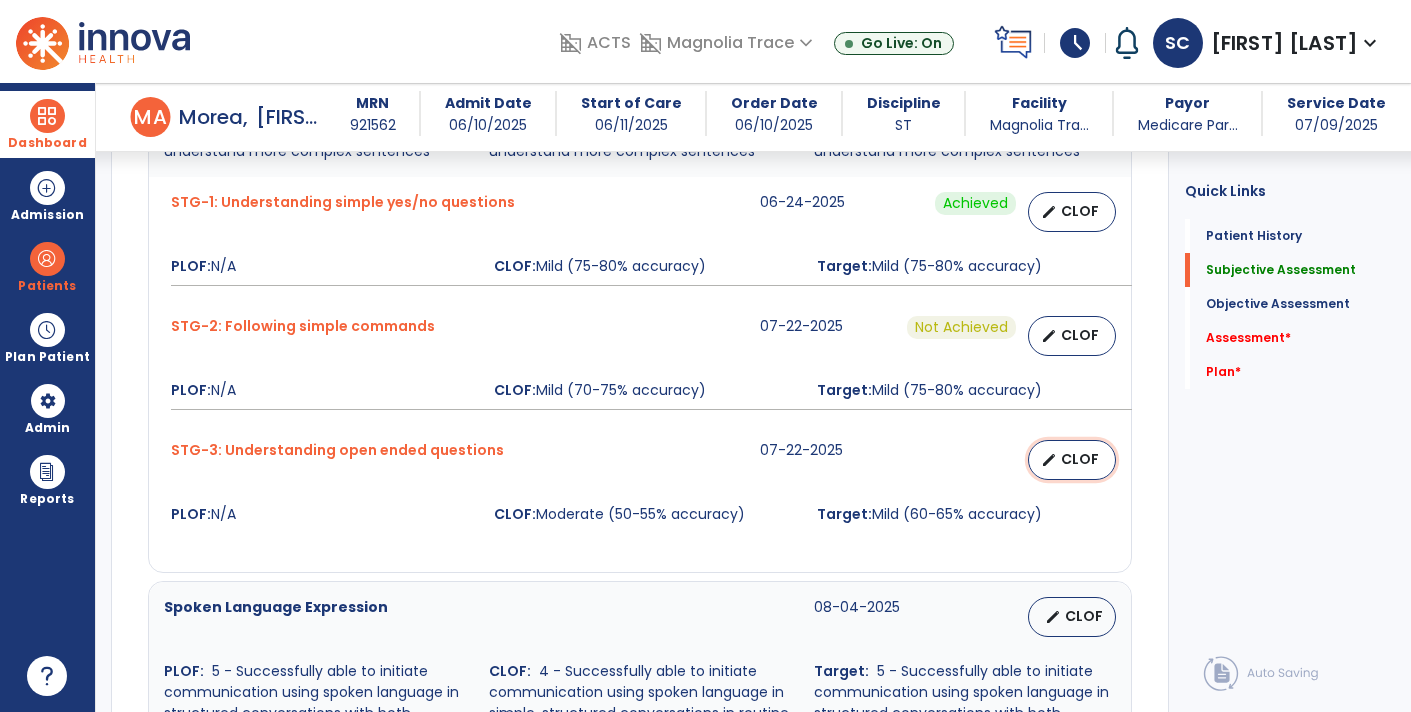 click on "edit   CLOF" at bounding box center (1072, 460) 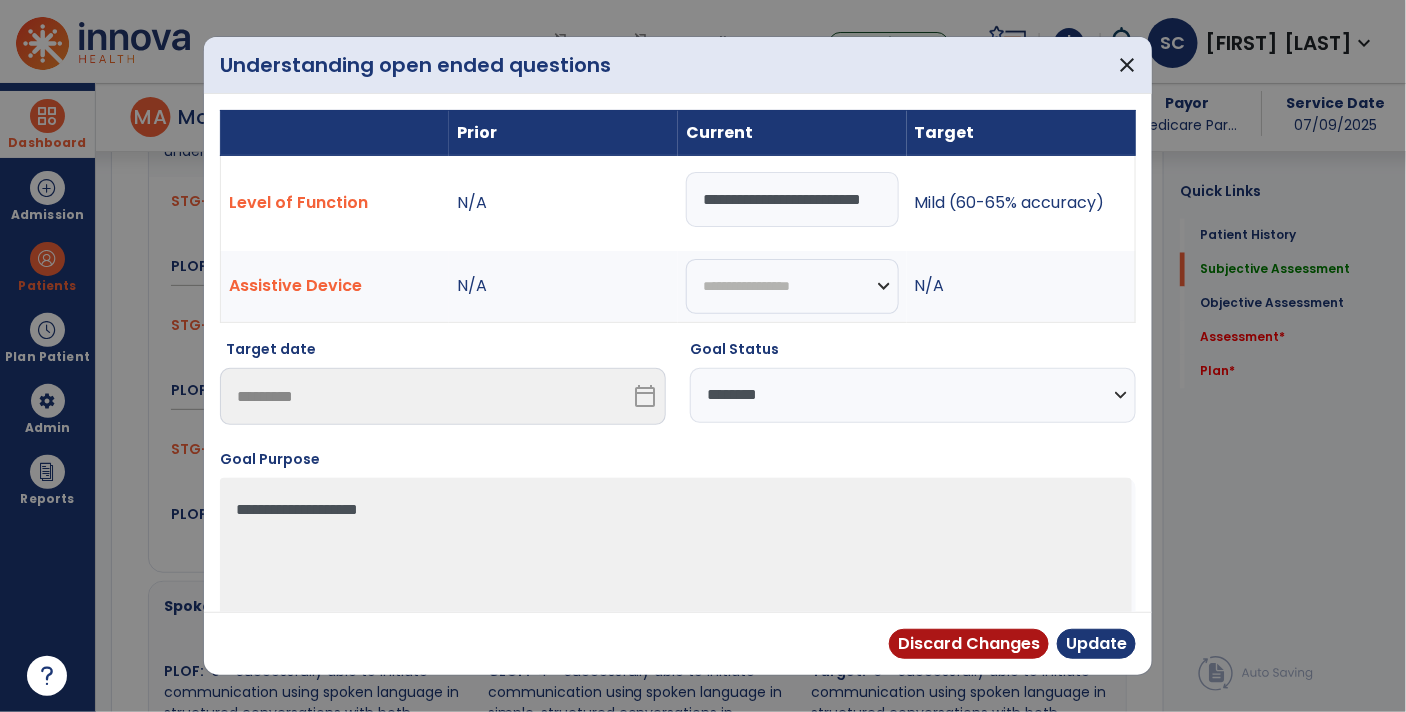 scroll, scrollTop: 1068, scrollLeft: 0, axis: vertical 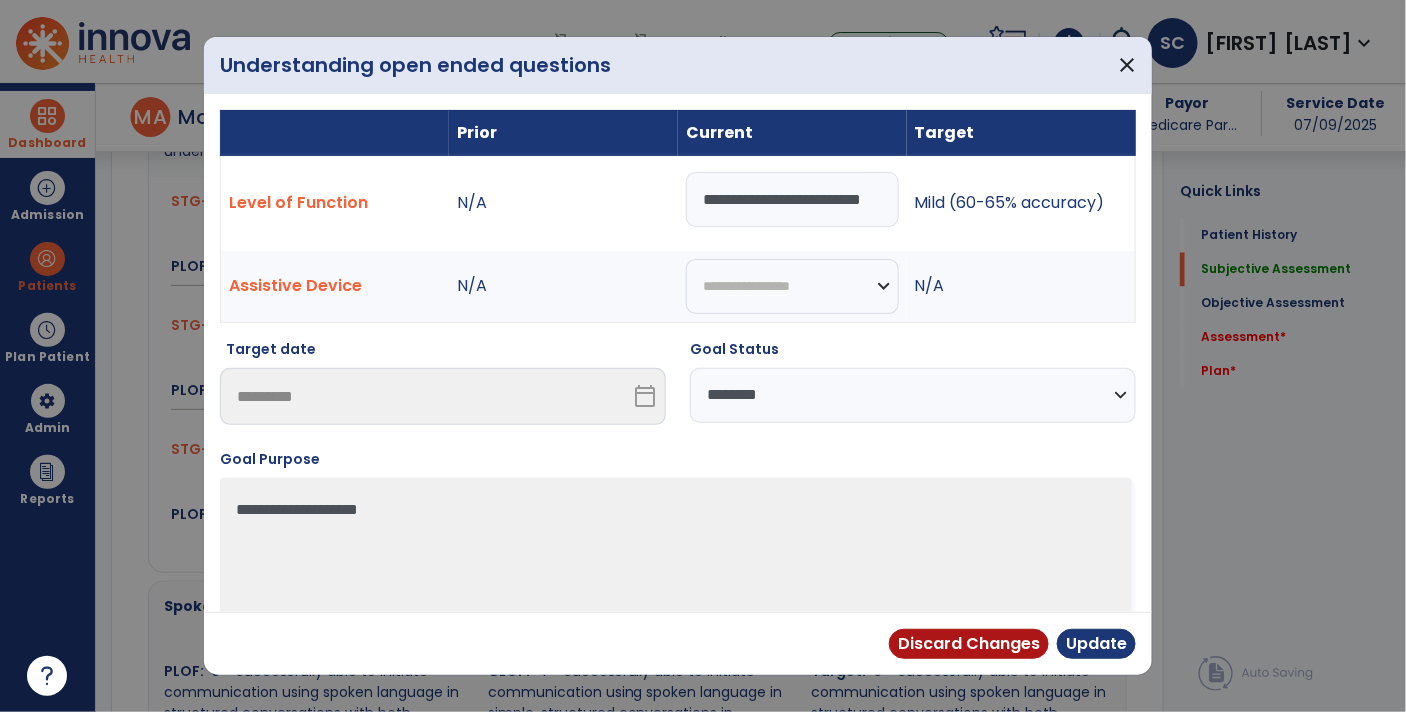 click on "**********" at bounding box center [792, 199] 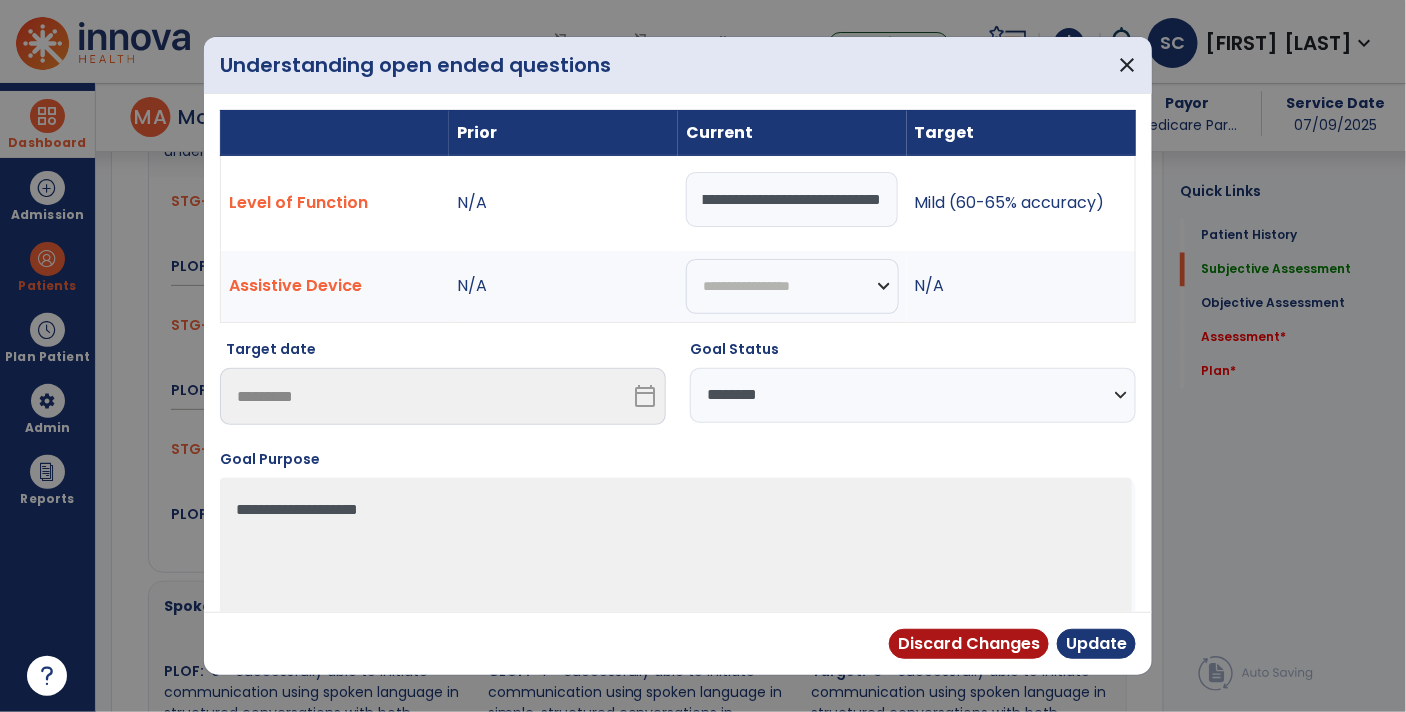 scroll, scrollTop: 0, scrollLeft: 102, axis: horizontal 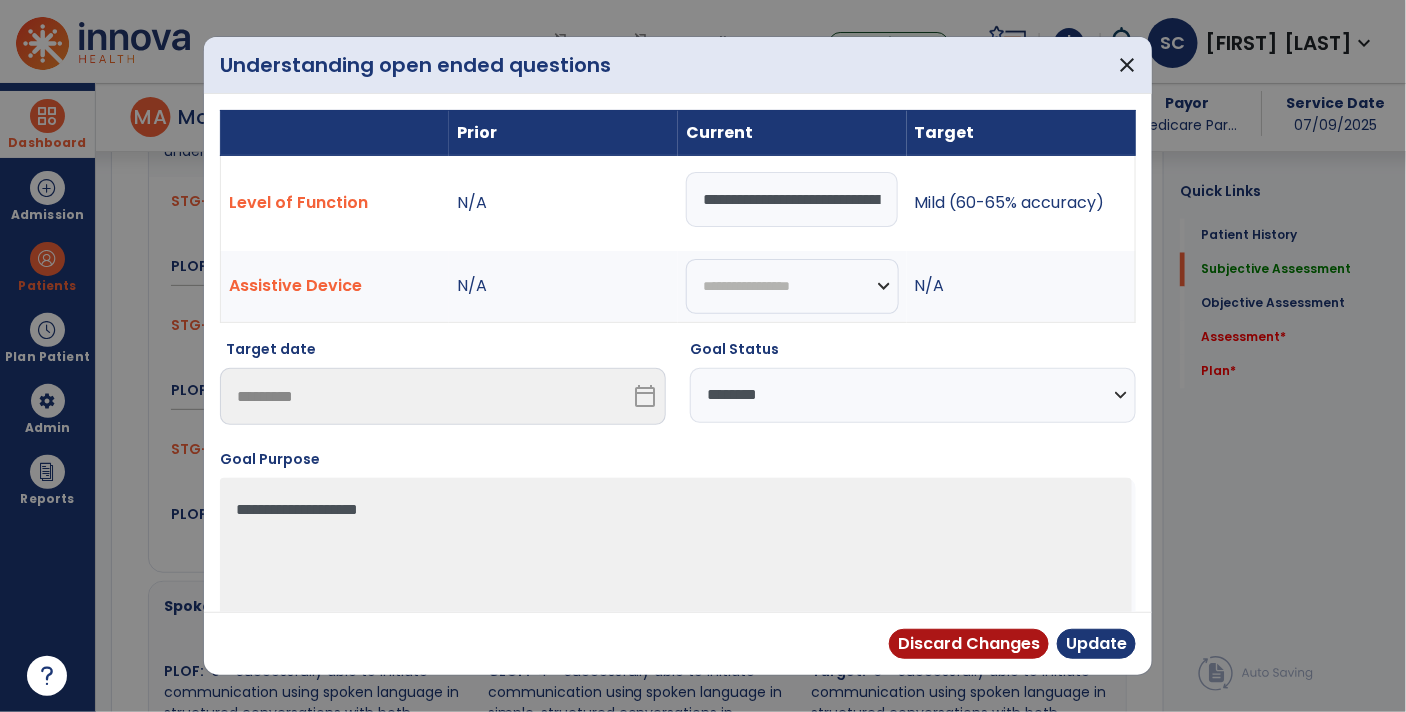 select on "**********" 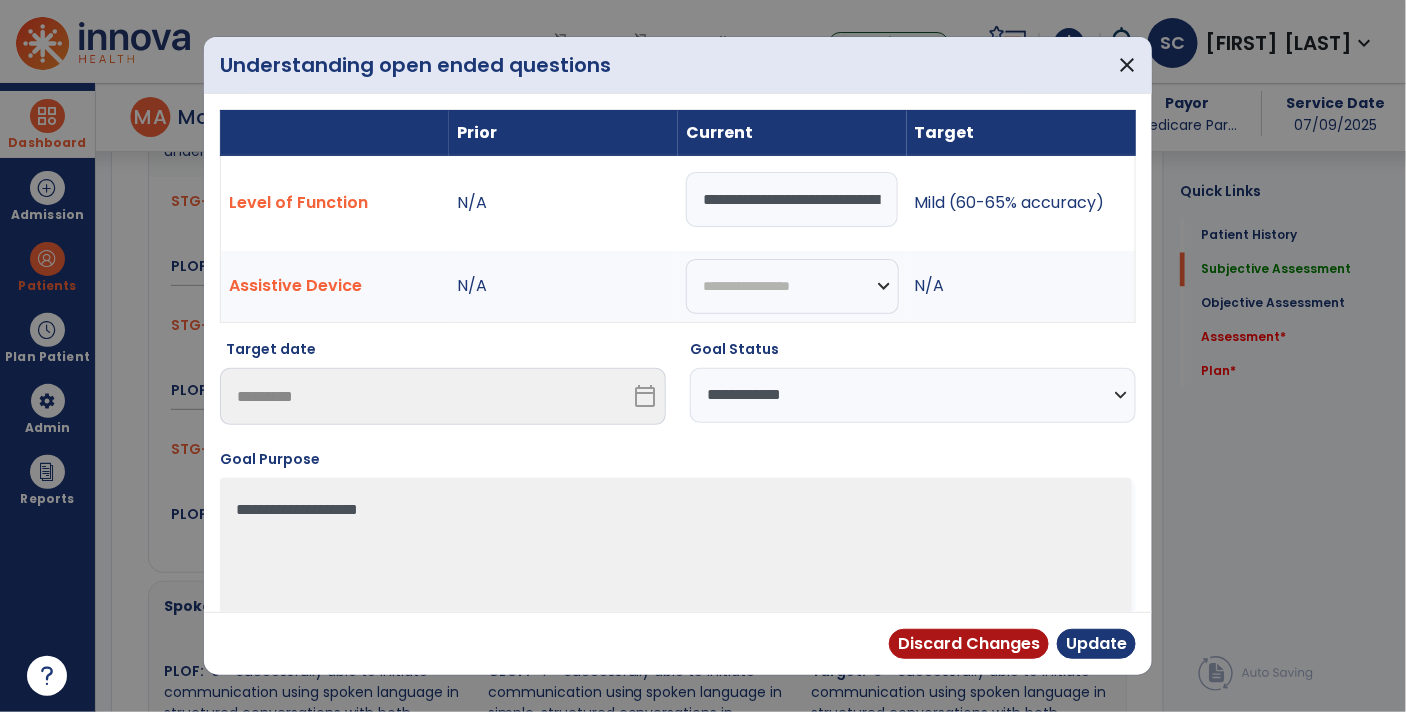 click on "**********" at bounding box center (913, 395) 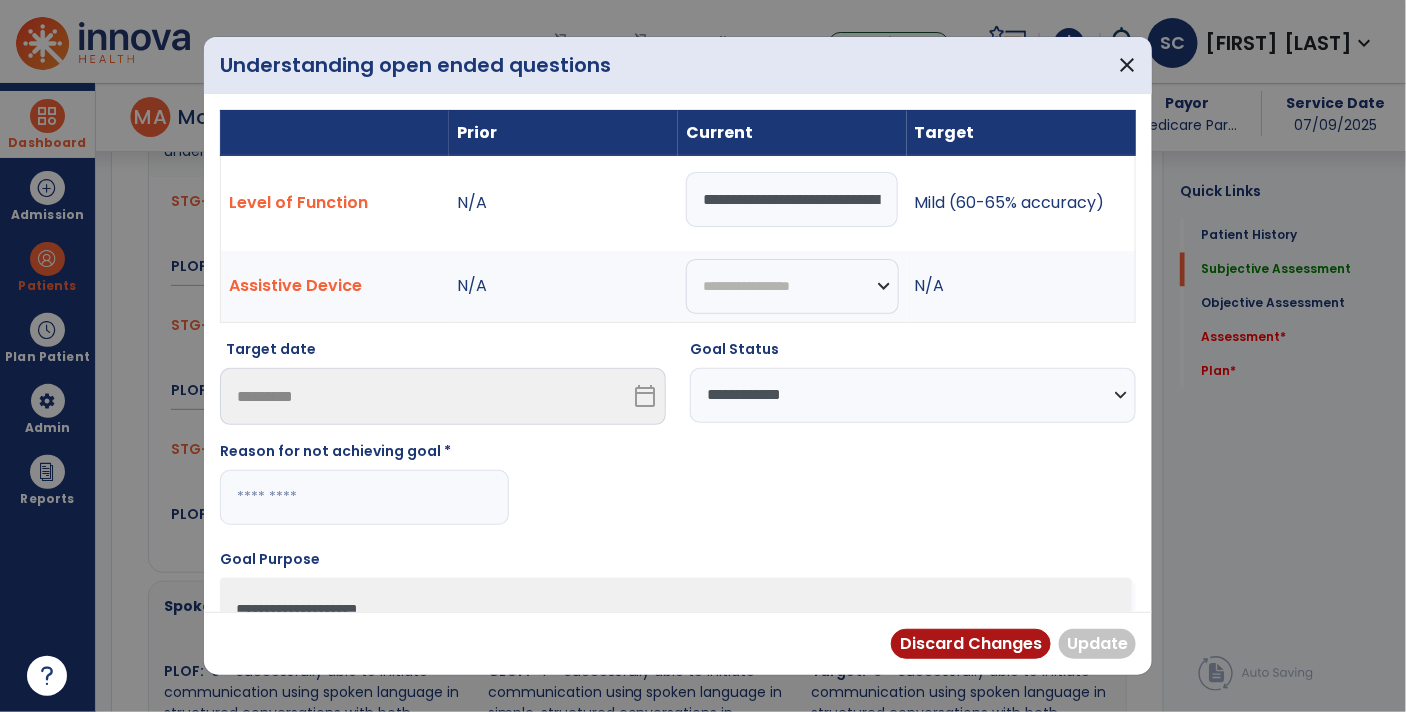 click at bounding box center (364, 497) 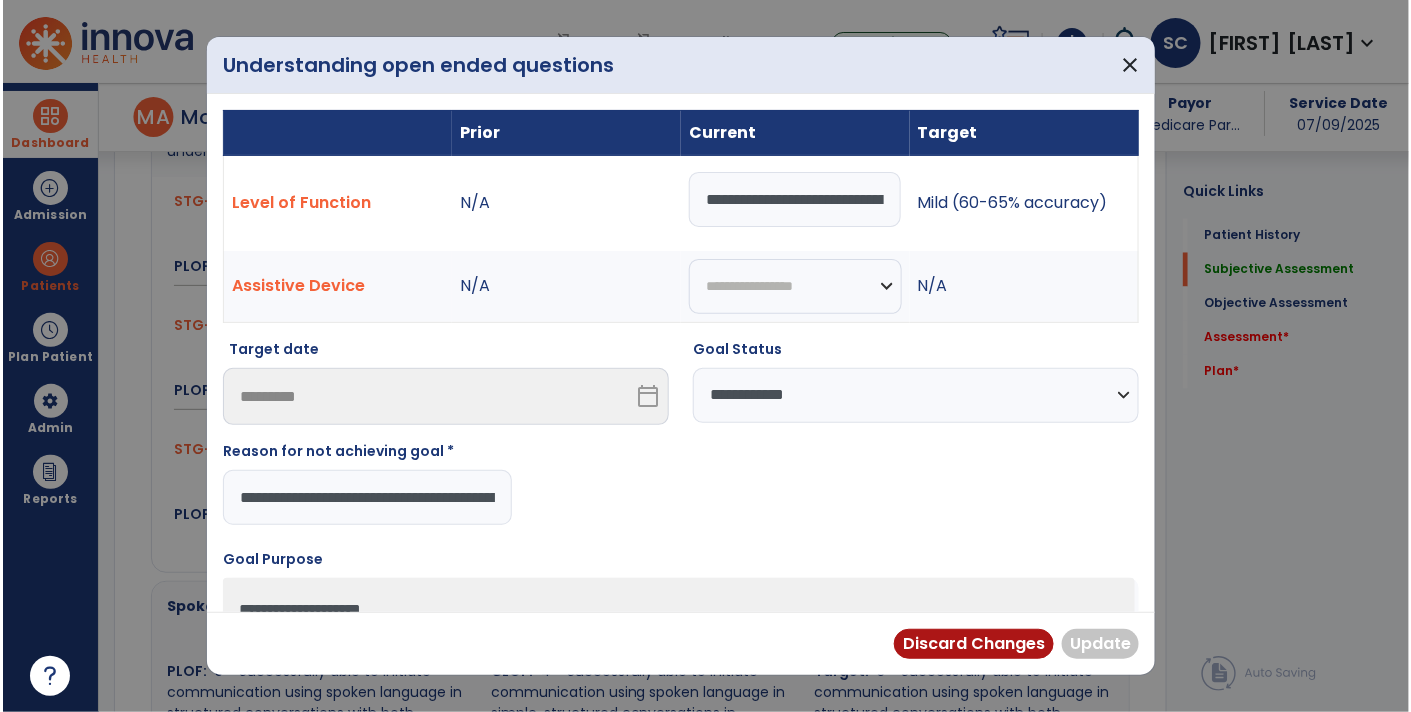 scroll, scrollTop: 0, scrollLeft: 146, axis: horizontal 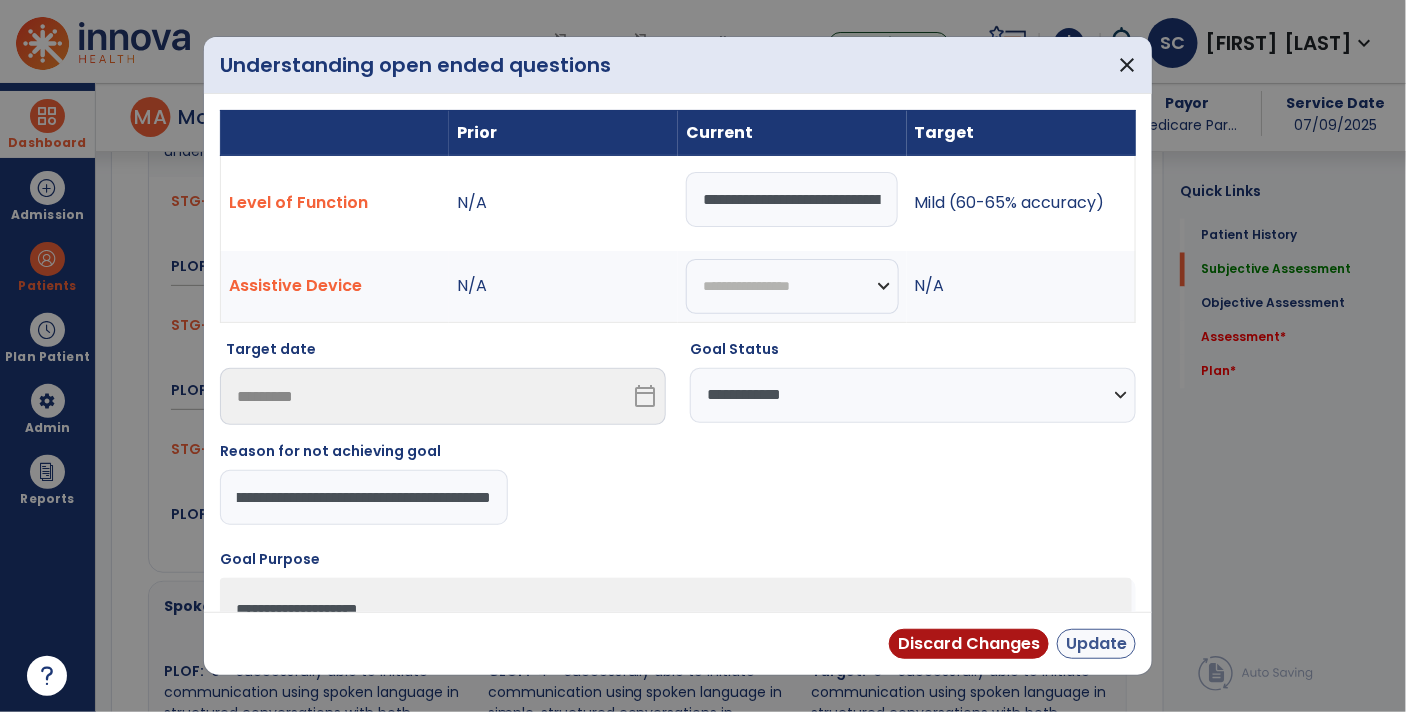 click on "Update" at bounding box center [1096, 644] 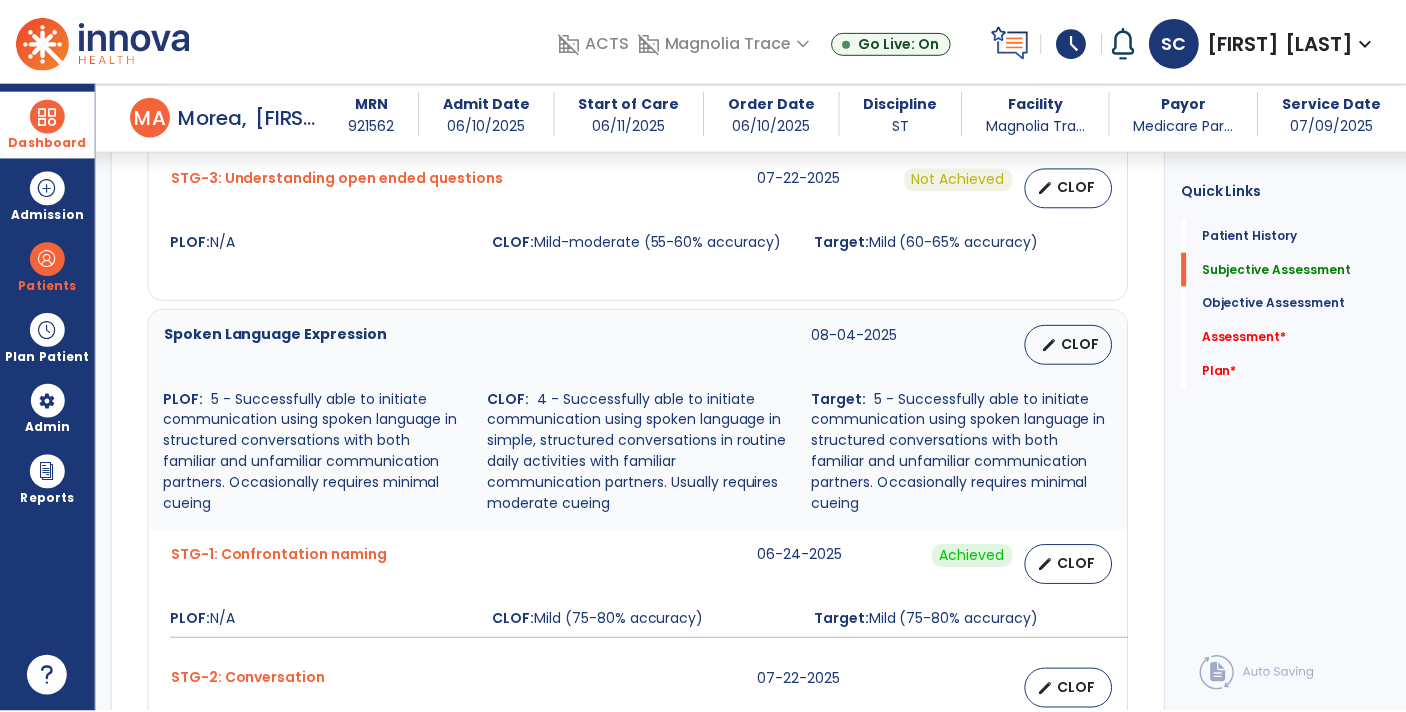 scroll, scrollTop: 1364, scrollLeft: 0, axis: vertical 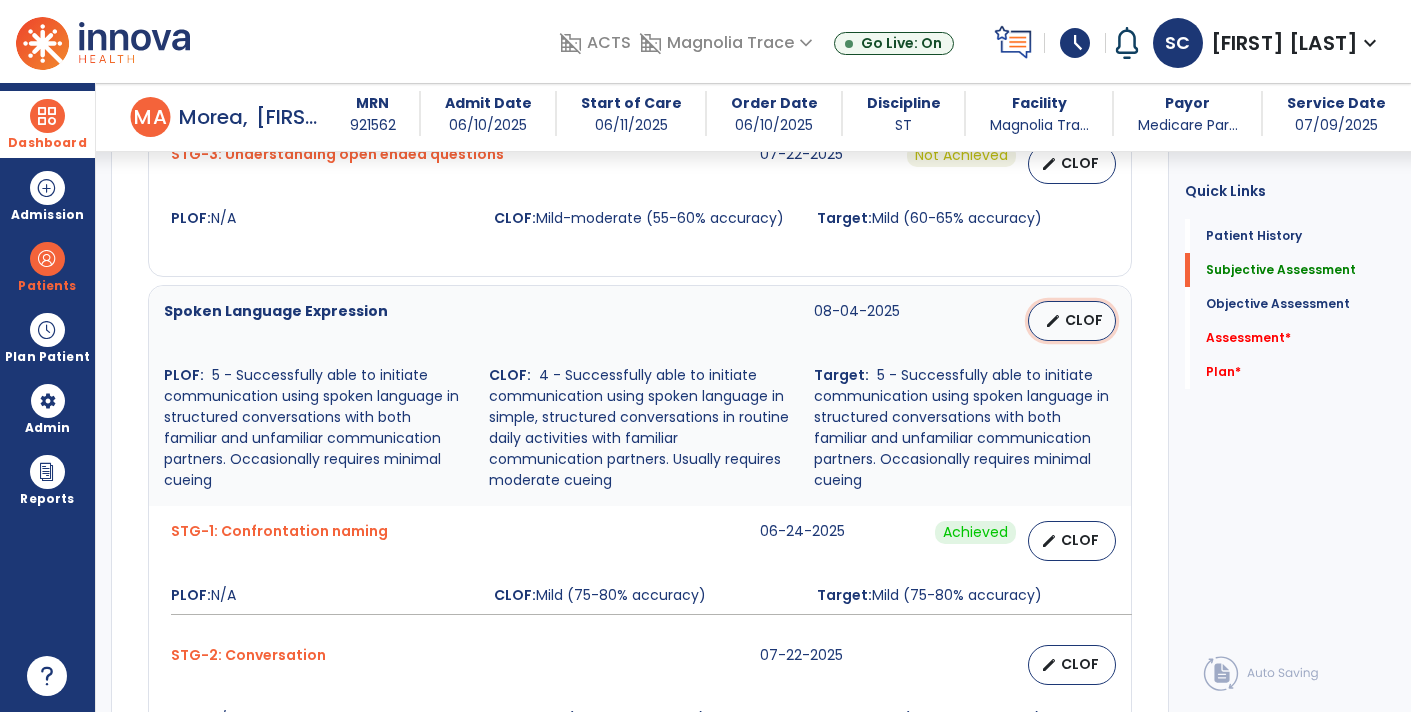 click on "CLOF" at bounding box center [1084, 320] 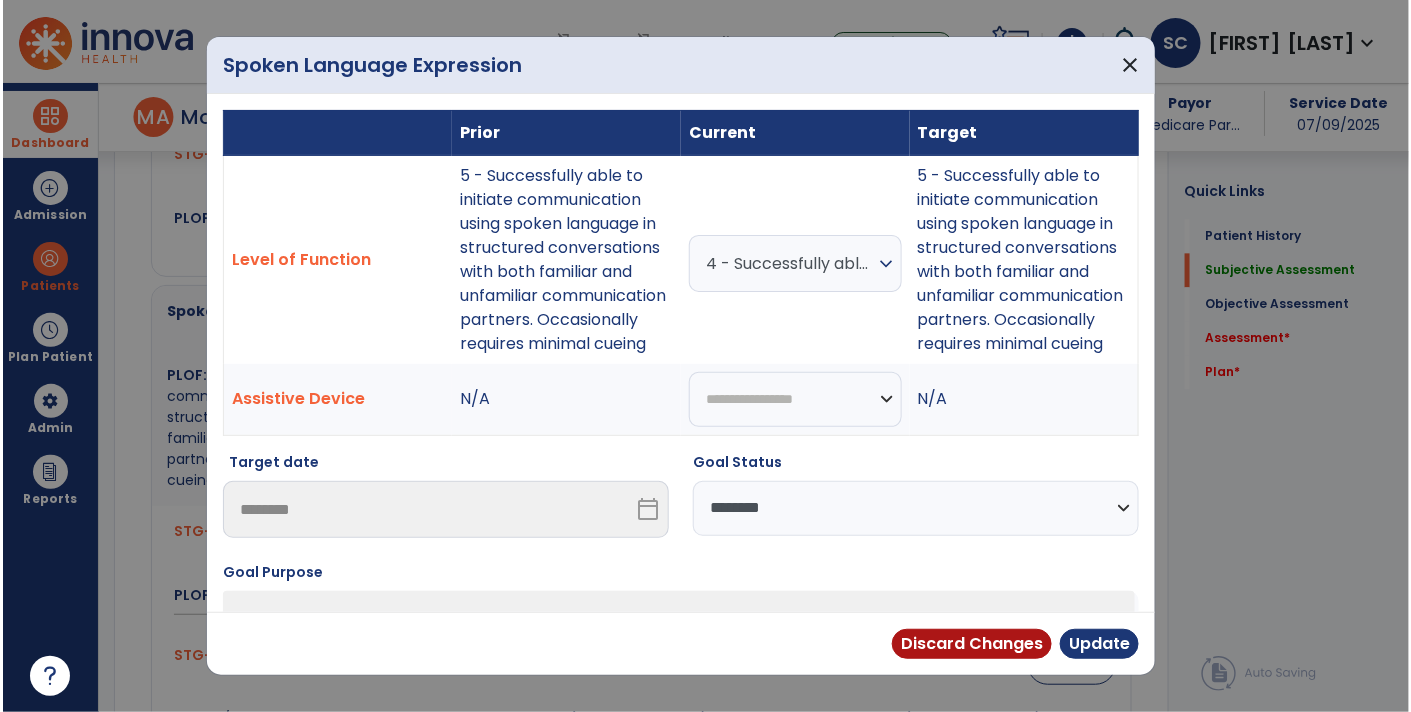 scroll, scrollTop: 1364, scrollLeft: 0, axis: vertical 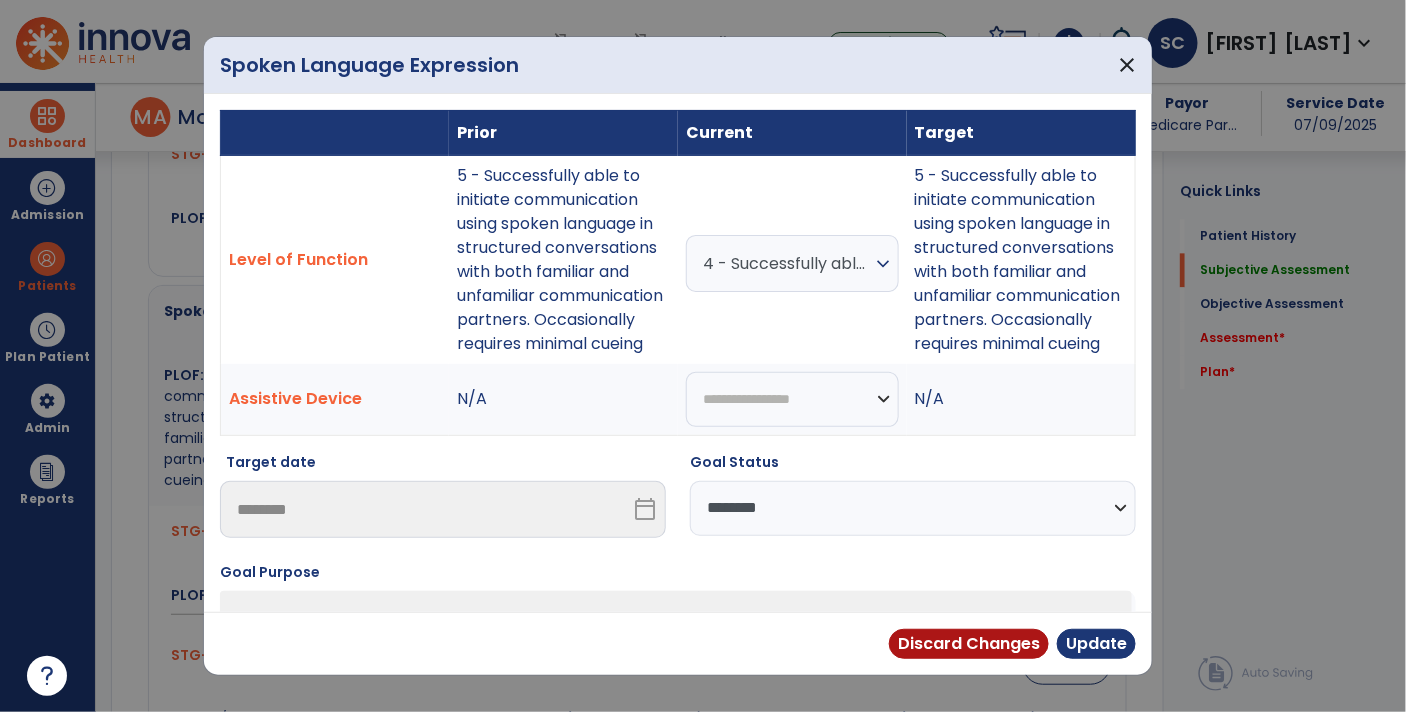 click on "4 - Successfully able to initiate communication using spoken language in simple, structured conversations in routine daily activities with familiar communication partners. Usually requires moderate cueing" at bounding box center [787, 263] 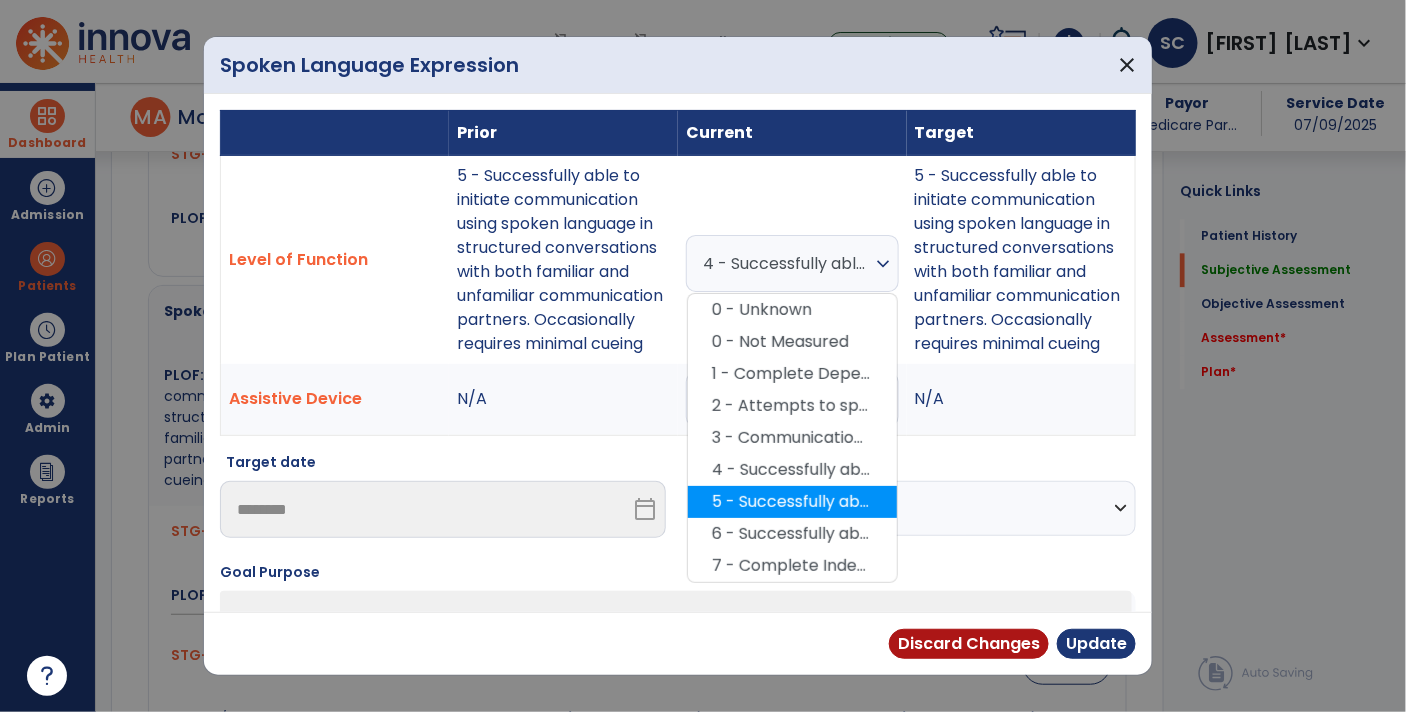 click on "5 - Successfully able to initiate communication using spoken language in structured conversations with both familiar and unfamiliar communication partners. Occasionally requires minimal cueing" at bounding box center [792, 502] 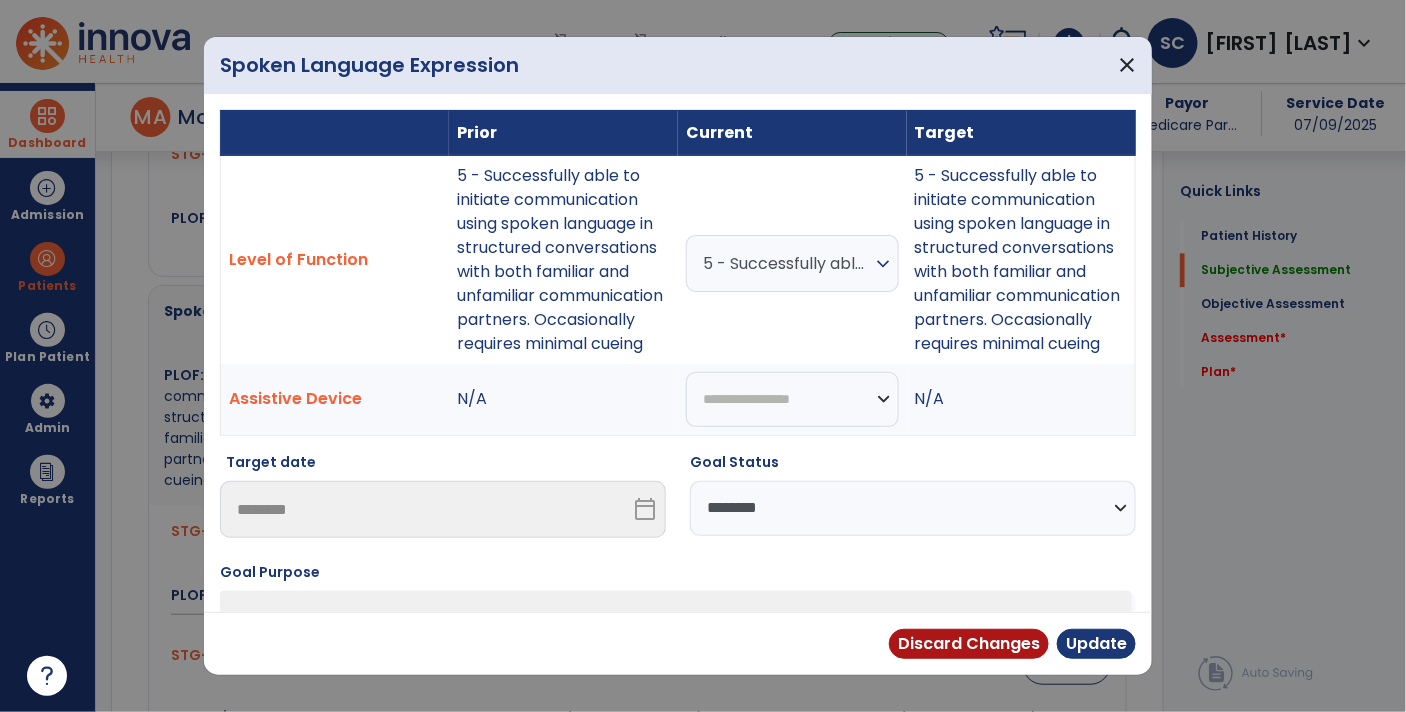click on "**********" at bounding box center (913, 508) 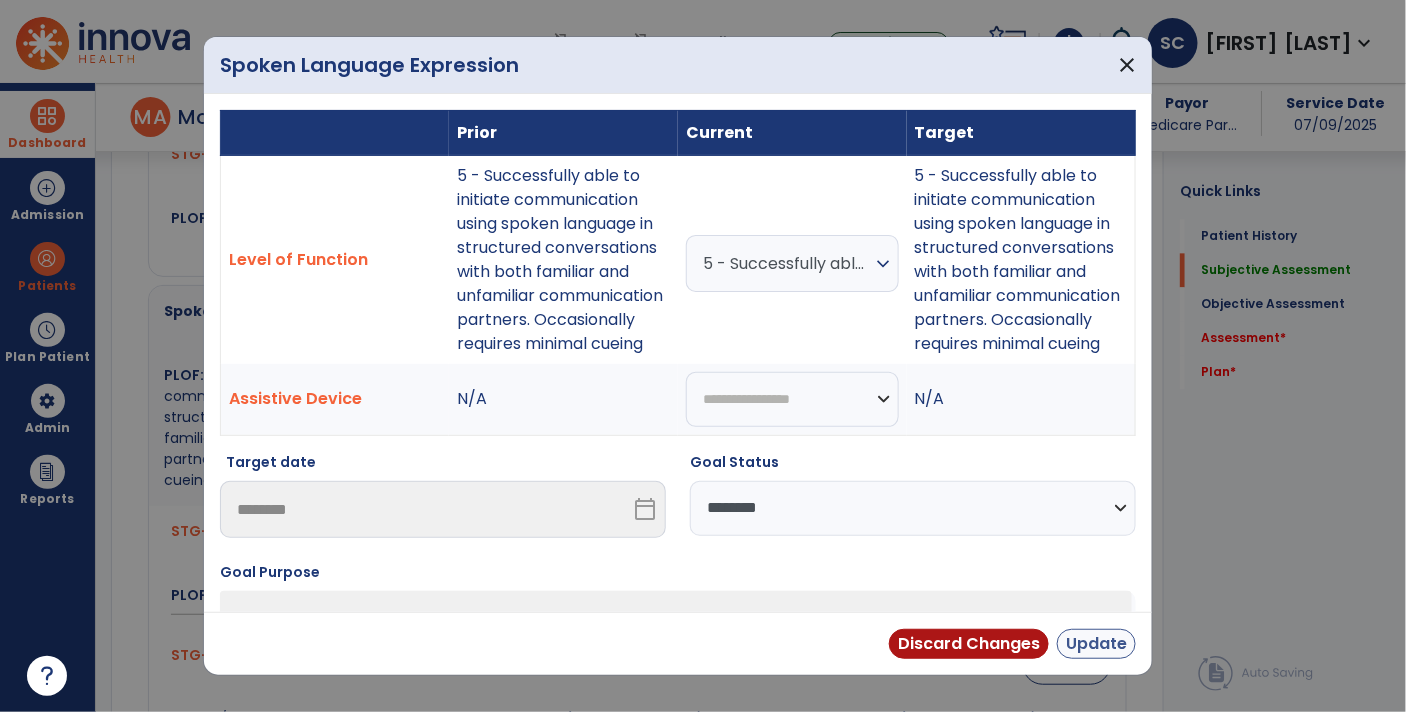 click on "Update" at bounding box center (1096, 644) 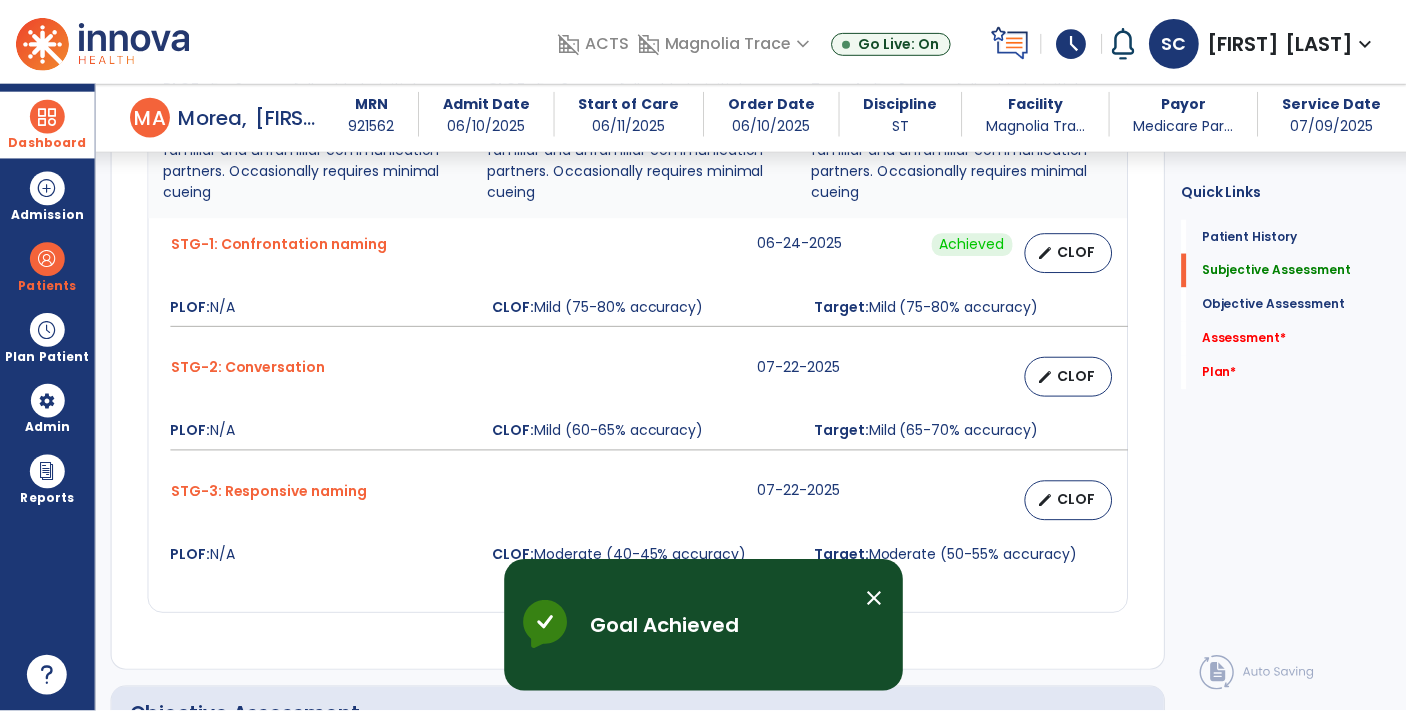 scroll, scrollTop: 1648, scrollLeft: 0, axis: vertical 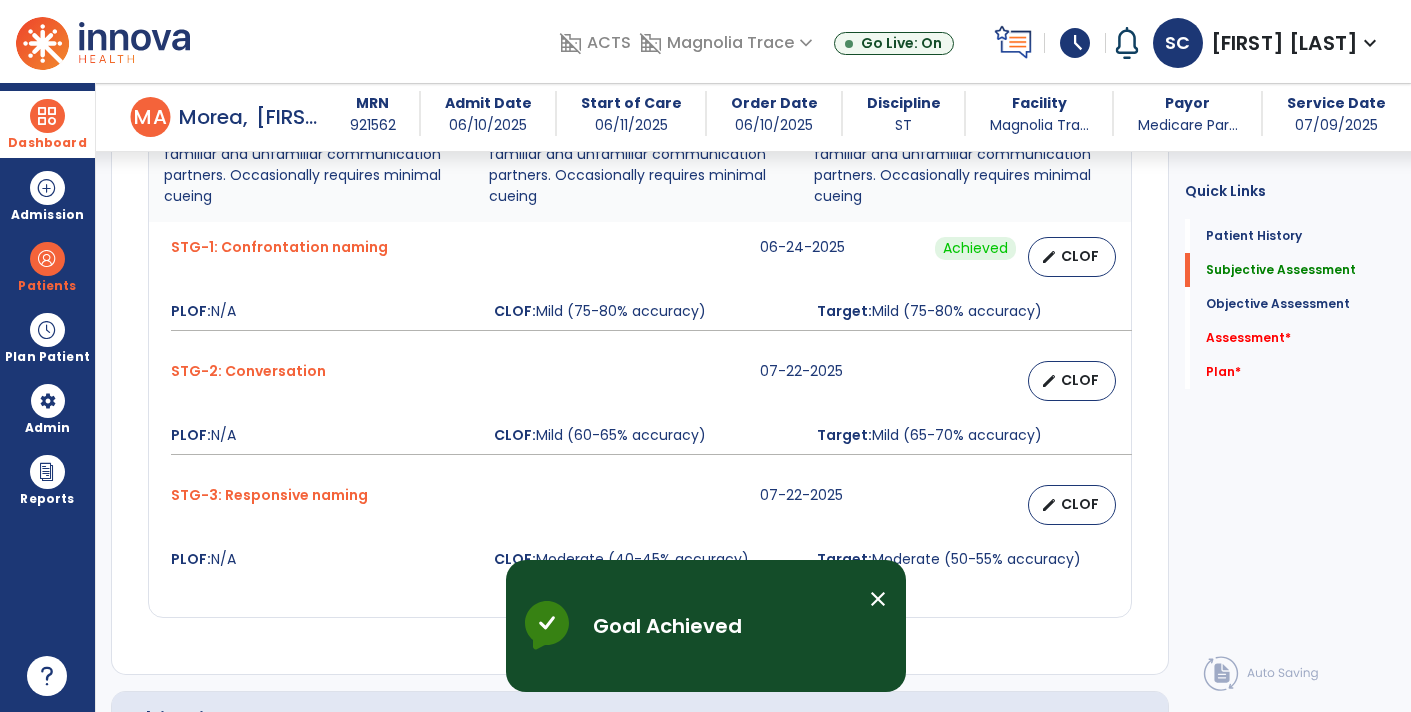 click on "CLOF" at bounding box center (1080, 380) 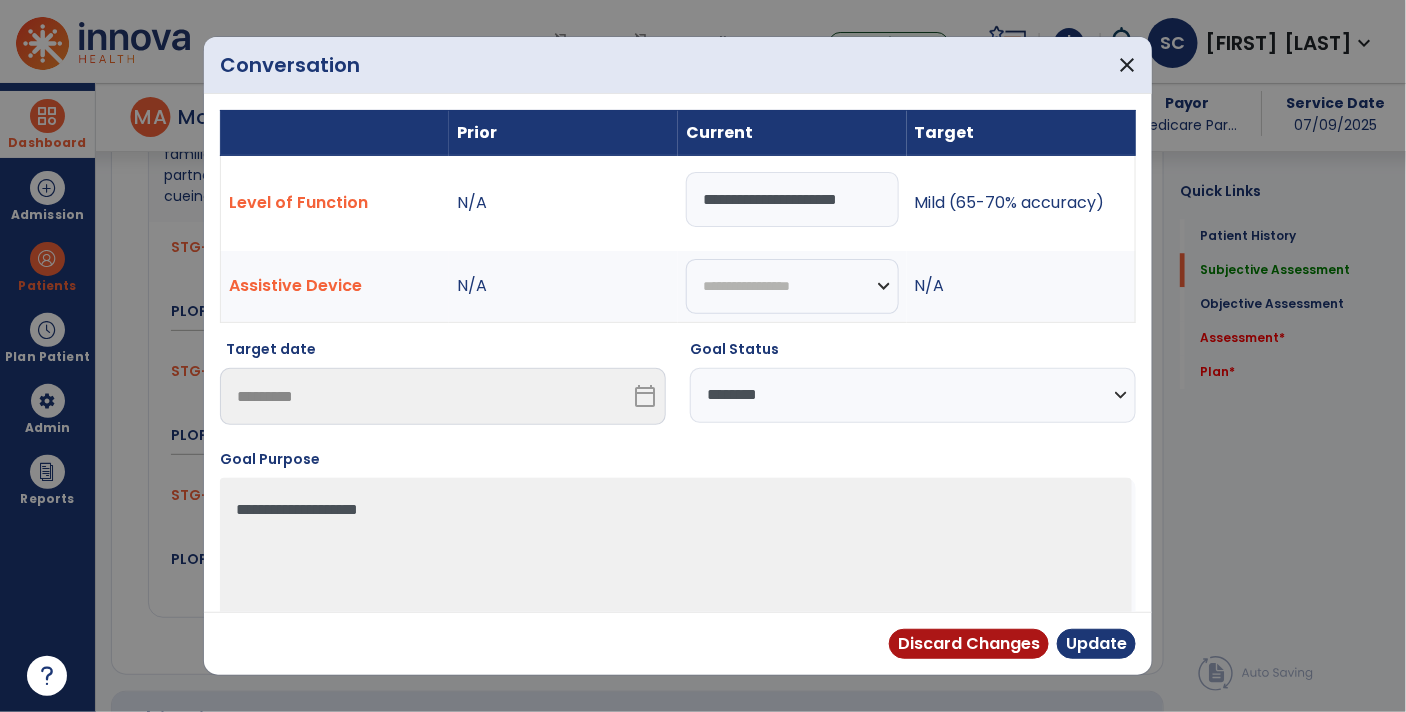 scroll, scrollTop: 1648, scrollLeft: 0, axis: vertical 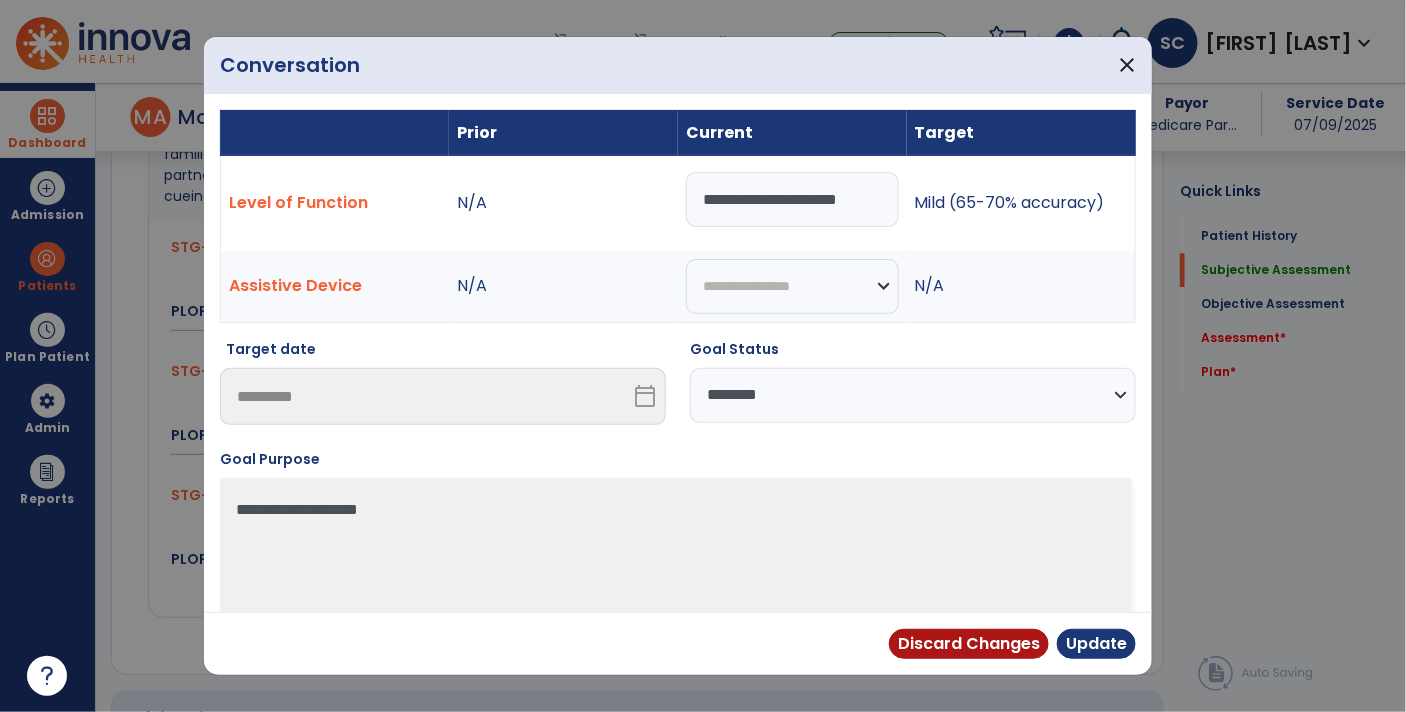 click on "**********" at bounding box center (913, 395) 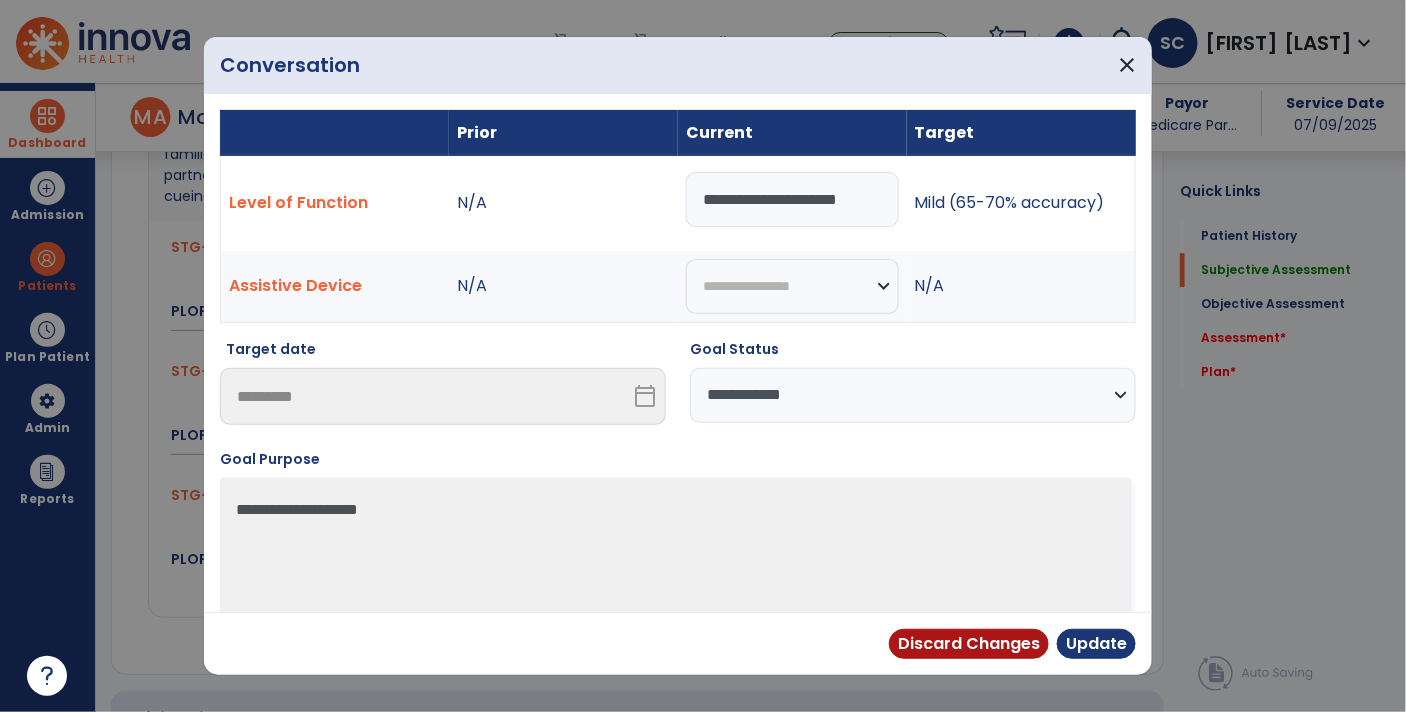 click on "**********" at bounding box center (913, 395) 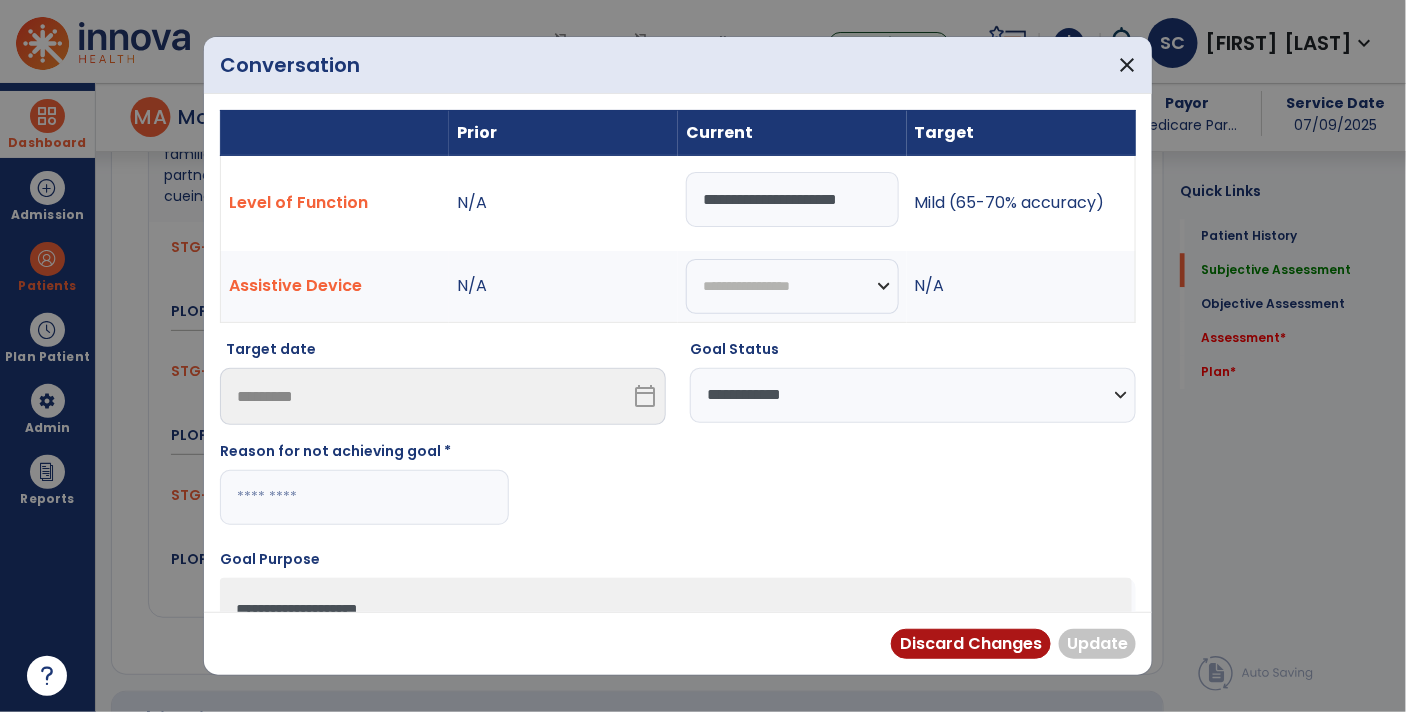 click at bounding box center (364, 497) 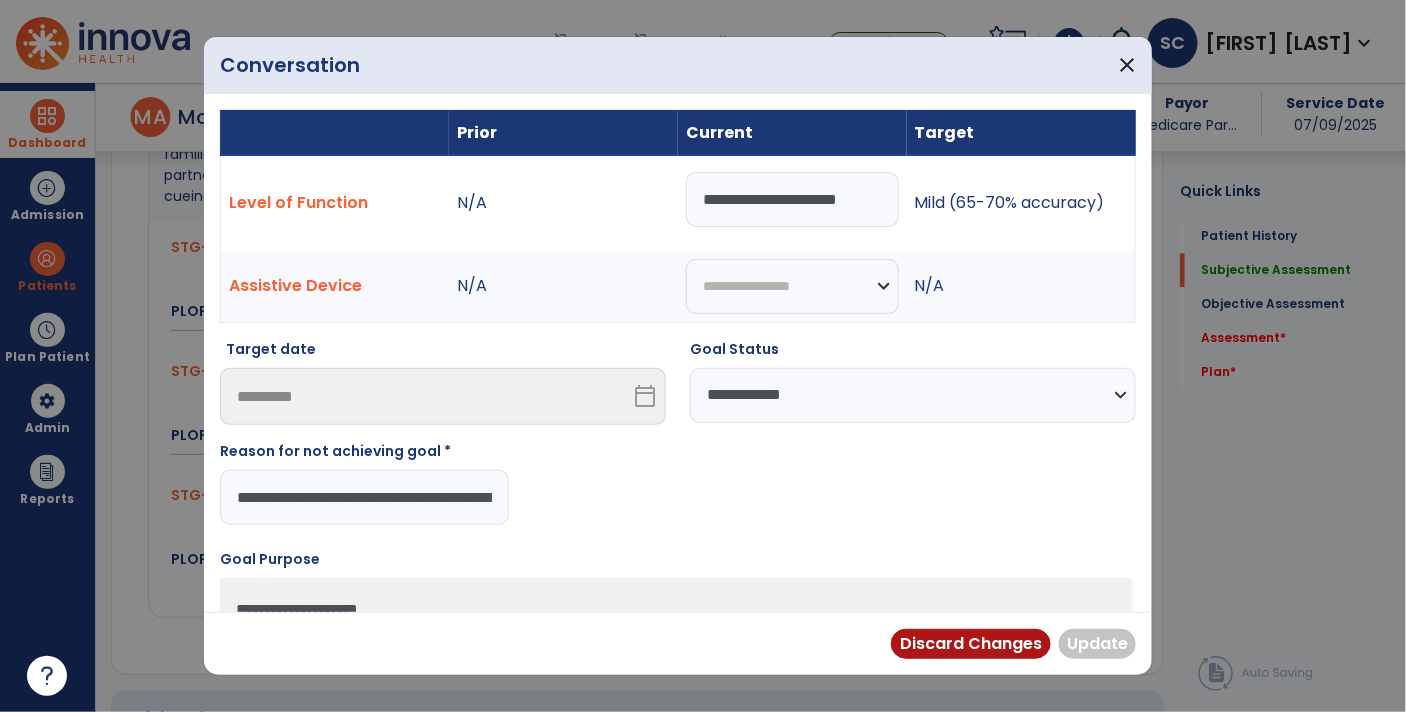 scroll, scrollTop: 0, scrollLeft: 146, axis: horizontal 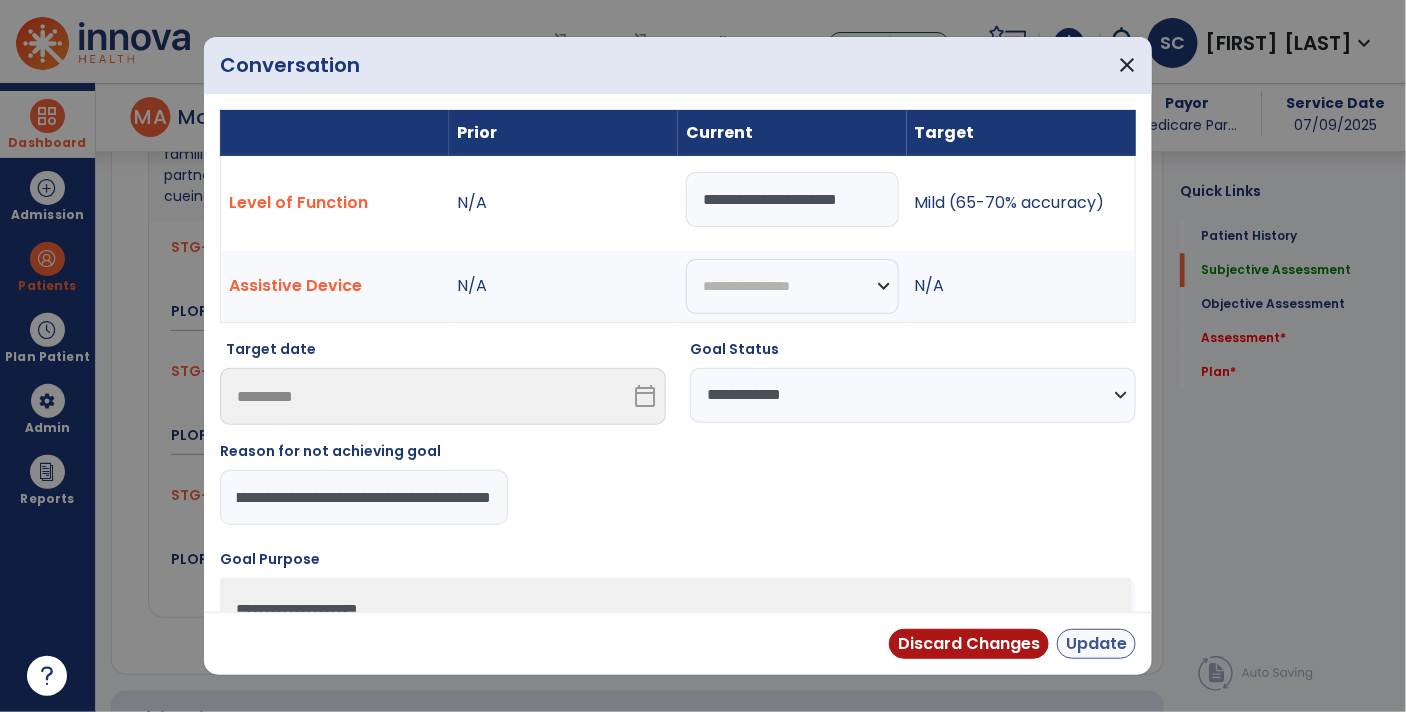click on "Update" at bounding box center [1096, 644] 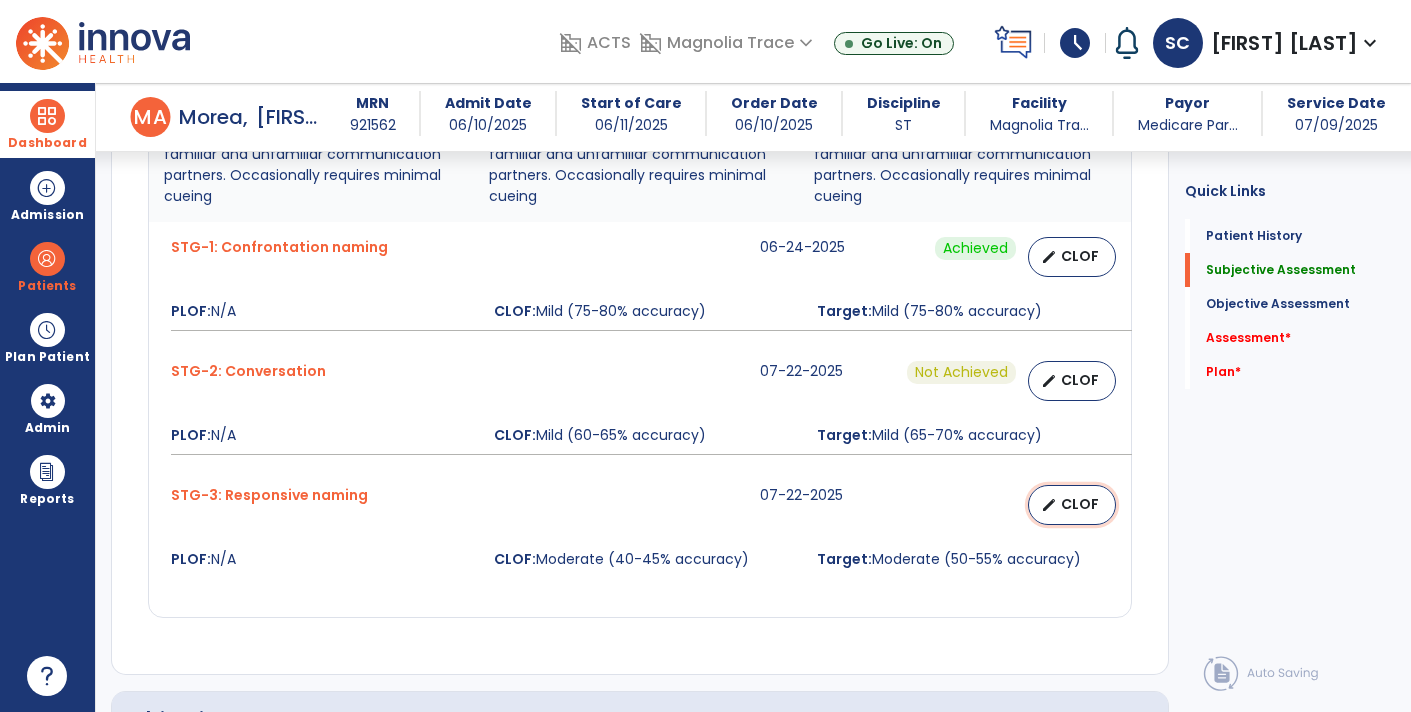 click on "edit   CLOF" at bounding box center [1072, 505] 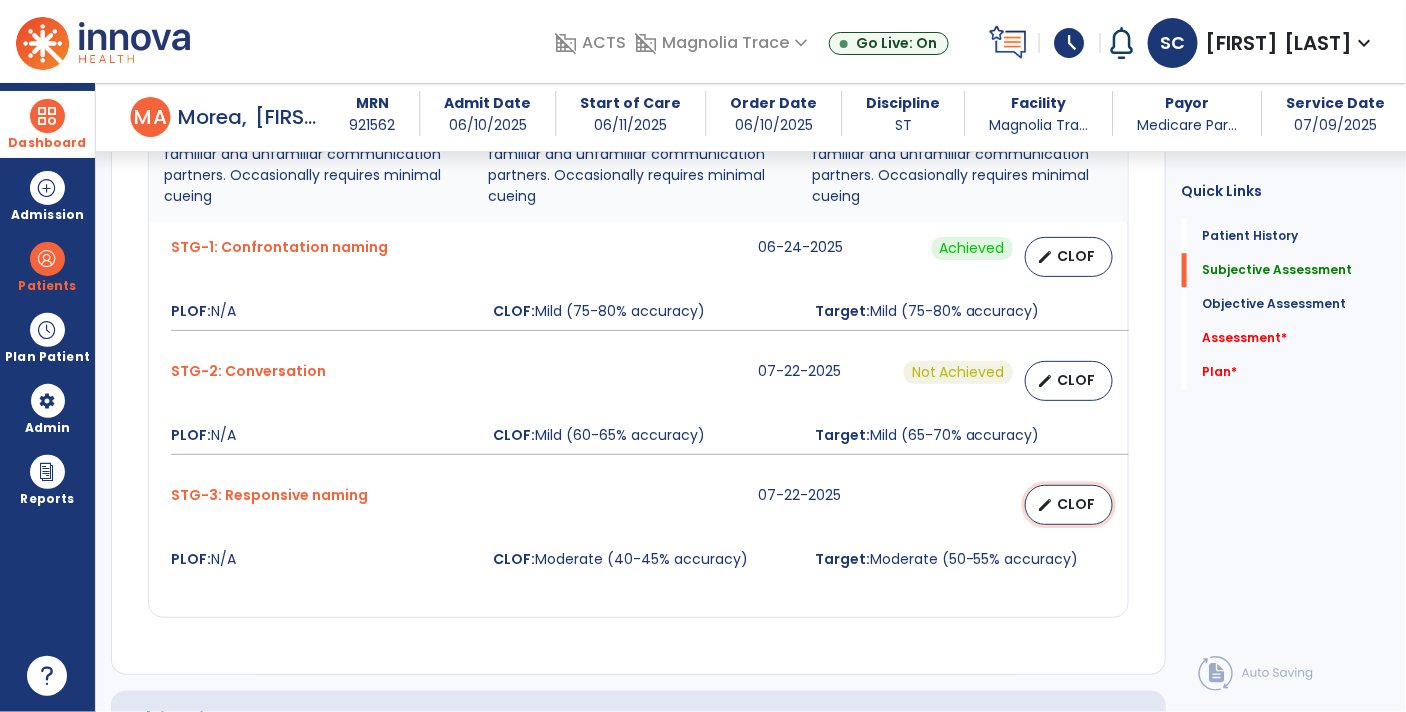 select on "********" 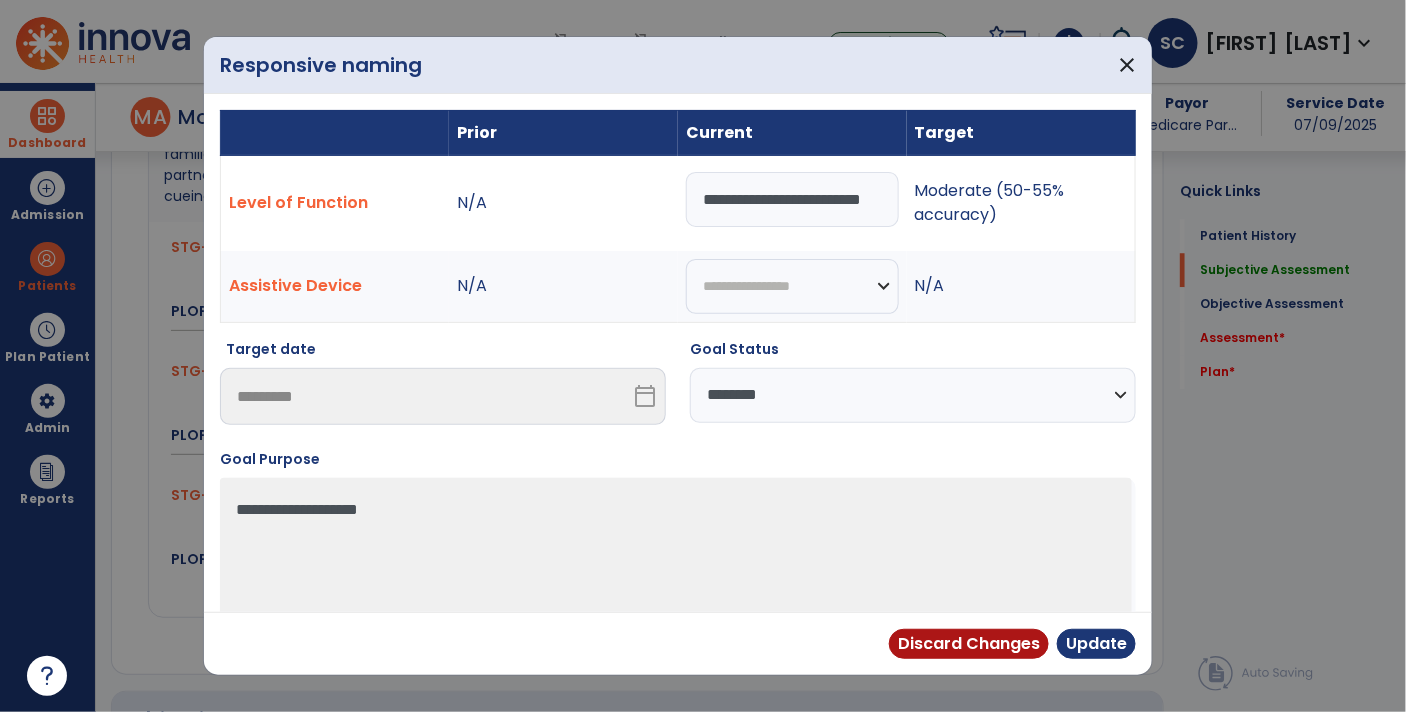 scroll, scrollTop: 1648, scrollLeft: 0, axis: vertical 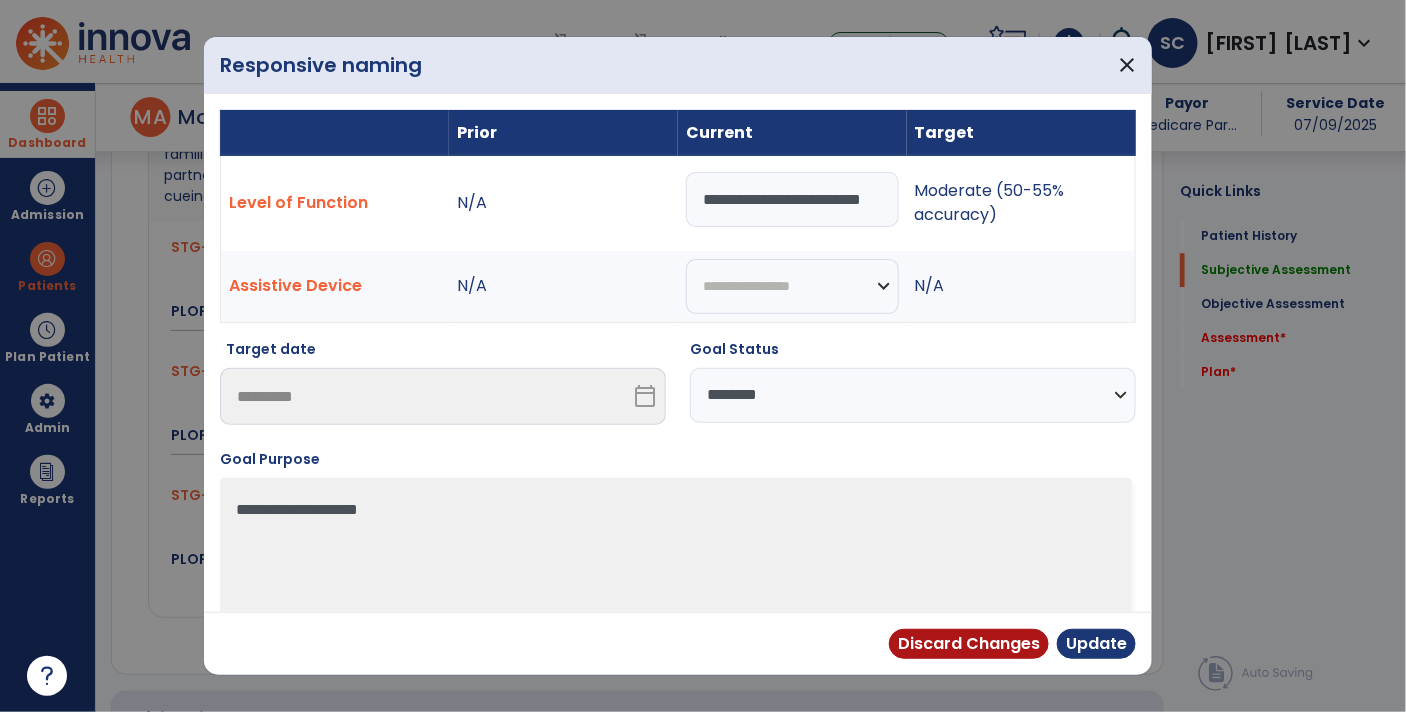 click on "**********" at bounding box center (792, 199) 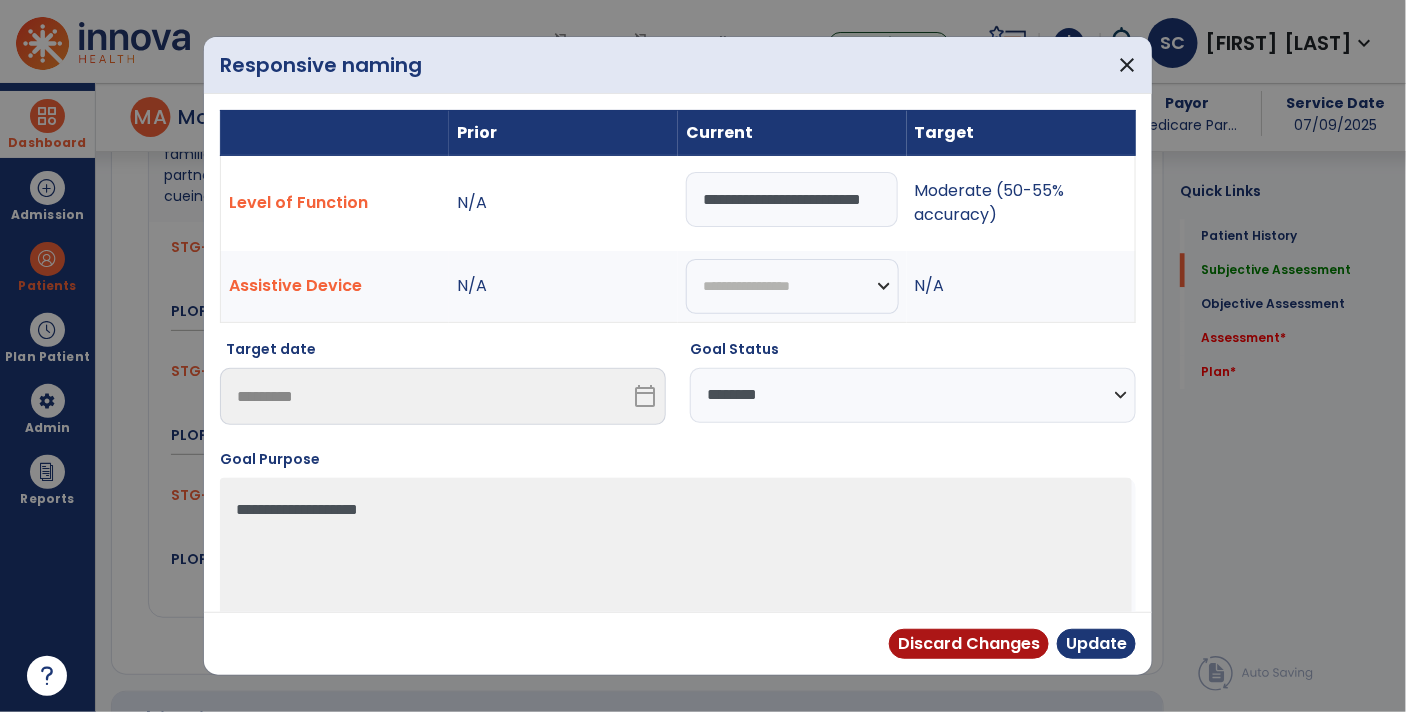 scroll, scrollTop: 0, scrollLeft: 58, axis: horizontal 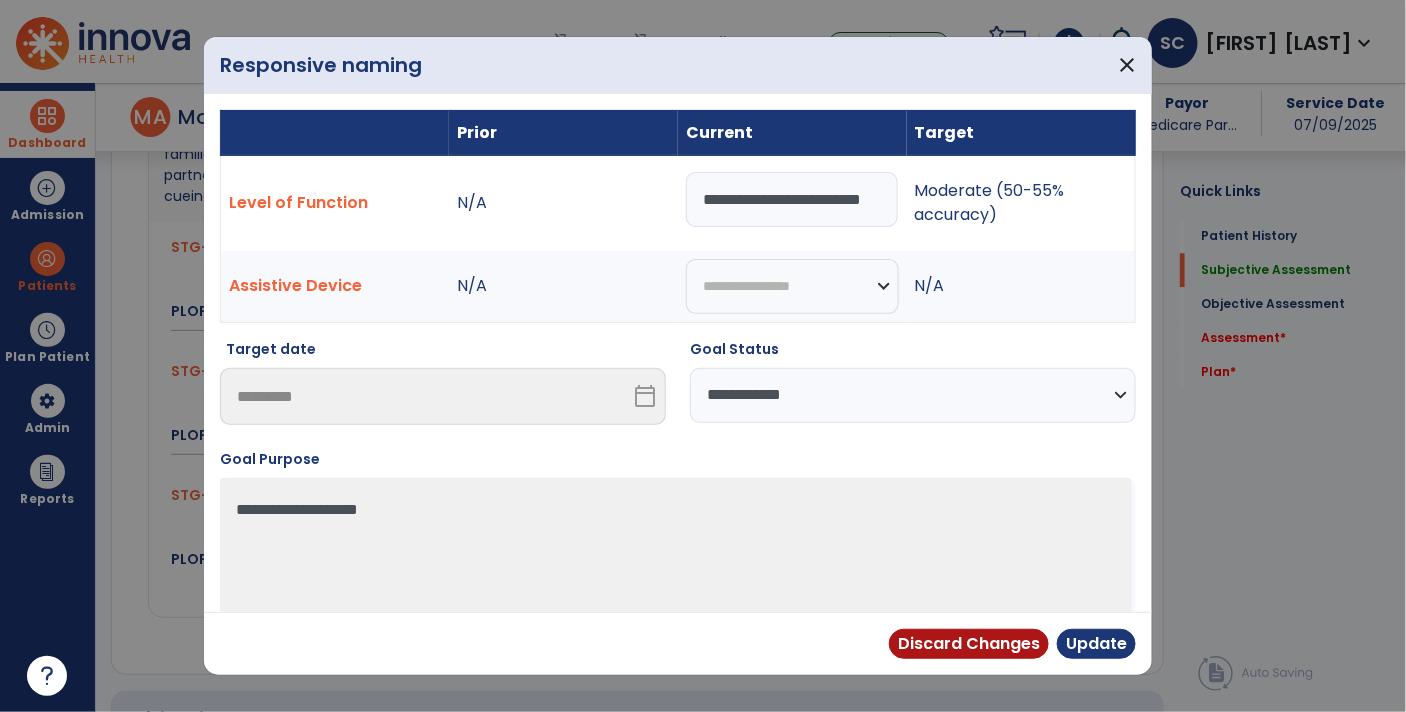 click on "**********" at bounding box center (913, 395) 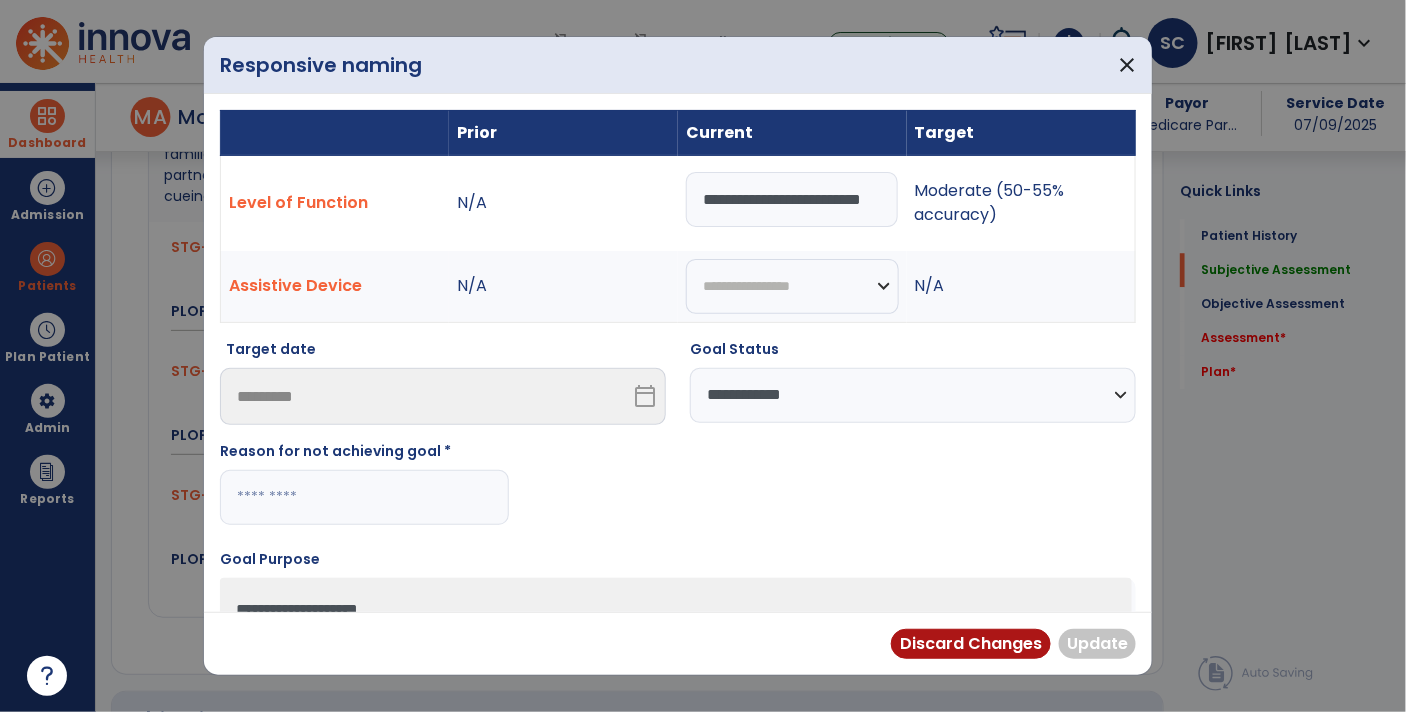 click on "**********" at bounding box center (913, 395) 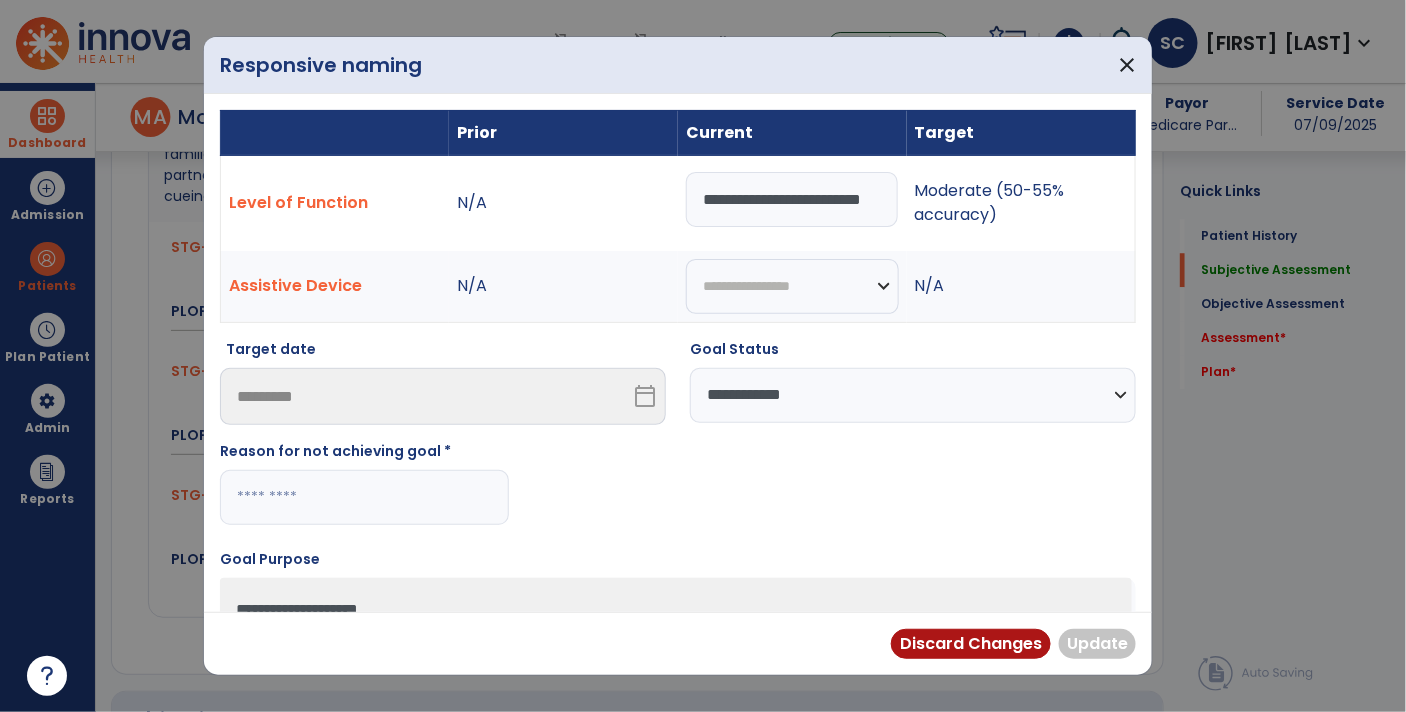 select on "********" 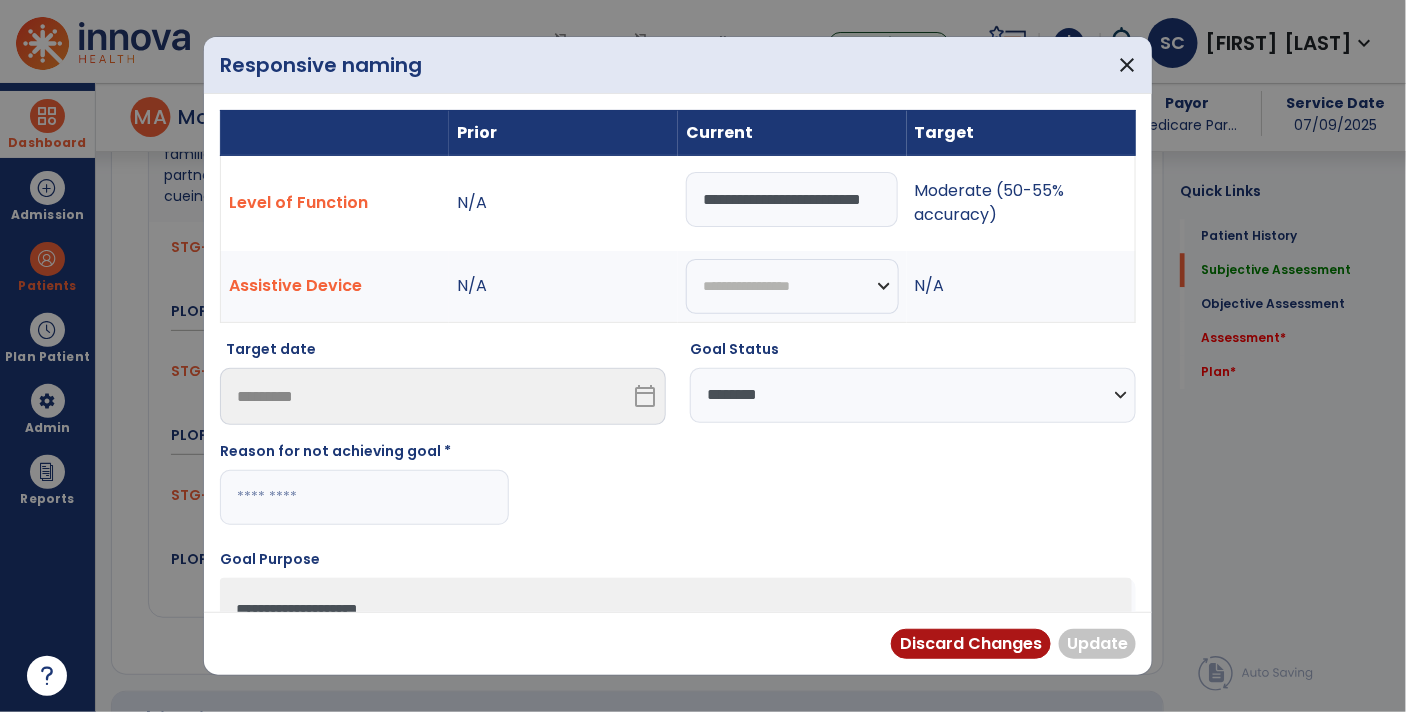 click on "**********" at bounding box center (913, 395) 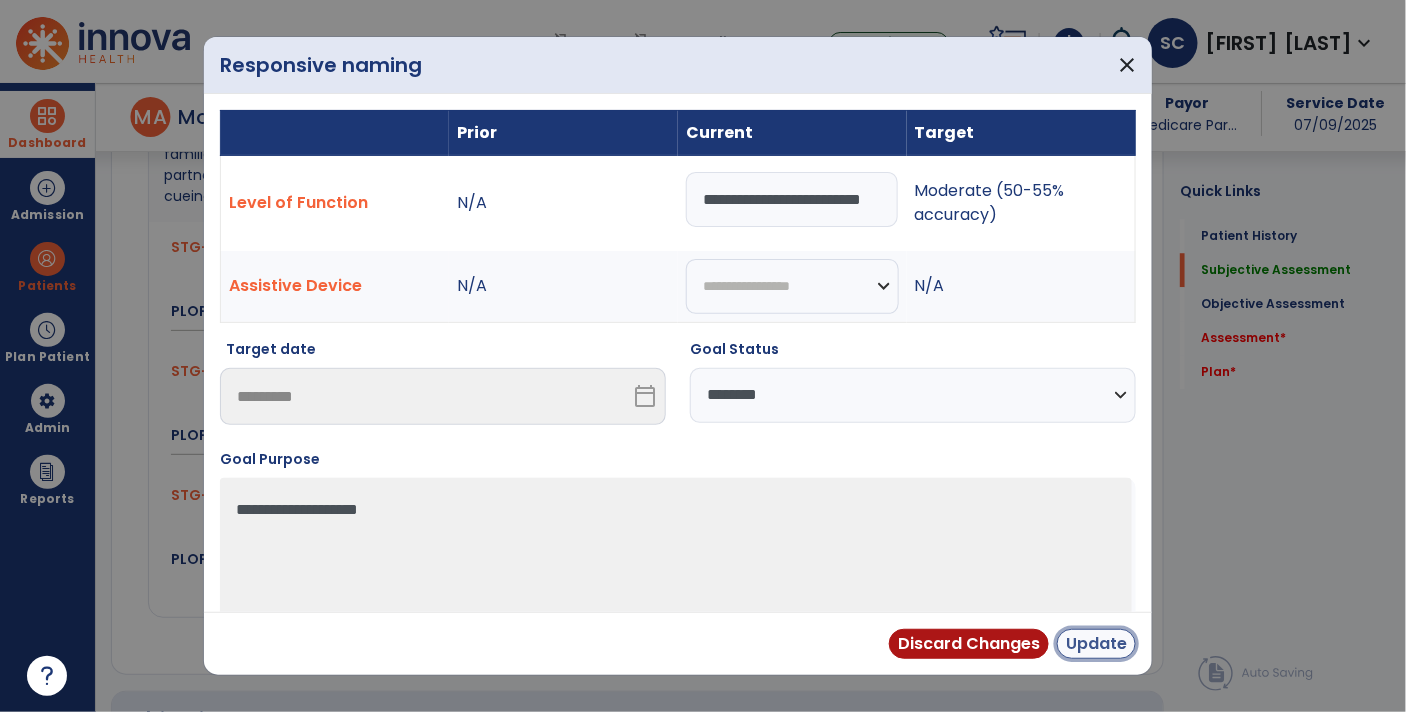 click on "Update" at bounding box center (1096, 644) 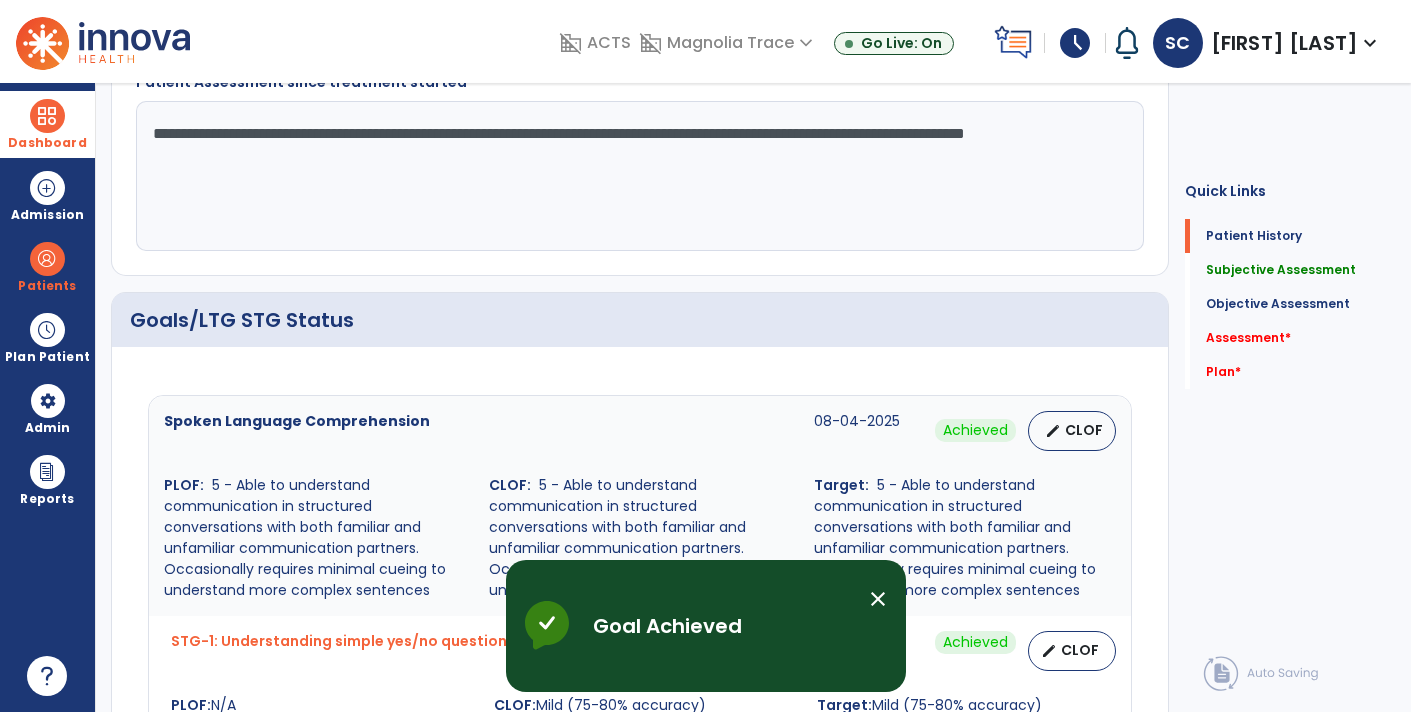 scroll, scrollTop: 0, scrollLeft: 0, axis: both 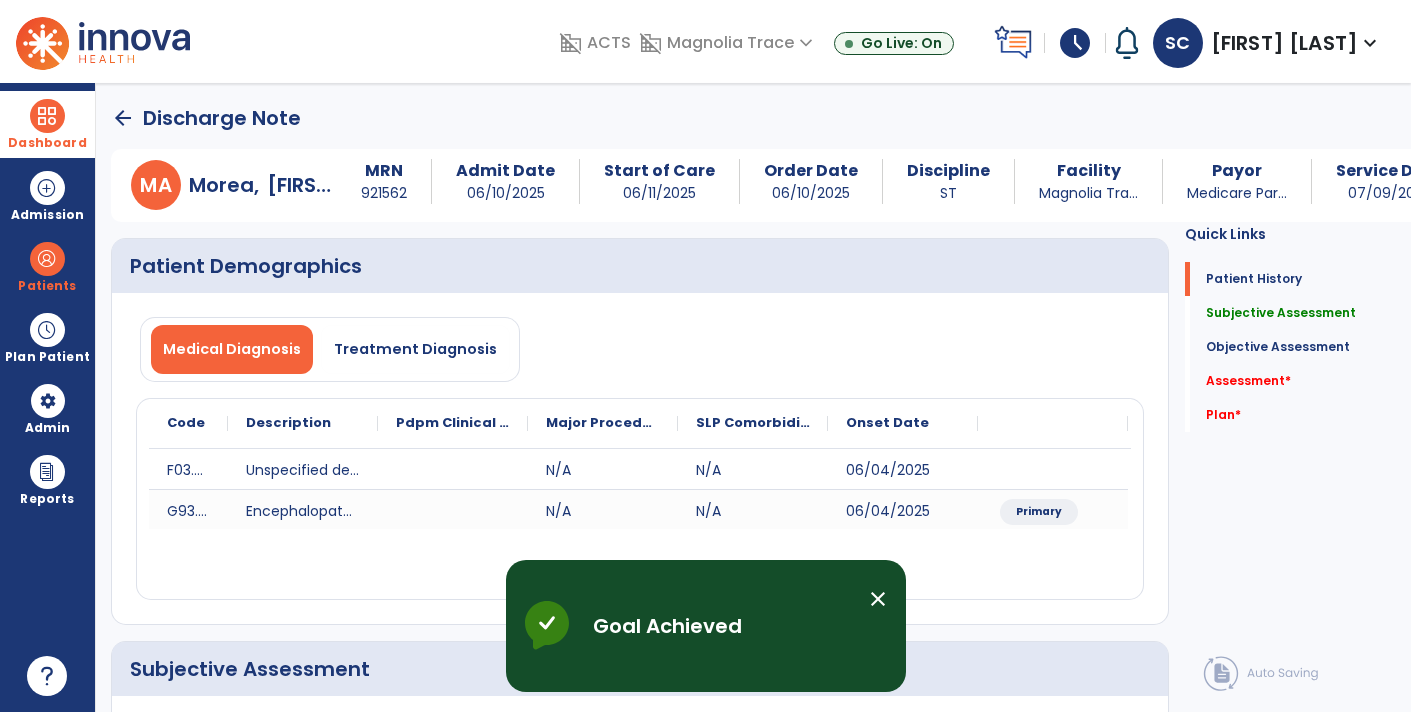 click on "arrow_back" 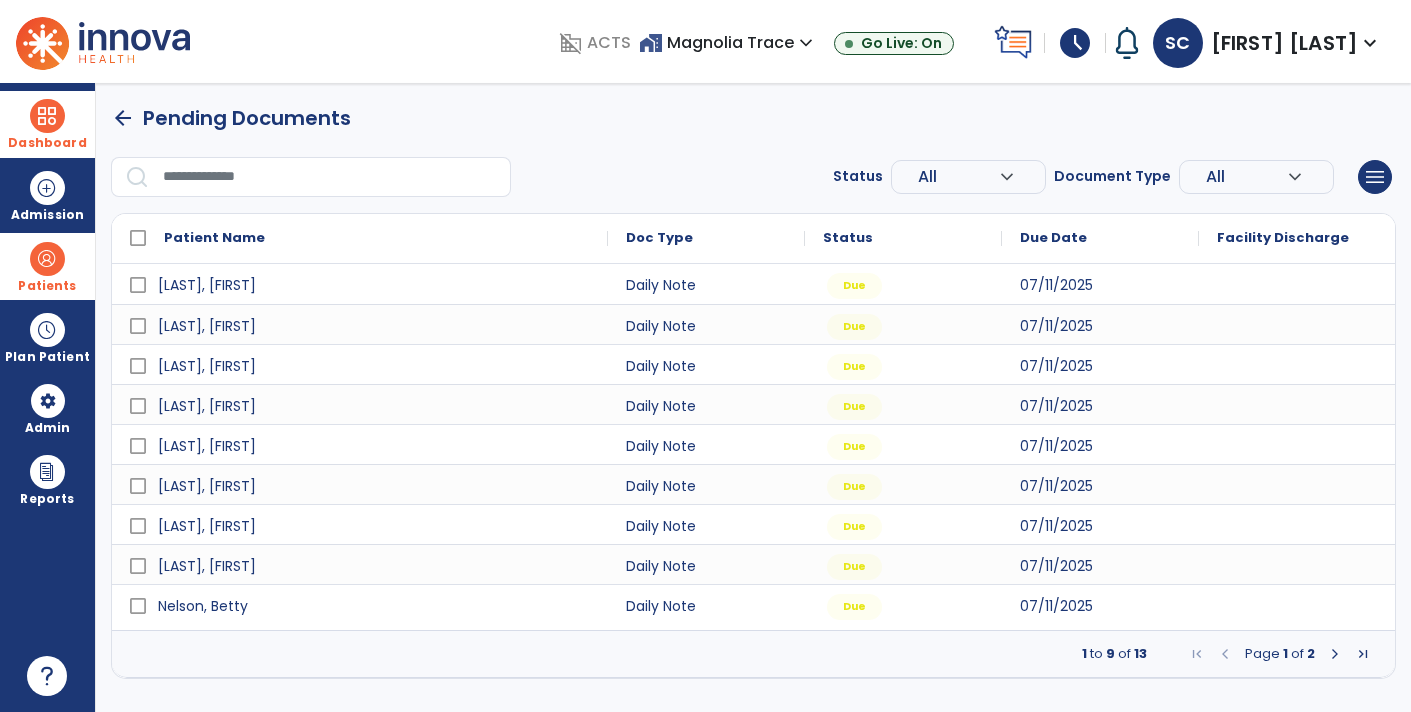 click on "Patients" at bounding box center [47, 286] 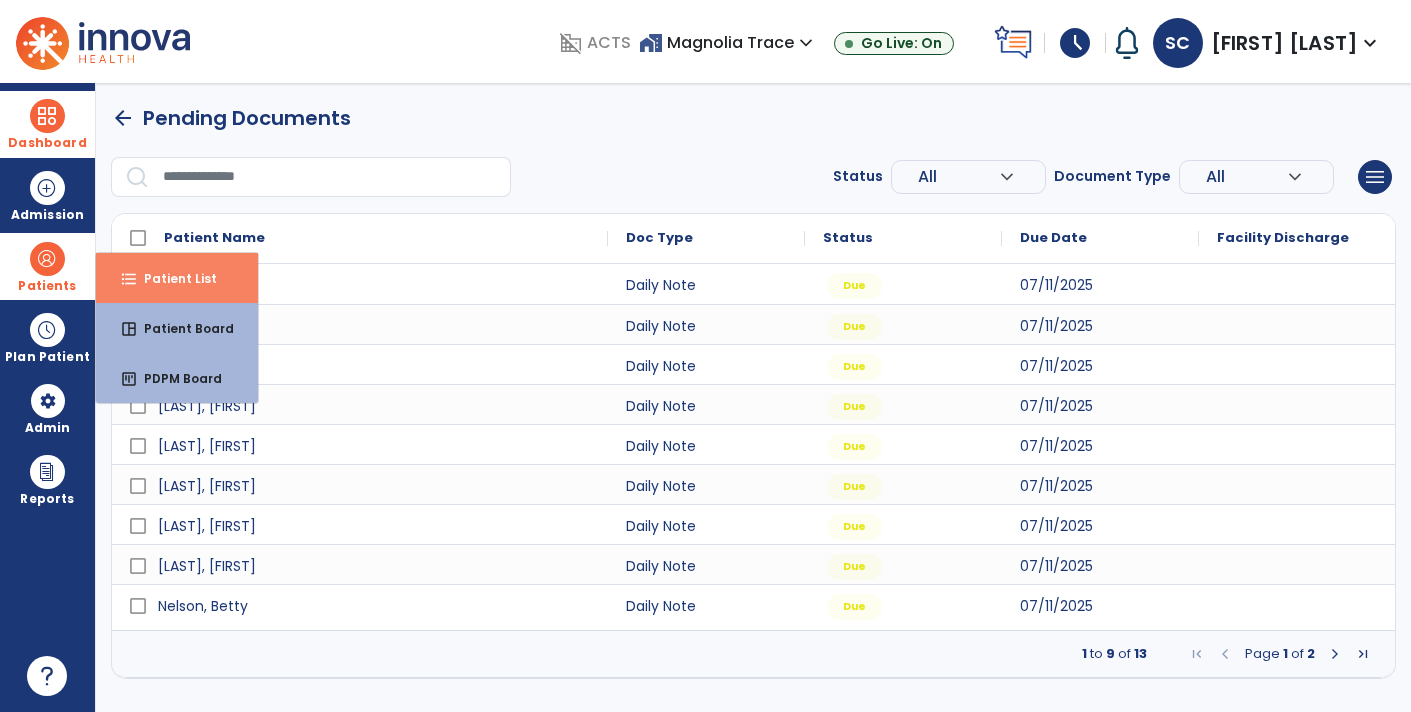 click on "Patient List" at bounding box center [172, 278] 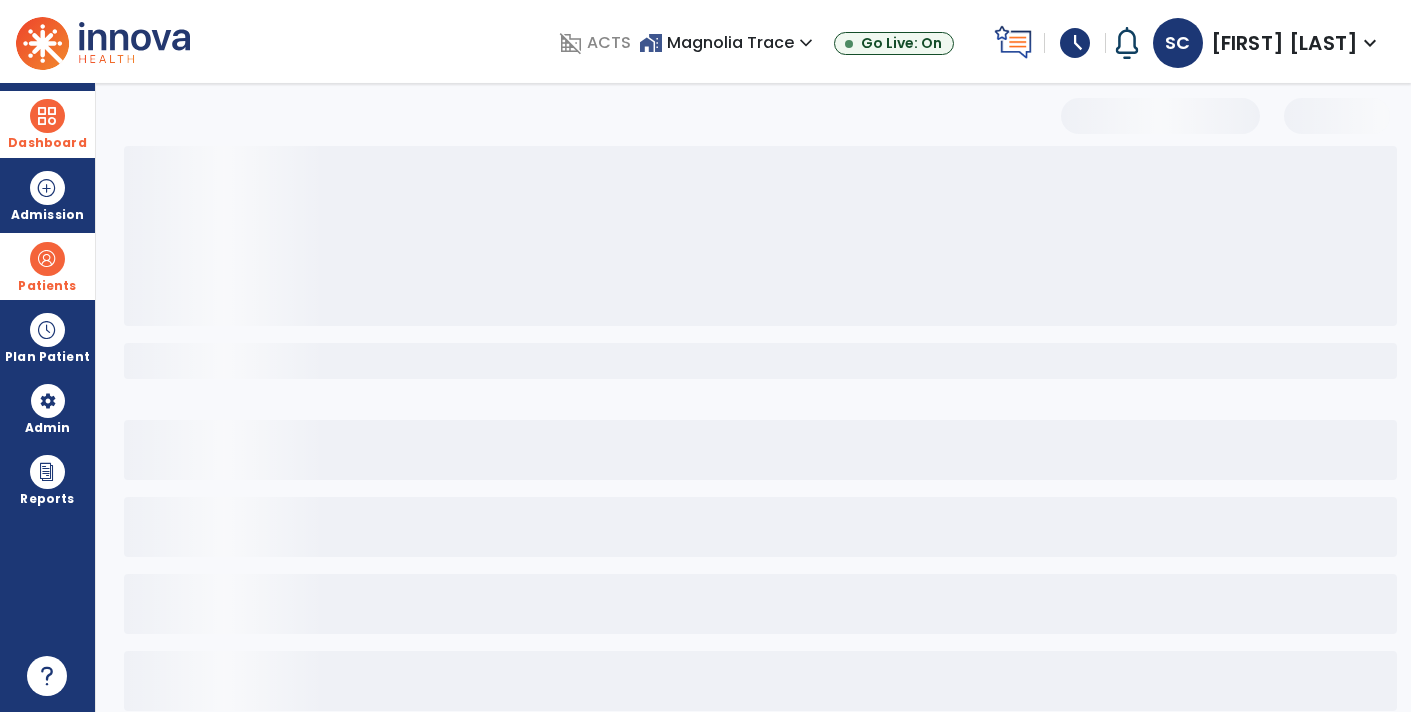 select on "***" 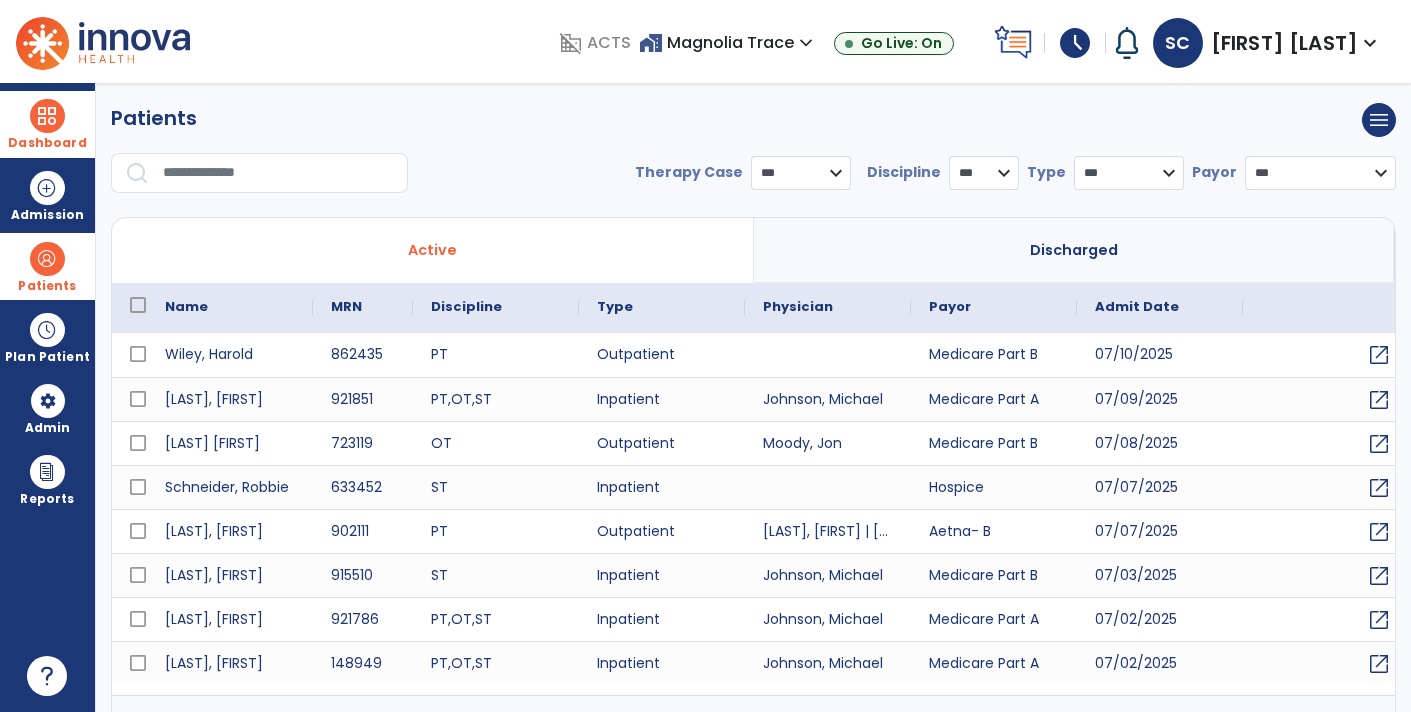 click at bounding box center [278, 173] 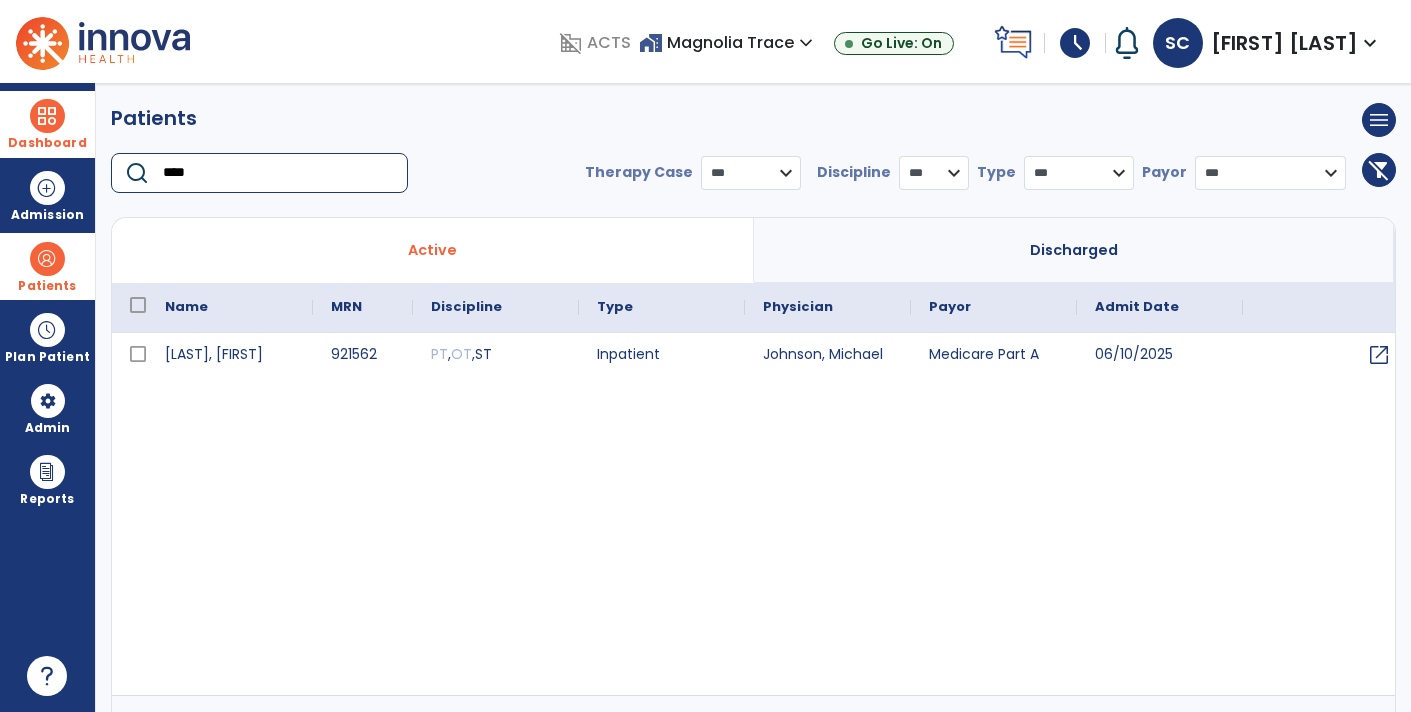 type on "****" 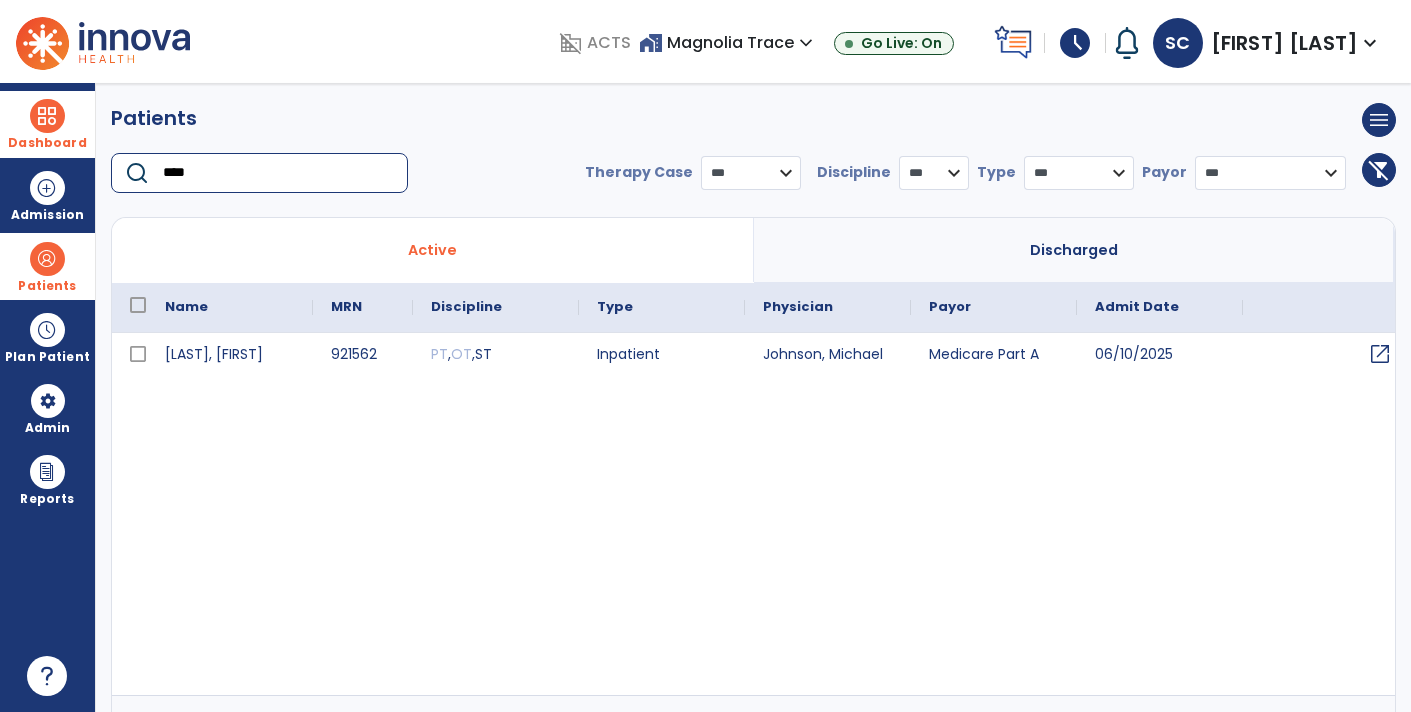 click on "open_in_new" at bounding box center [1380, 354] 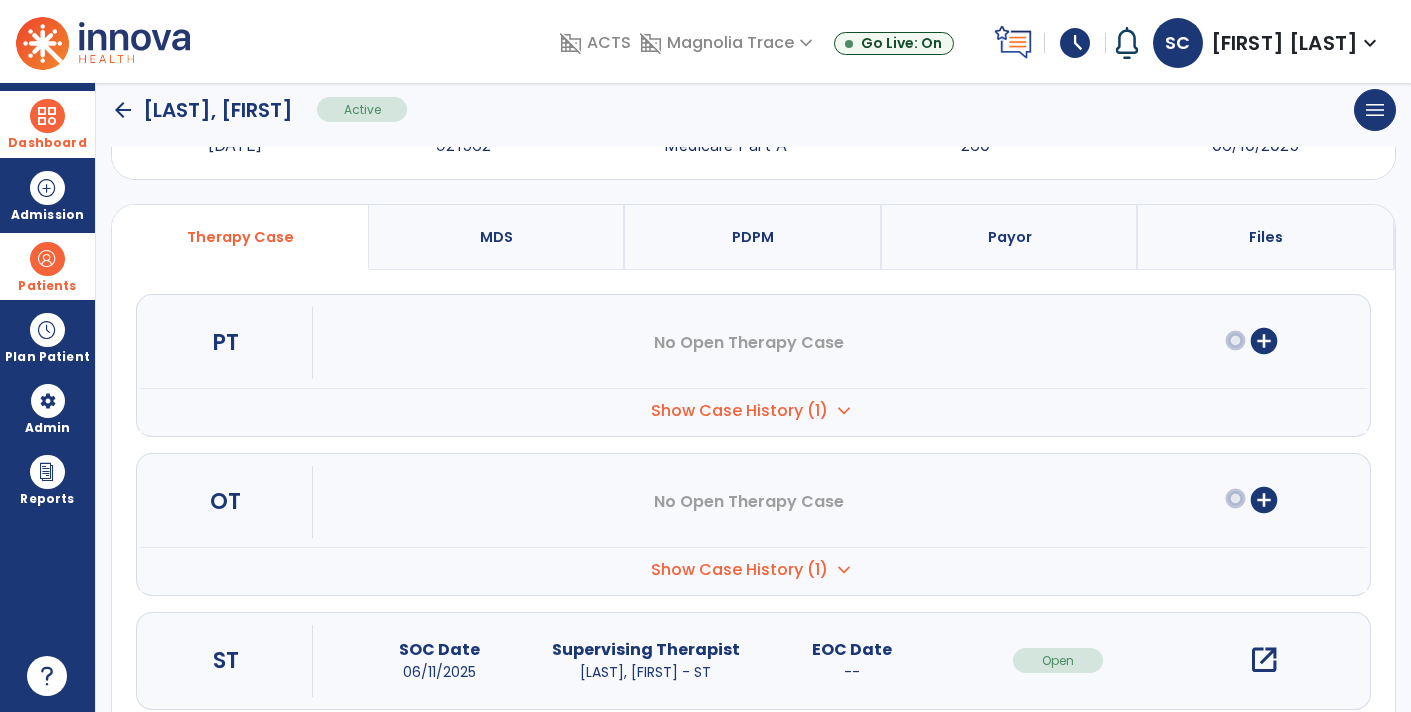 scroll, scrollTop: 134, scrollLeft: 0, axis: vertical 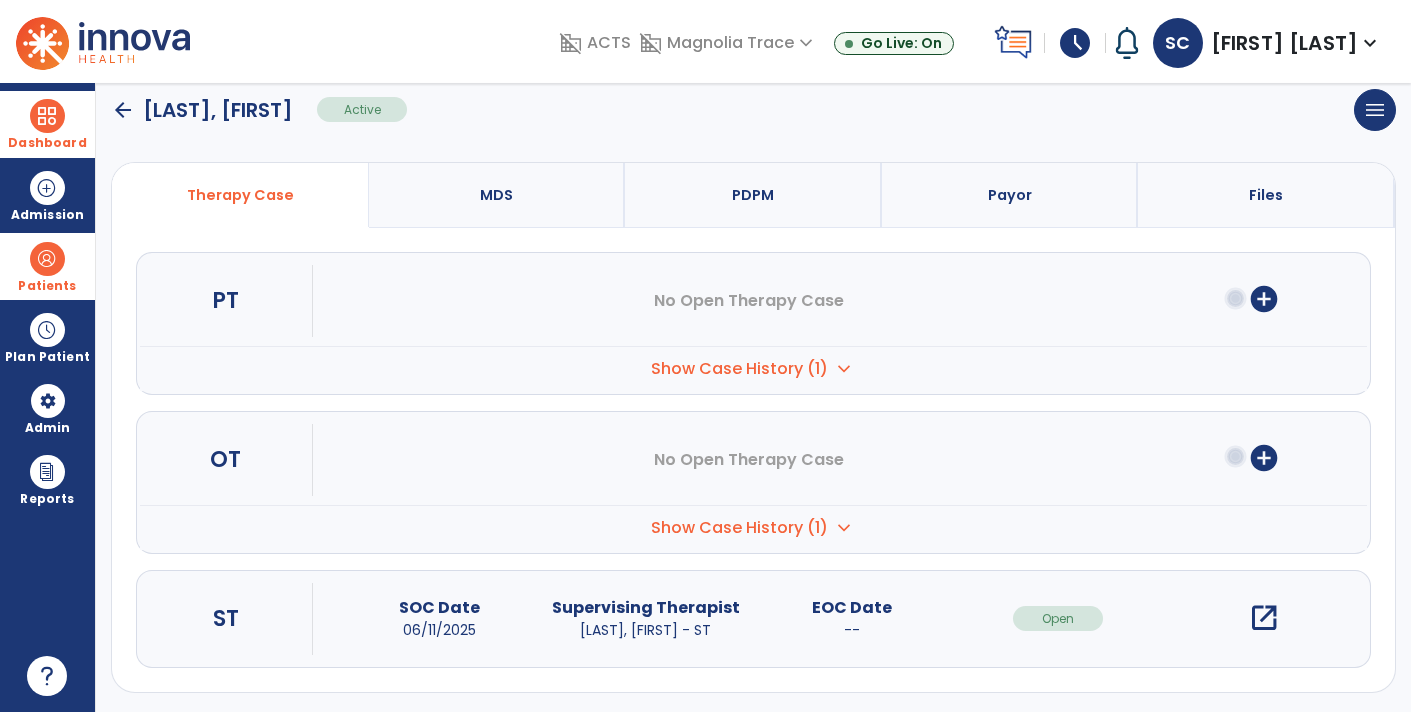click on "open_in_new" at bounding box center (1264, 618) 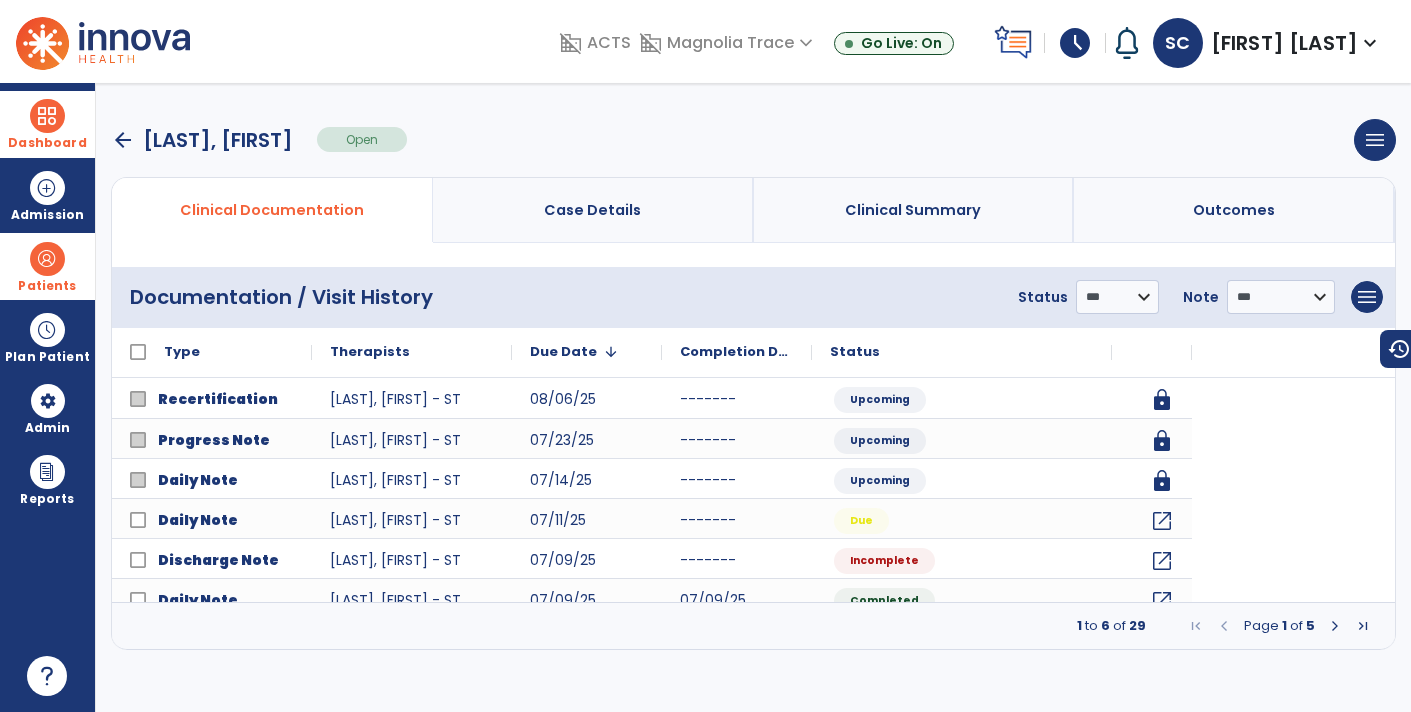 scroll, scrollTop: 0, scrollLeft: 0, axis: both 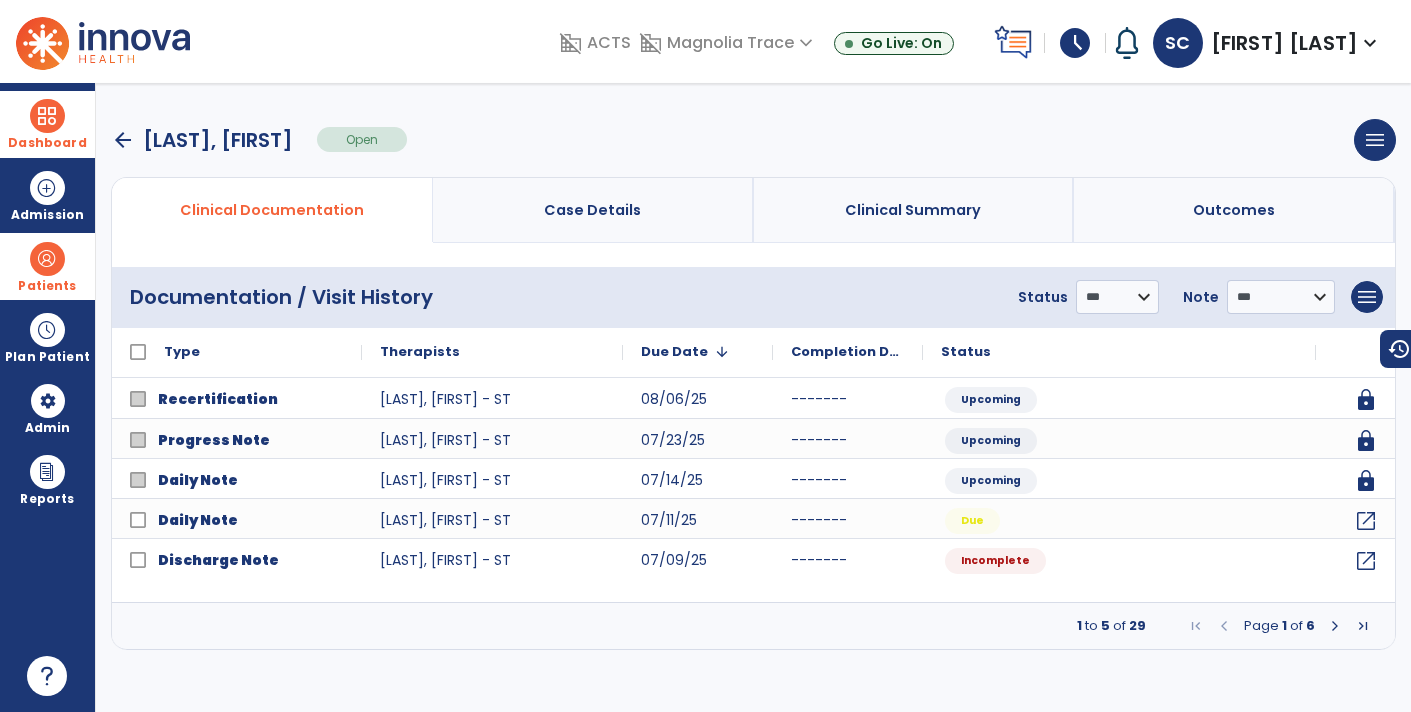 click at bounding box center (1335, 626) 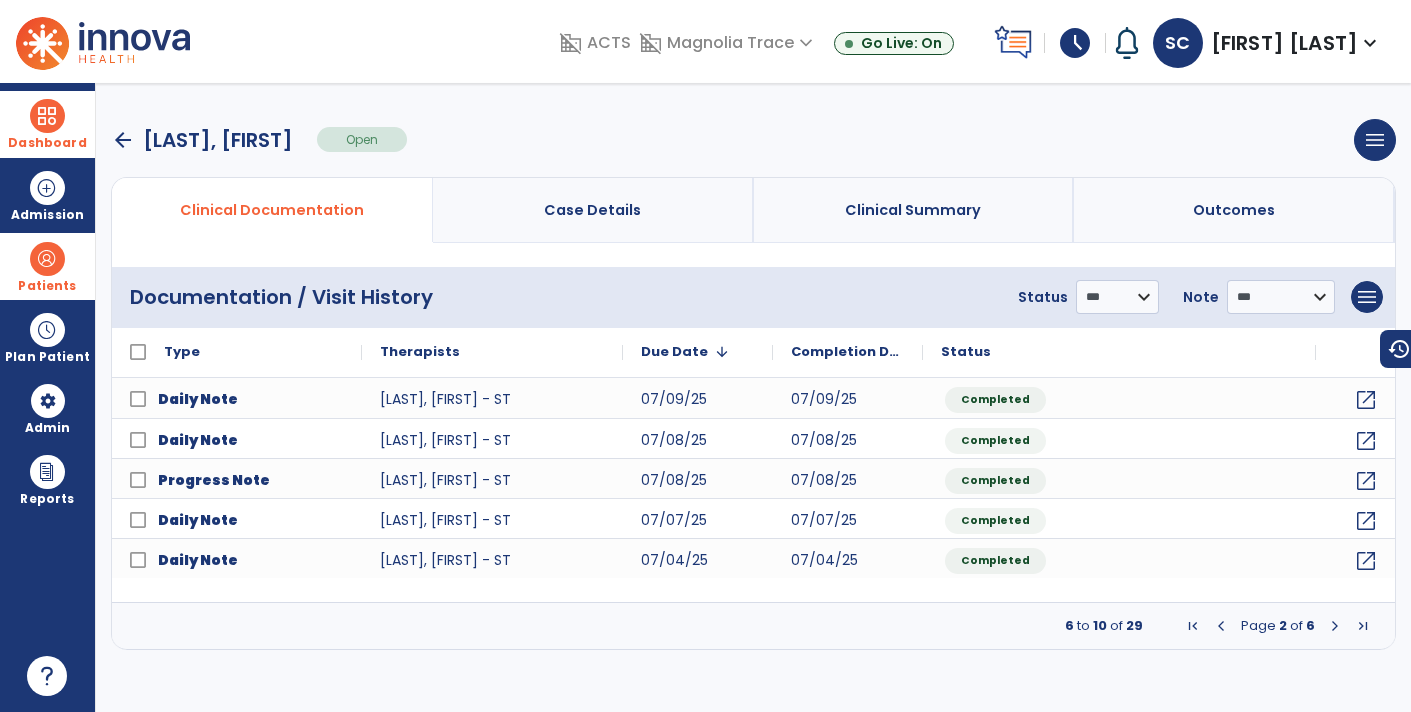 click at bounding box center [1221, 626] 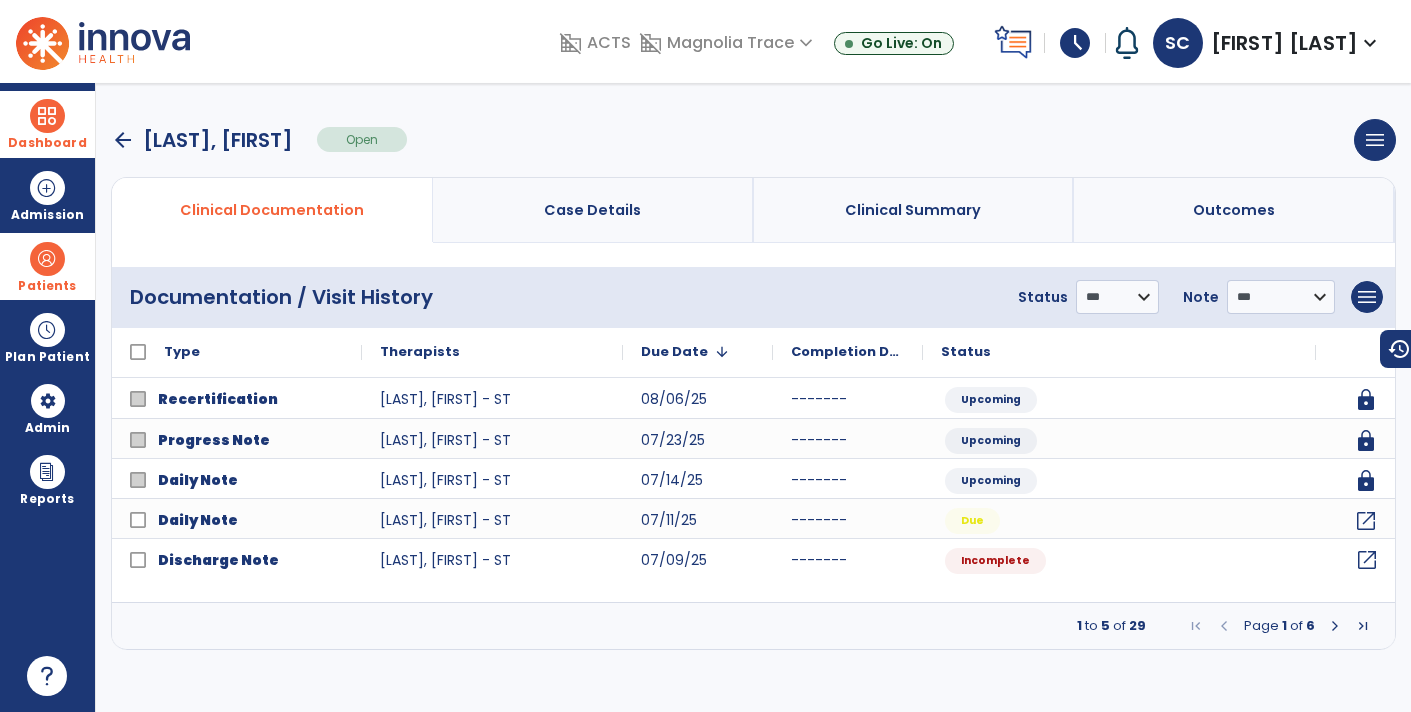 click on "open_in_new" 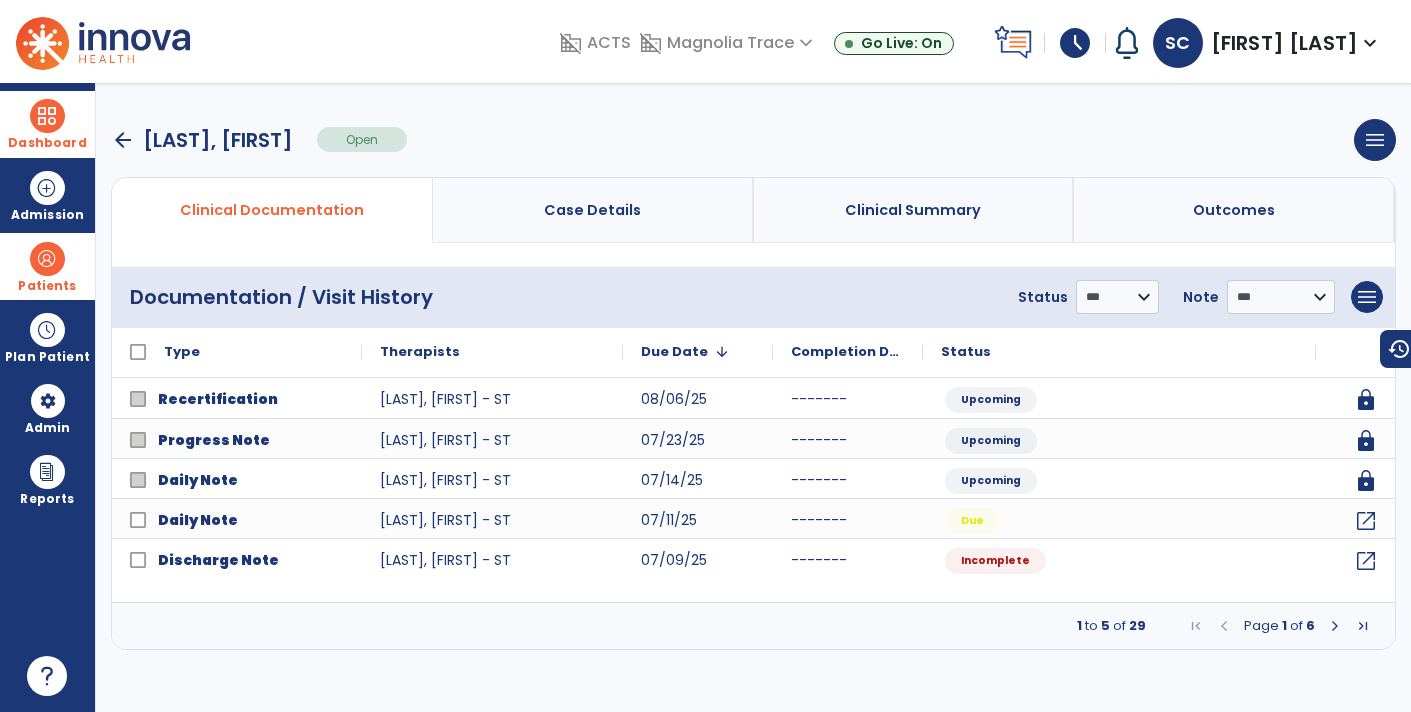 select on "**********" 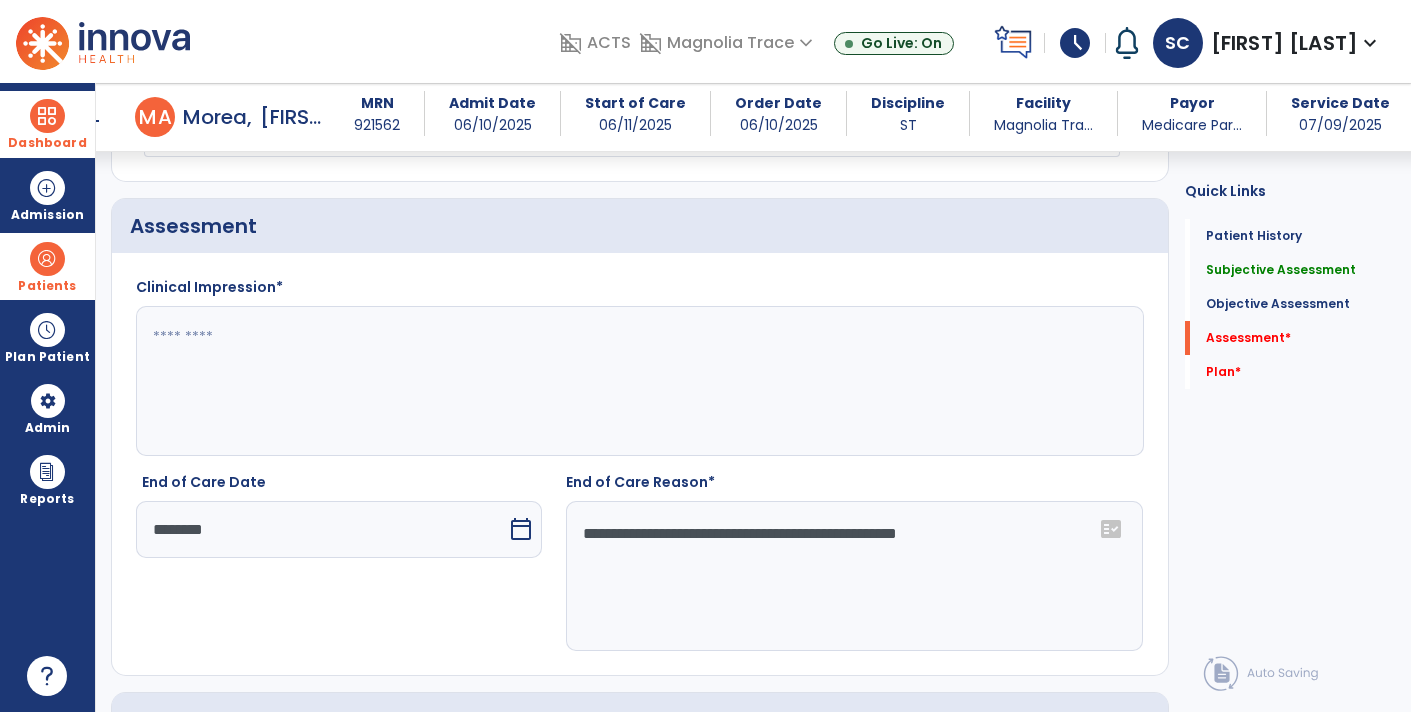 scroll, scrollTop: 2455, scrollLeft: 0, axis: vertical 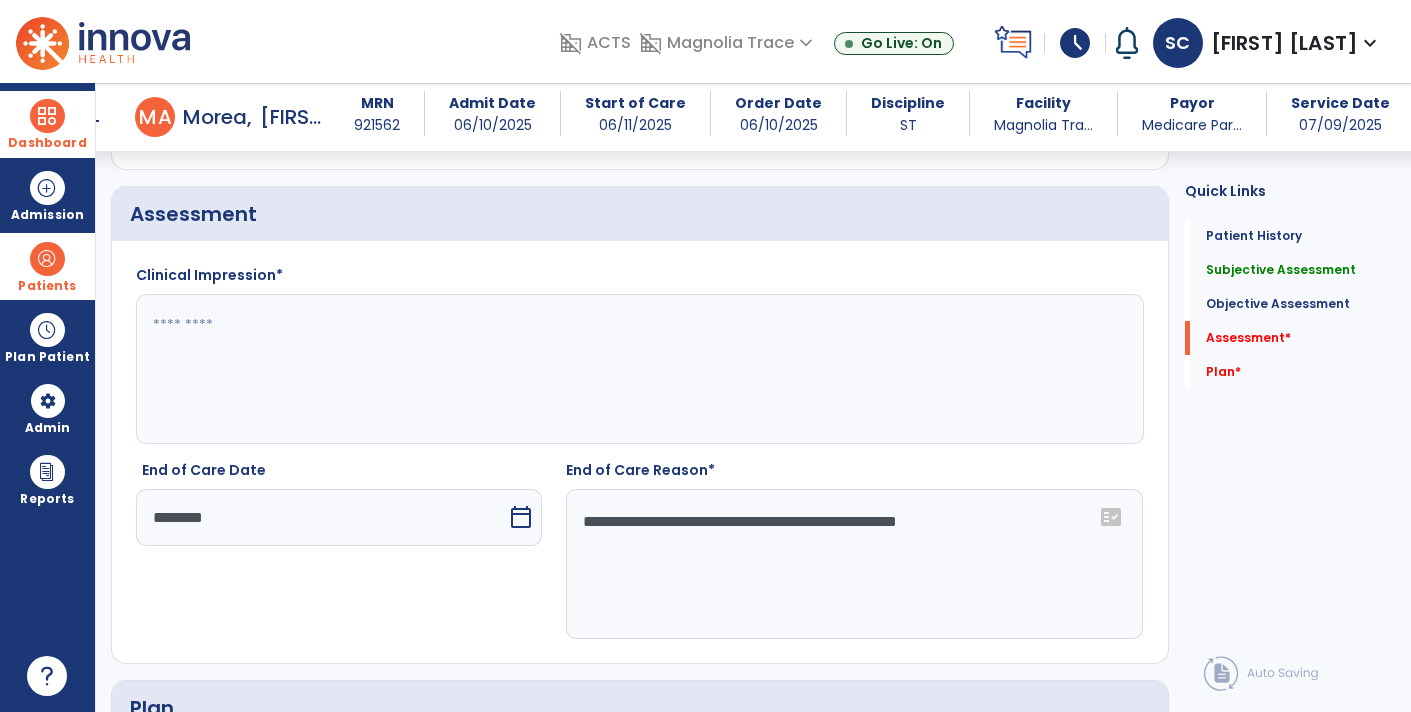 click on "arrow_back" at bounding box center (91, 121) 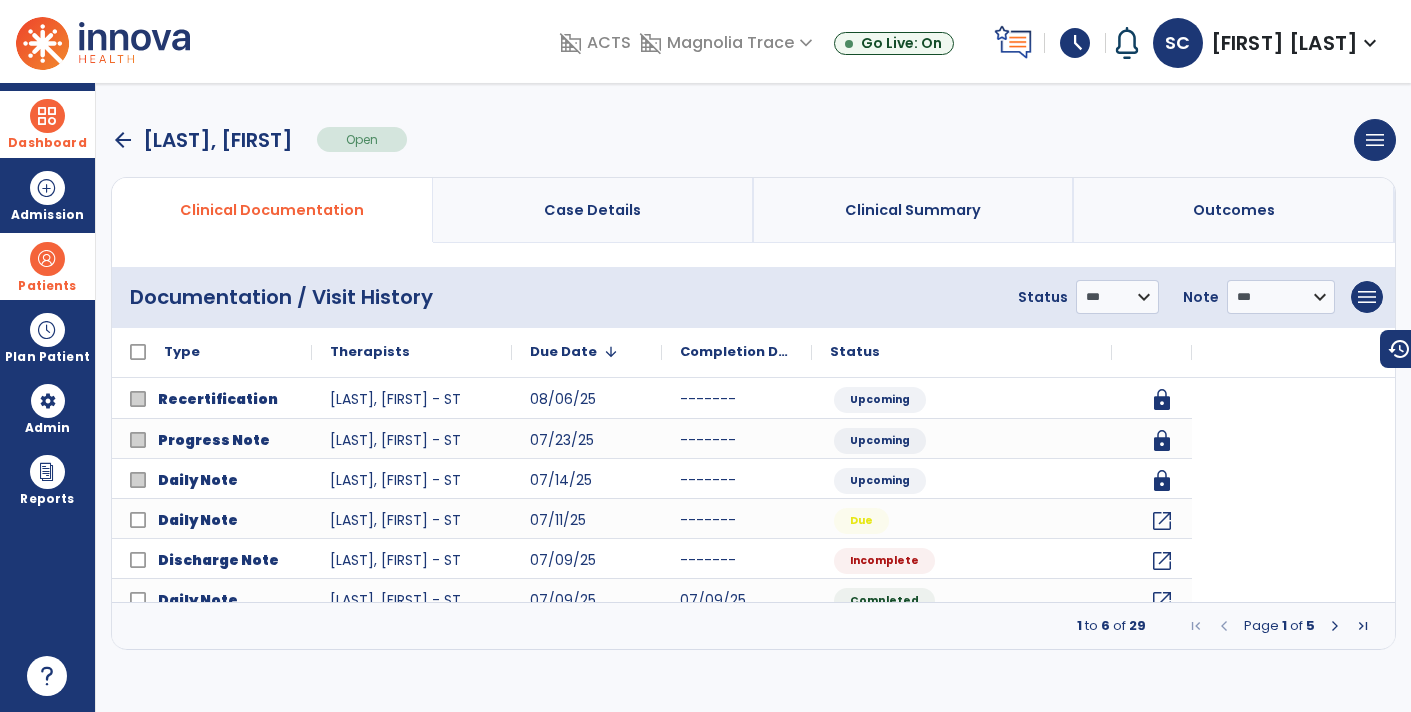 scroll, scrollTop: 0, scrollLeft: 0, axis: both 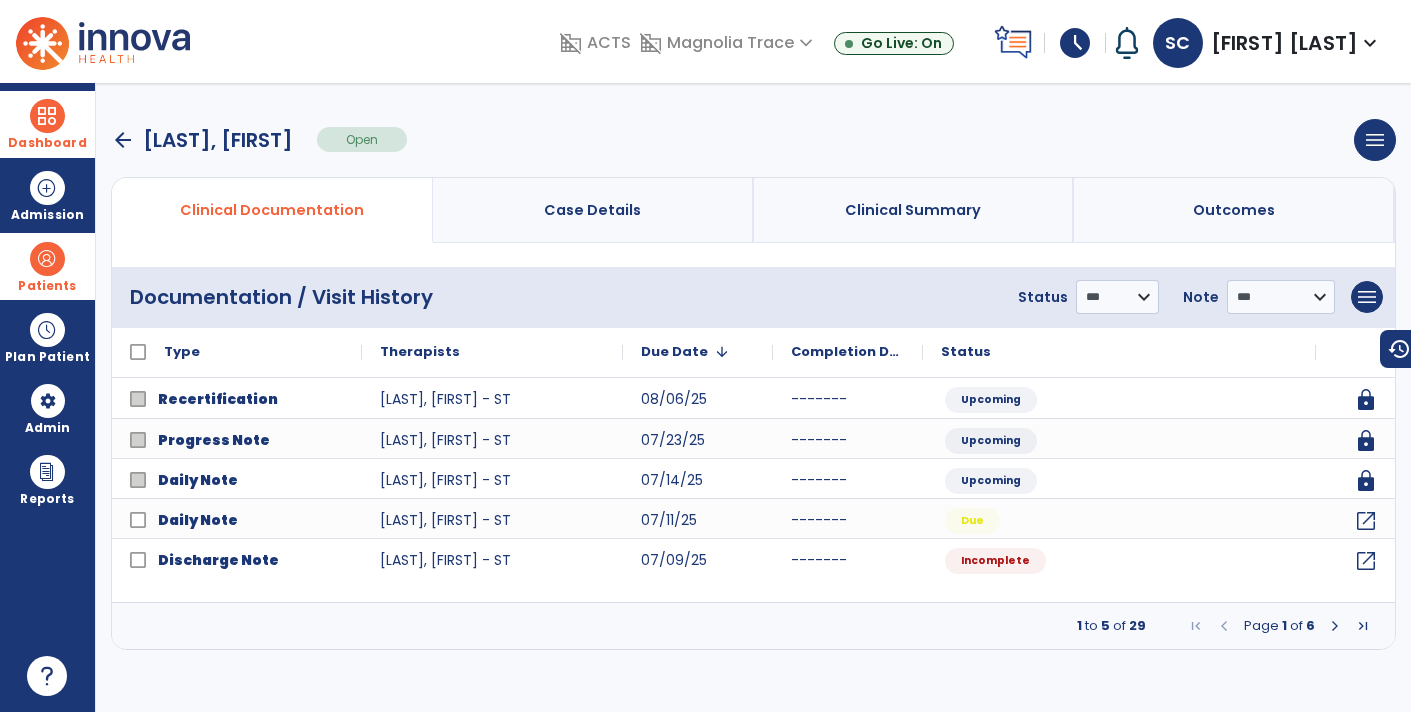 click at bounding box center [1335, 626] 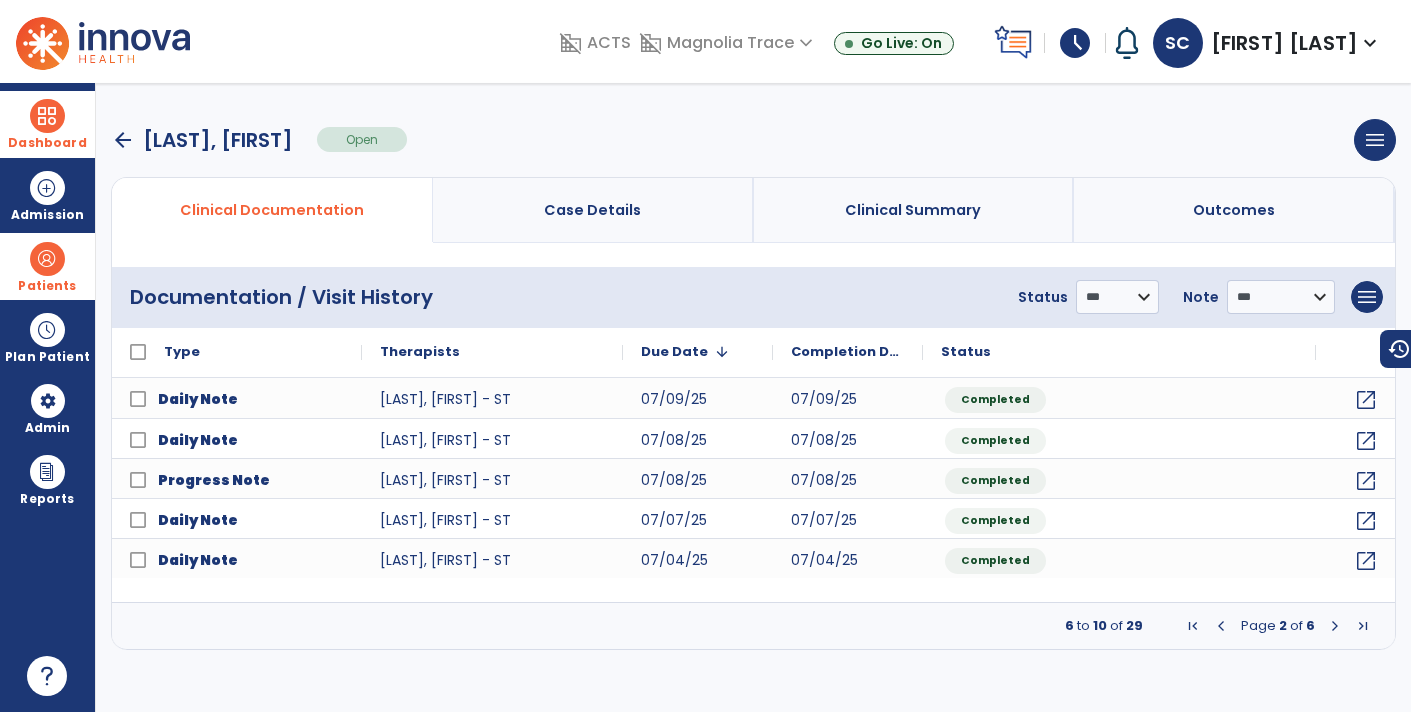 click at bounding box center (1335, 626) 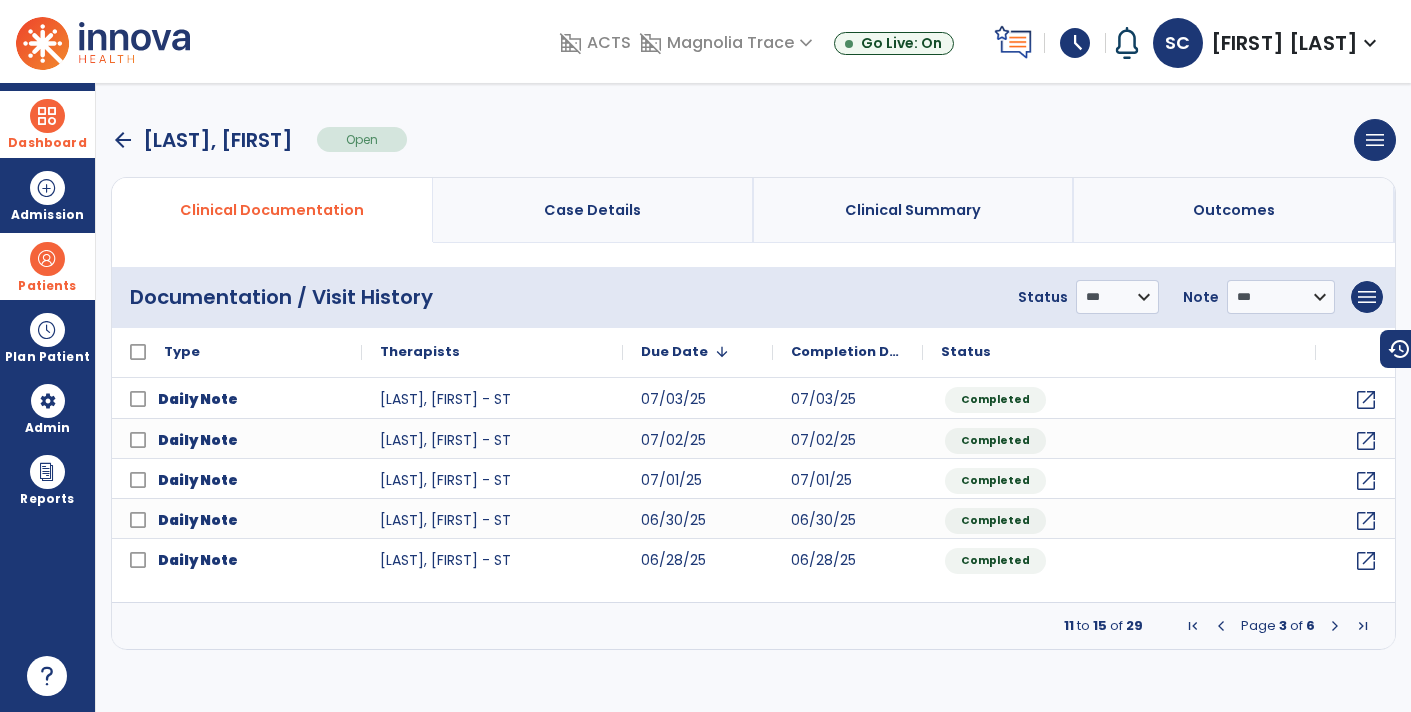 click at bounding box center (1335, 626) 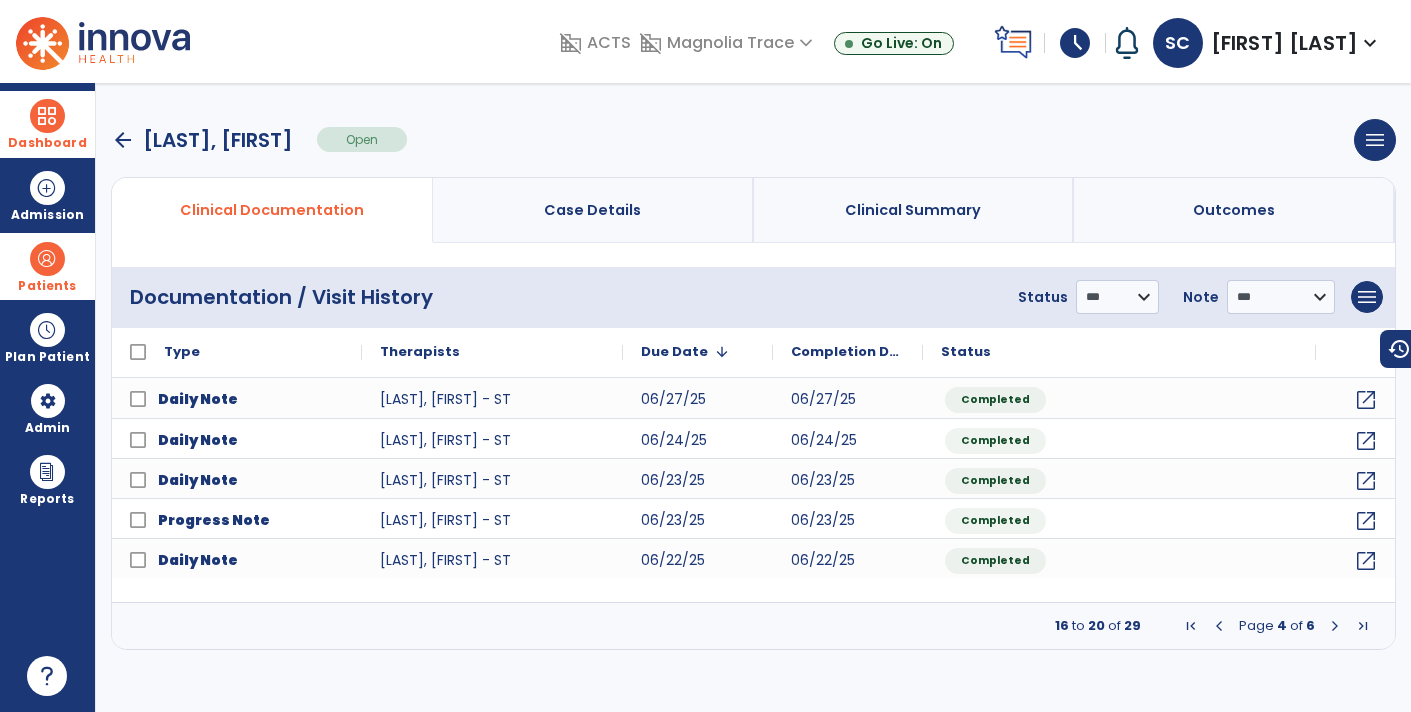 click at bounding box center (1335, 626) 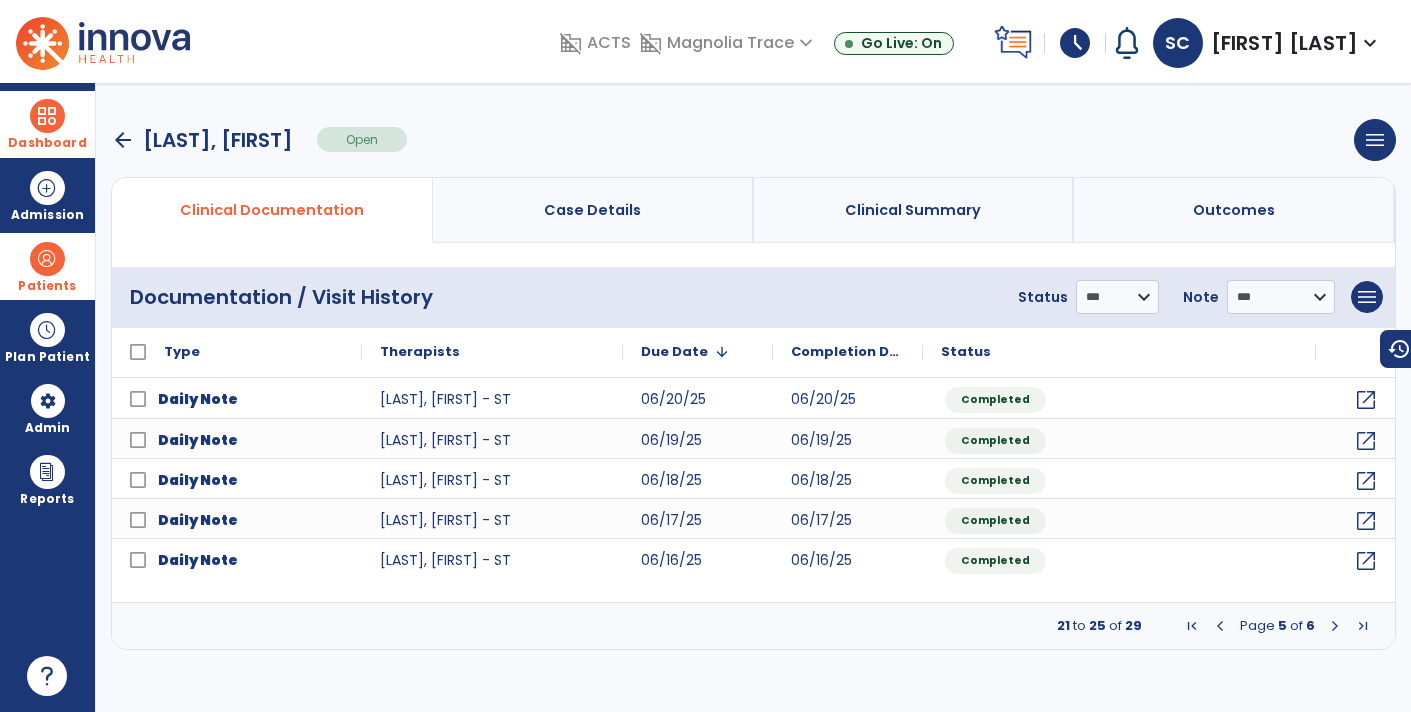 click at bounding box center [1335, 626] 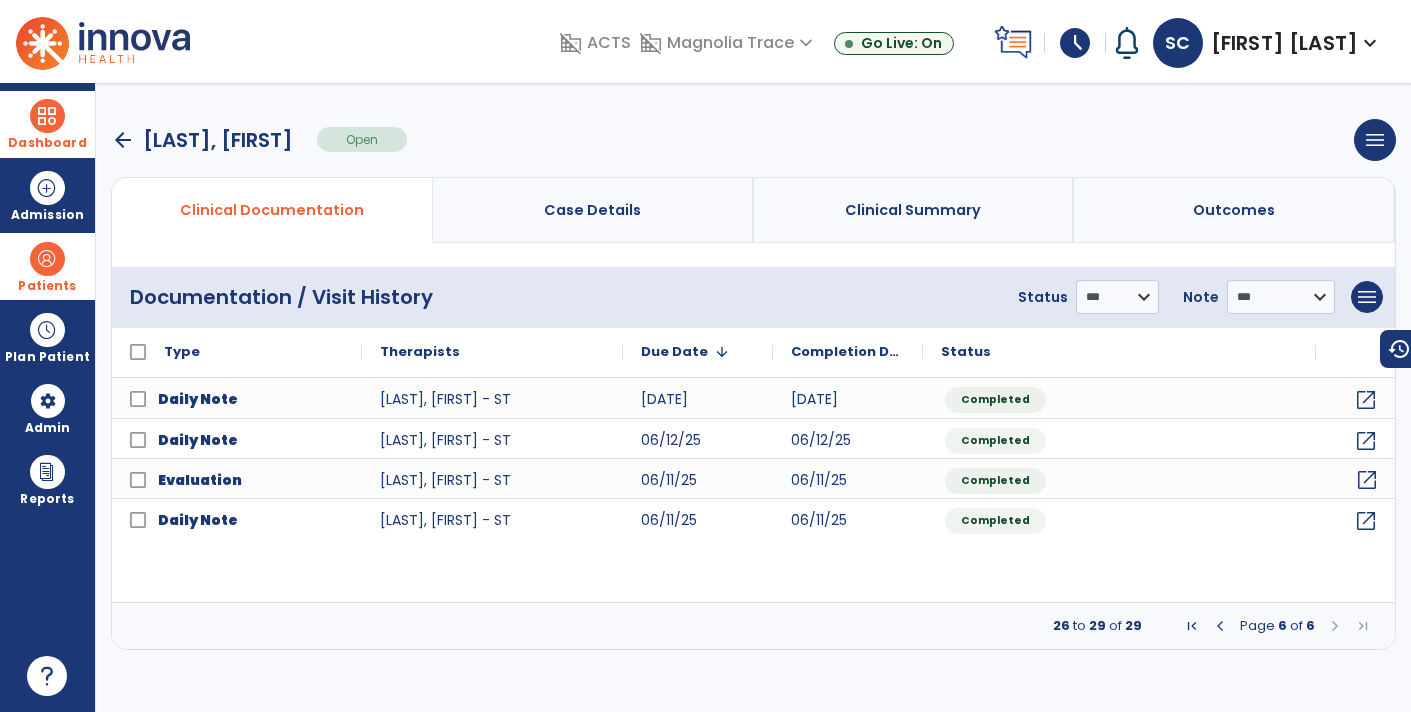click on "open_in_new" 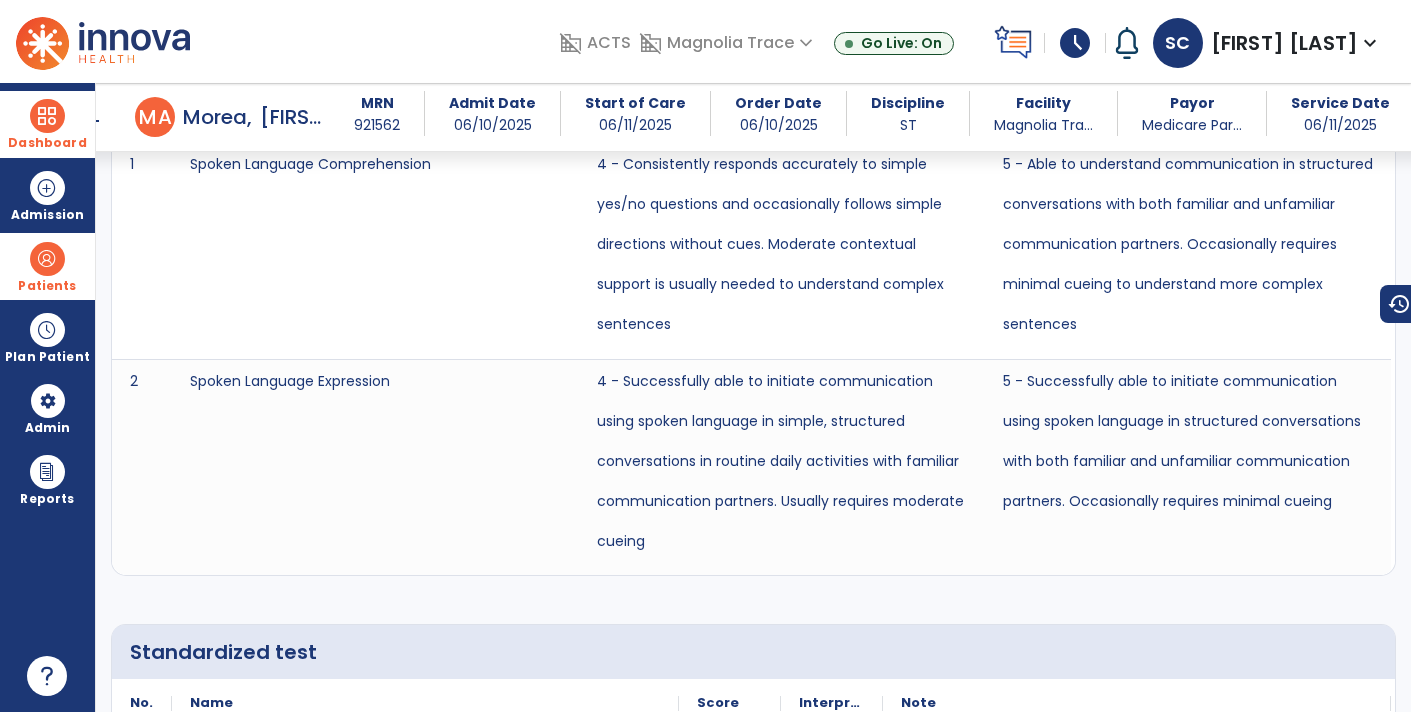 scroll, scrollTop: 3301, scrollLeft: 0, axis: vertical 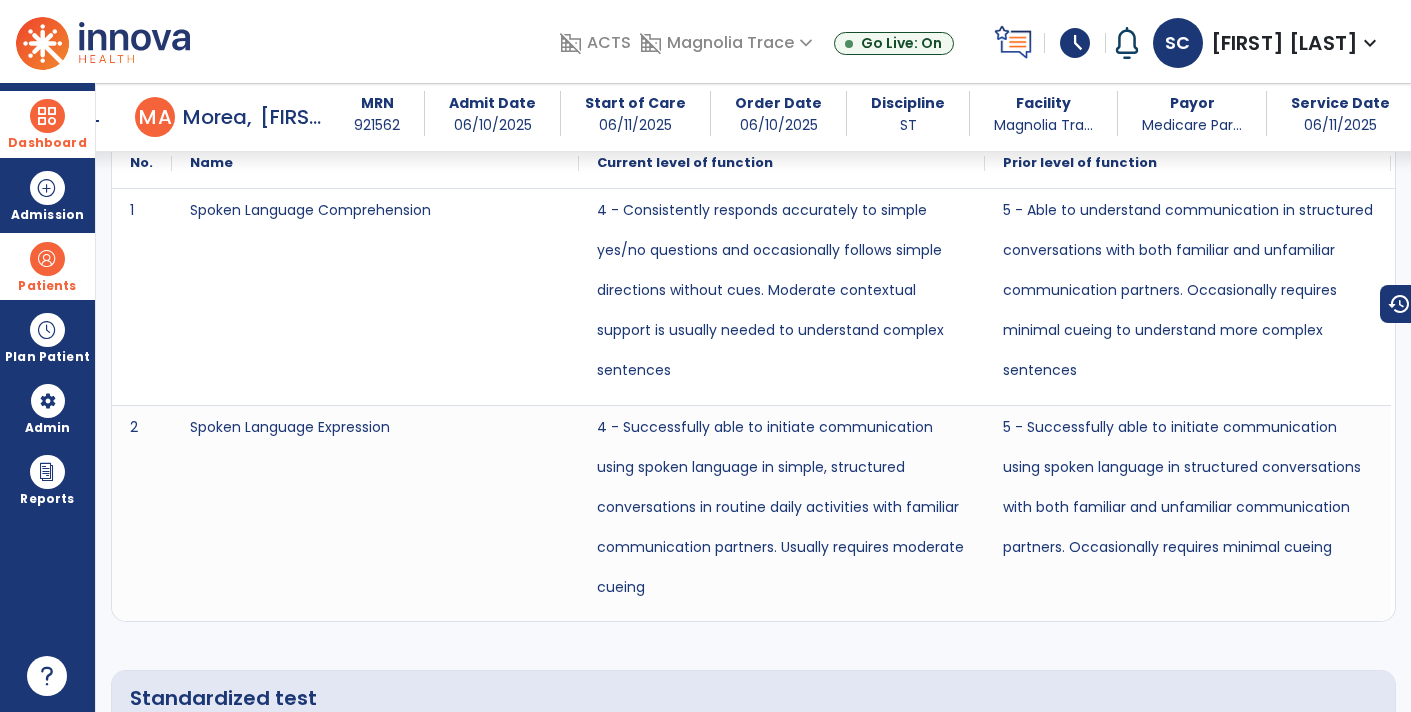 click on "arrow_back" at bounding box center (91, 121) 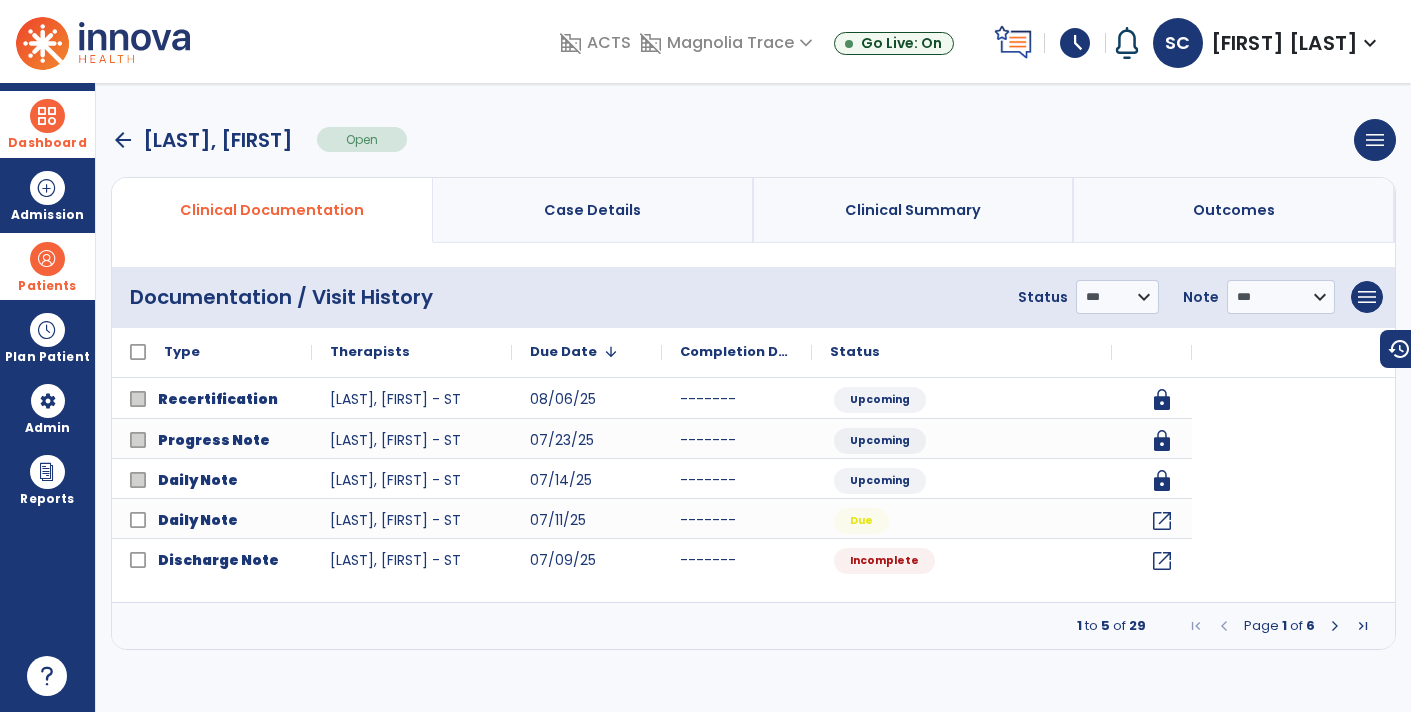 scroll, scrollTop: 0, scrollLeft: 0, axis: both 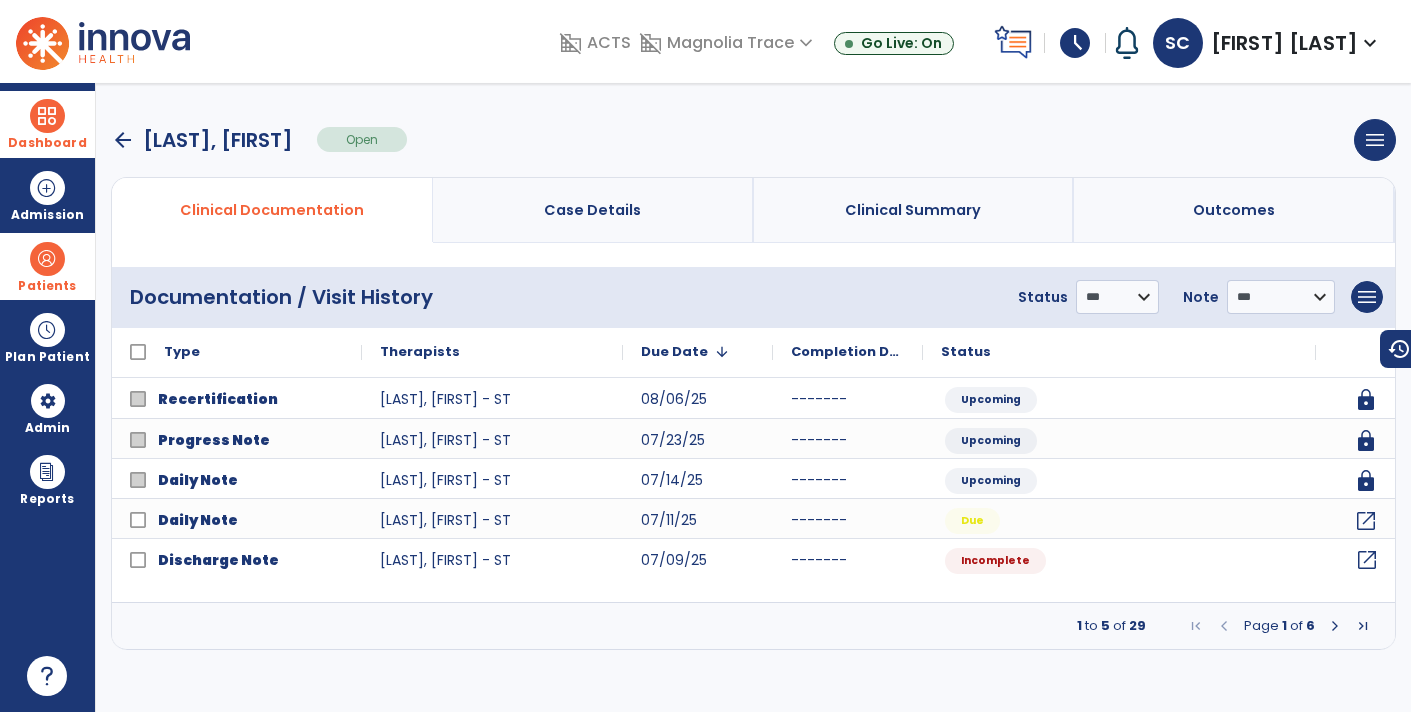click on "open_in_new" 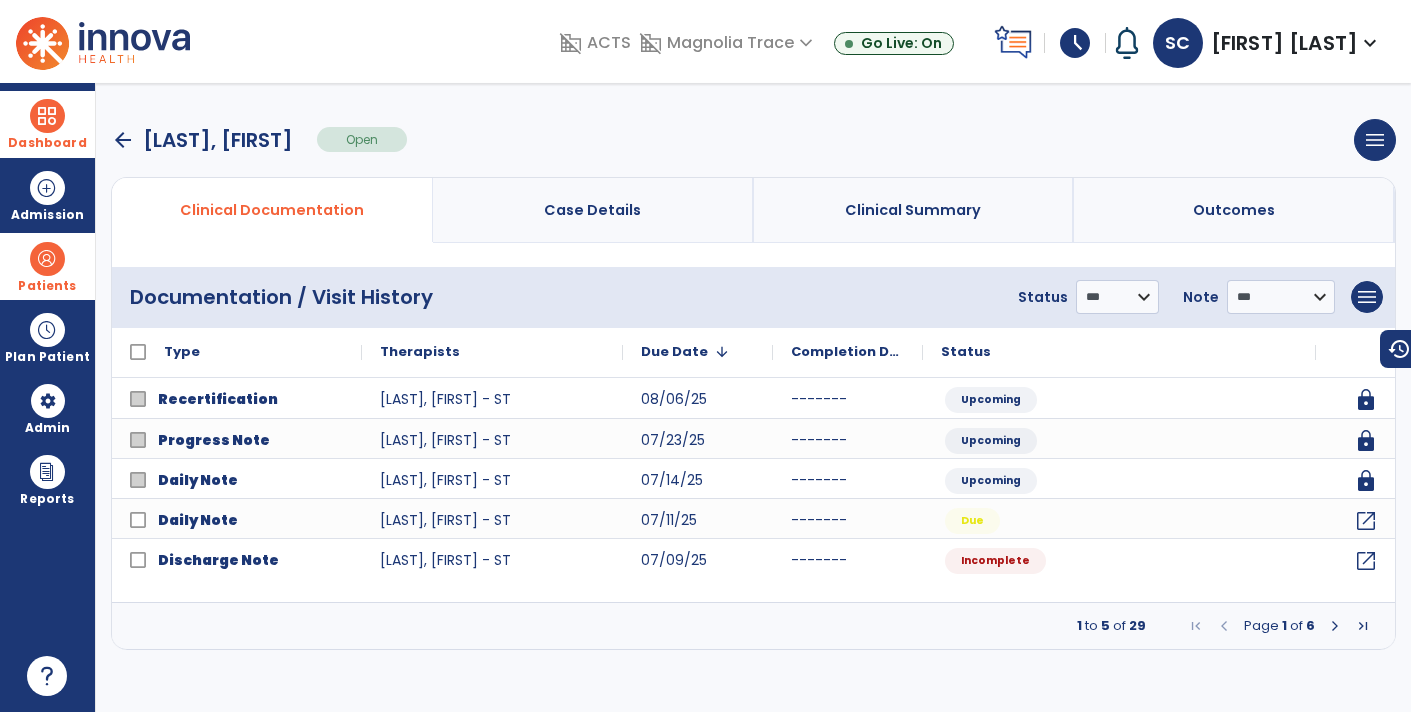 select on "**********" 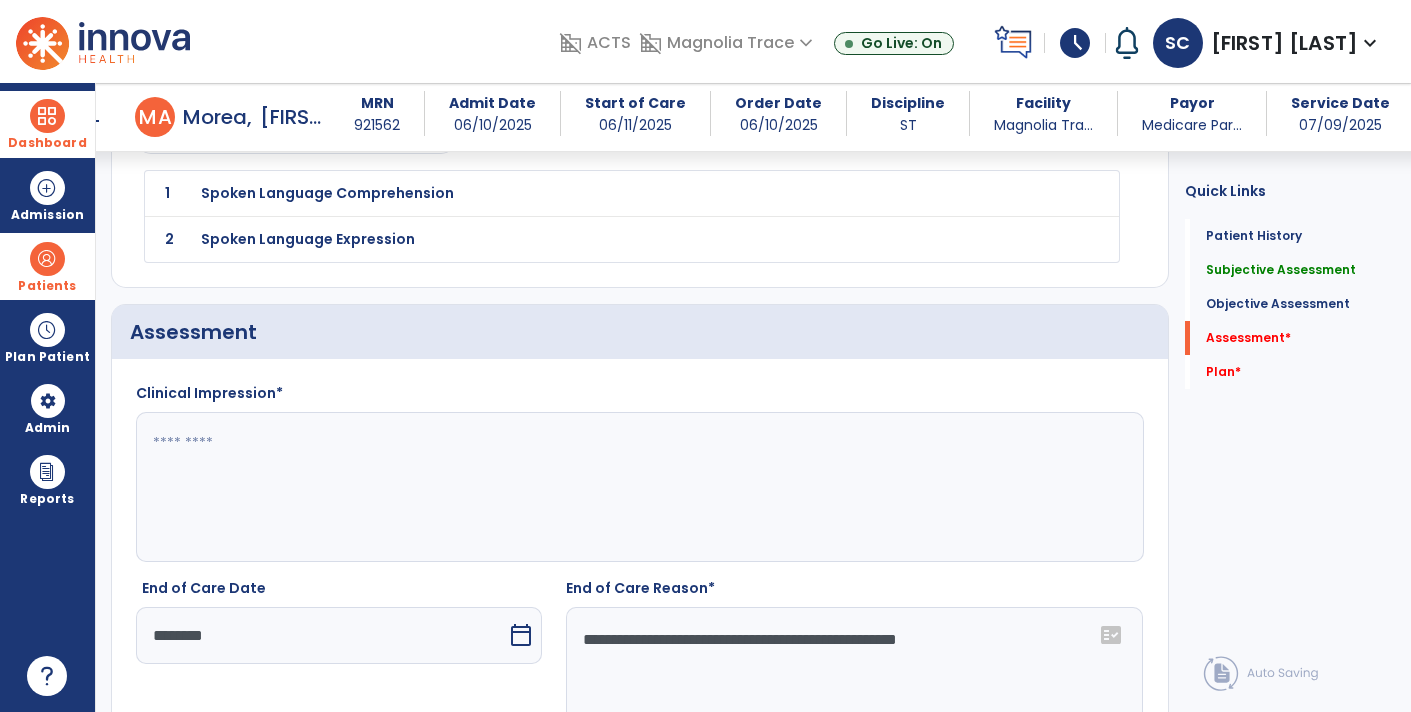 scroll, scrollTop: 2275, scrollLeft: 0, axis: vertical 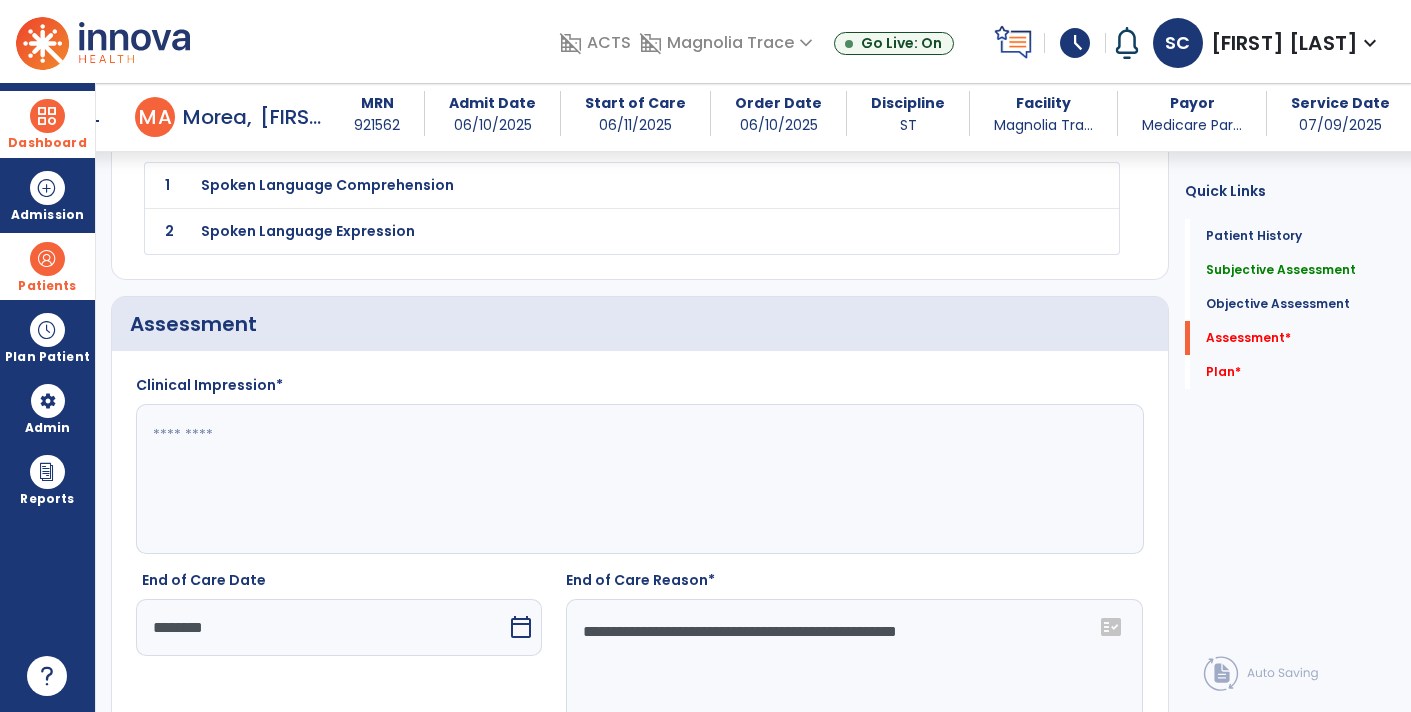 click 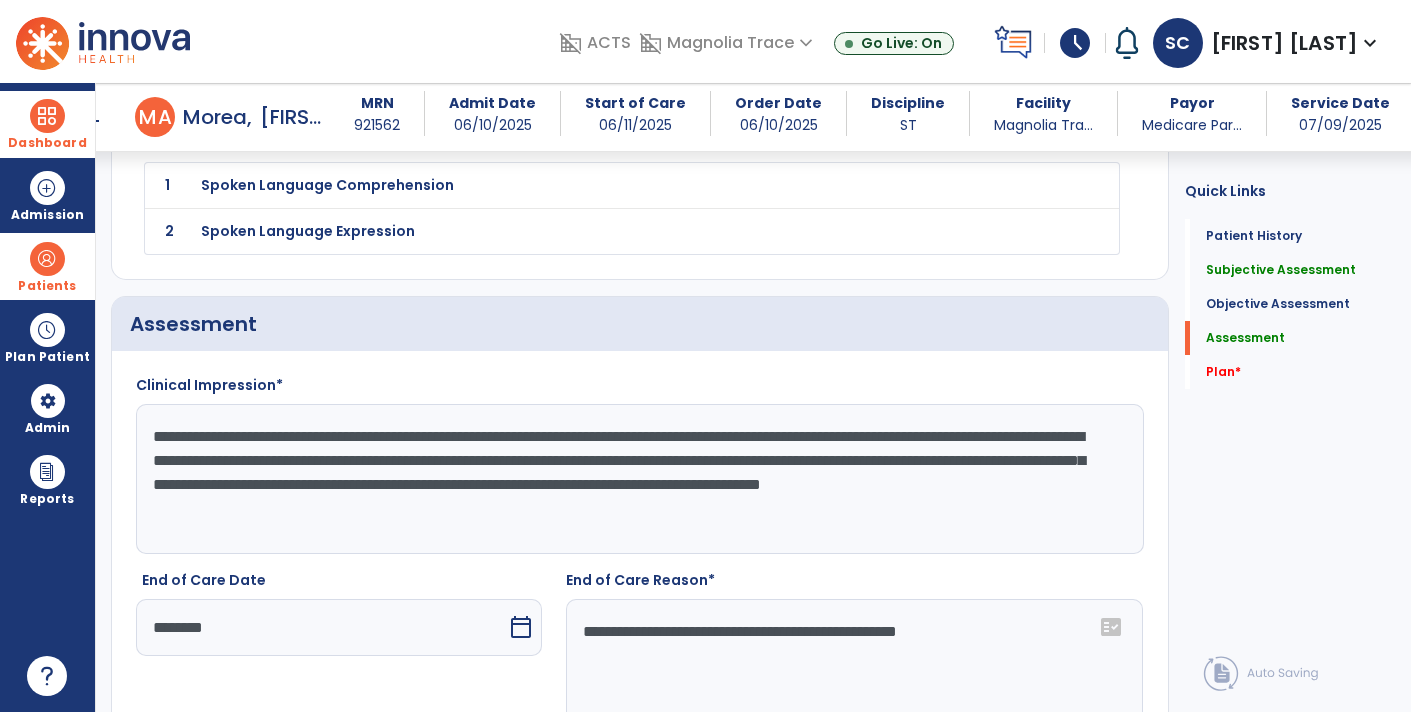click on "arrow_back" at bounding box center [91, 121] 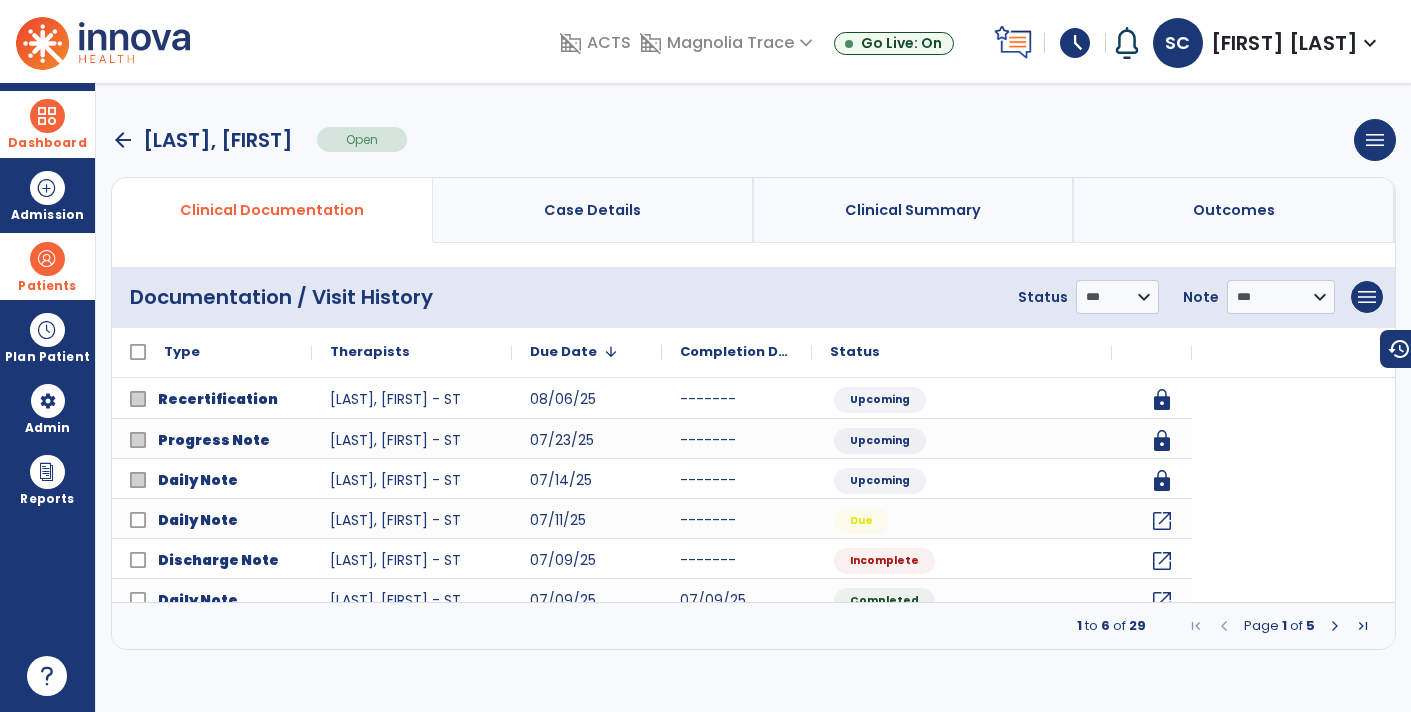scroll, scrollTop: 0, scrollLeft: 0, axis: both 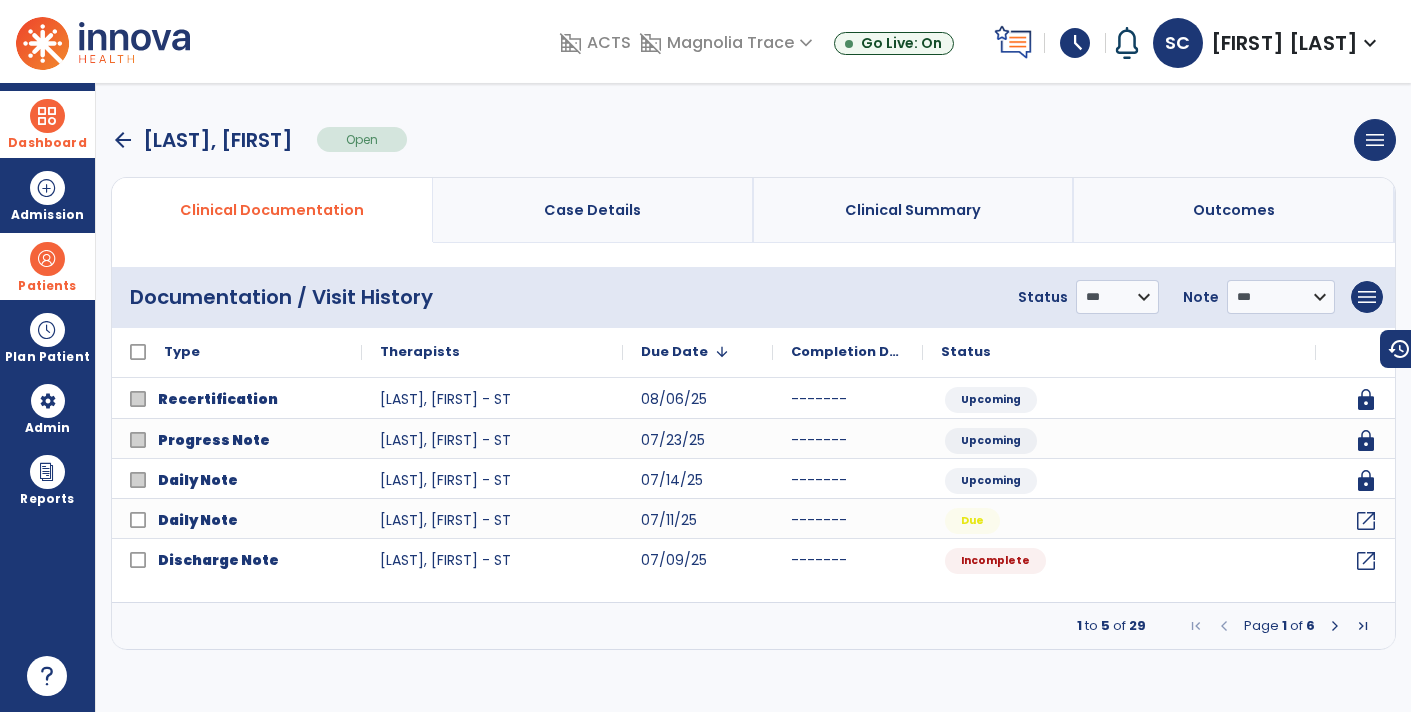 click at bounding box center (1335, 626) 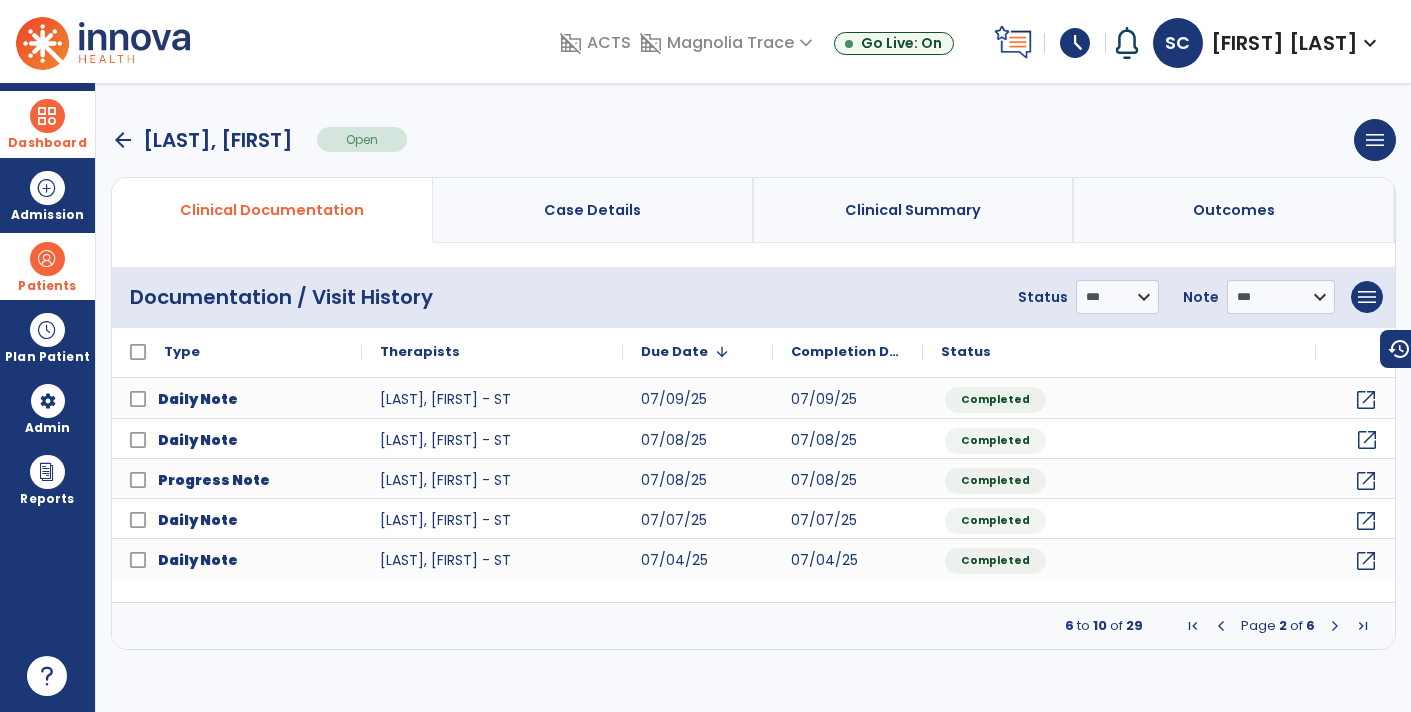 click on "open_in_new" 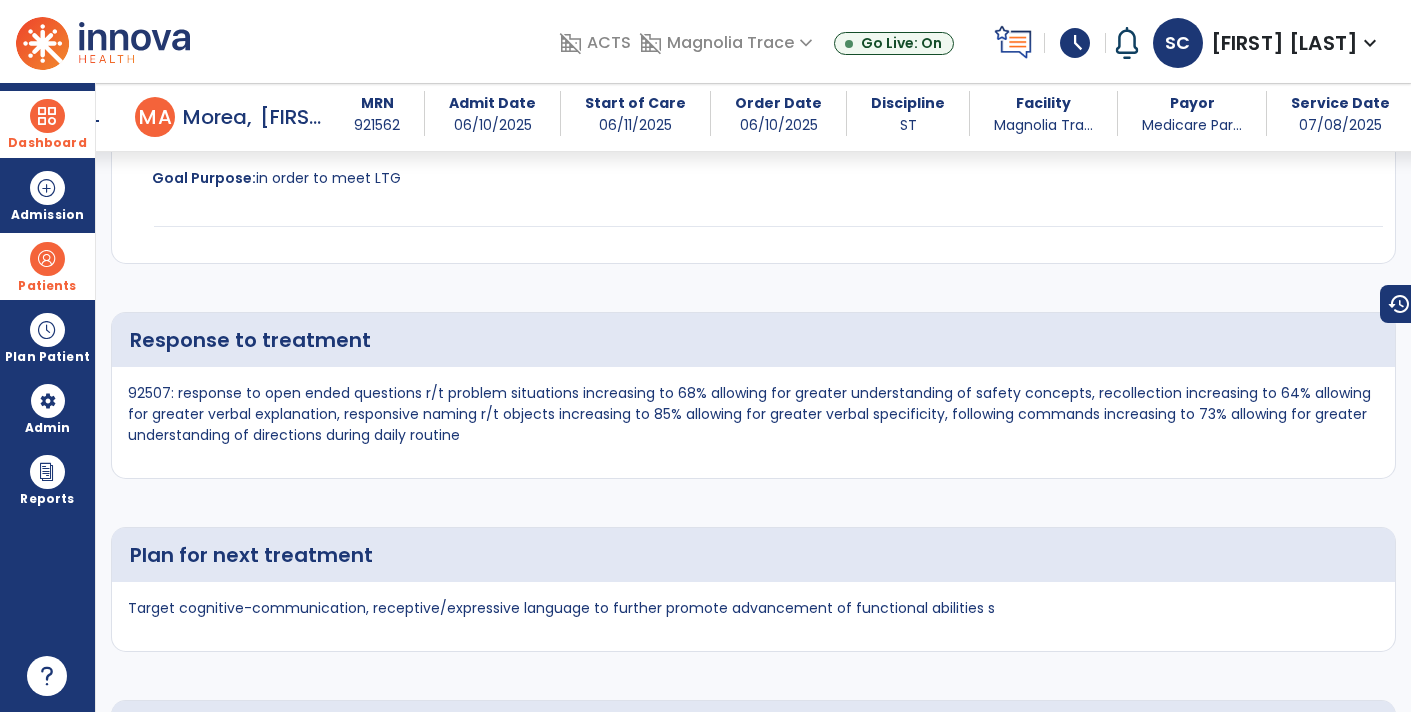 scroll, scrollTop: 4310, scrollLeft: 0, axis: vertical 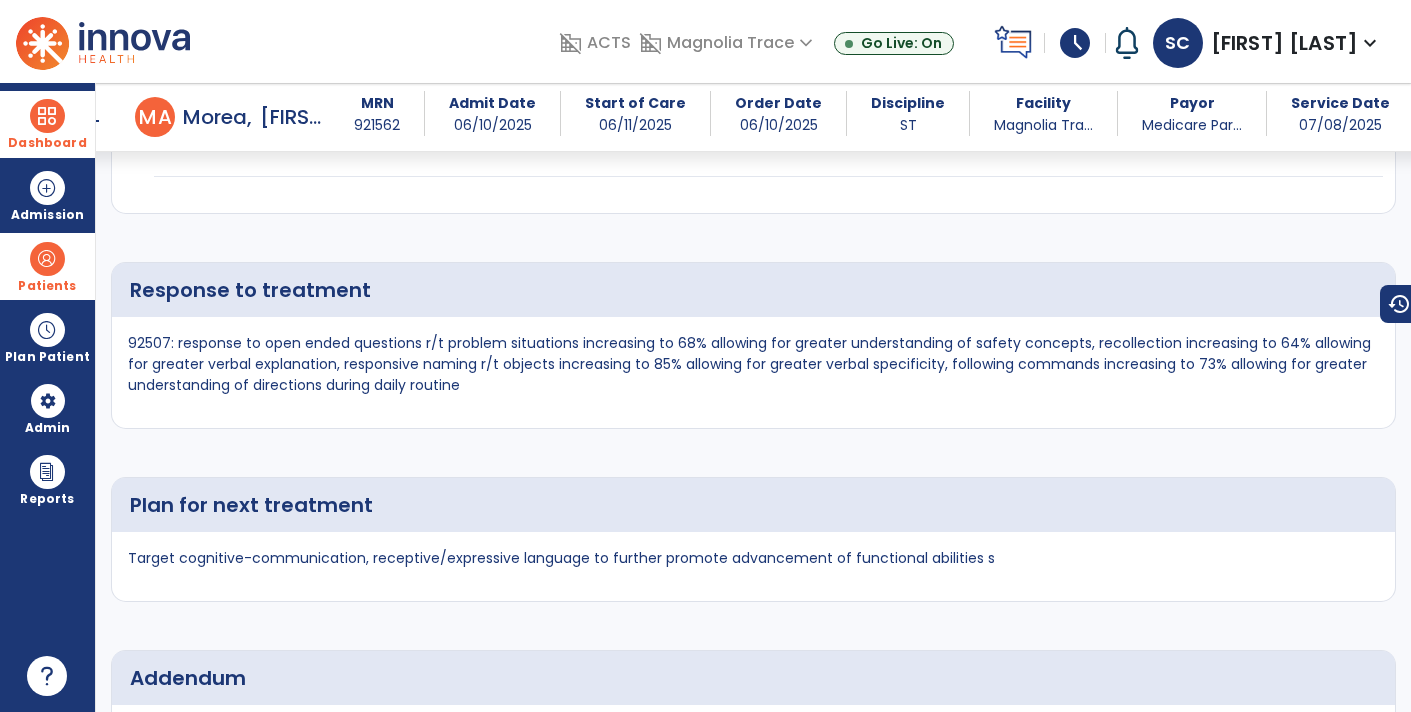 click on "arrow_back" at bounding box center [91, 121] 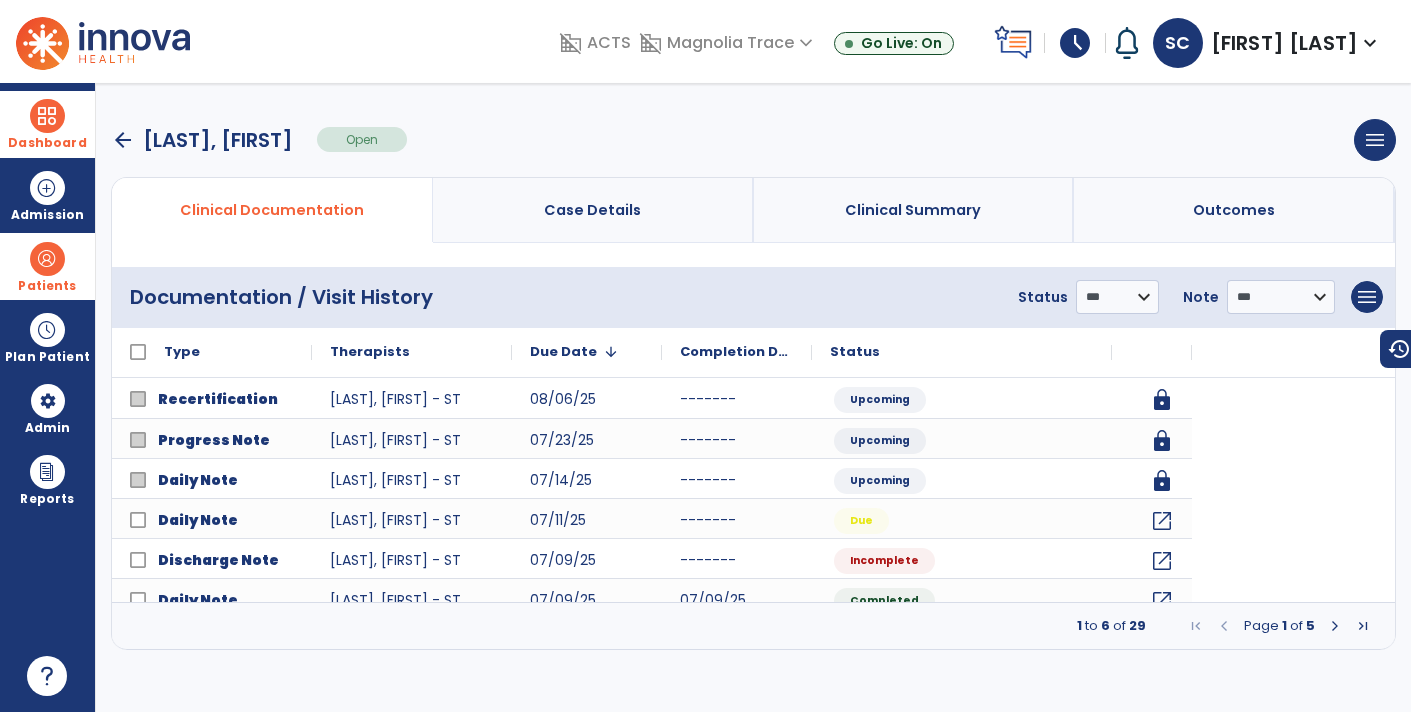 scroll, scrollTop: 0, scrollLeft: 0, axis: both 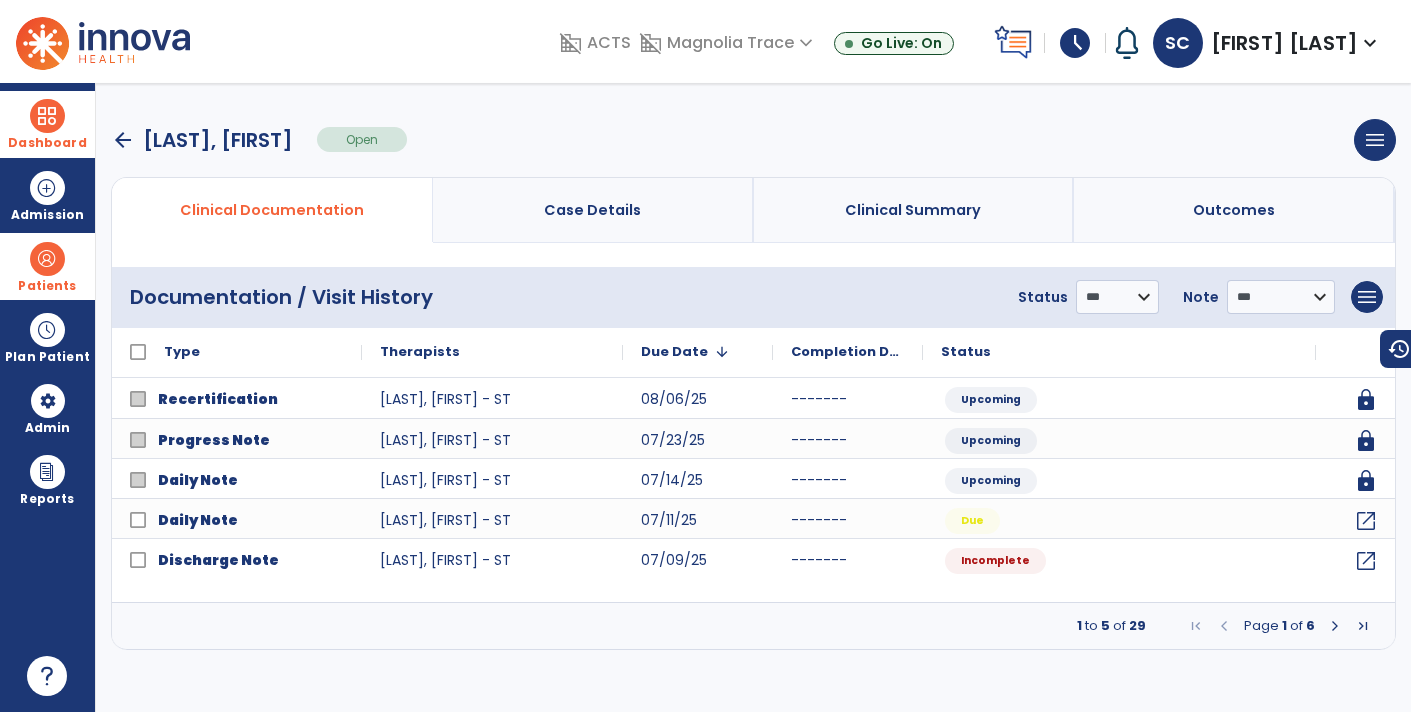 click at bounding box center (1335, 626) 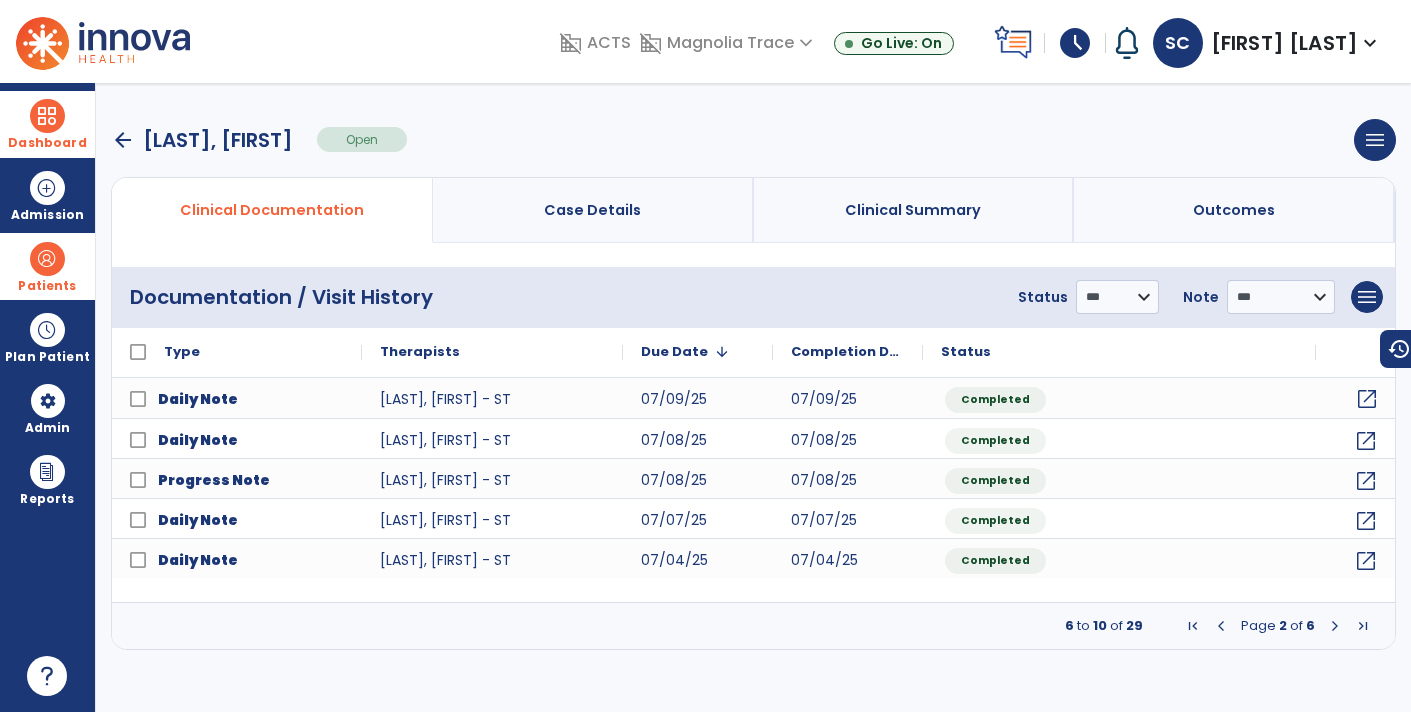 click on "open_in_new" 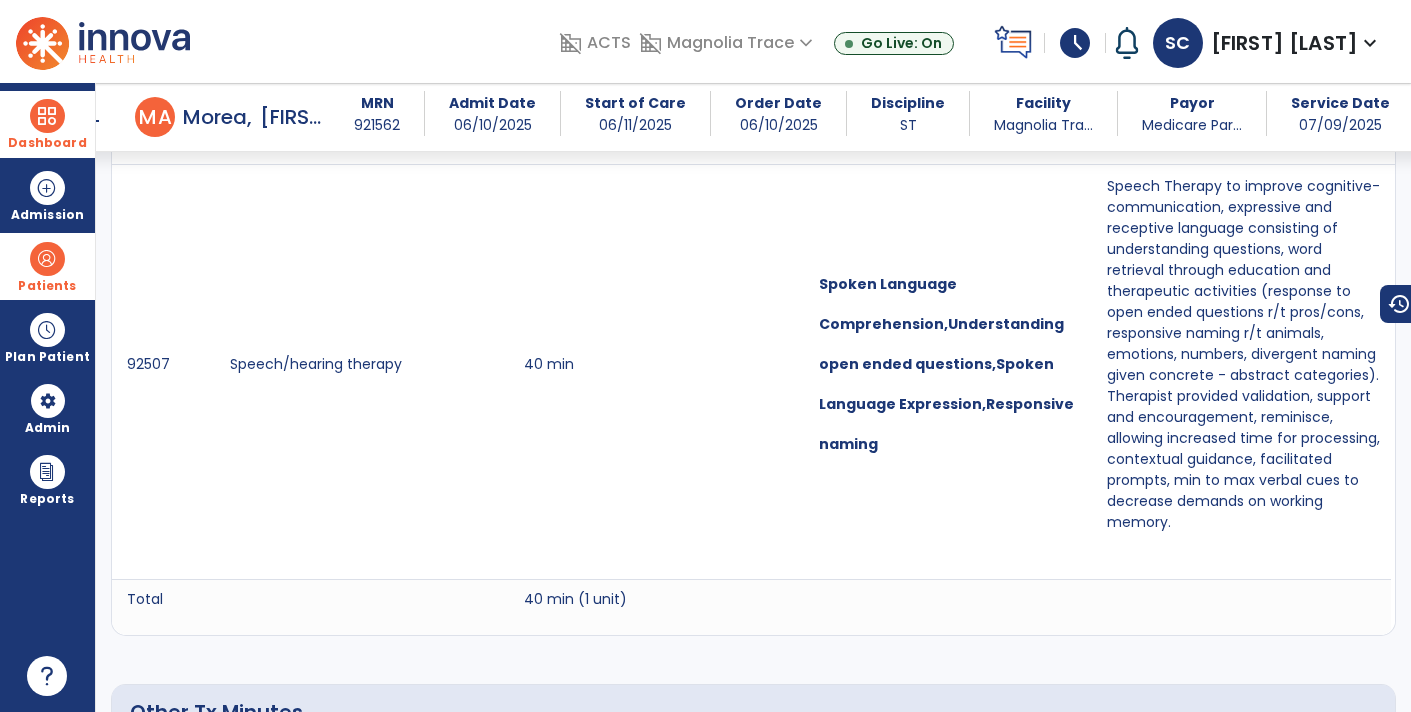 scroll, scrollTop: 1322, scrollLeft: 0, axis: vertical 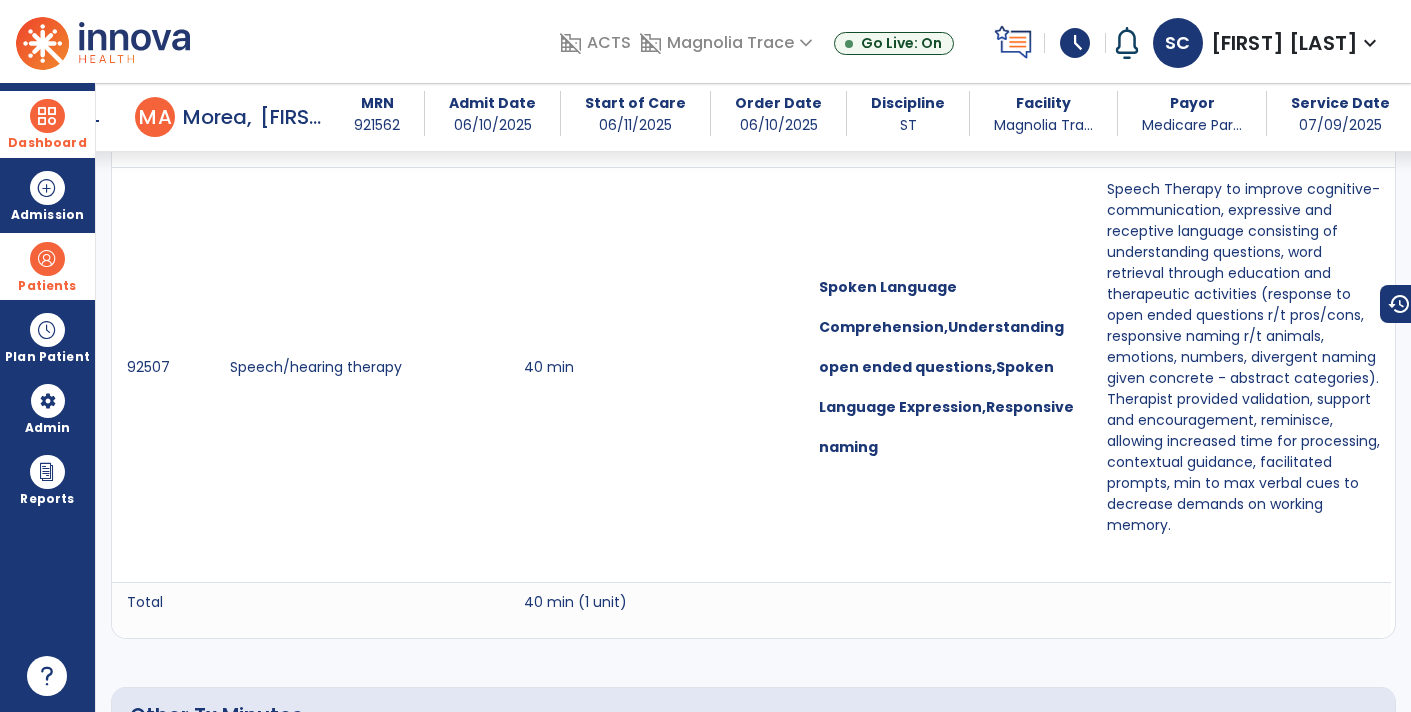 click on "arrow_back      M  A  [LAST], [FIRST] MRN [NUMBER] Admit Date [DATE] Start of Care [DATE] Order Date [DATE] Discipline ST Facility [NAME] Tra... Payor [NAME] Par... Service Date [DATE]" at bounding box center (770, 117) 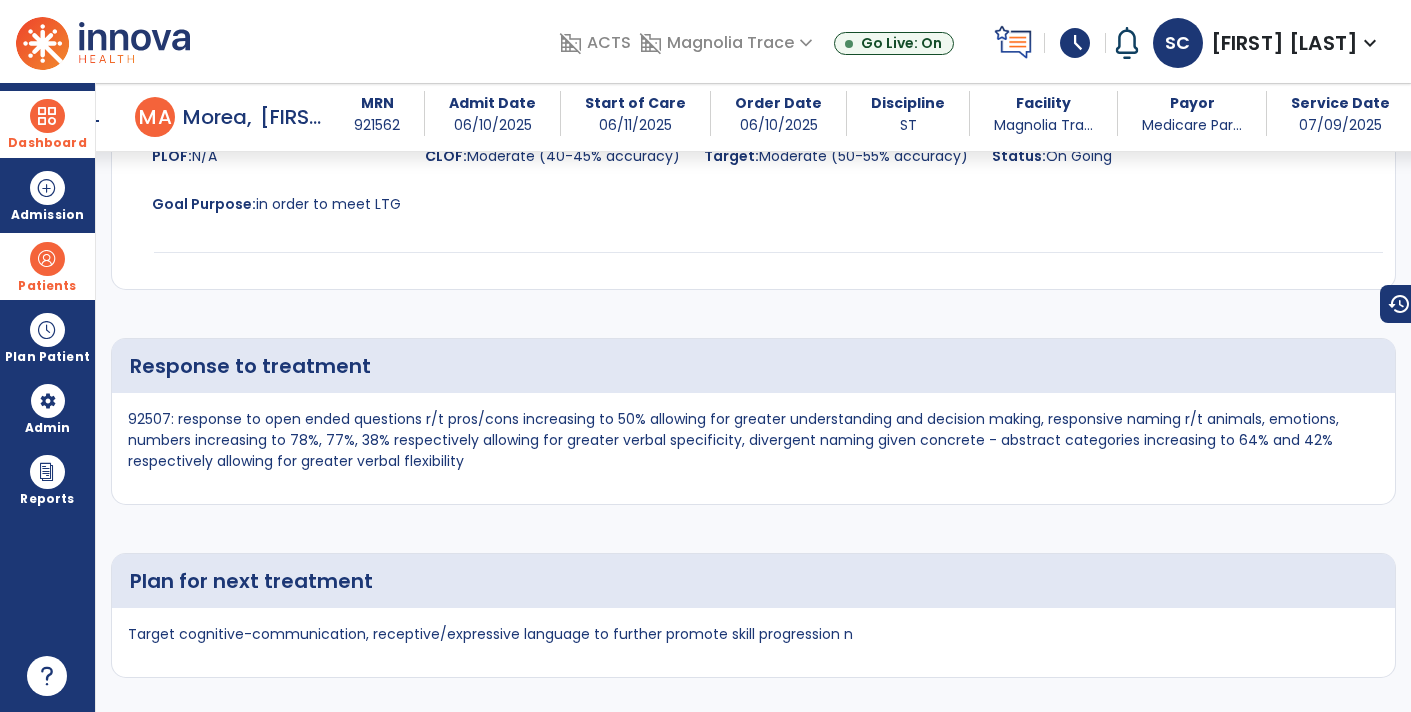 scroll, scrollTop: 4321, scrollLeft: 0, axis: vertical 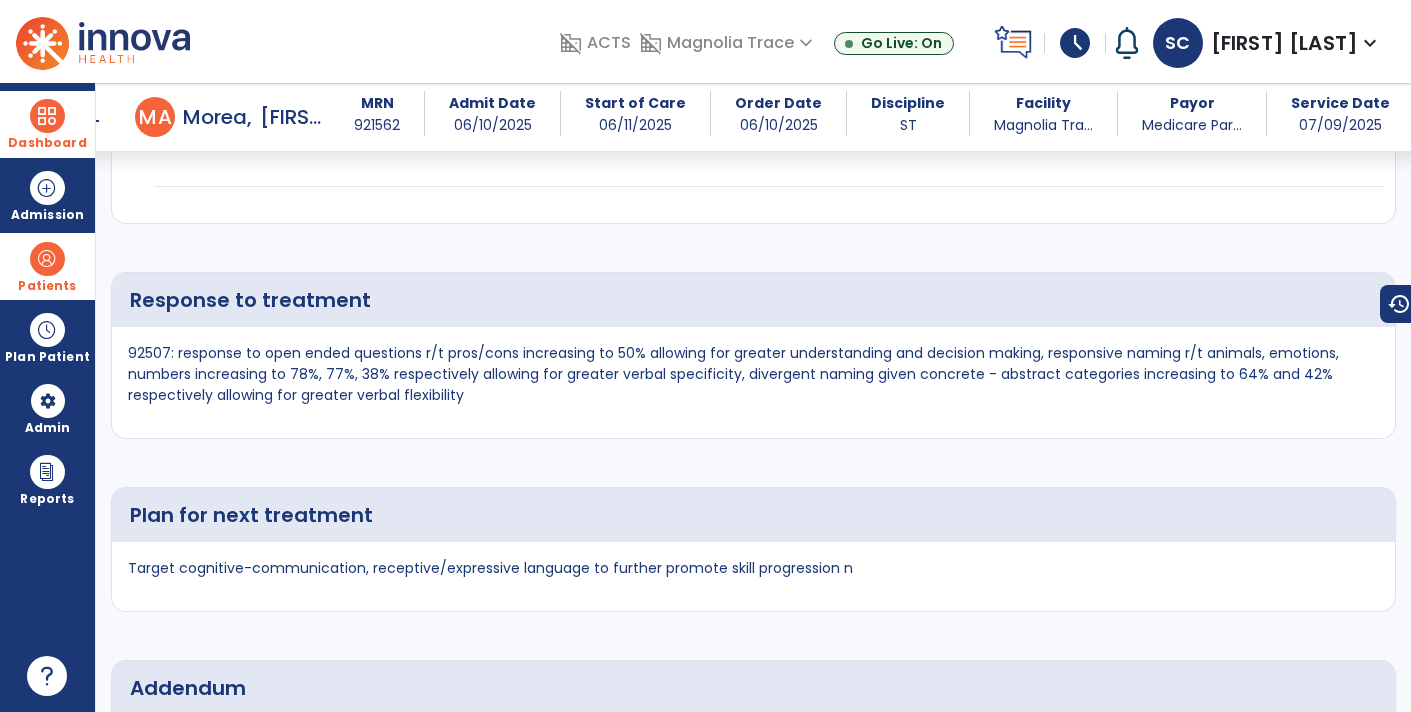 click on "arrow_back" at bounding box center (107, 117) 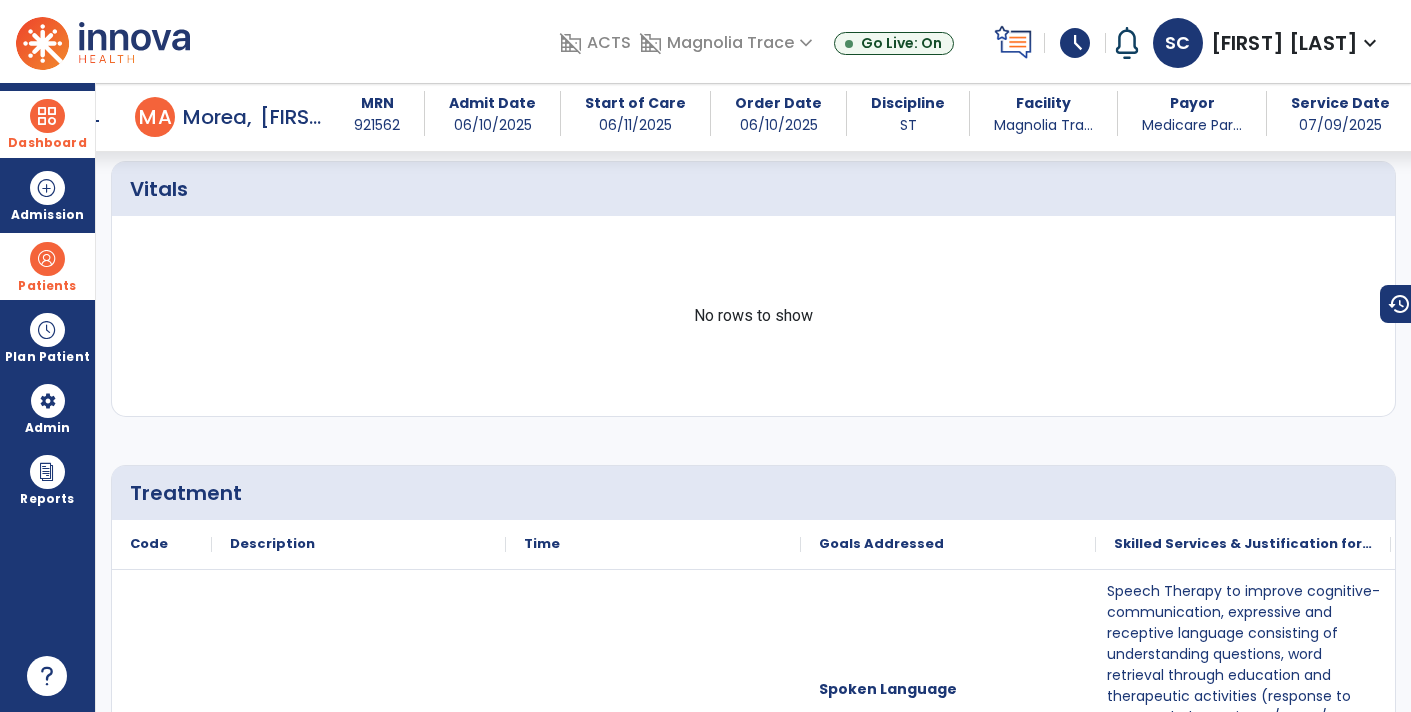 scroll, scrollTop: 0, scrollLeft: 0, axis: both 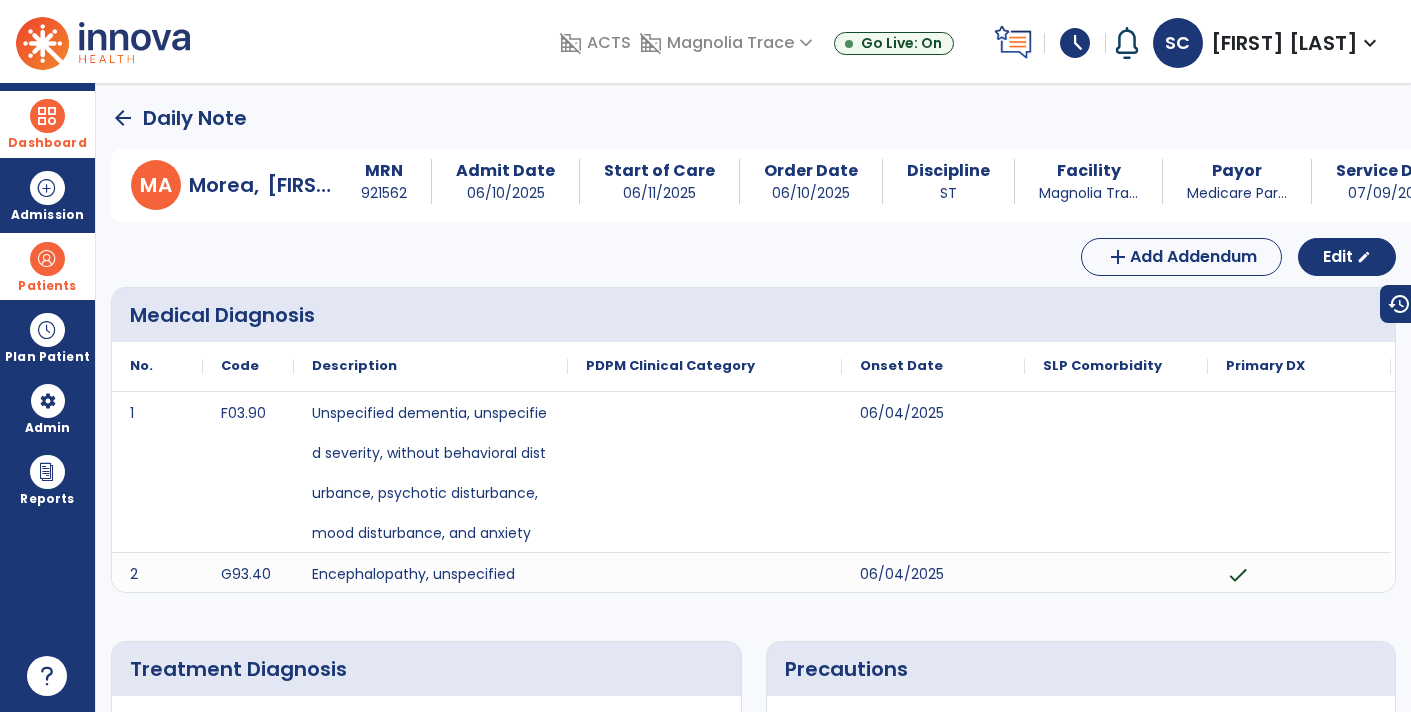 click on "arrow_back" 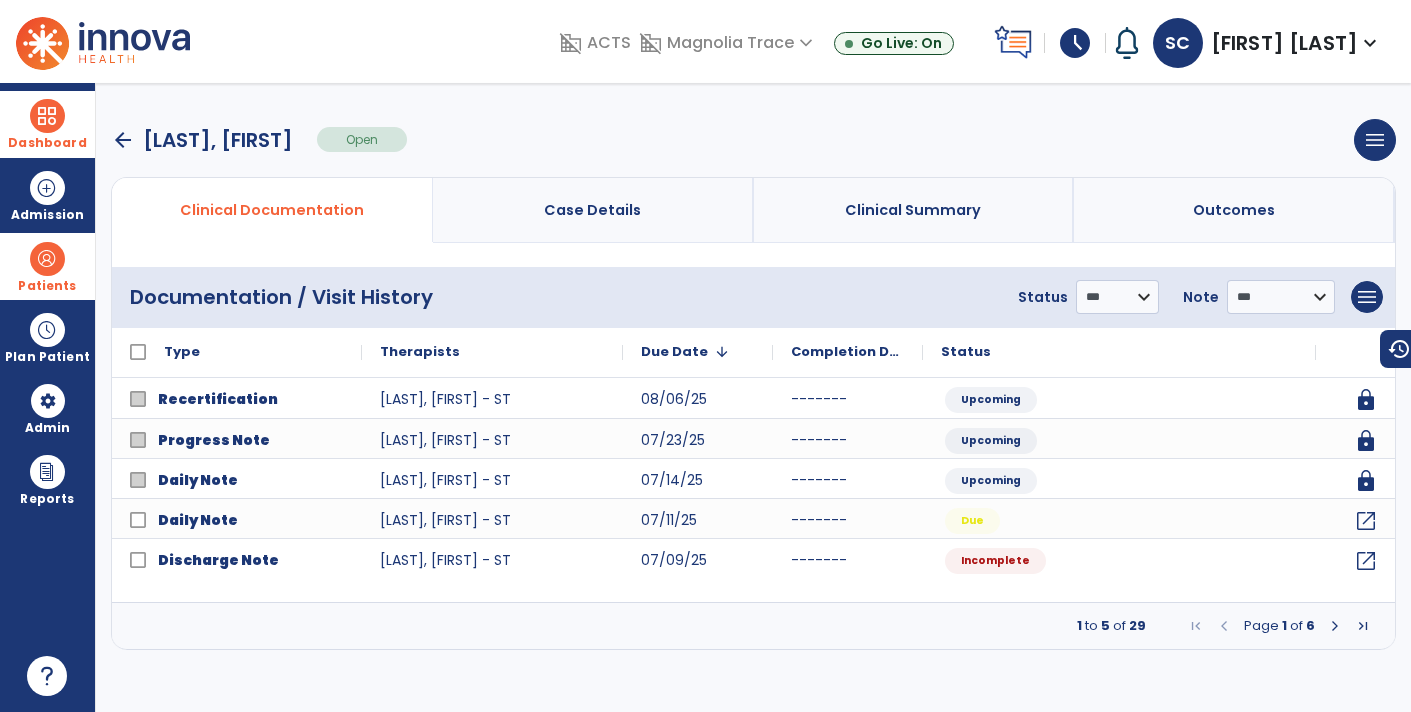 click at bounding box center [1335, 626] 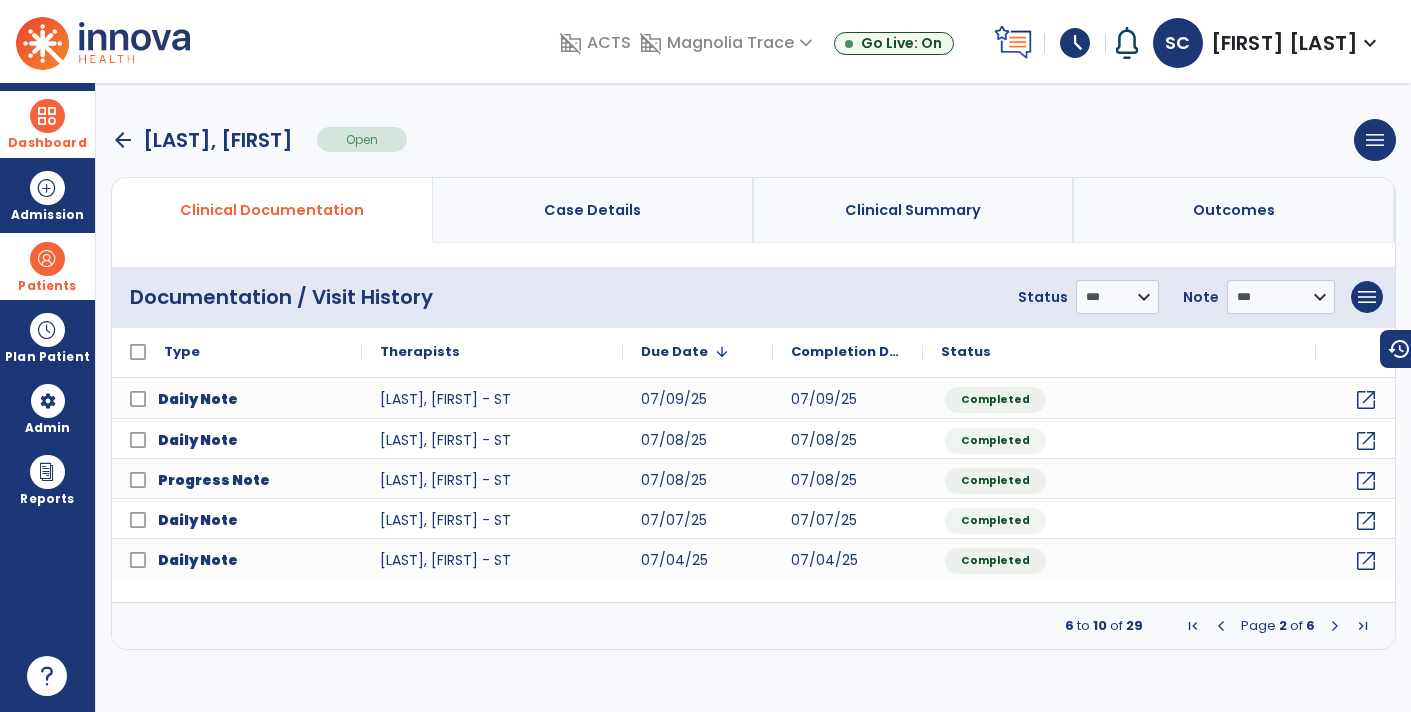 click at bounding box center [1221, 626] 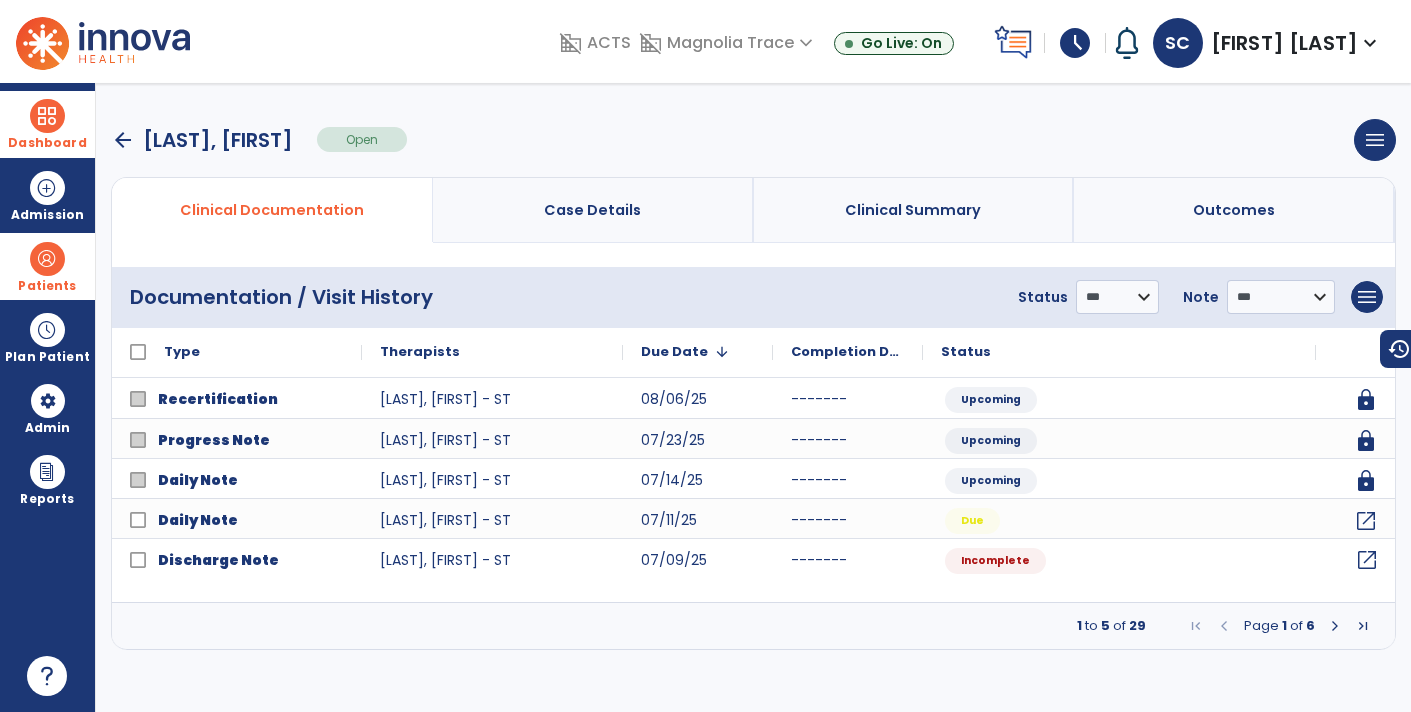 click on "open_in_new" 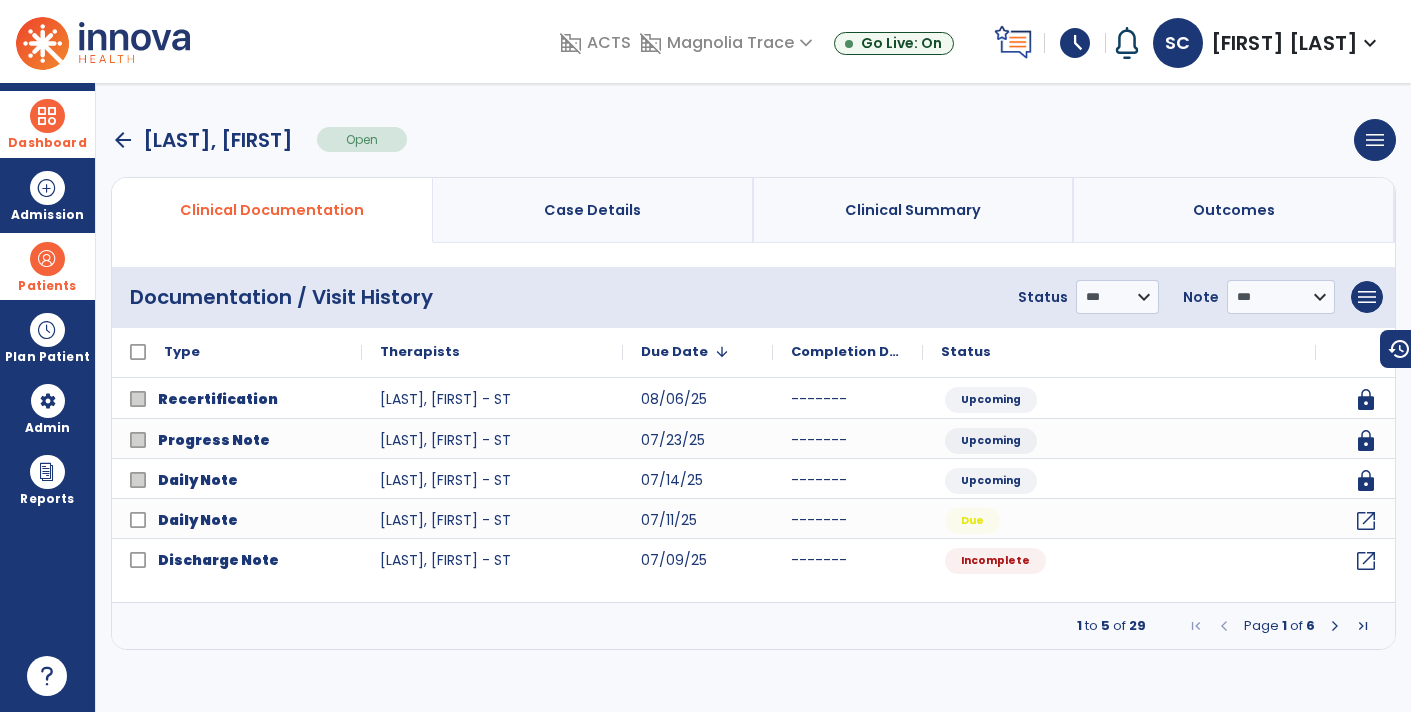 select on "**********" 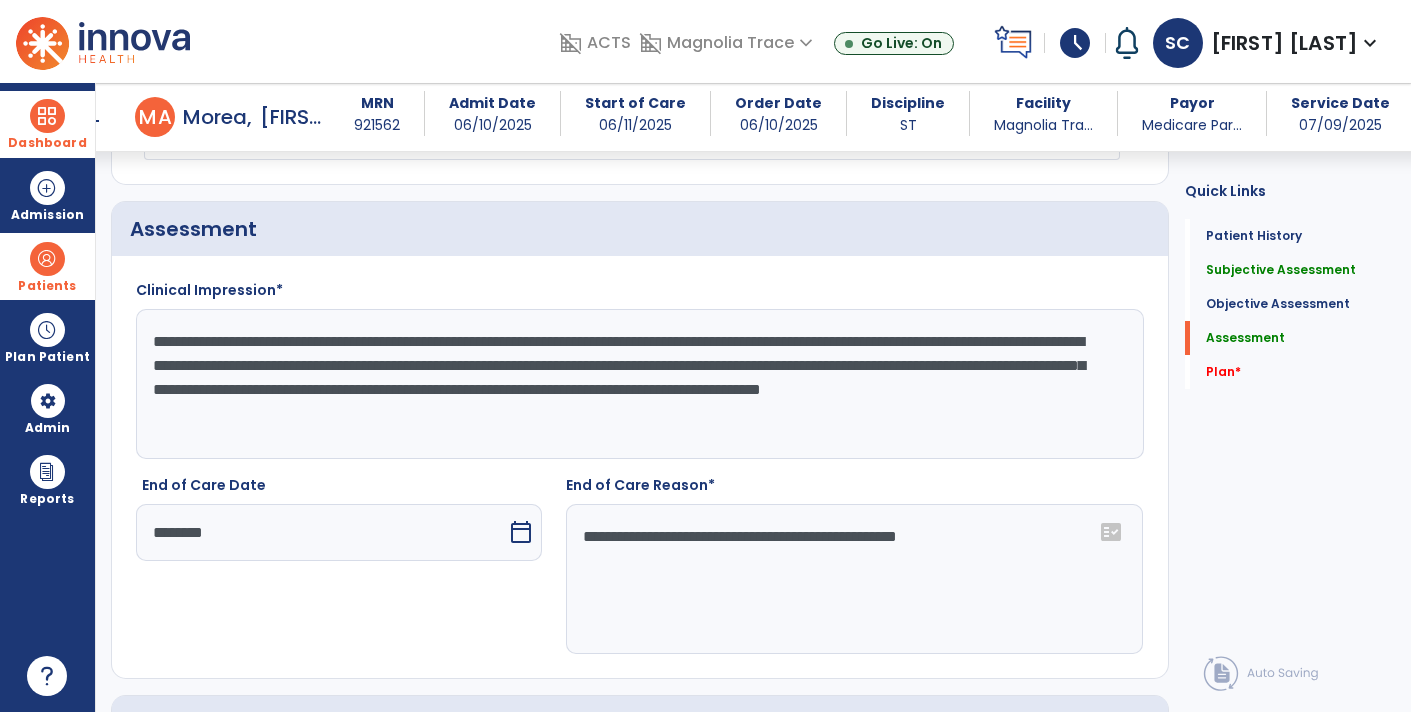 scroll, scrollTop: 2375, scrollLeft: 0, axis: vertical 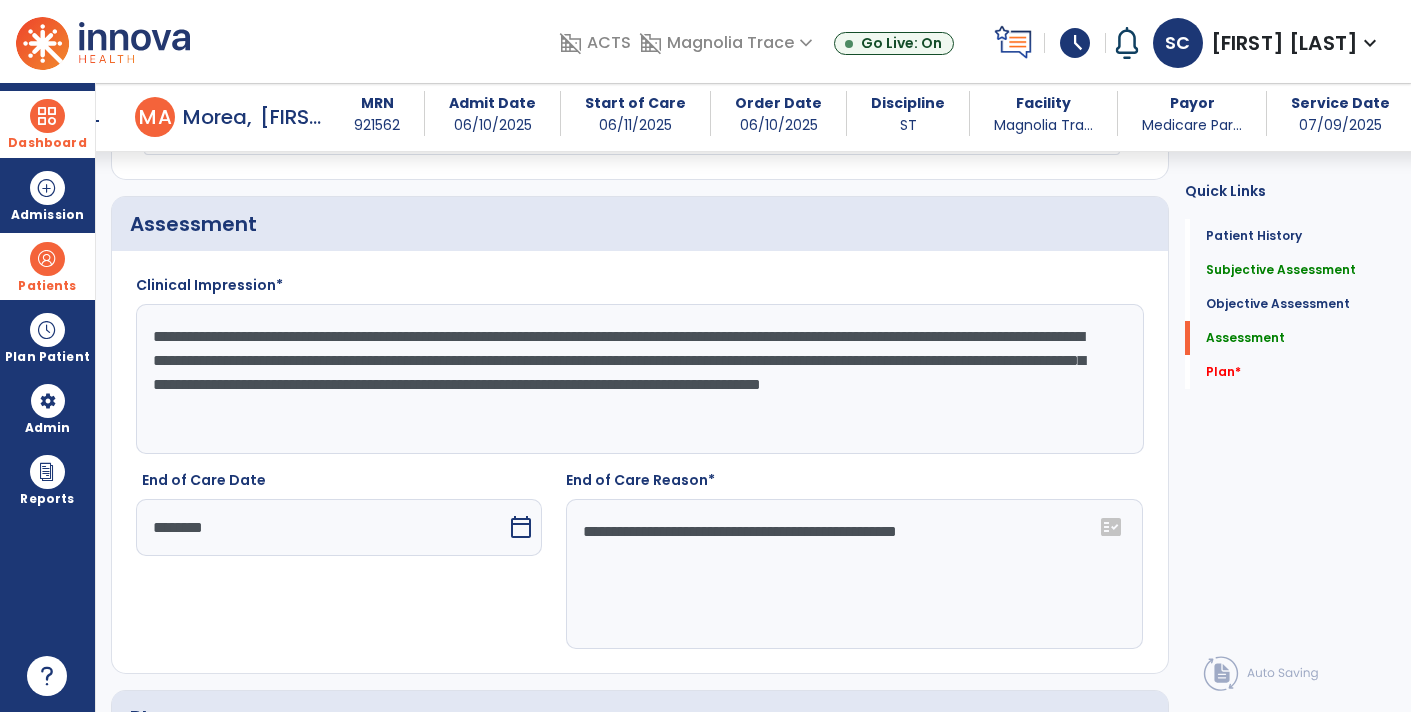 click on "**********" 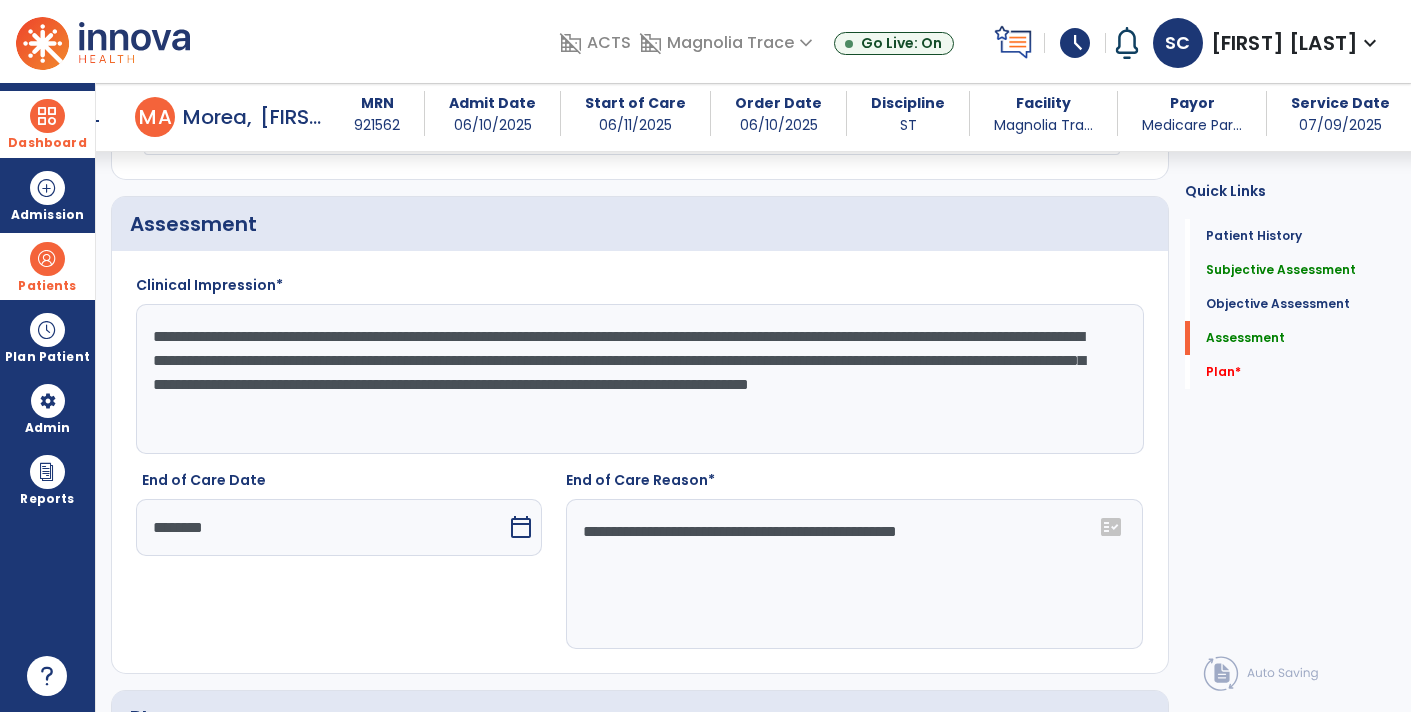 click on "**********" 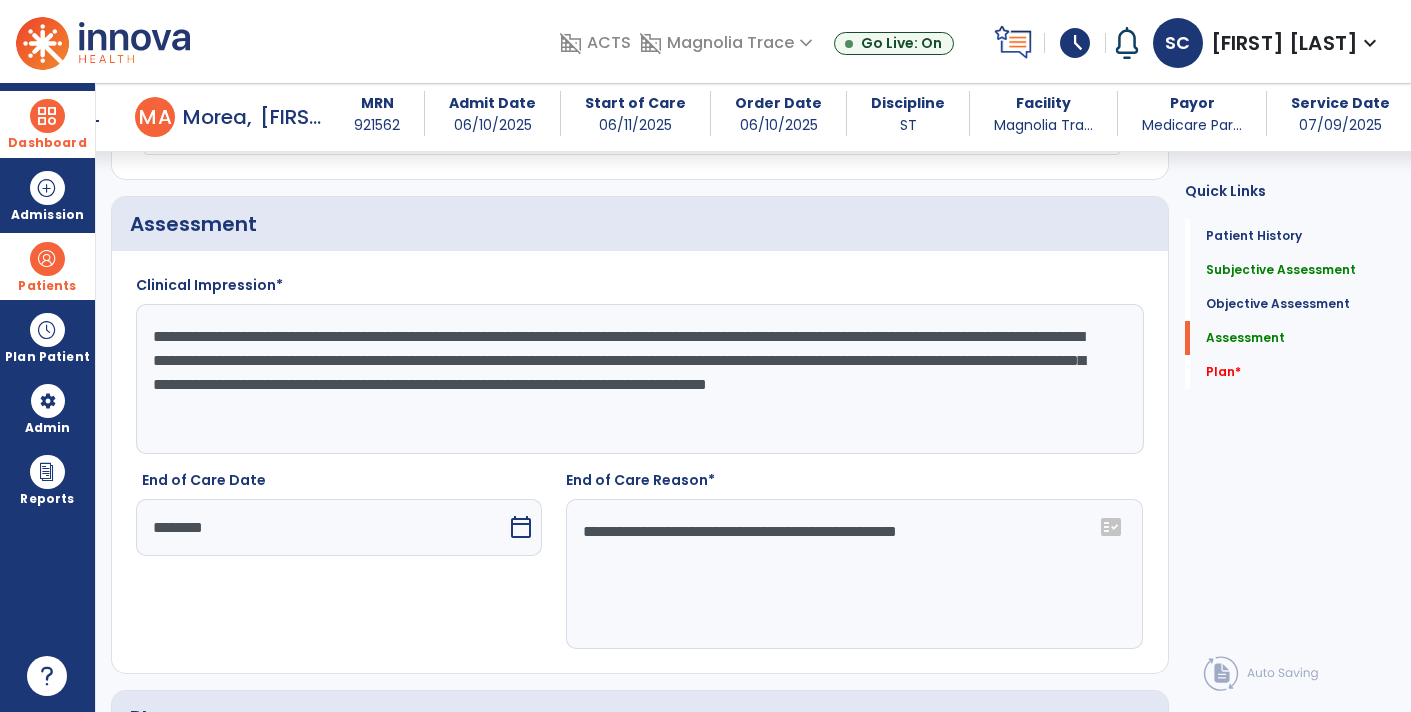 click on "**********" 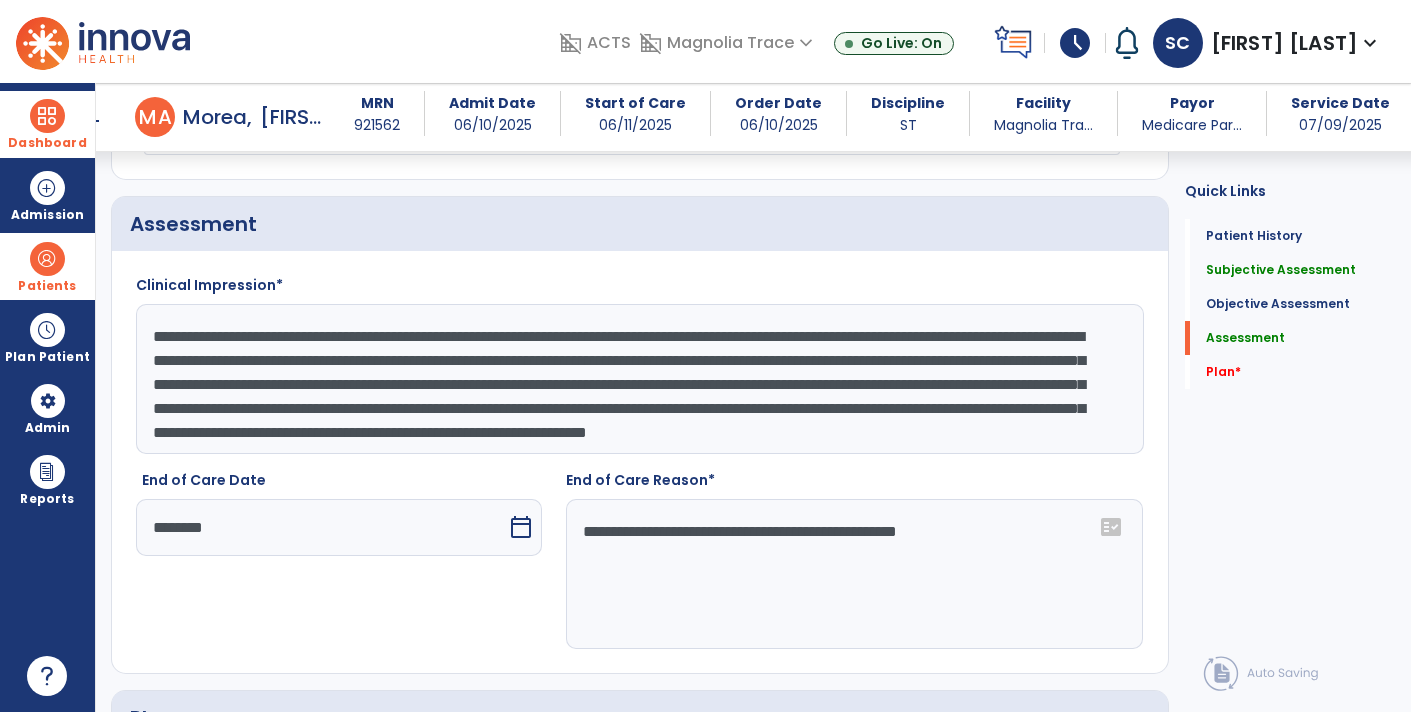 scroll, scrollTop: 39, scrollLeft: 0, axis: vertical 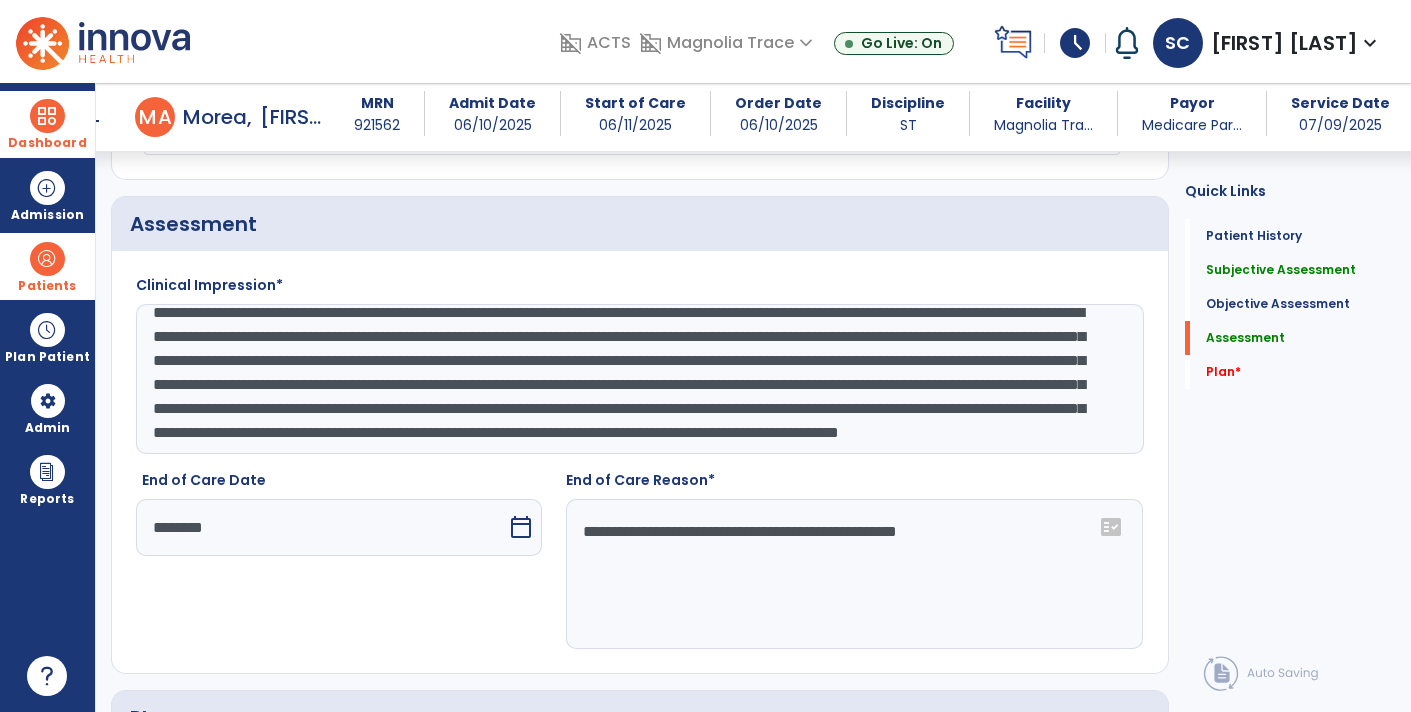 click on "**********" 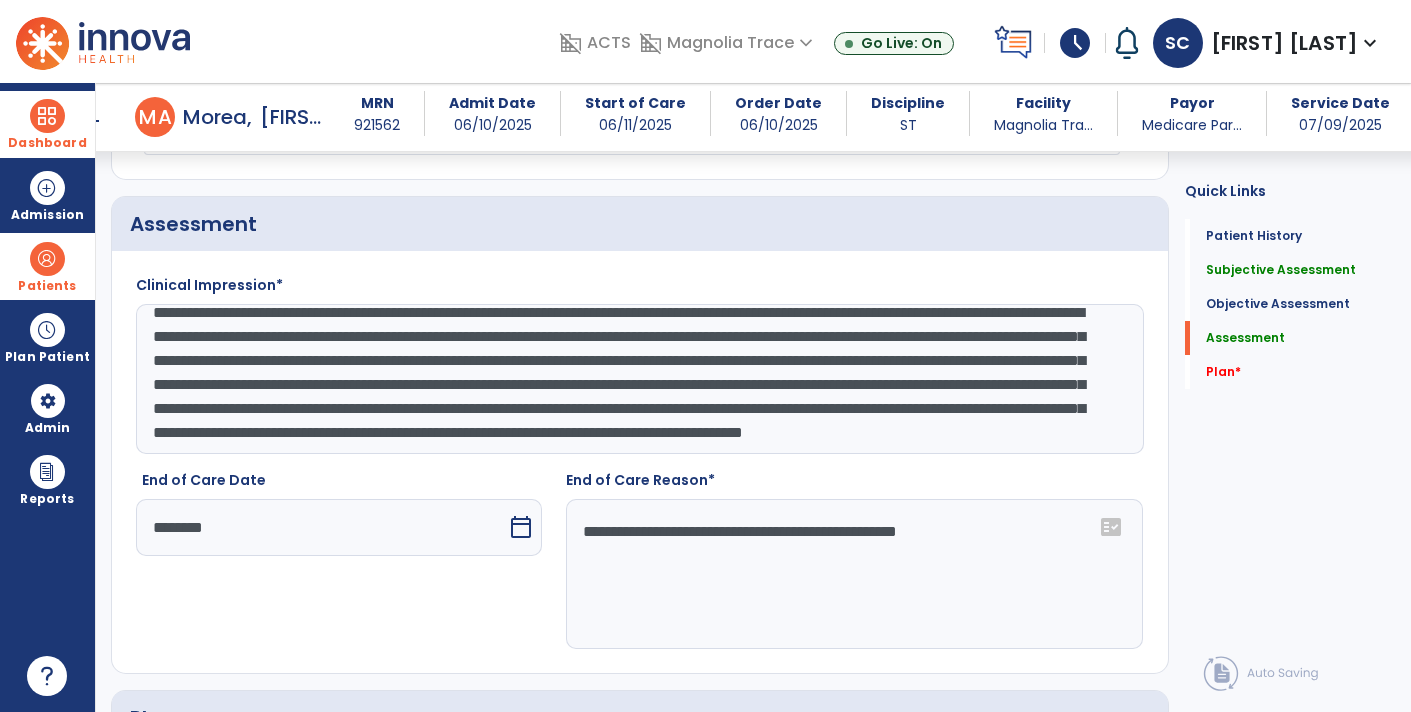 click on "**********" 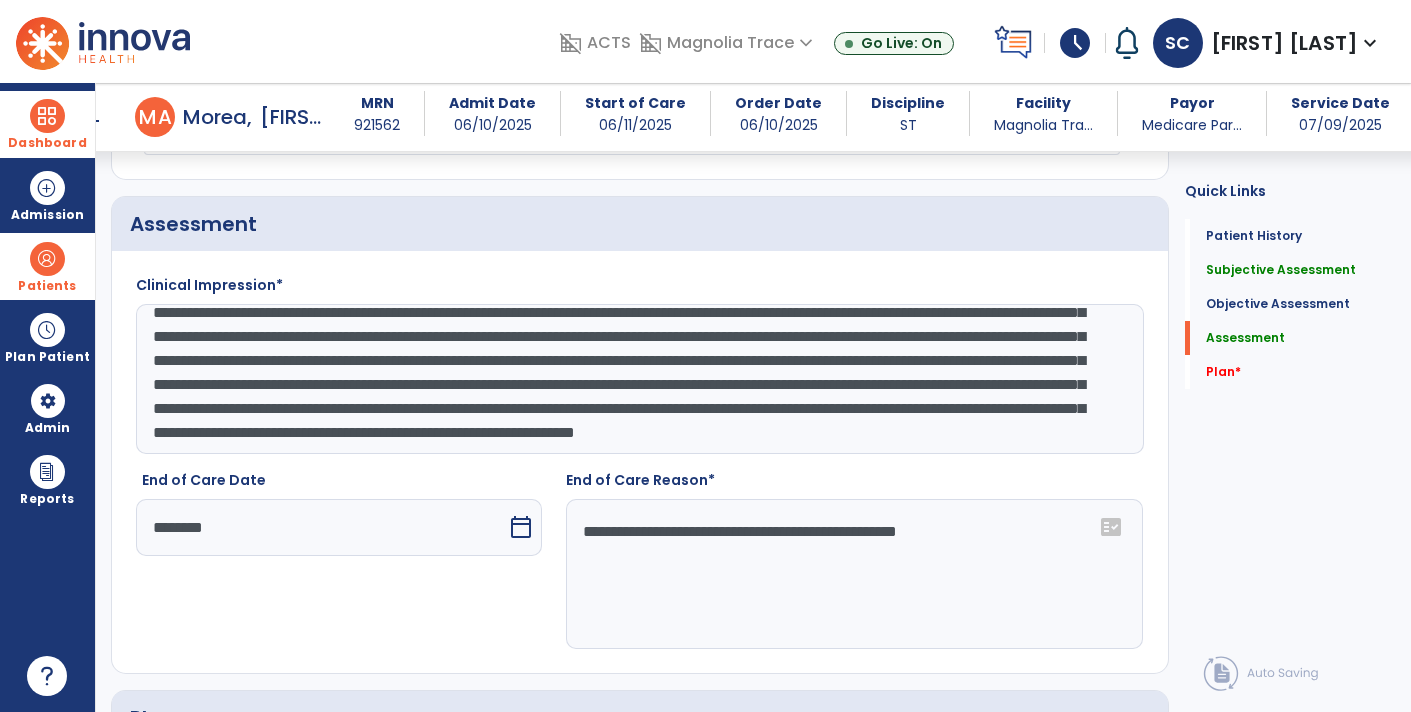 scroll, scrollTop: 87, scrollLeft: 0, axis: vertical 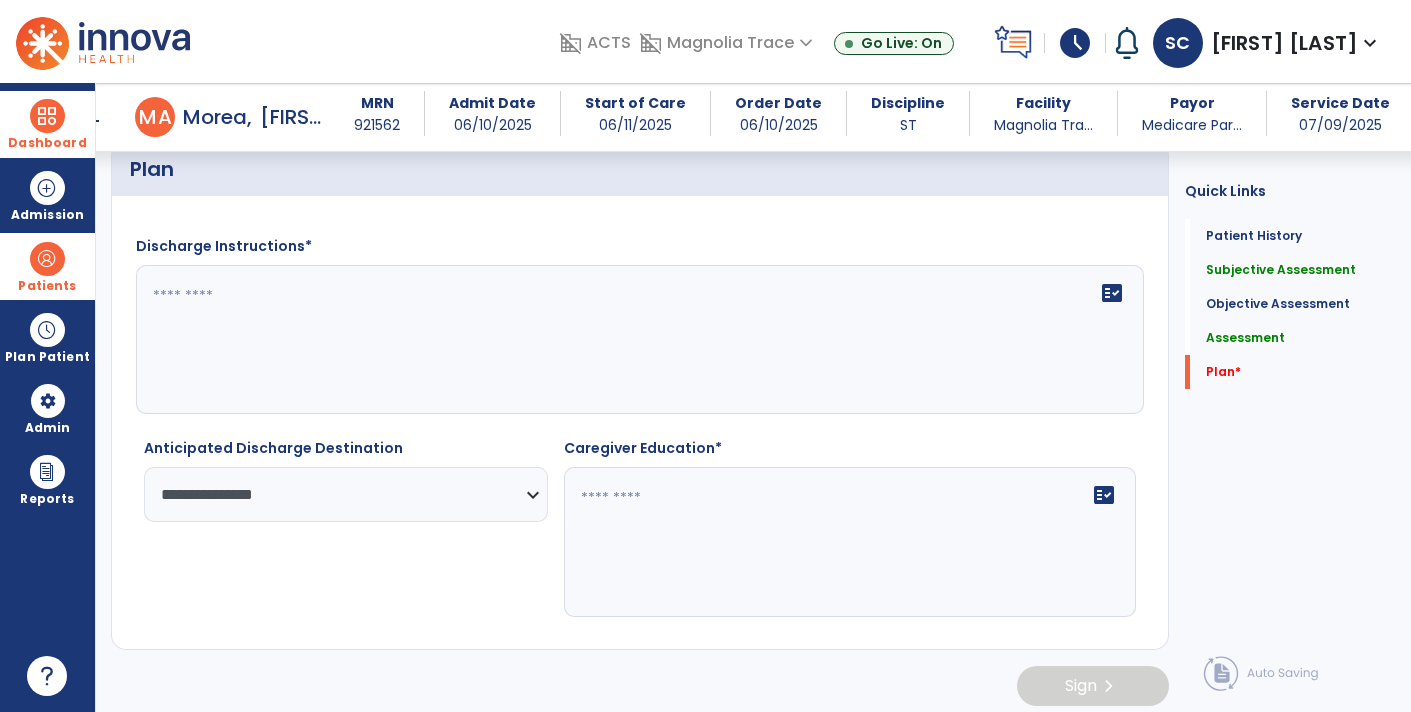type on "**********" 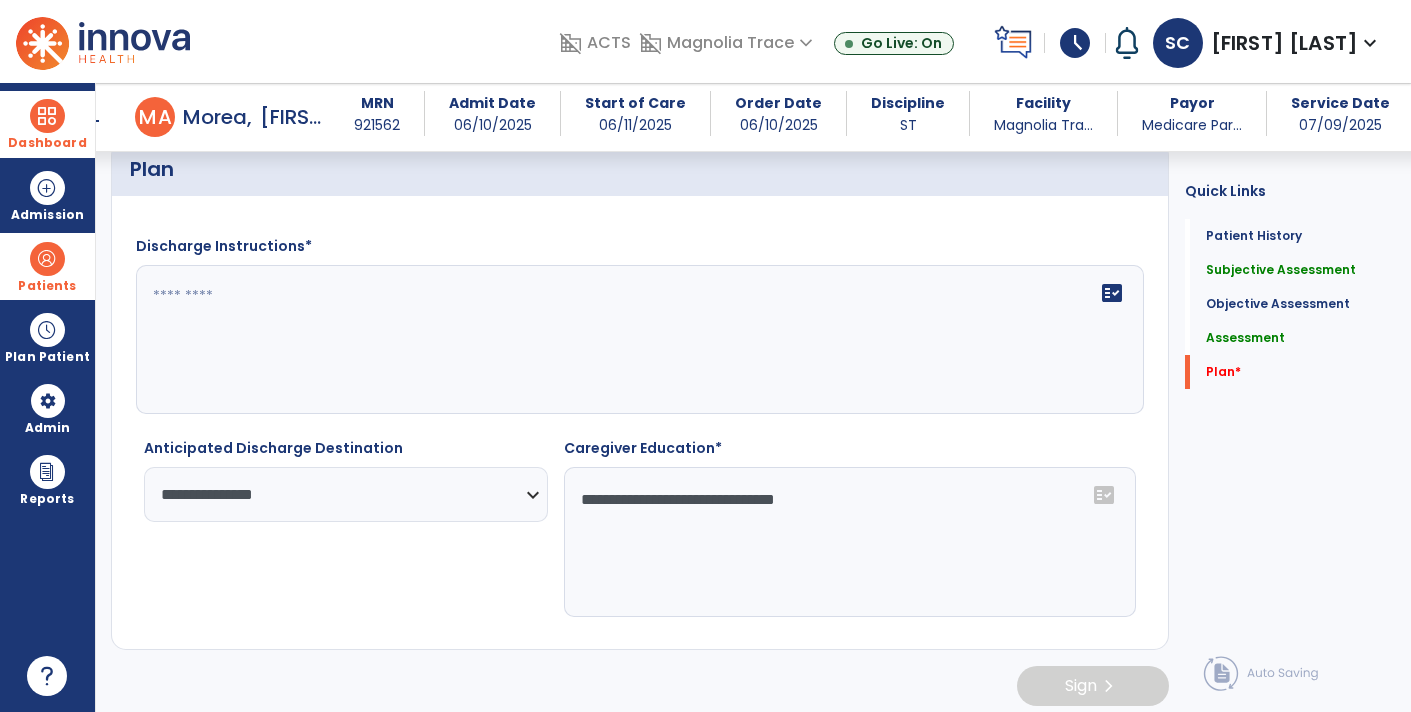 paste on "**********" 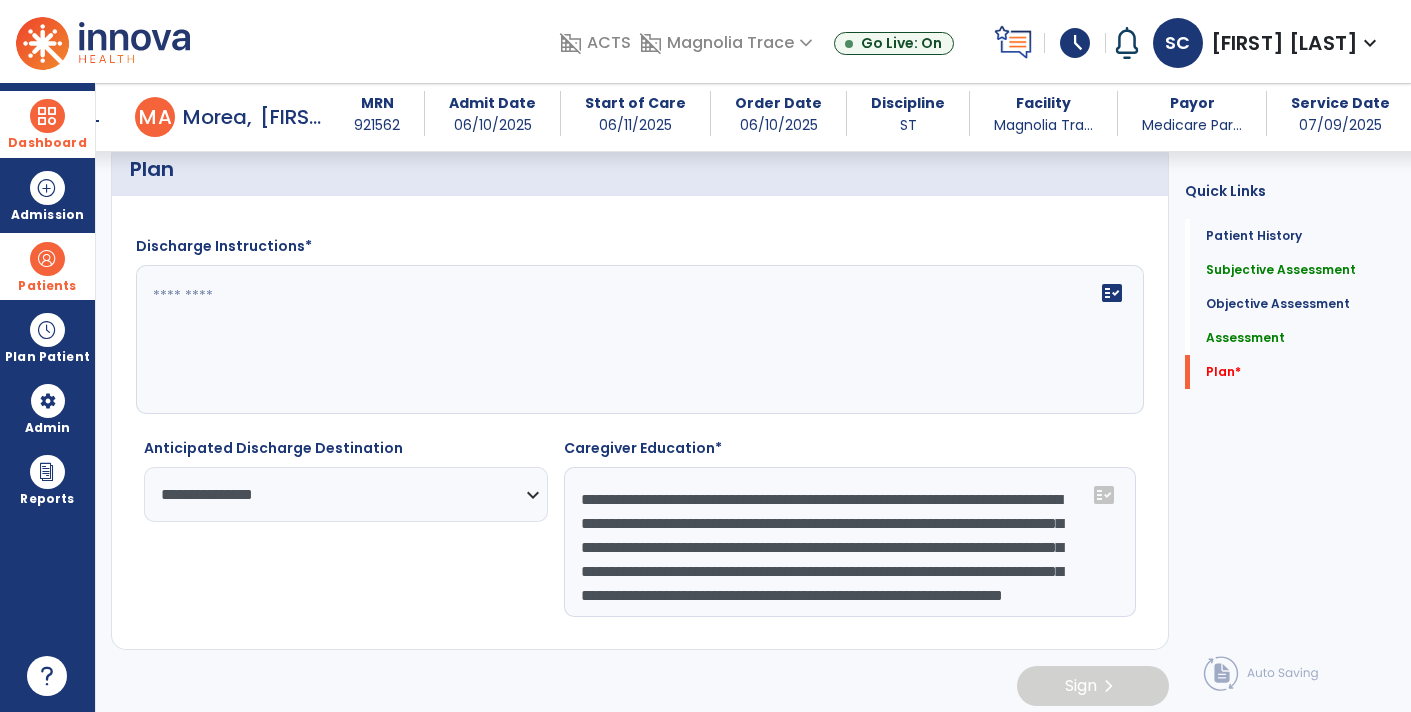 scroll, scrollTop: 63, scrollLeft: 0, axis: vertical 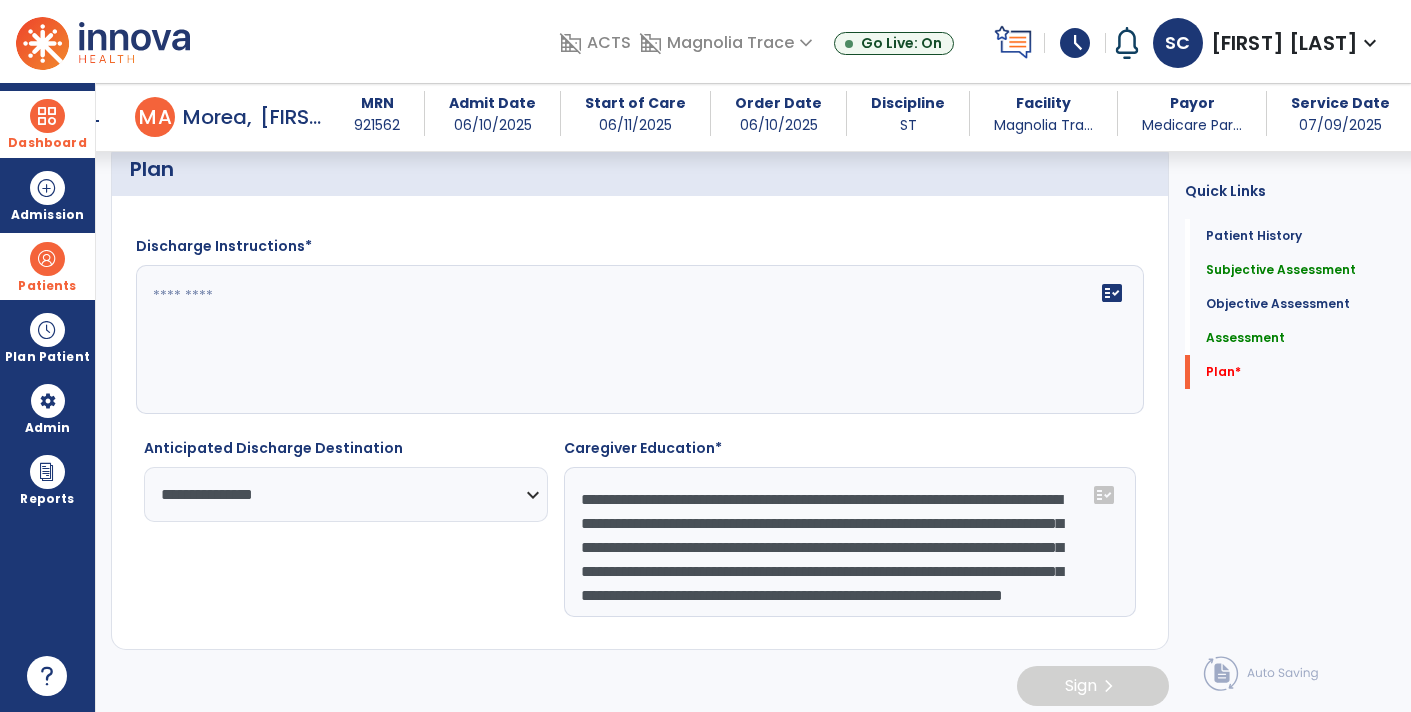 click on "**********" 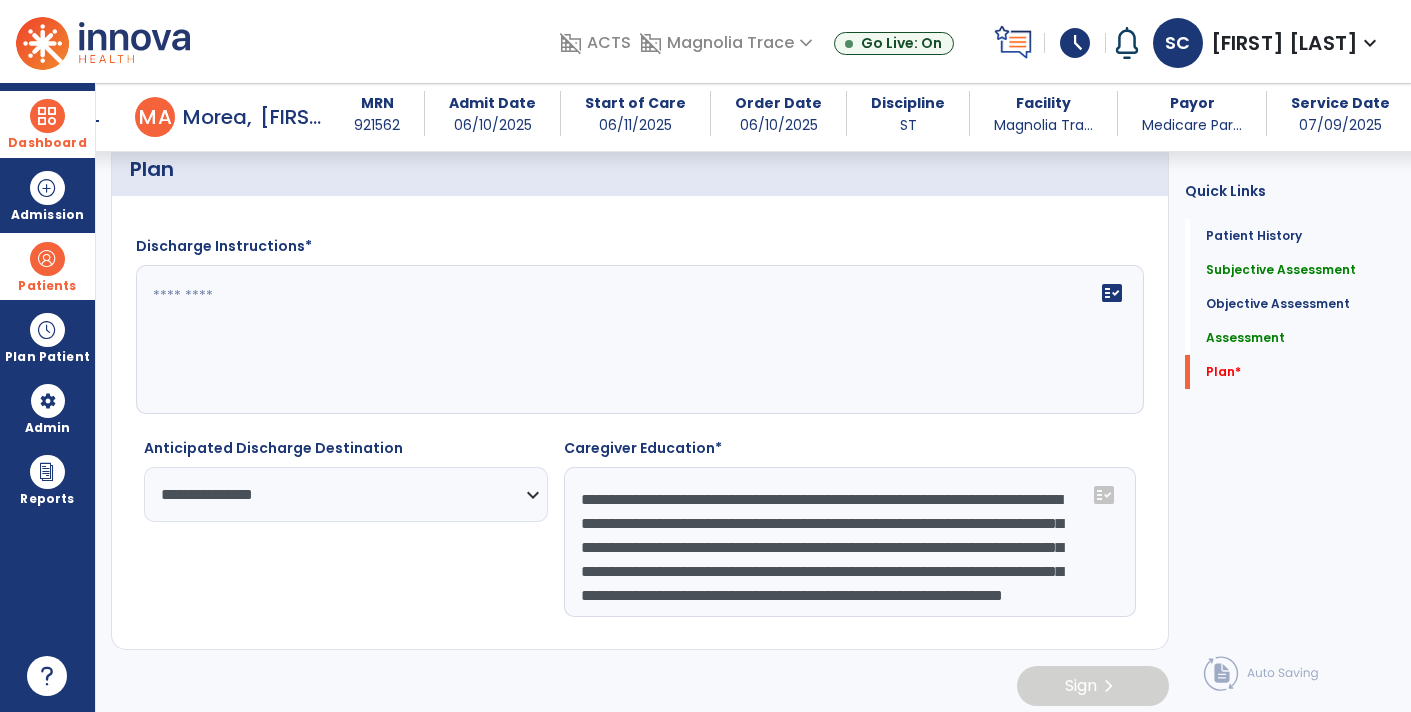 click on "**********" 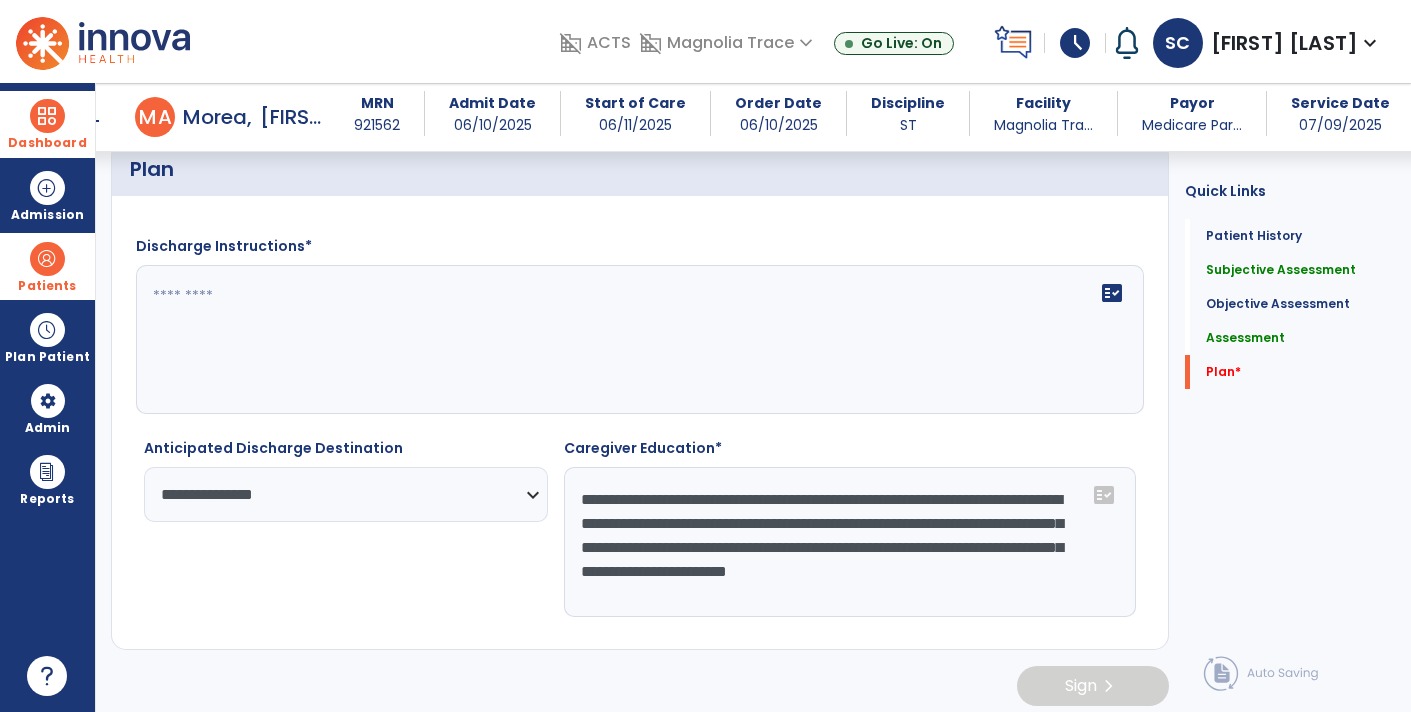 click on "**********" 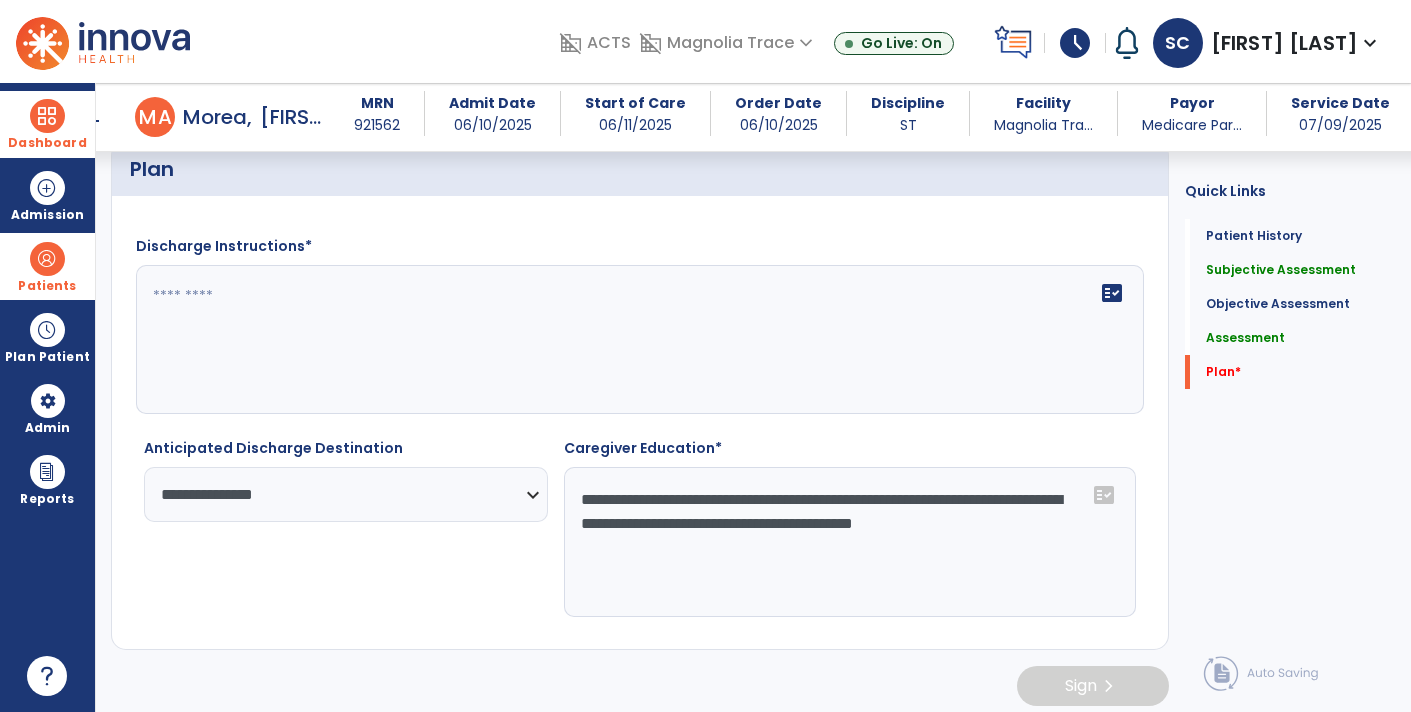 scroll, scrollTop: 0, scrollLeft: 0, axis: both 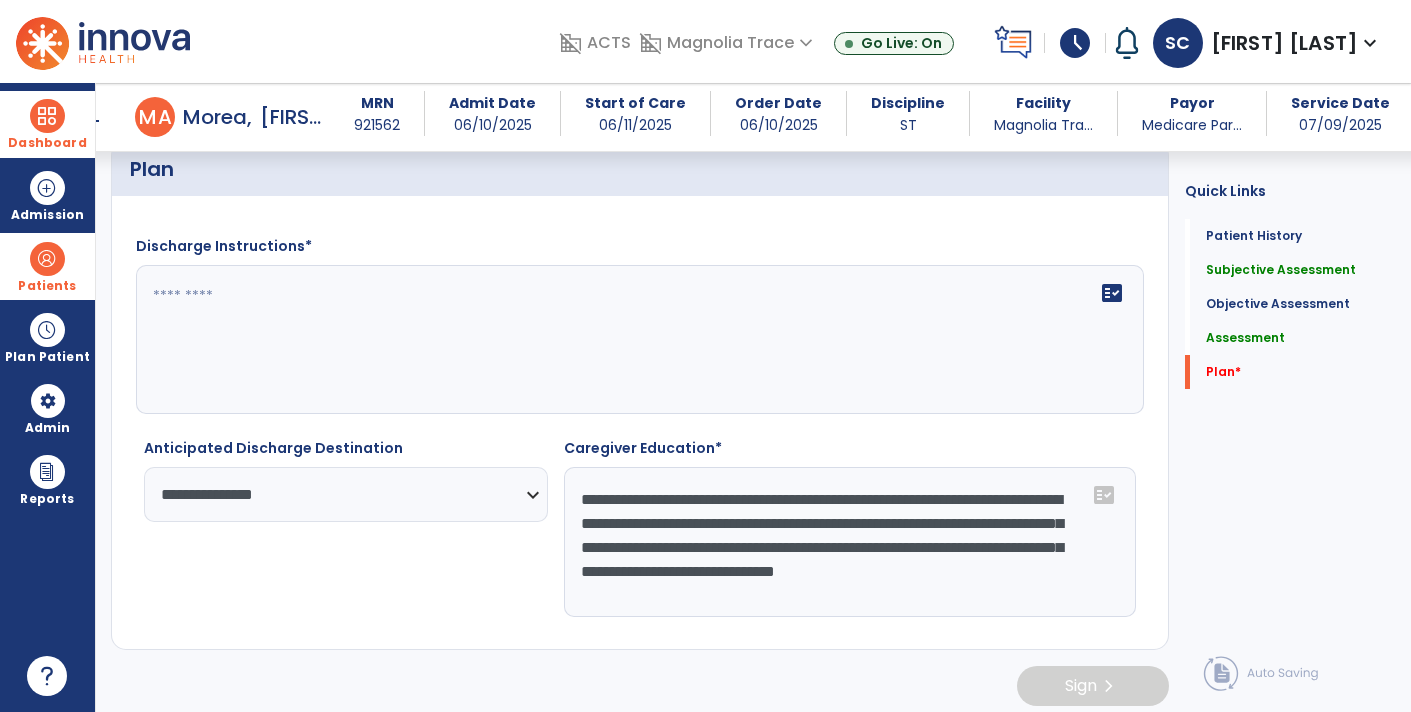 paste on "**********" 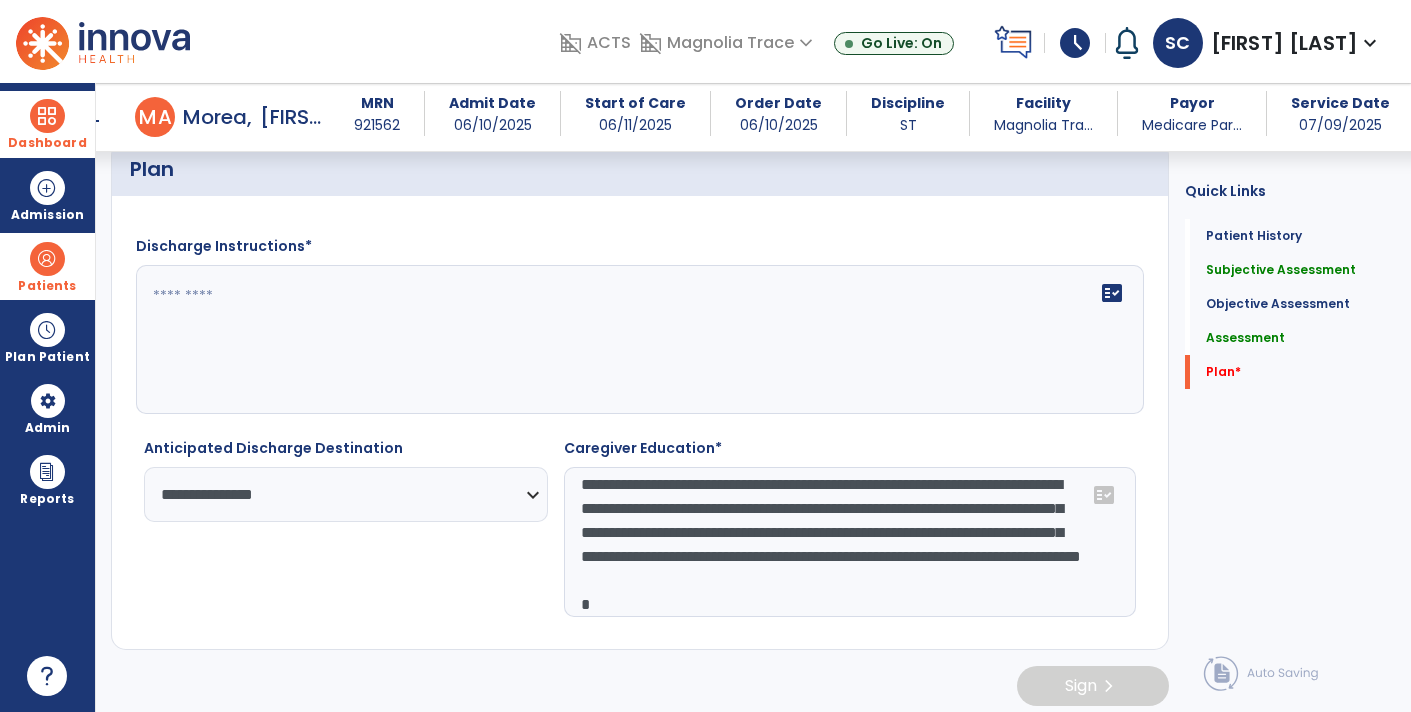 scroll, scrollTop: 303, scrollLeft: 0, axis: vertical 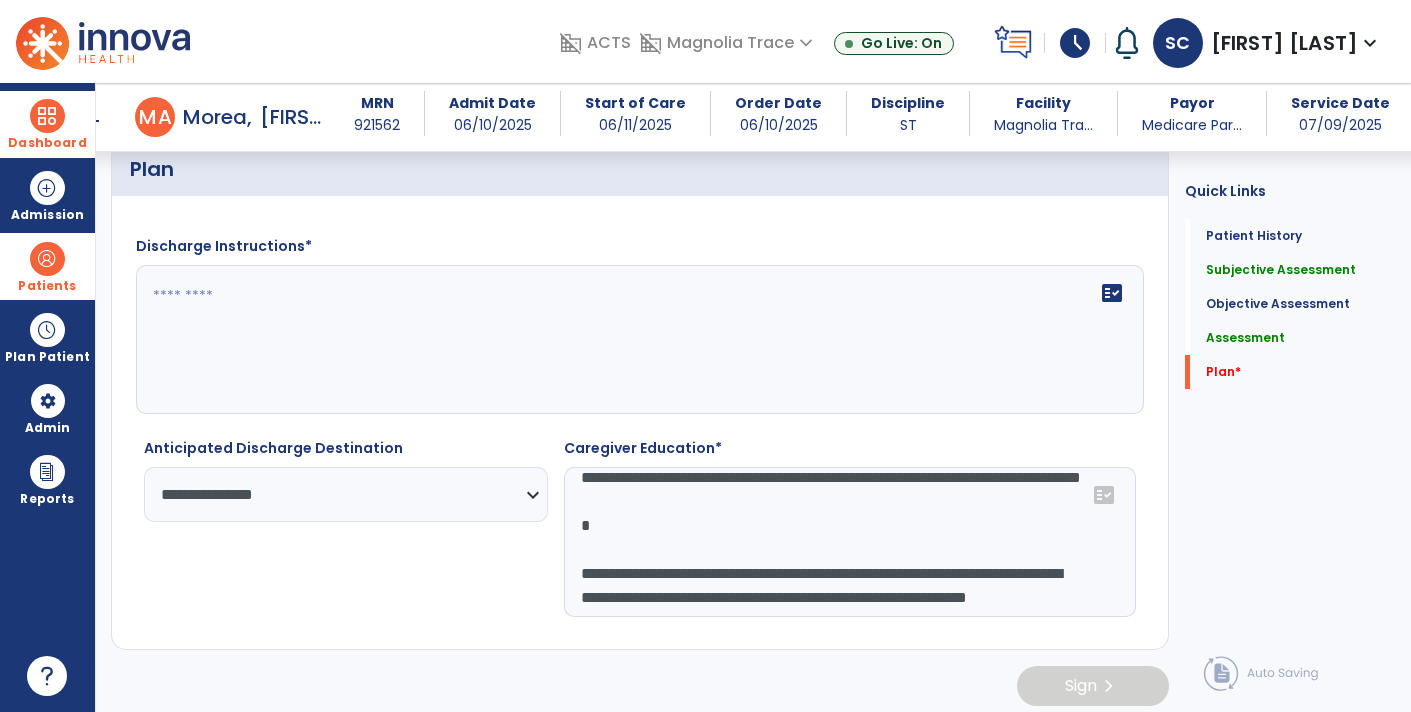 click on "**********" 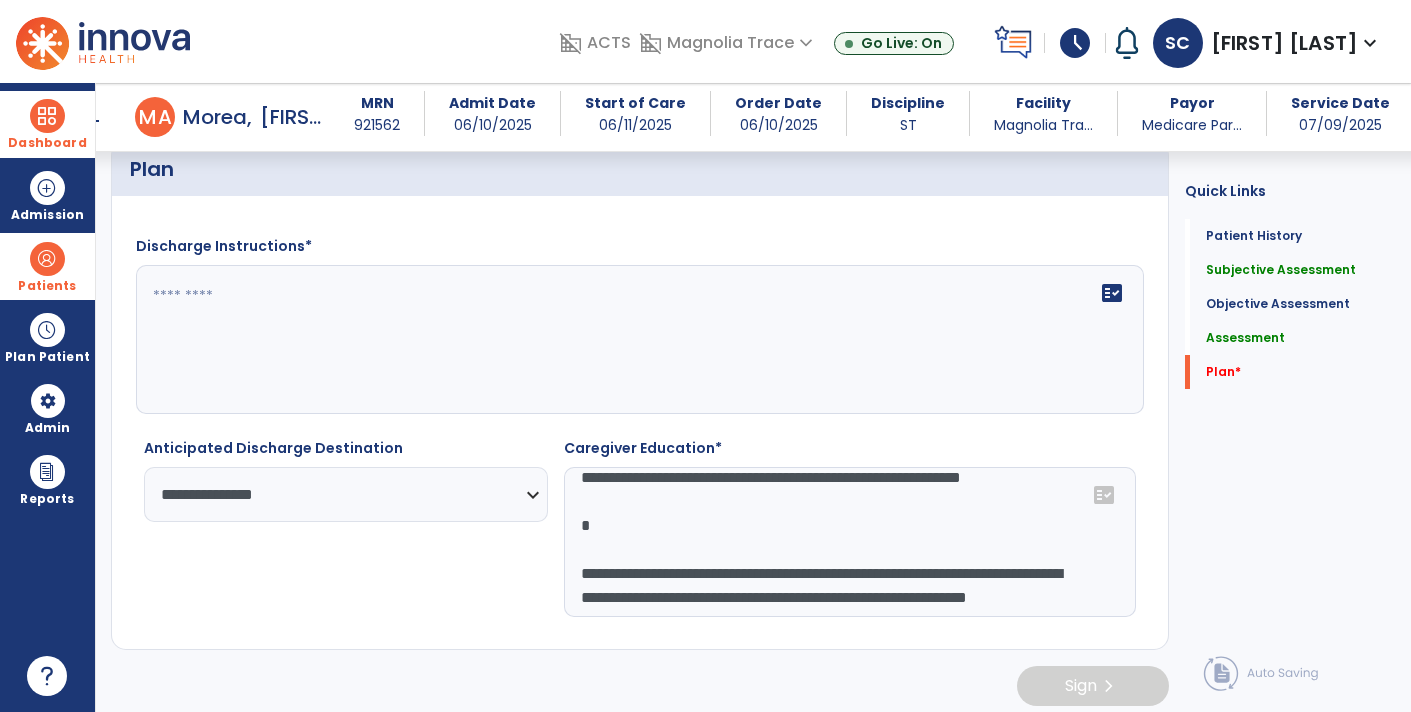 scroll, scrollTop: 175, scrollLeft: 0, axis: vertical 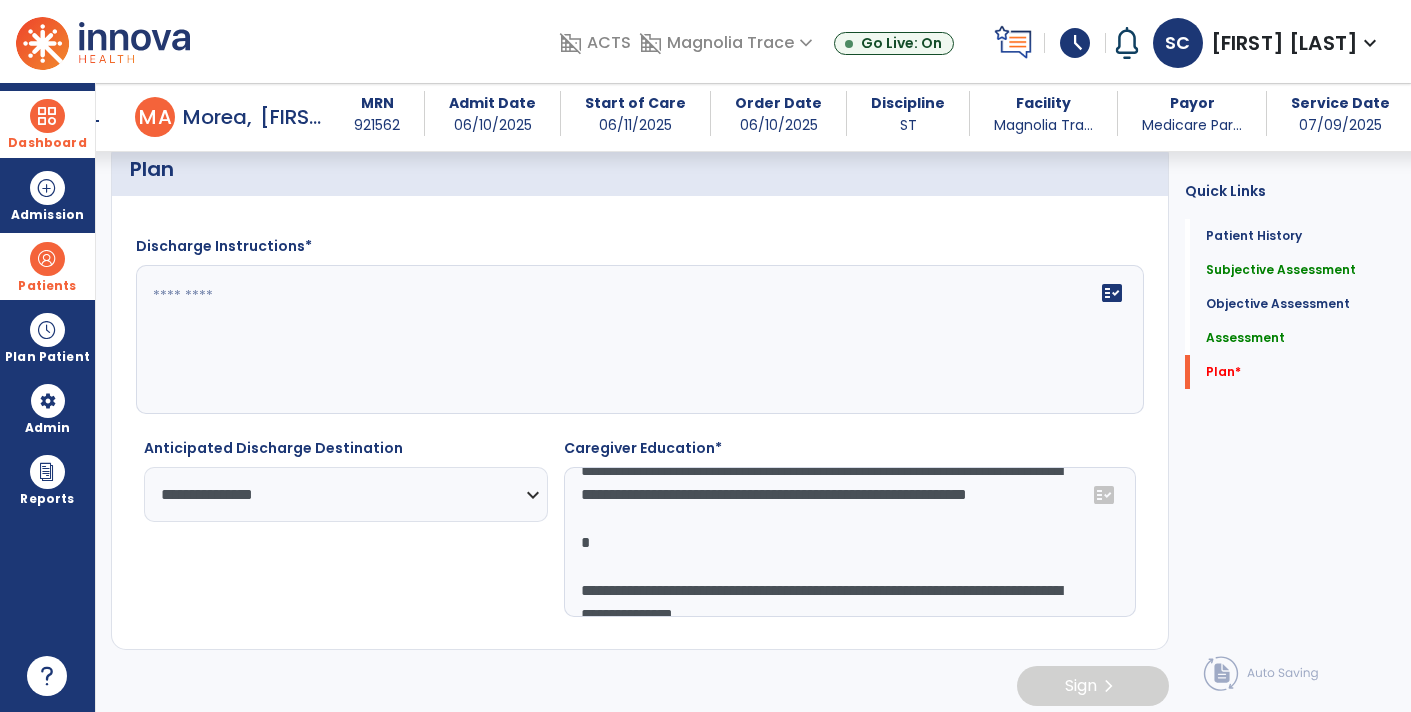 click on "**********" 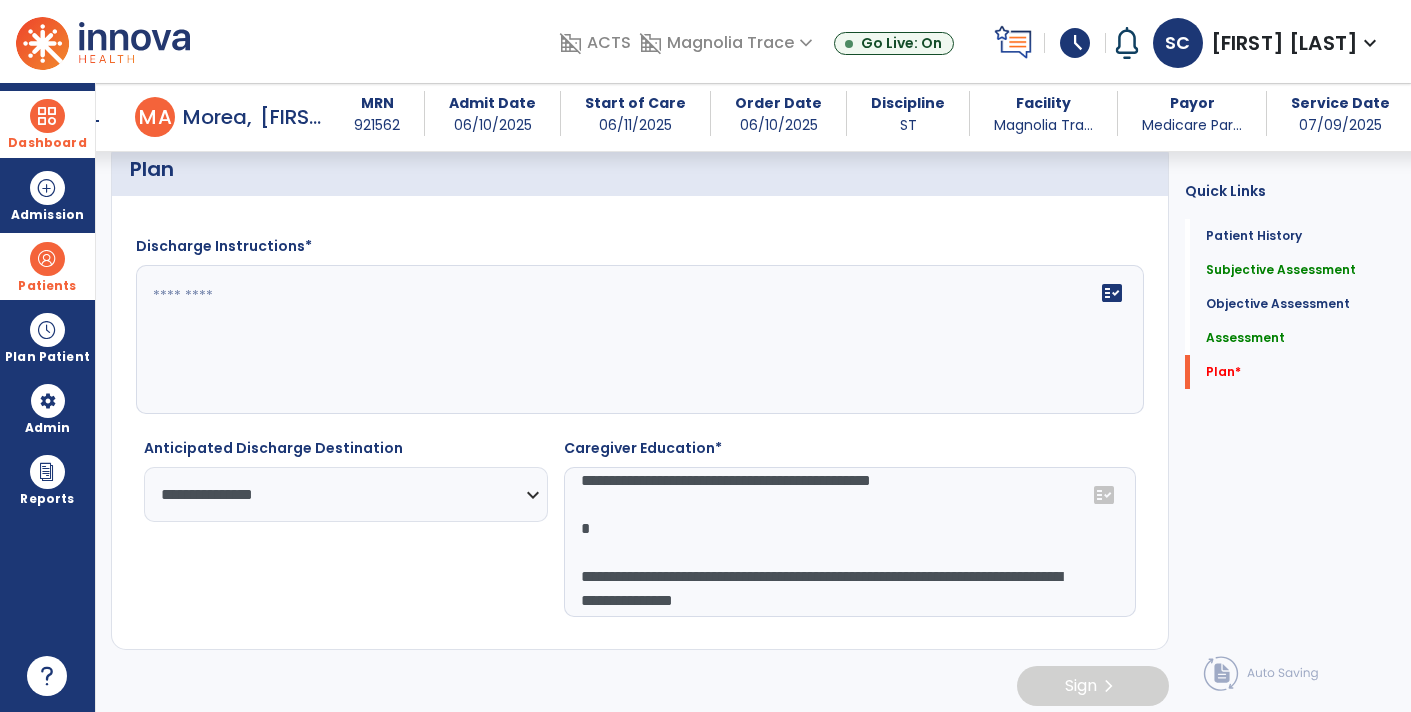 click on "**********" 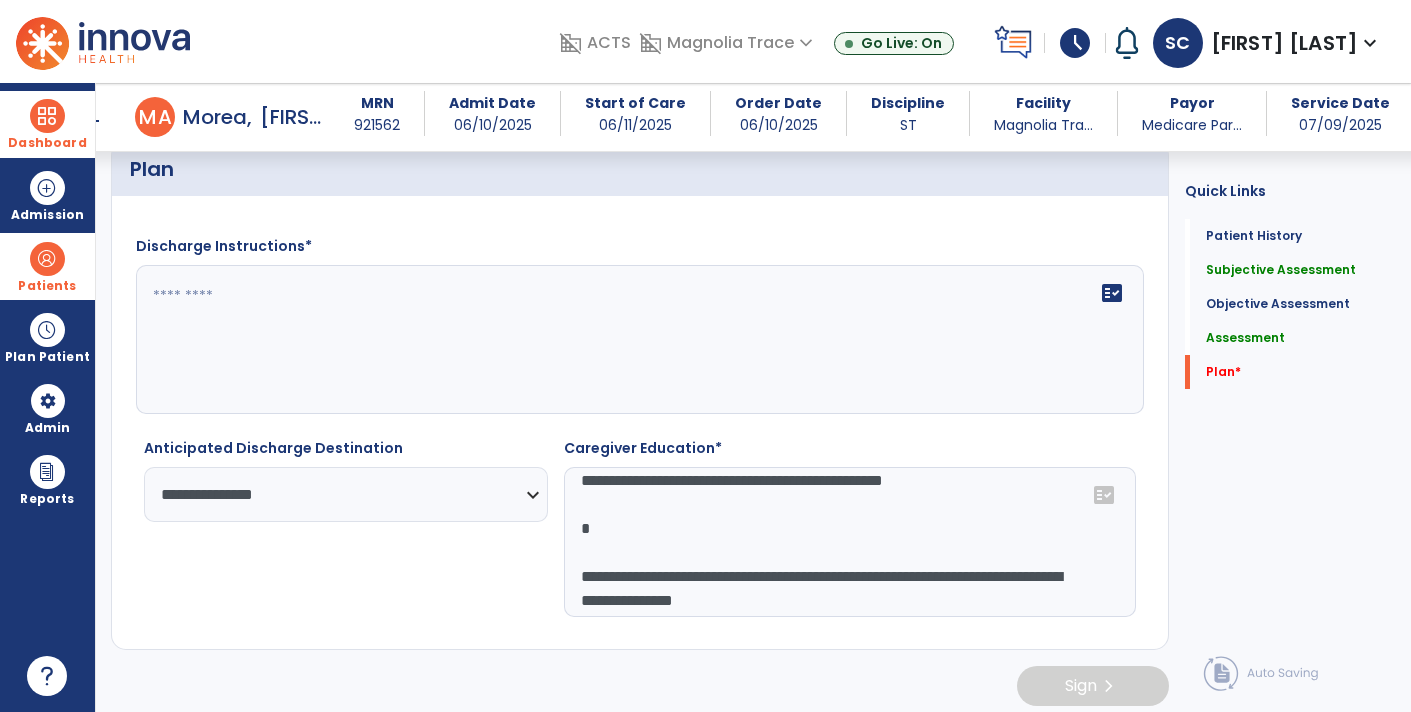 click on "**********" 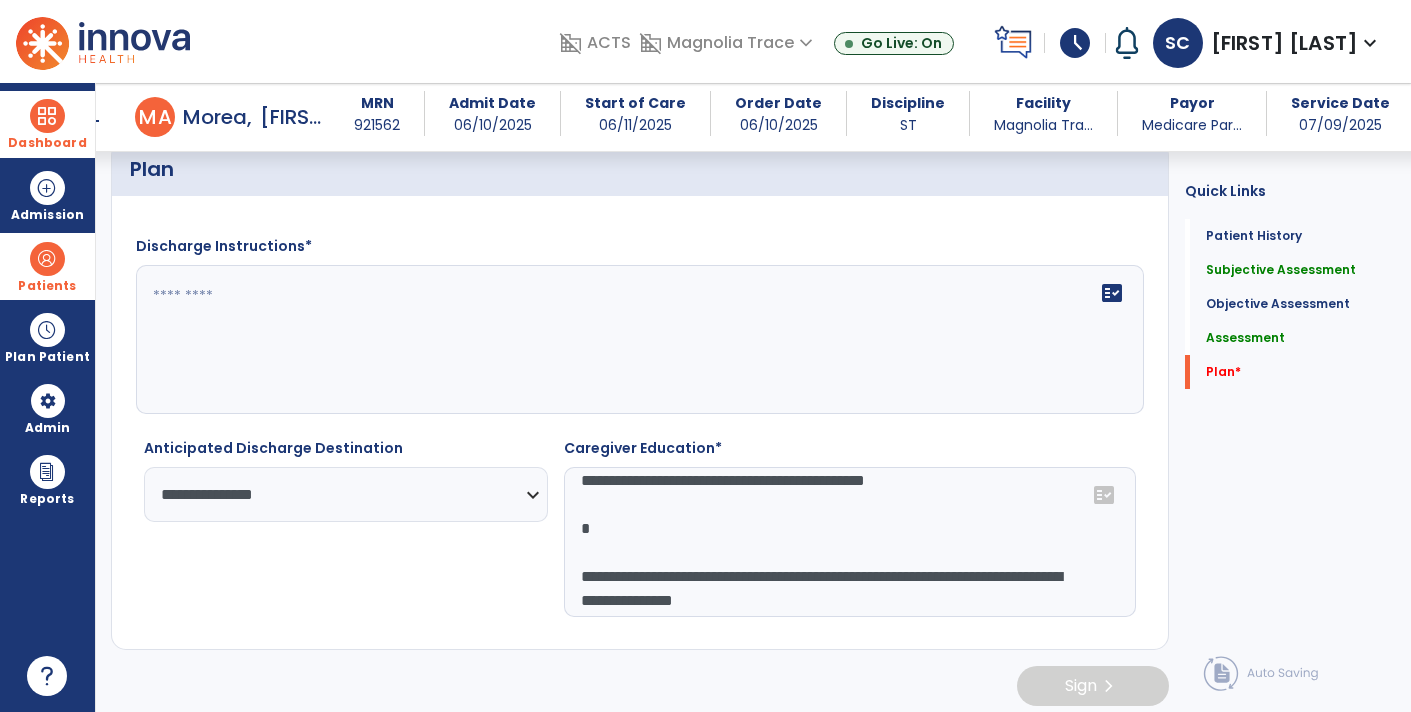 click on "**********" 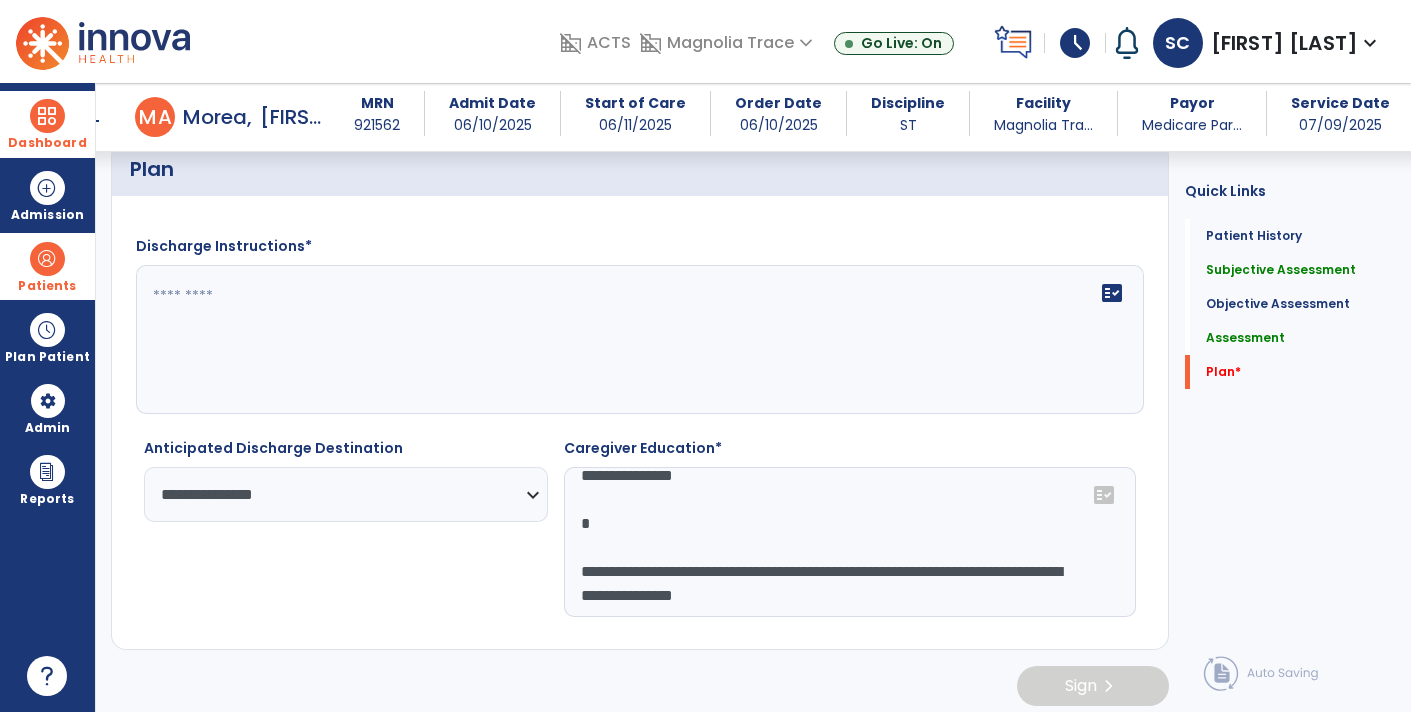 click on "**********" 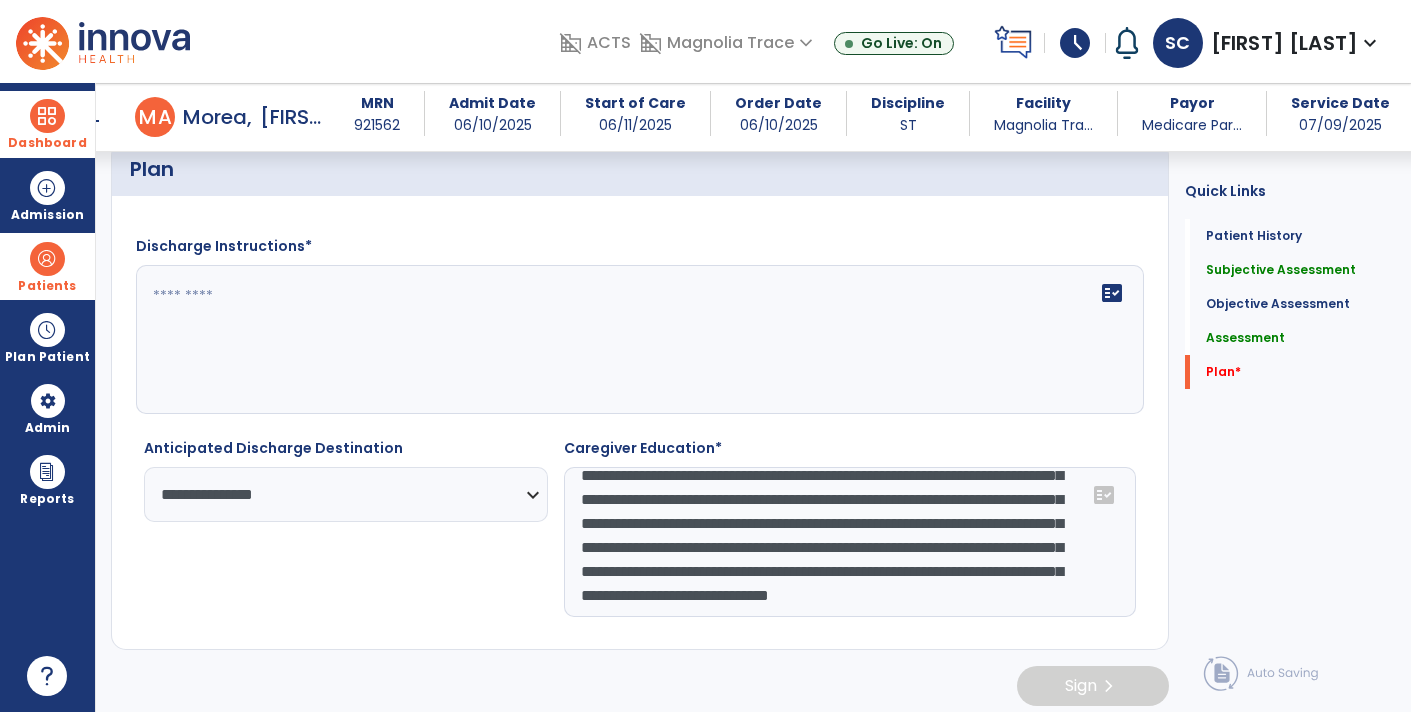 click on "**********" 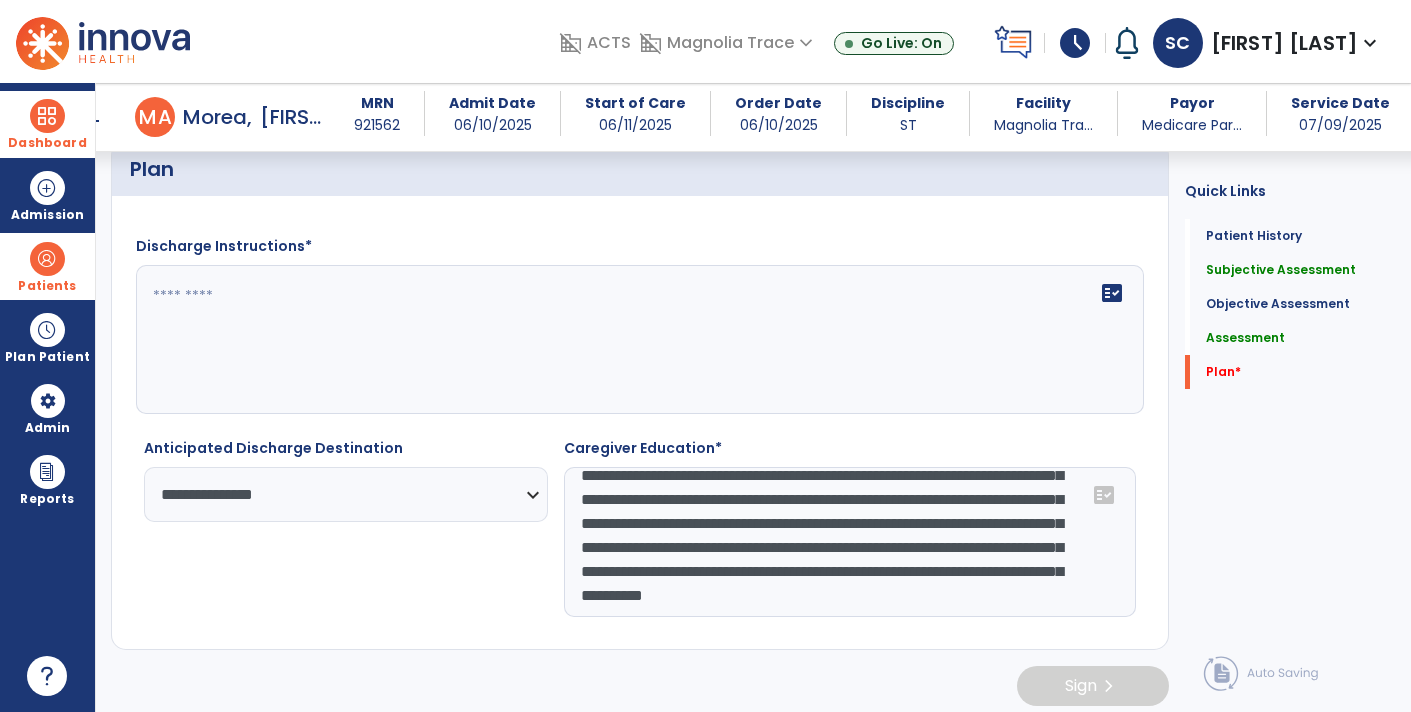 click on "**********" 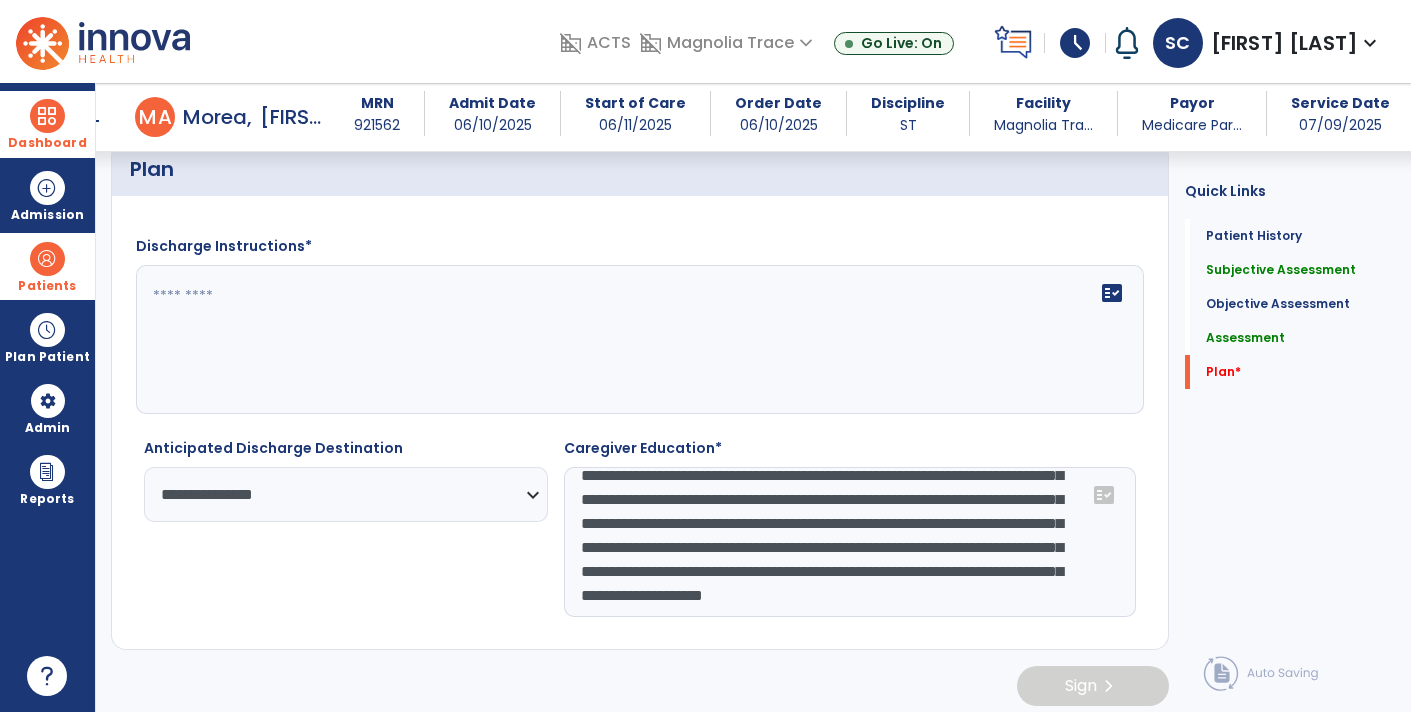 click on "**********" 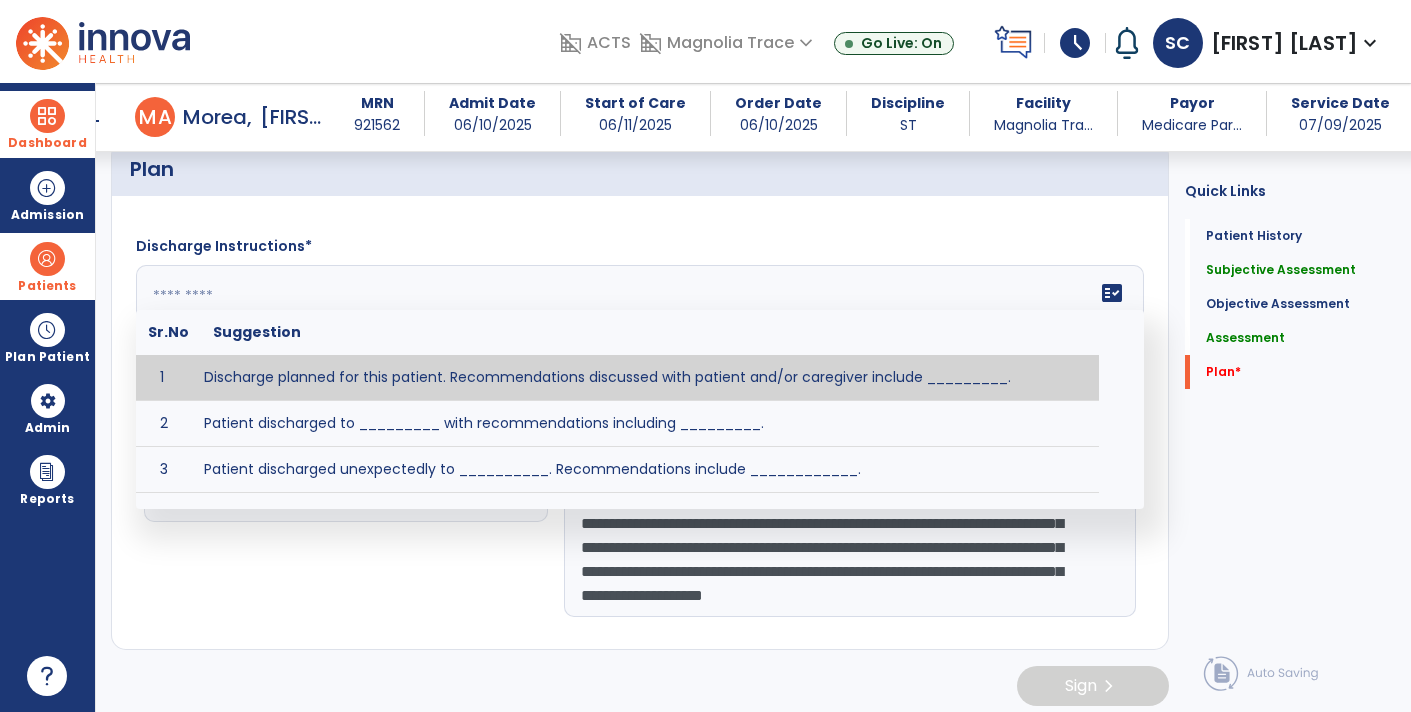 paste on "**********" 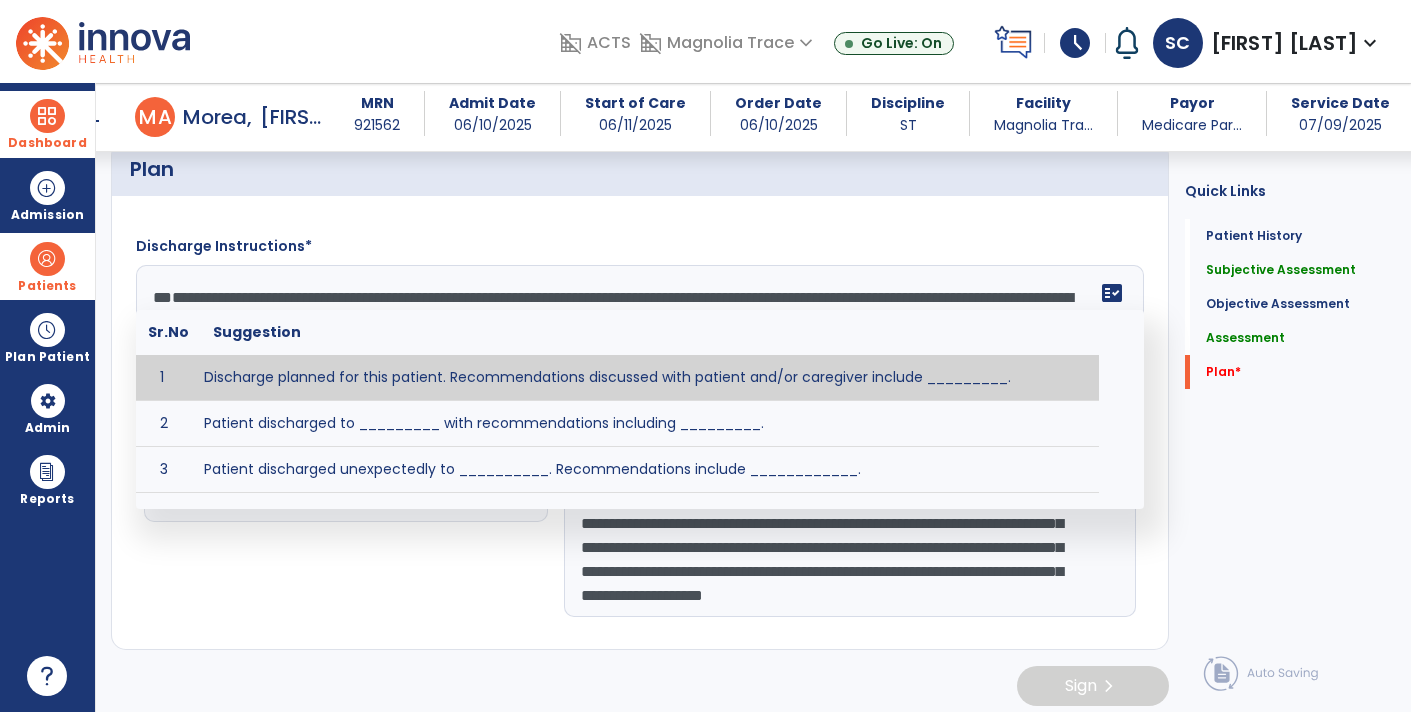 scroll, scrollTop: 86, scrollLeft: 0, axis: vertical 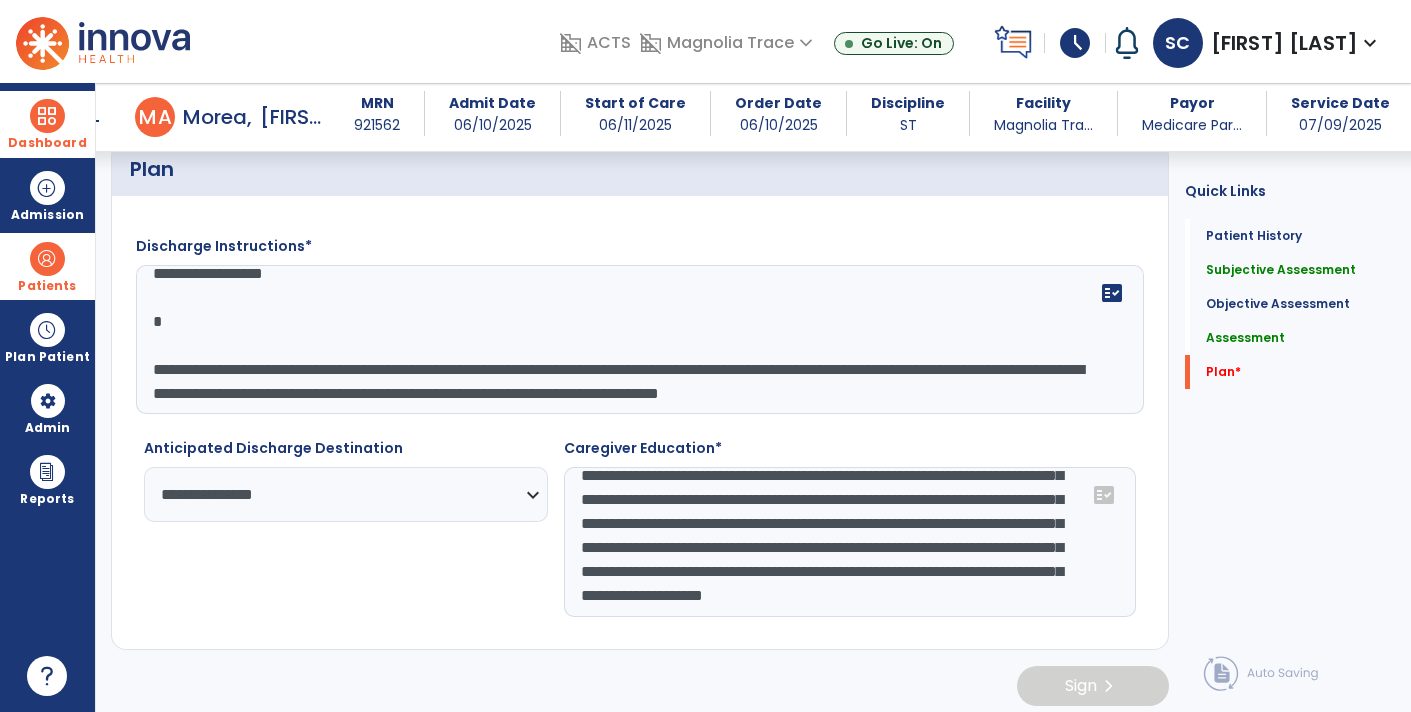 click on "**********" 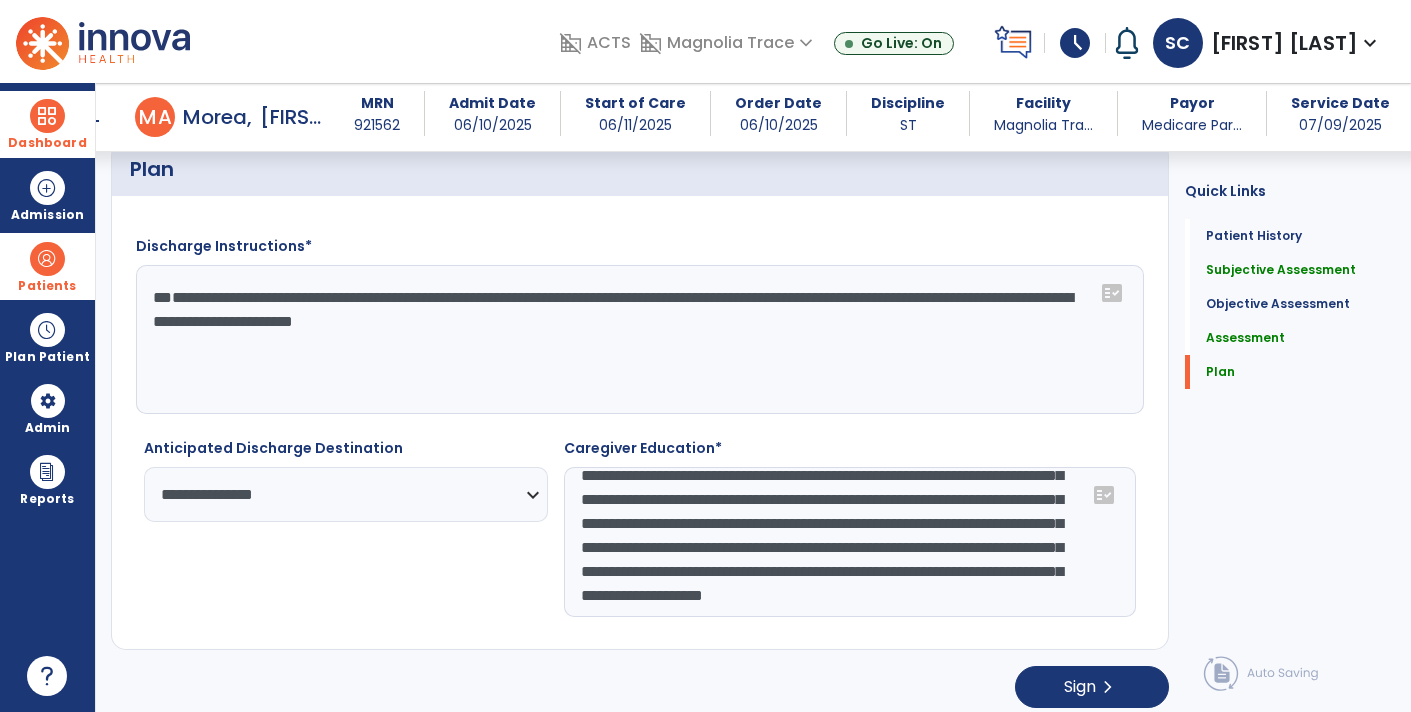 scroll, scrollTop: 72, scrollLeft: 0, axis: vertical 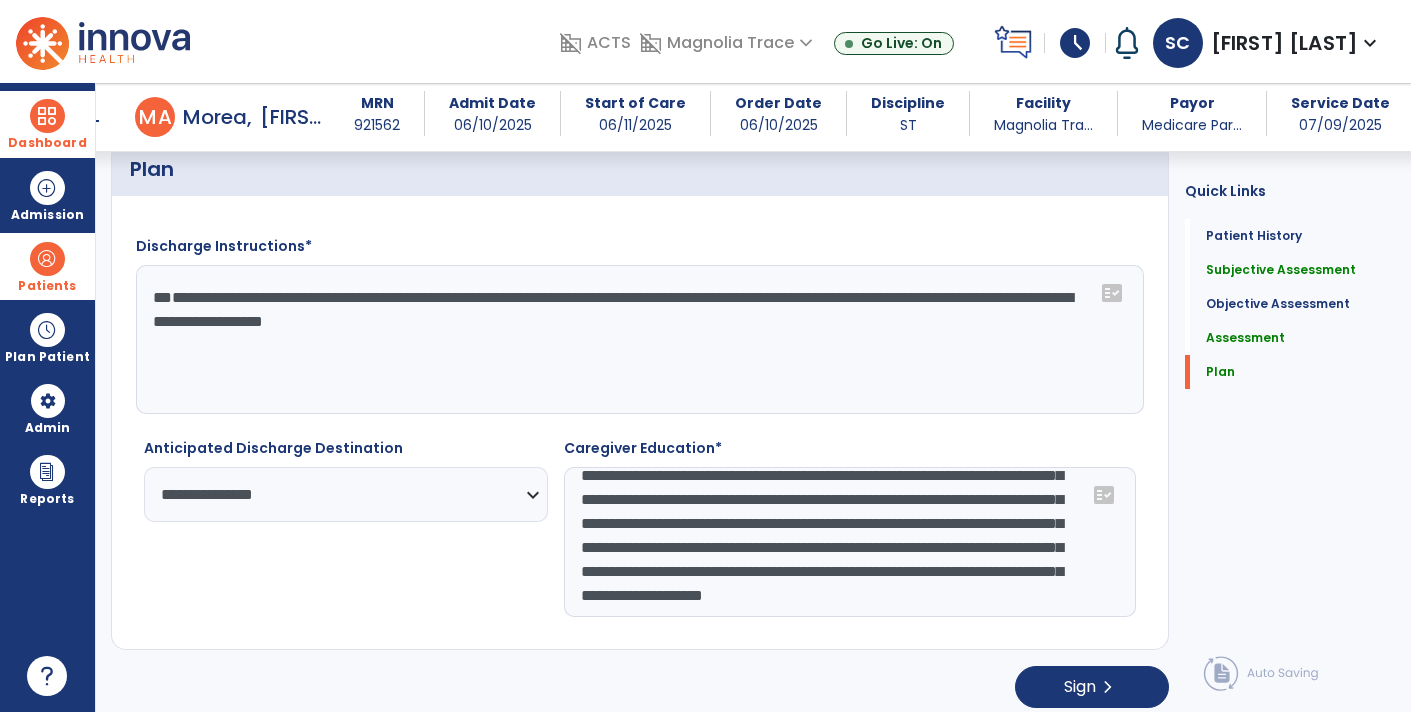 click on "**********" 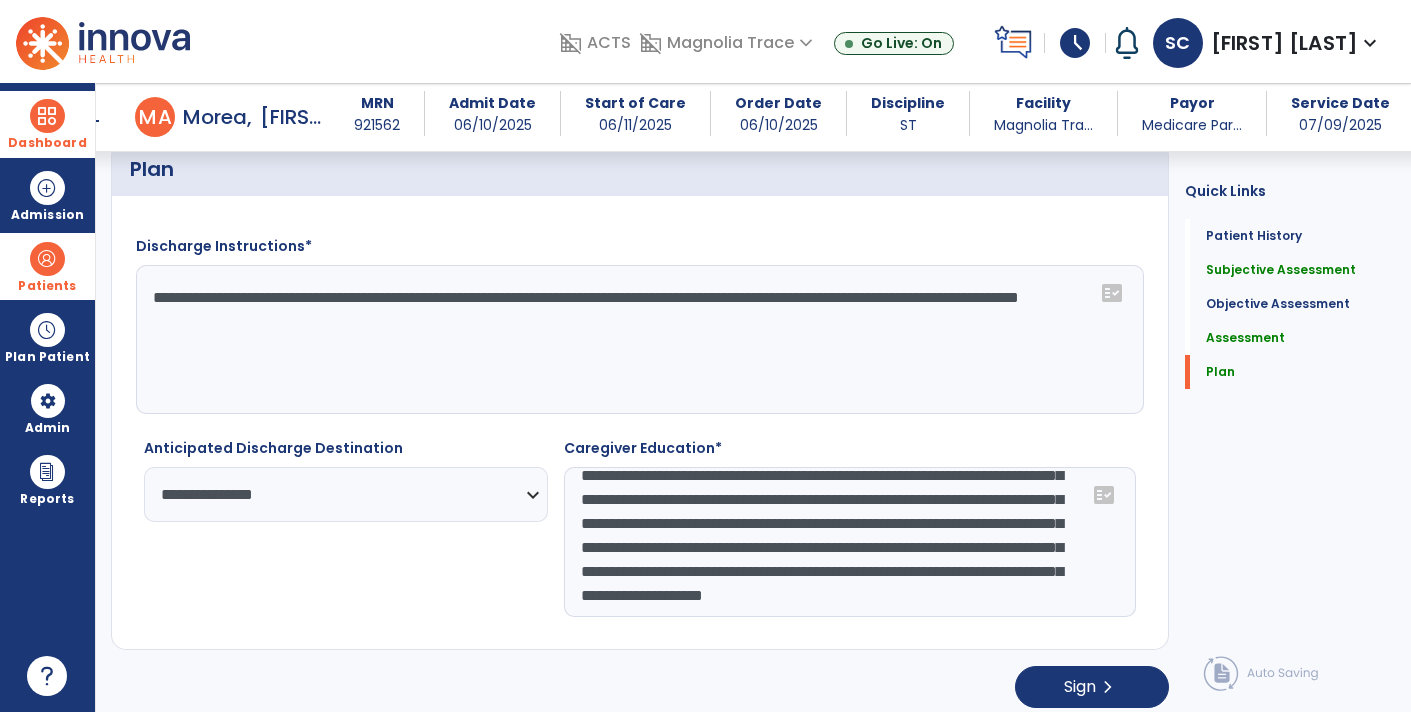 click on "**********" 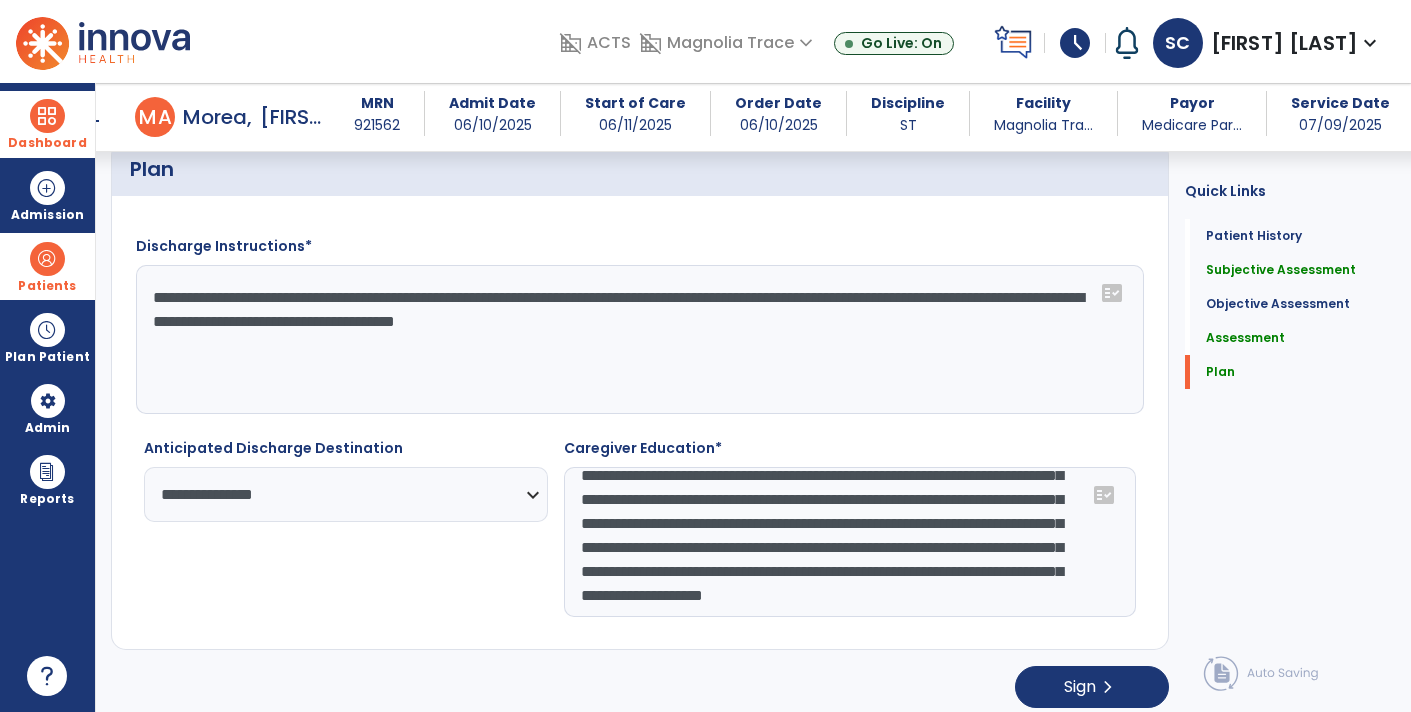 click on "**********" 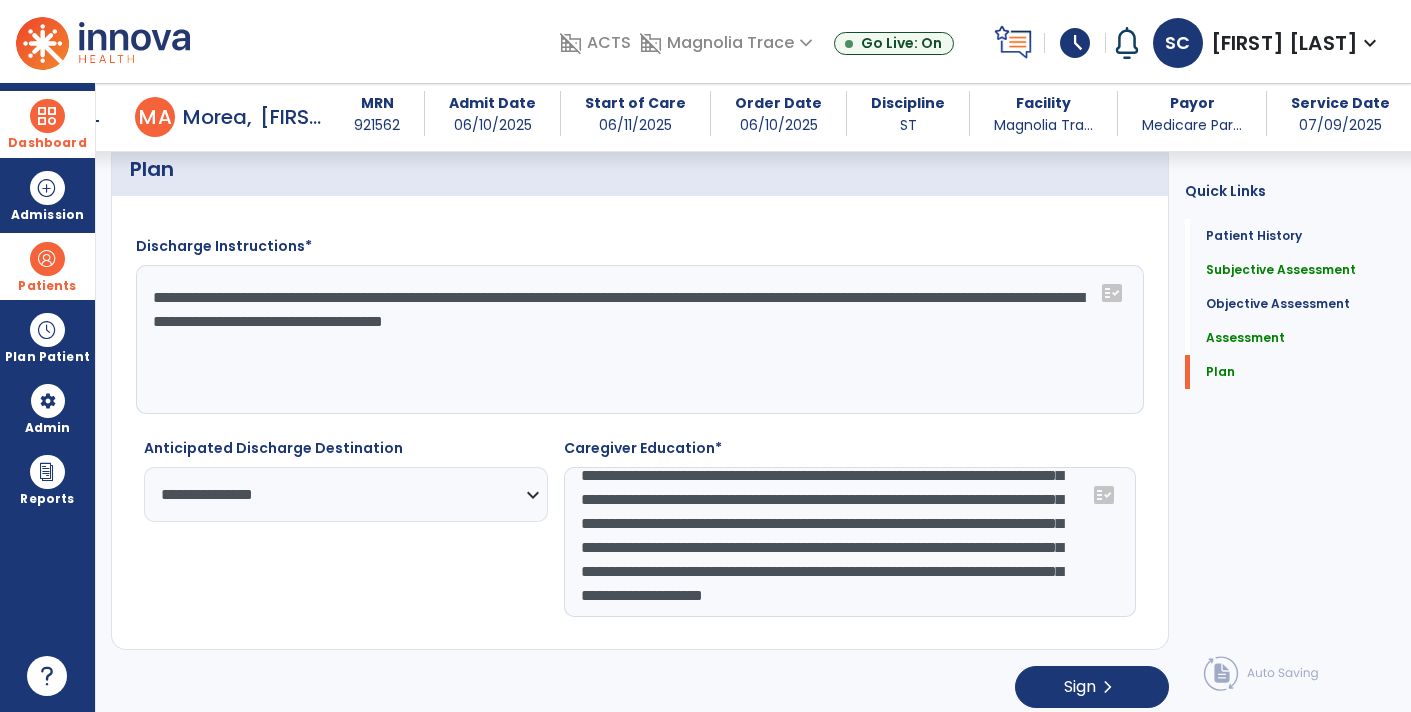 click on "**********" 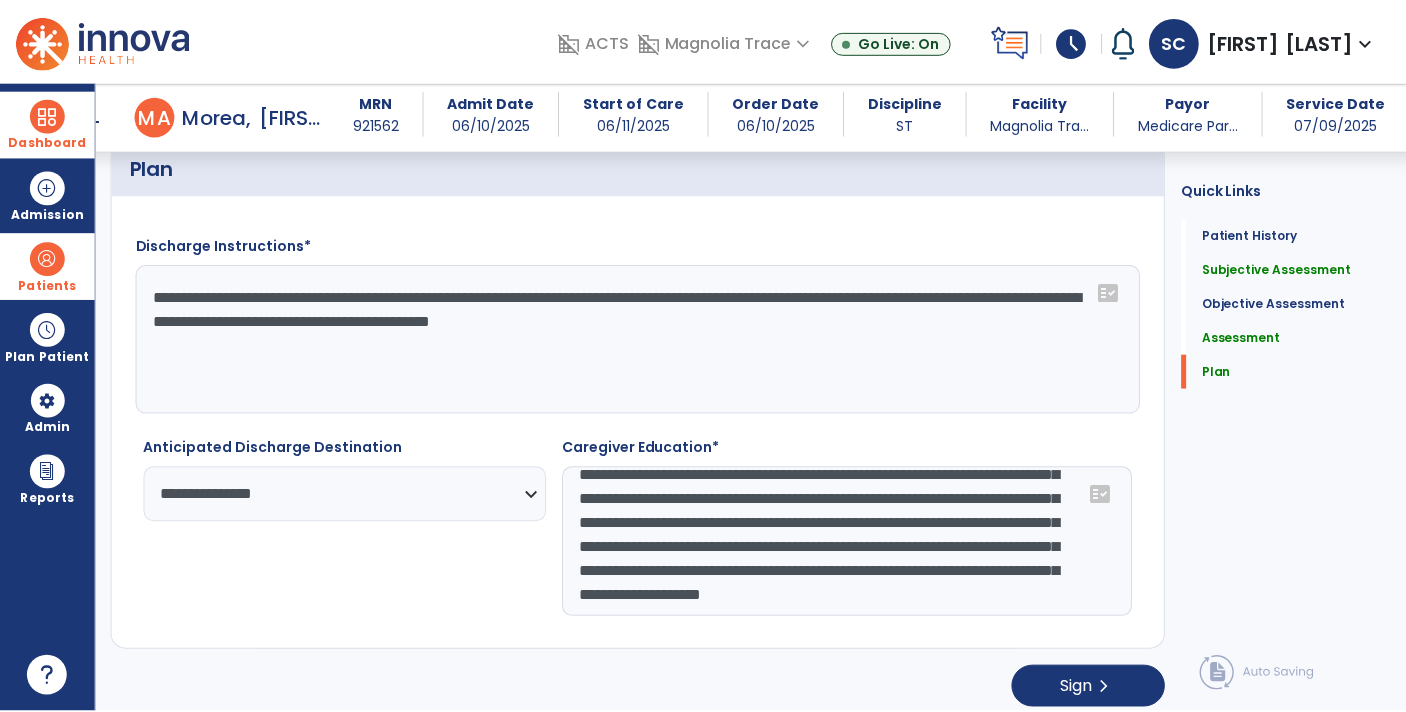 scroll, scrollTop: 2926, scrollLeft: 0, axis: vertical 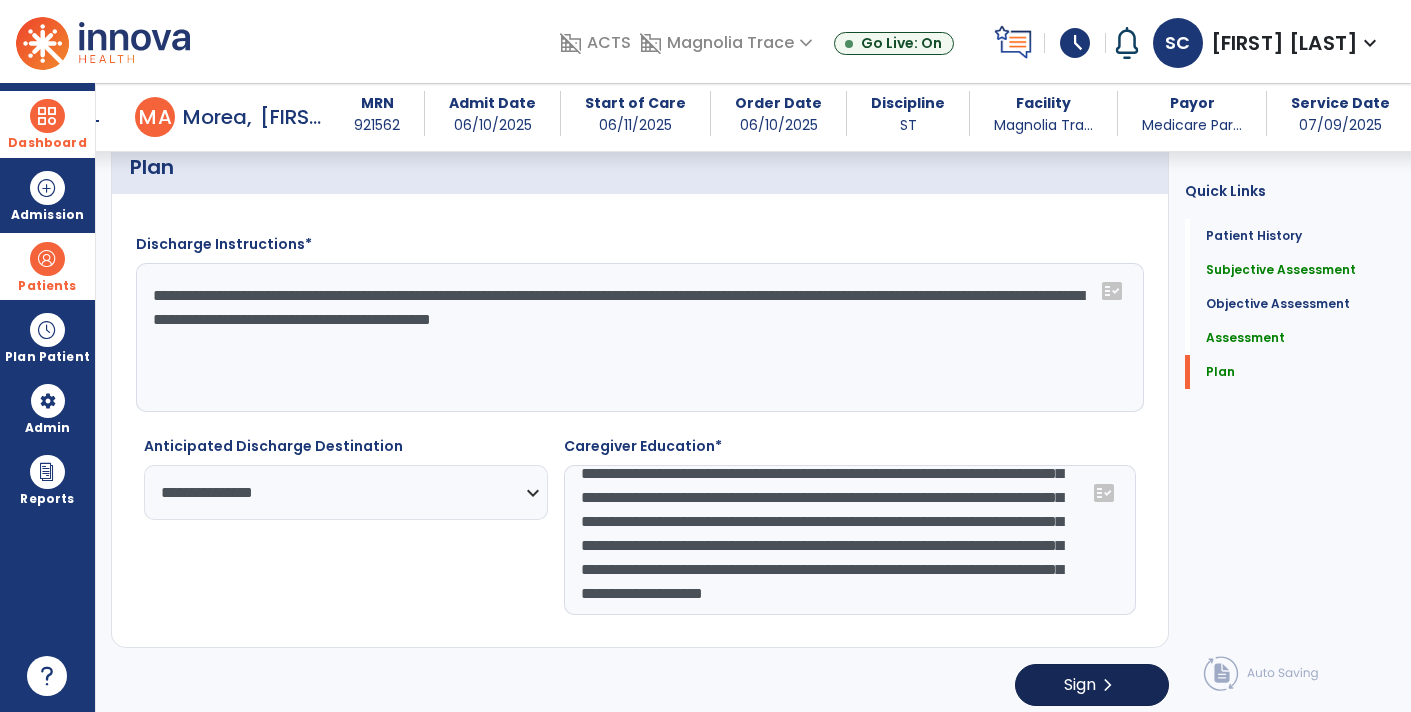 type on "**********" 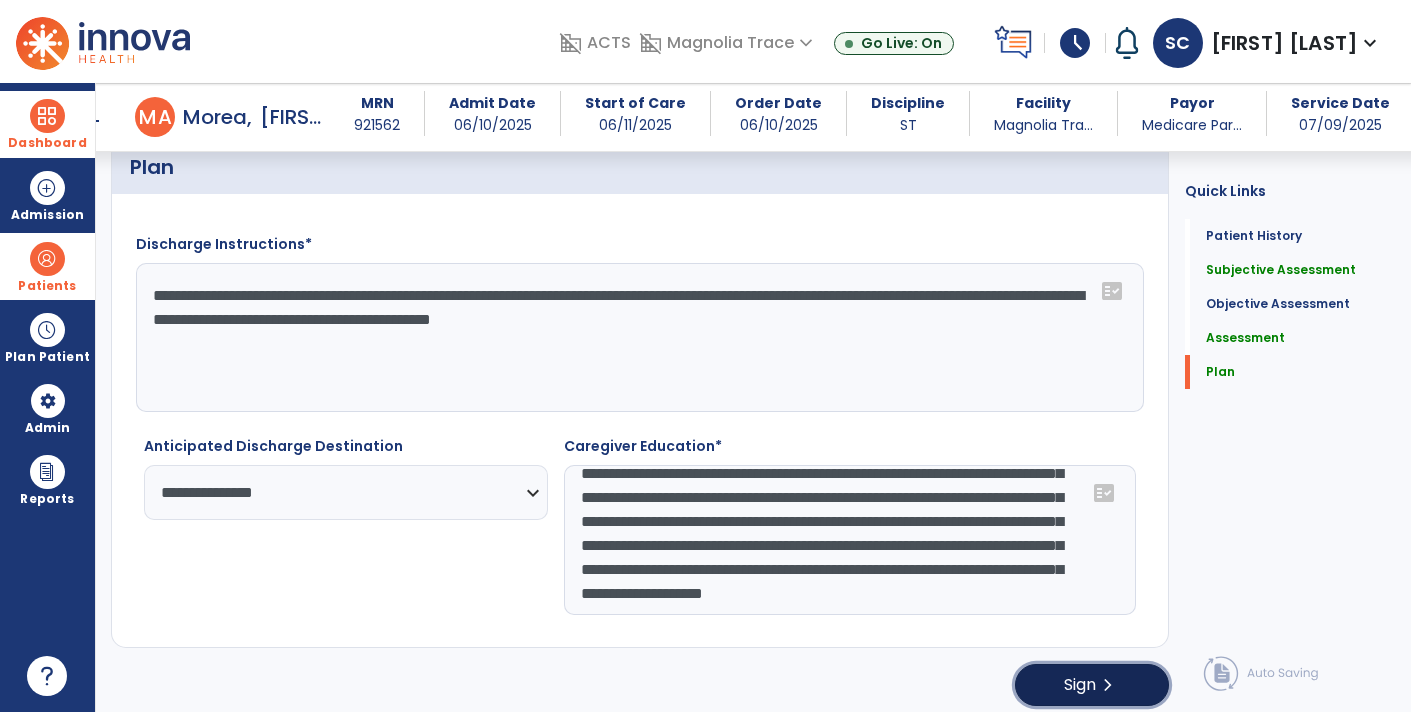 click on "Sign  chevron_right" 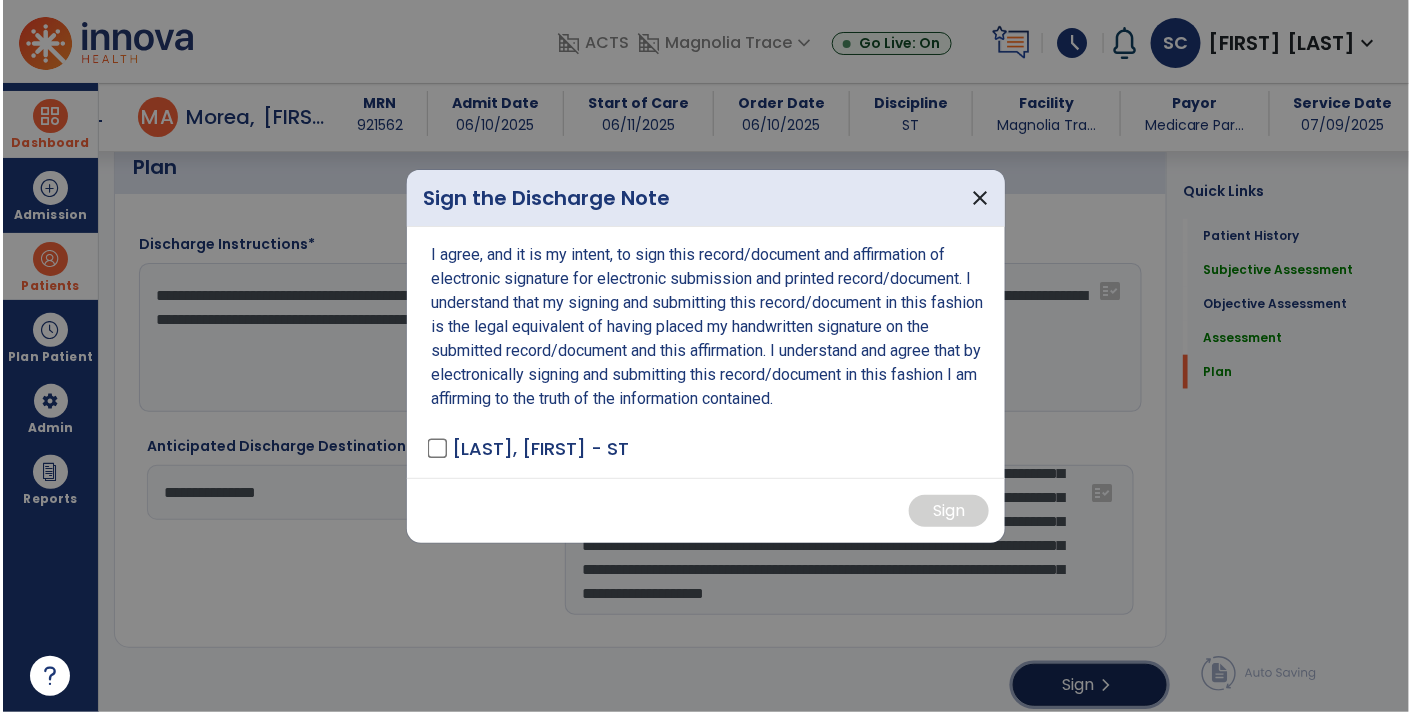 scroll, scrollTop: 2926, scrollLeft: 0, axis: vertical 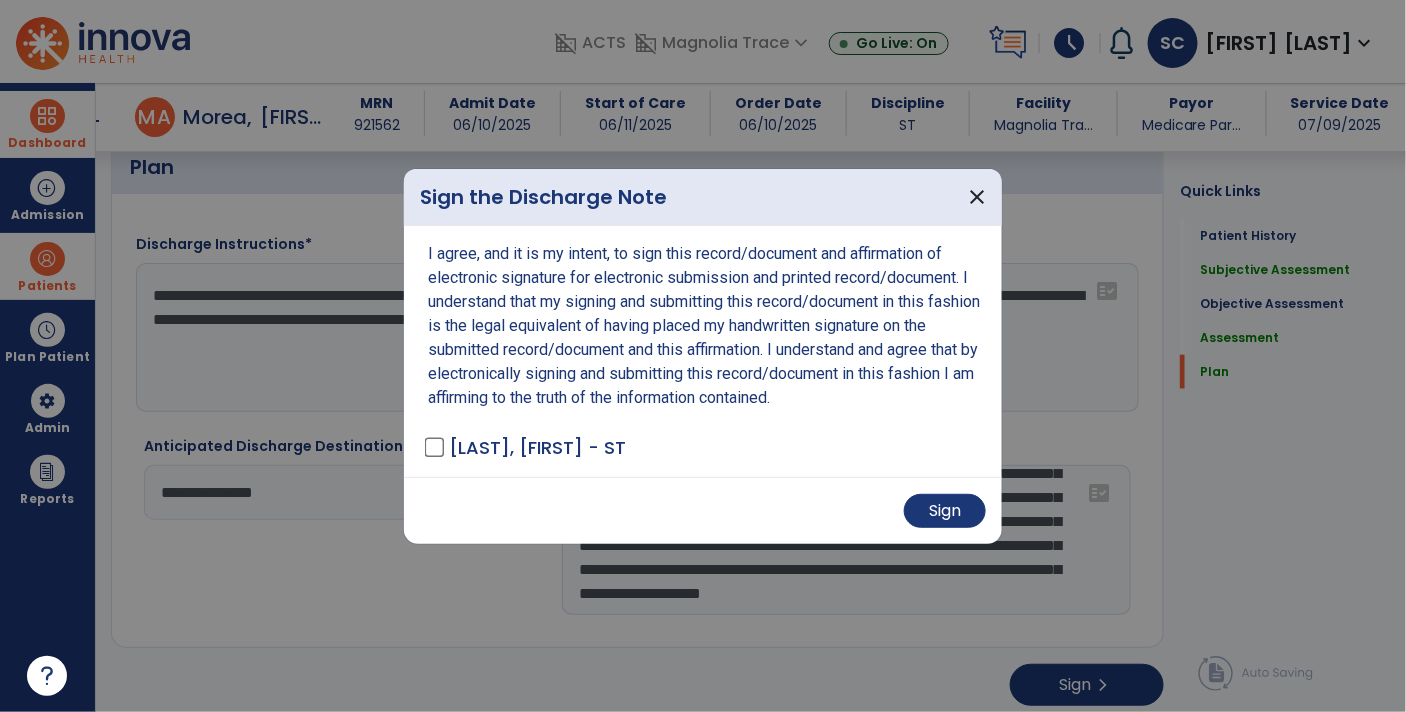 click on "Sign" at bounding box center [703, 510] 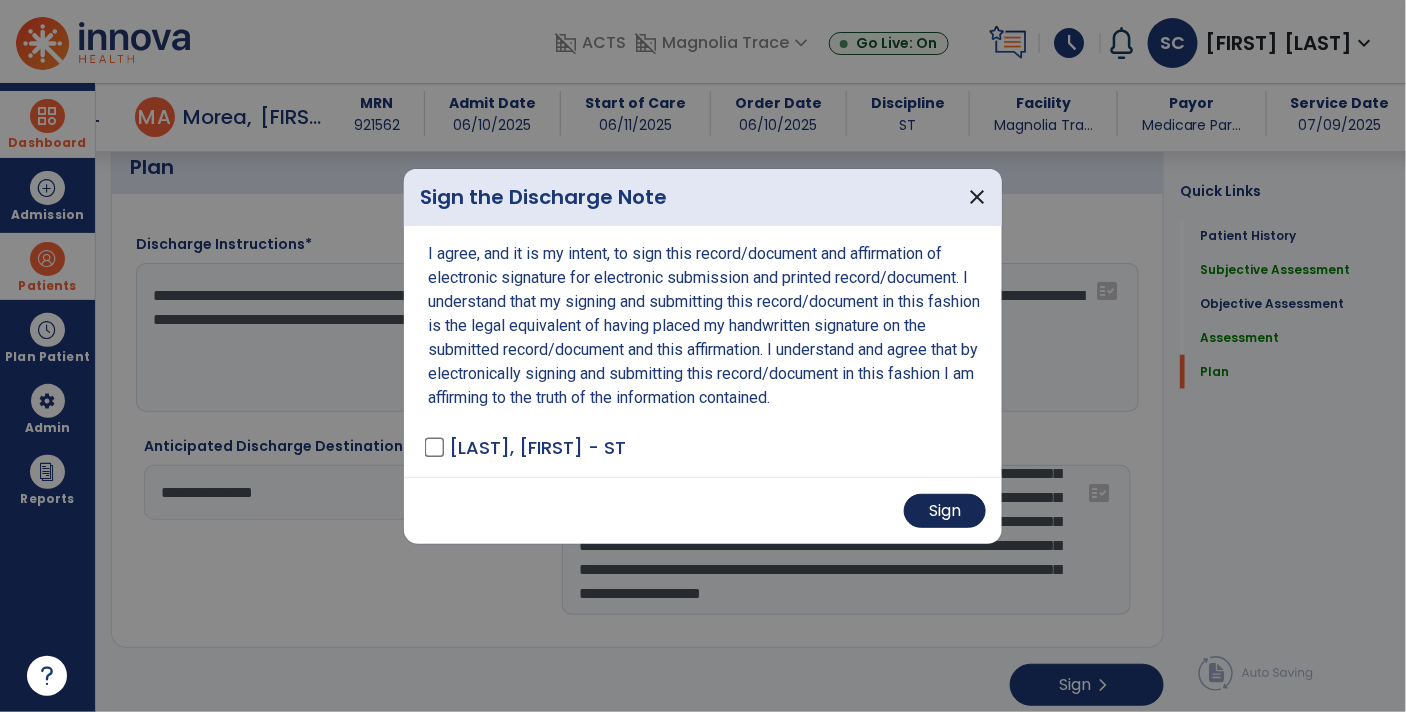 click on "Sign" at bounding box center (945, 511) 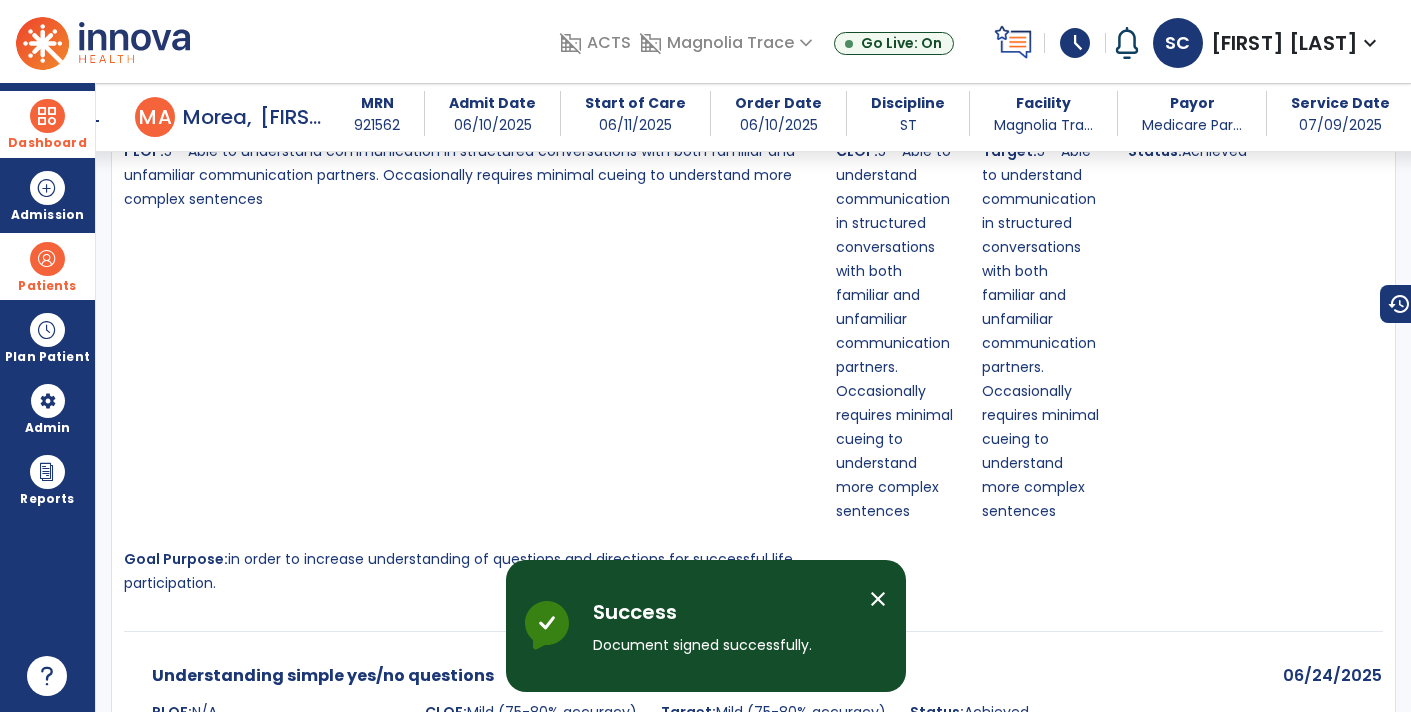 scroll, scrollTop: 0, scrollLeft: 0, axis: both 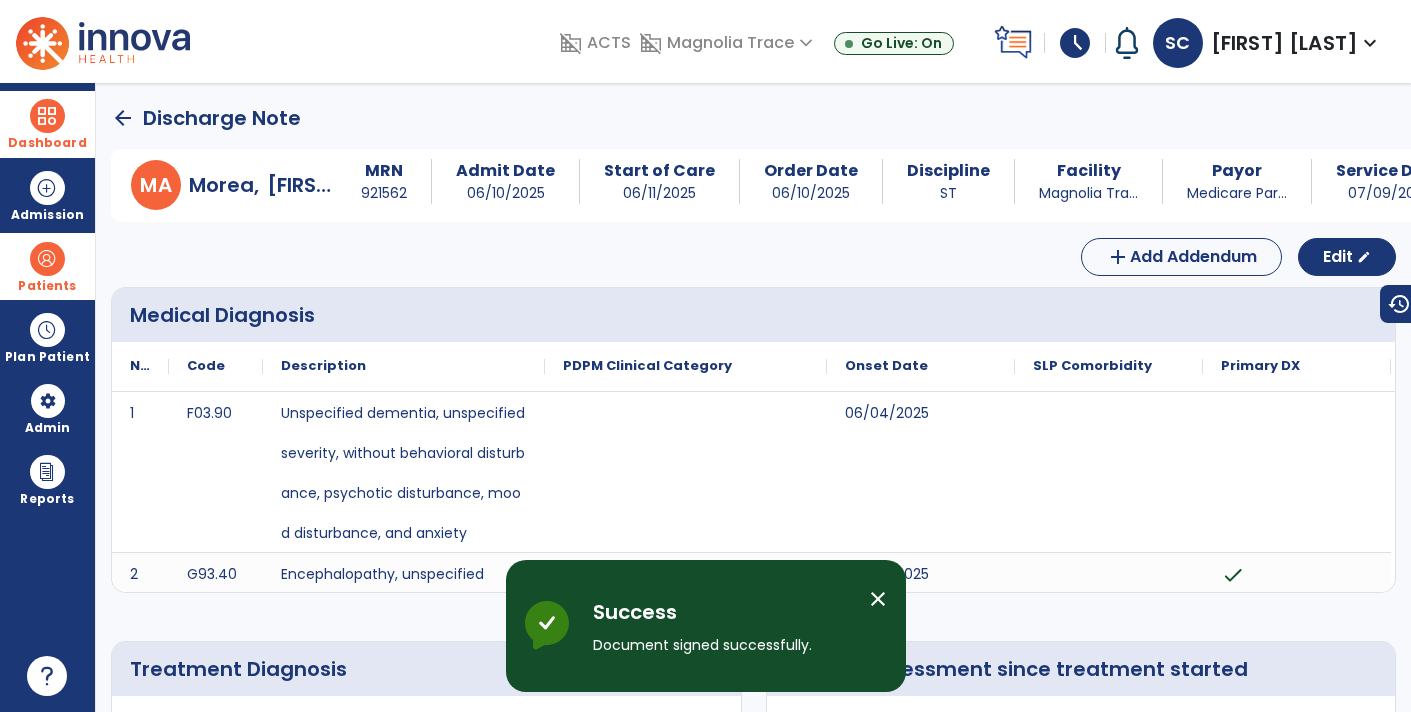 click on "arrow_back" 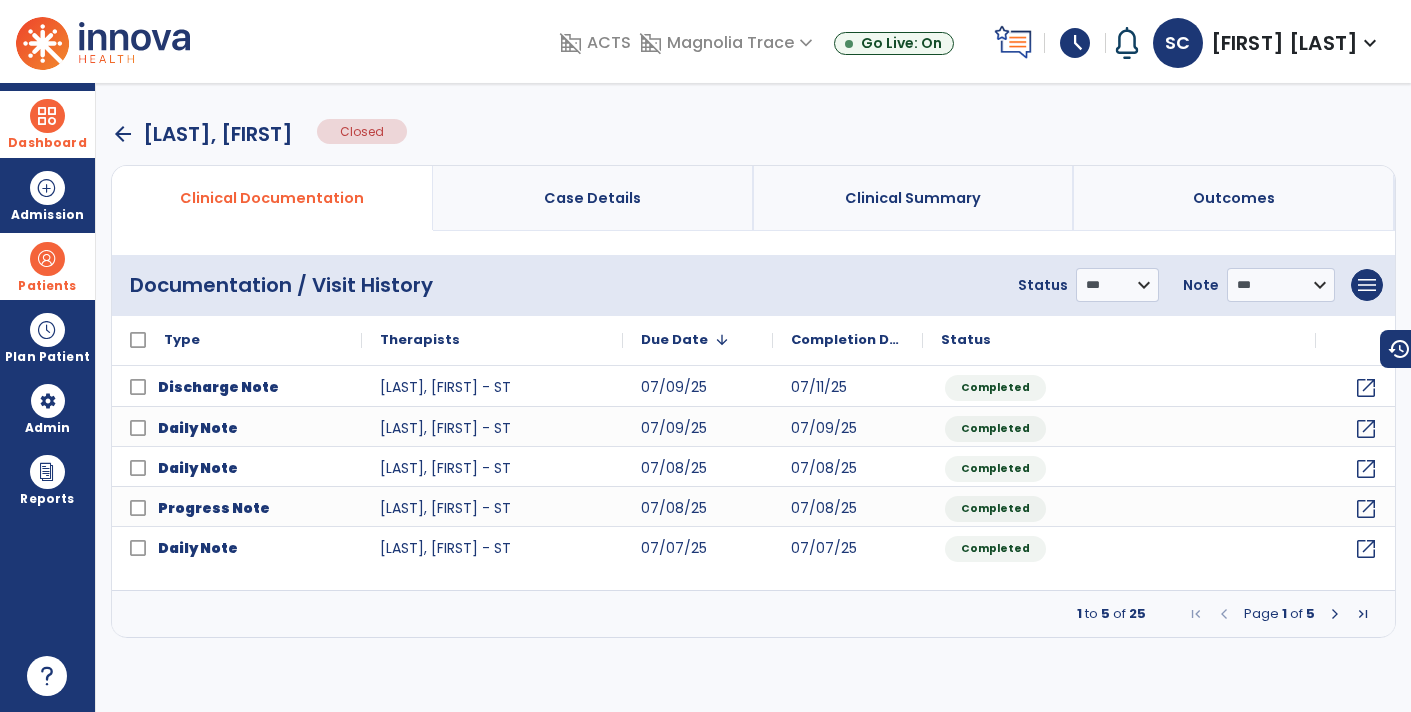 click on "arrow_back" at bounding box center [123, 134] 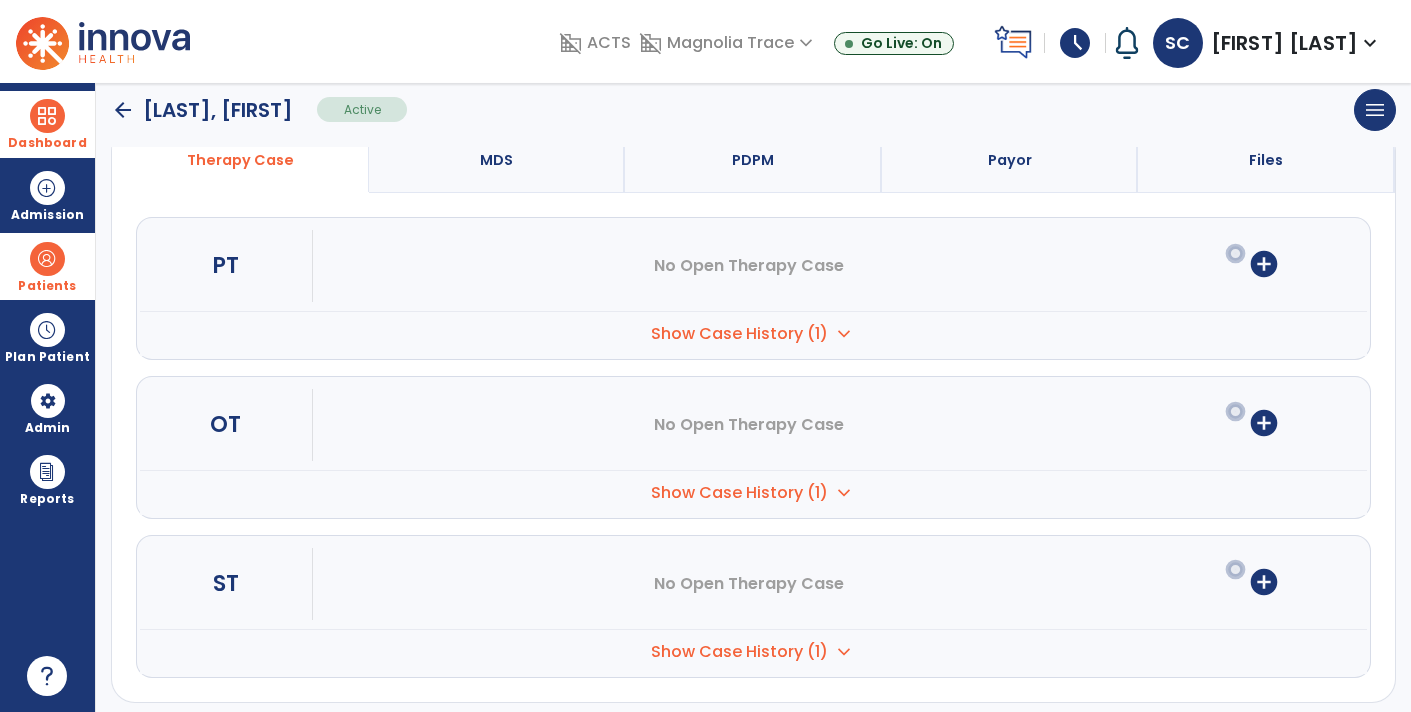 scroll, scrollTop: 179, scrollLeft: 0, axis: vertical 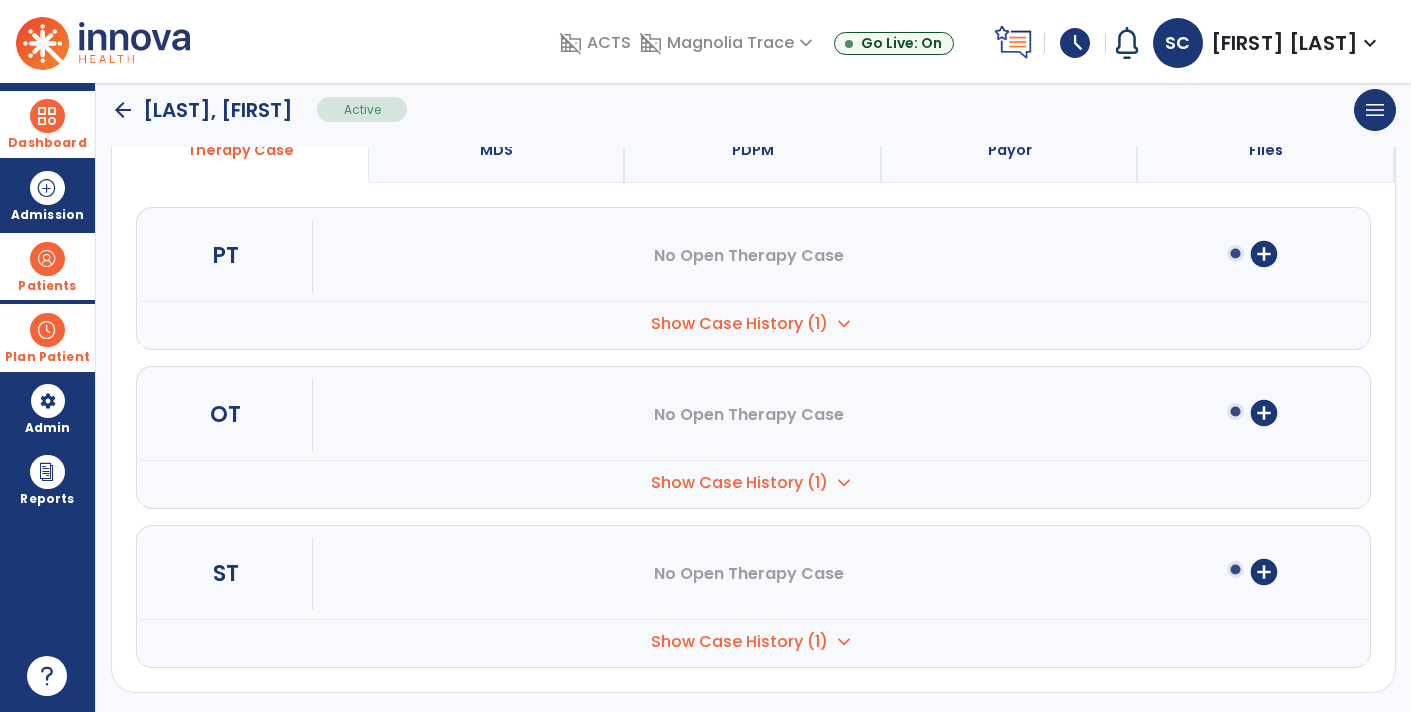 click on "Plan Patient" at bounding box center (47, 286) 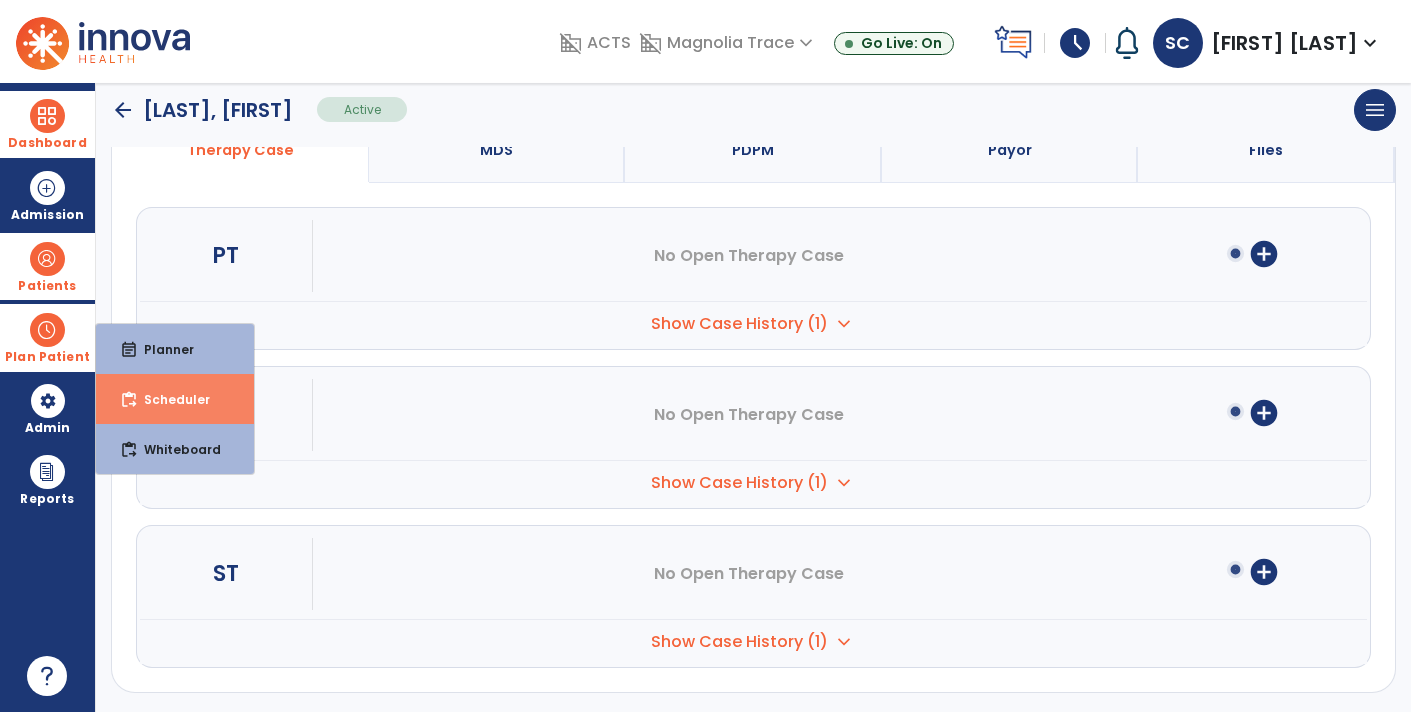 click on "content_paste_go  Scheduler" at bounding box center [175, 399] 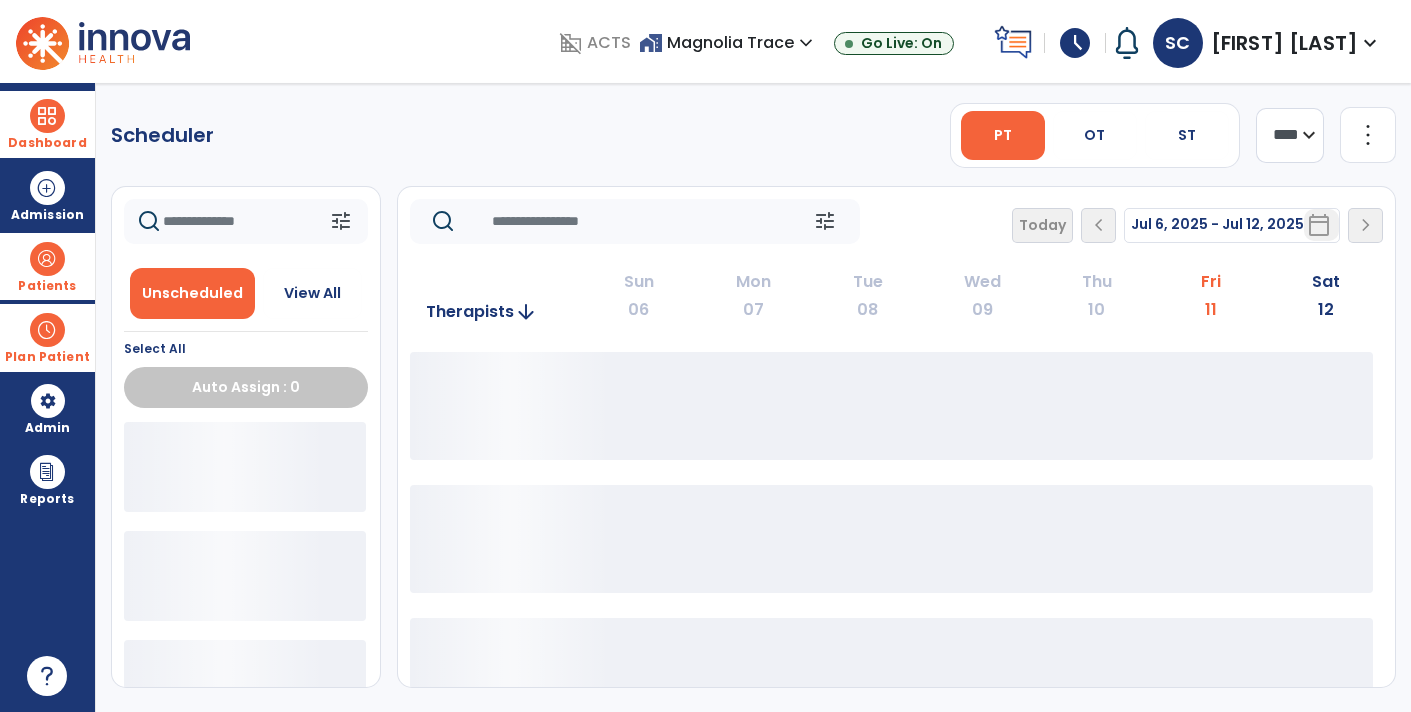 scroll, scrollTop: 0, scrollLeft: 0, axis: both 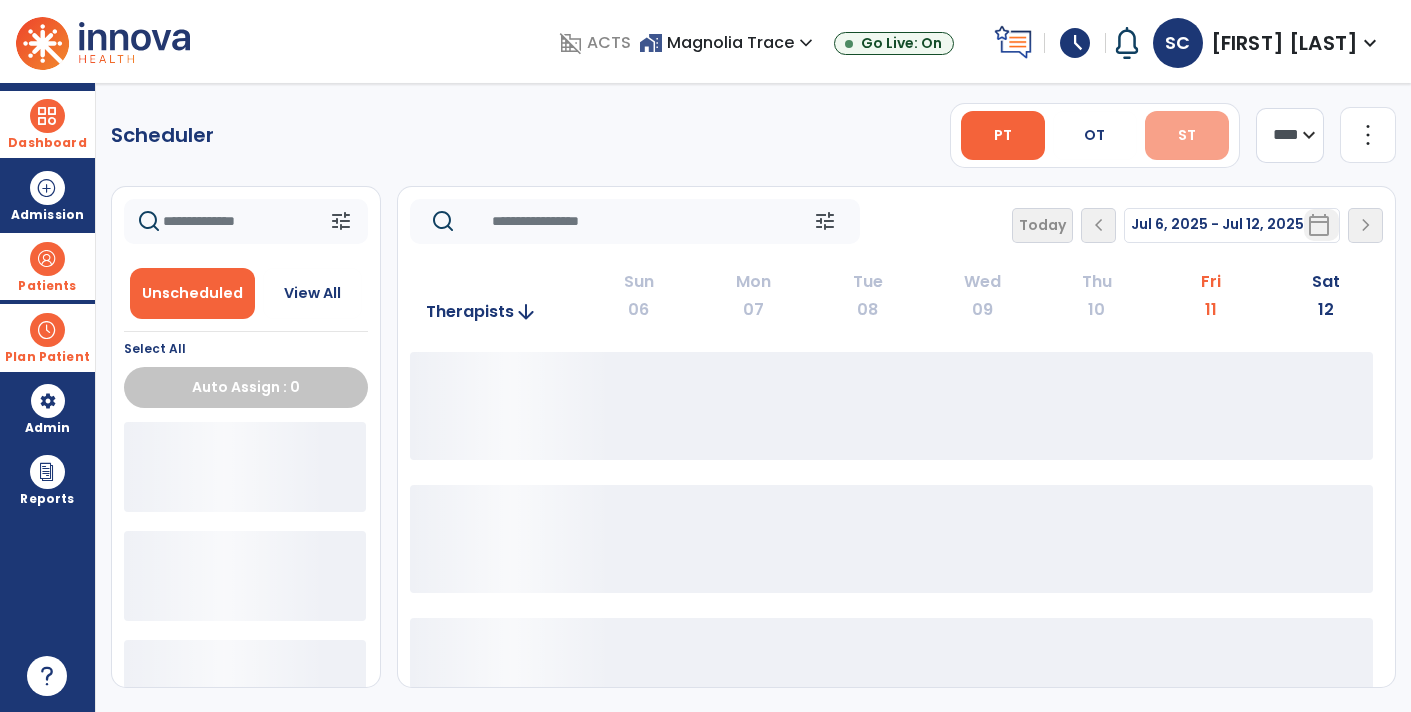click on "ST" at bounding box center (1187, 135) 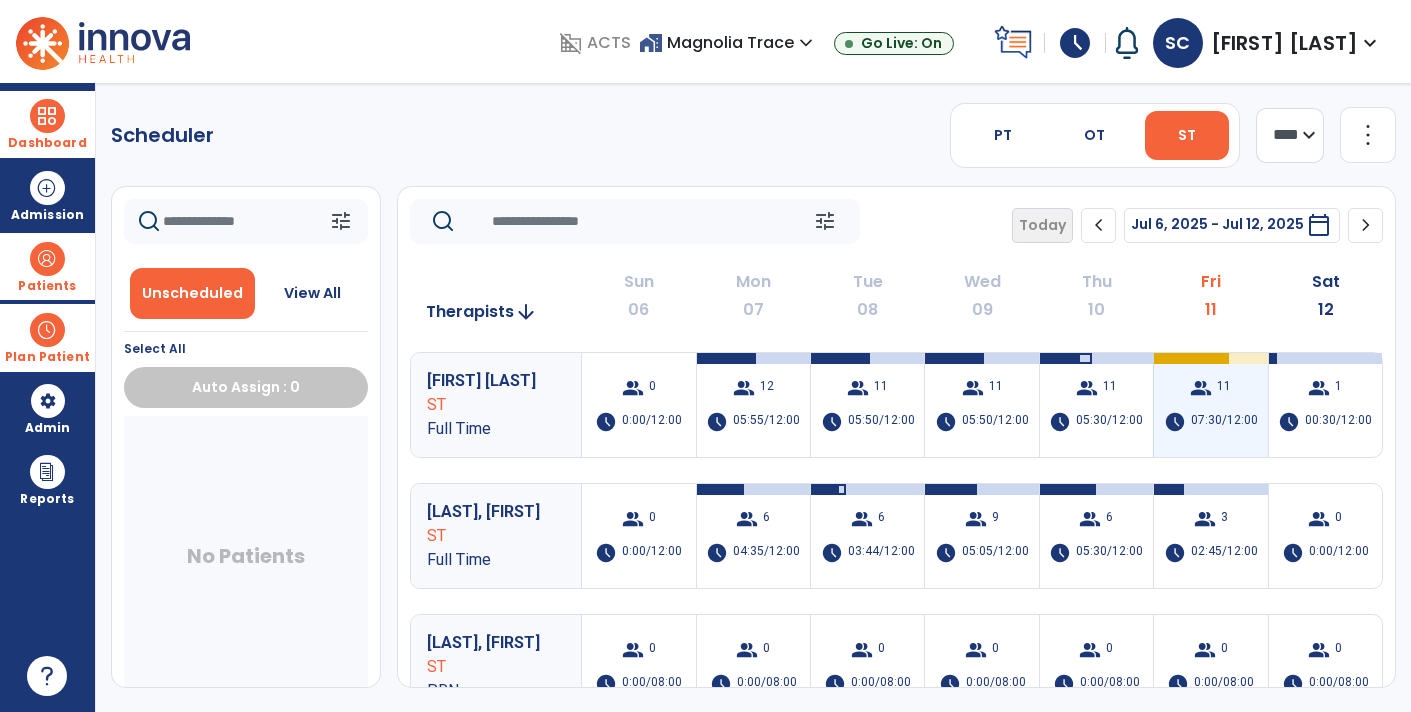click on "07:30/12:00" at bounding box center [1224, 422] 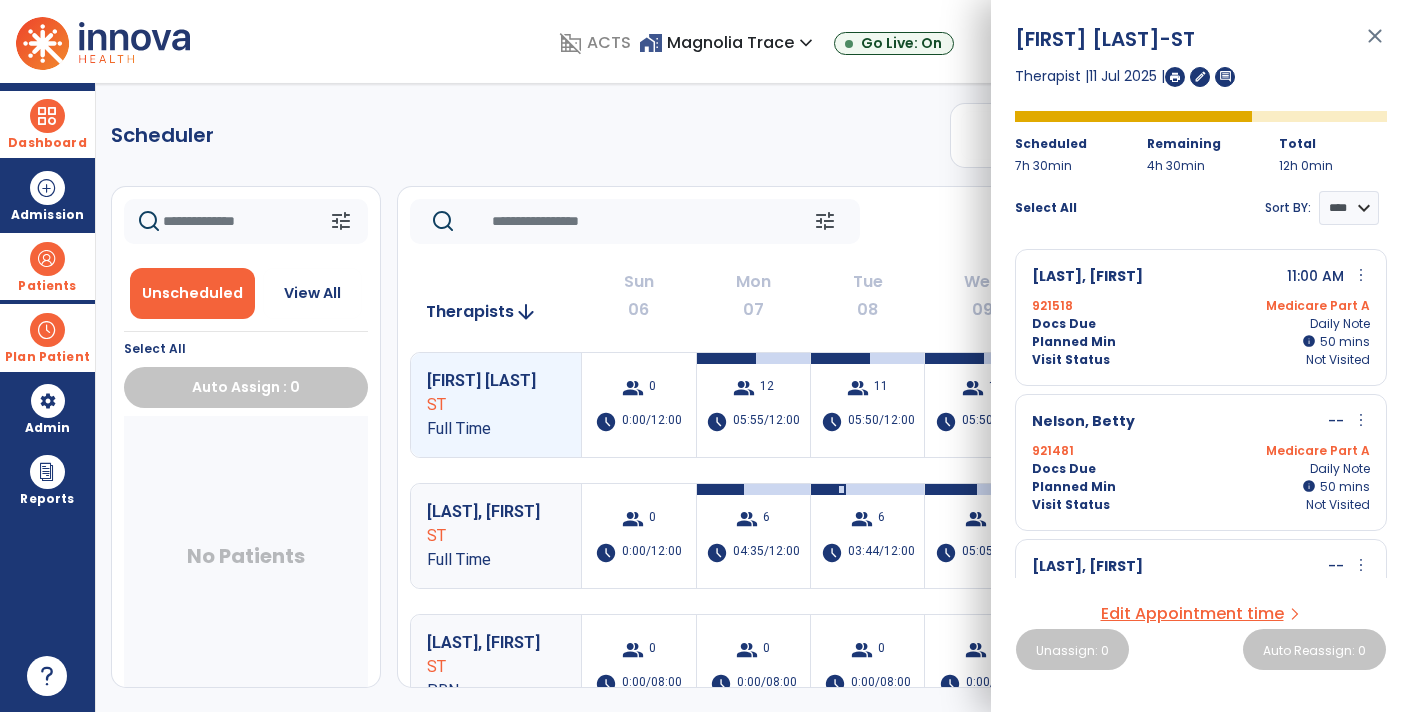 click on "tune   Today  chevron_left Jul 6, 2025 - Jul 12, 2025  *********  calendar_today  chevron_right" 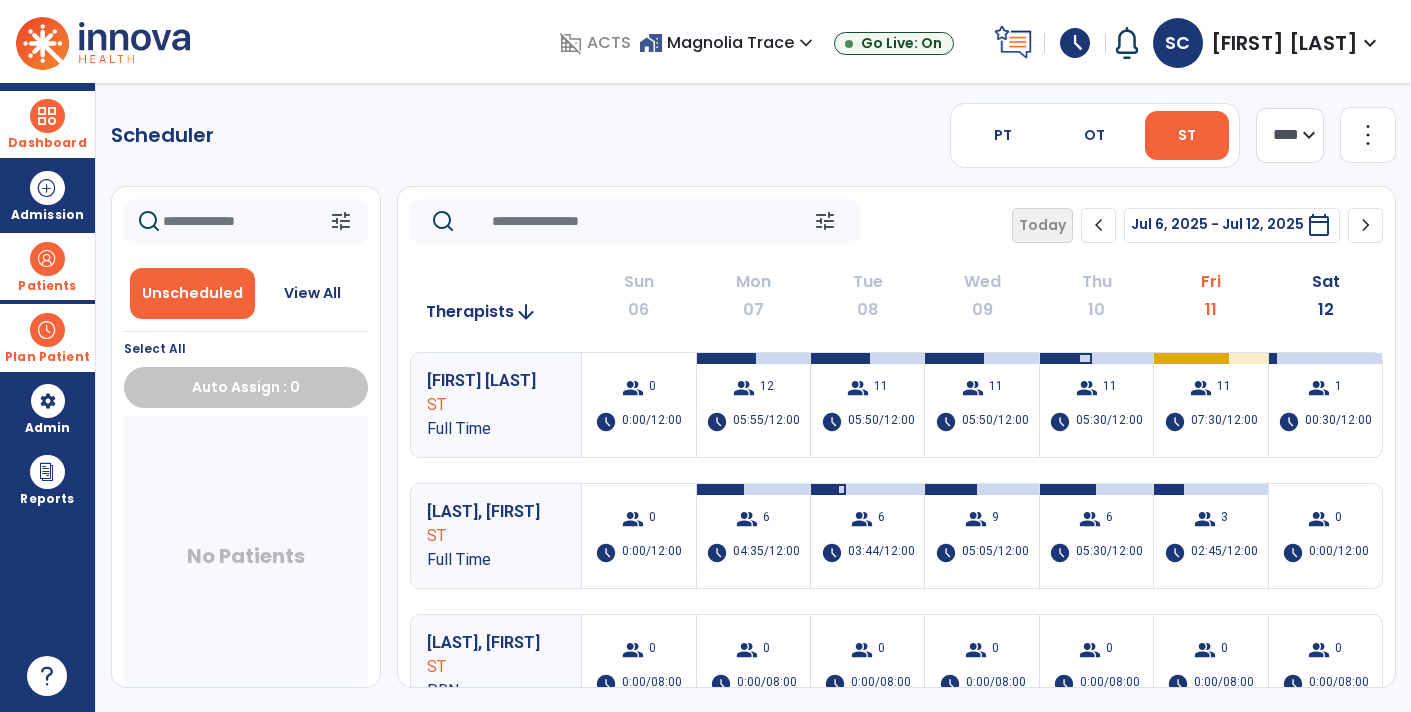 click at bounding box center (47, 330) 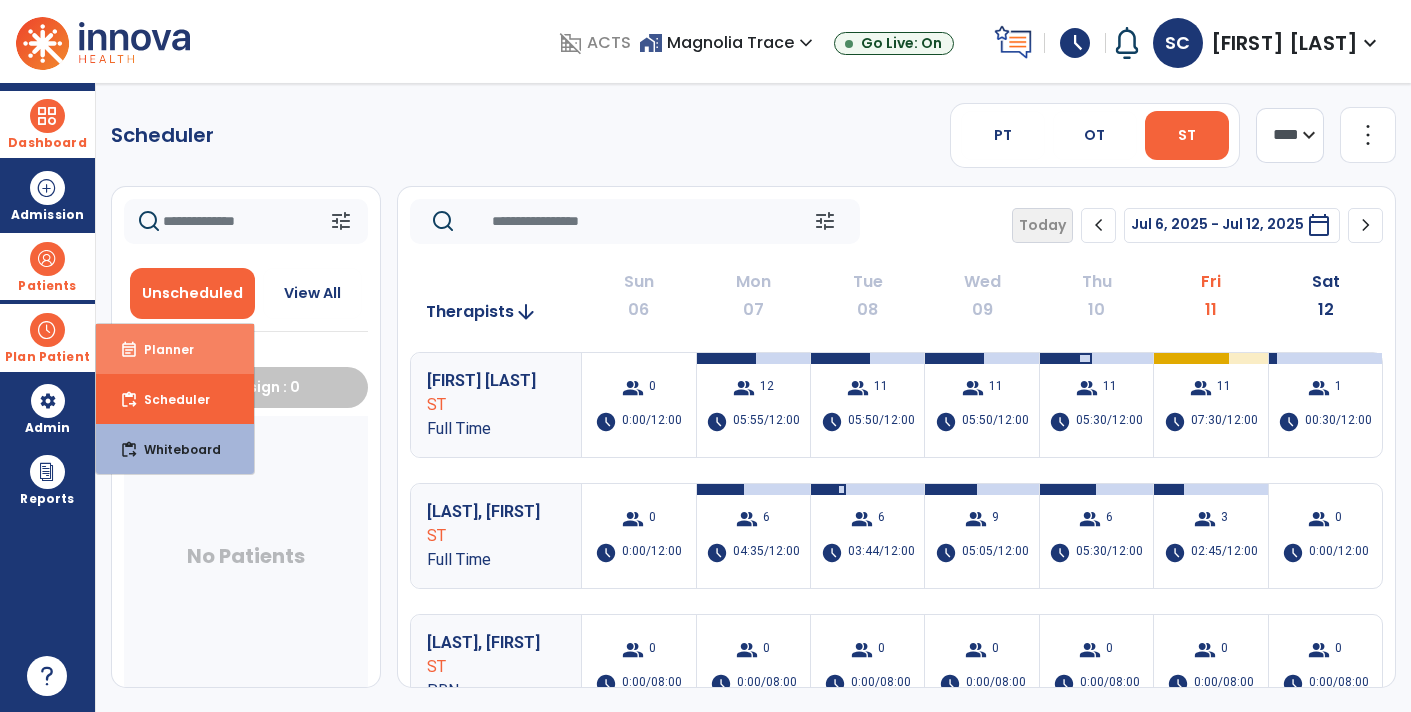click on "event_note  Planner" at bounding box center (175, 349) 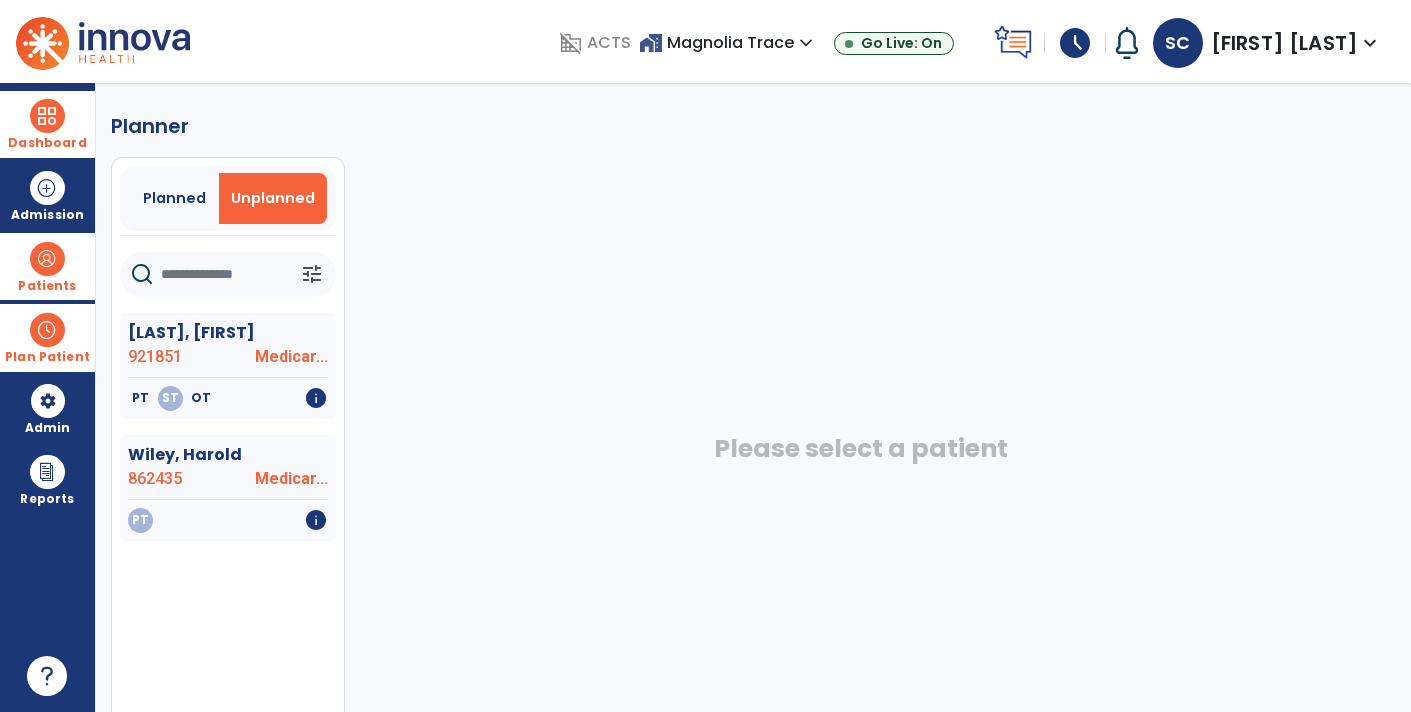 click on "Dashboard" at bounding box center (47, 143) 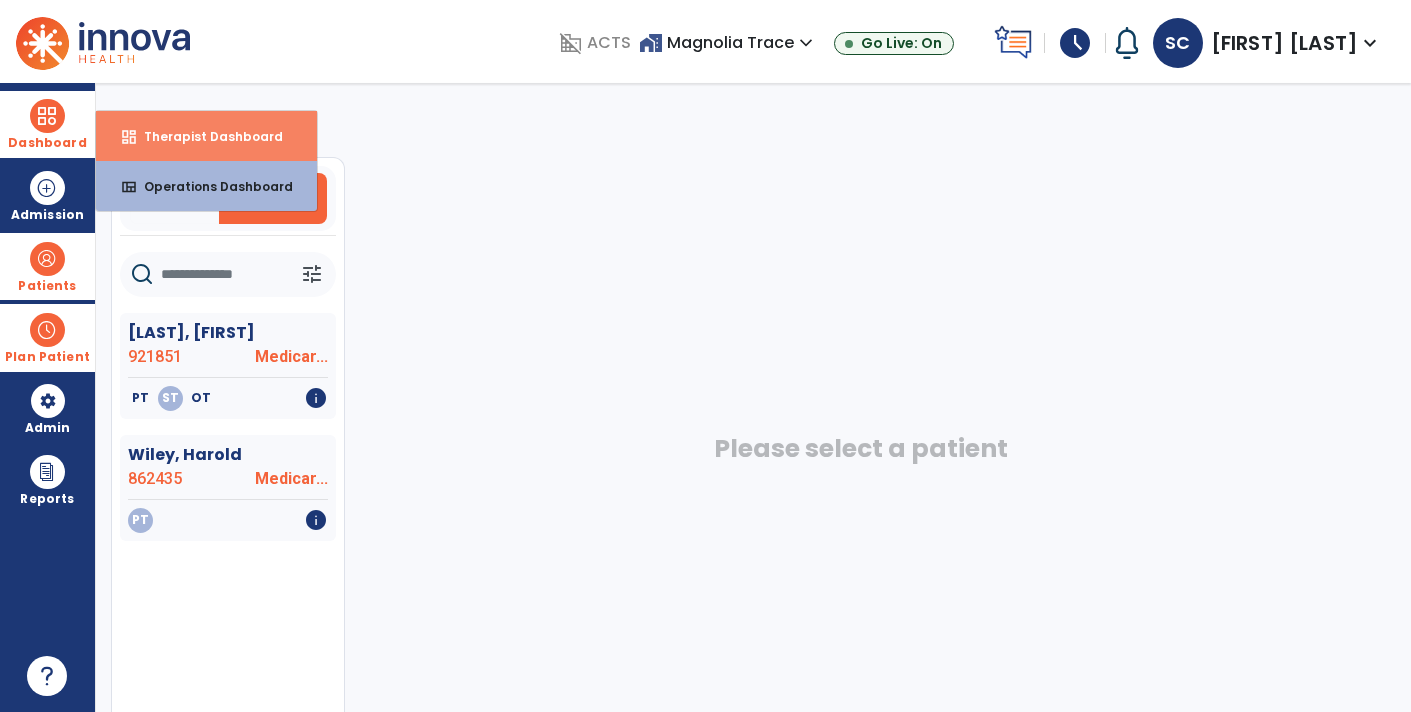click on "dashboard  Therapist Dashboard" at bounding box center (206, 136) 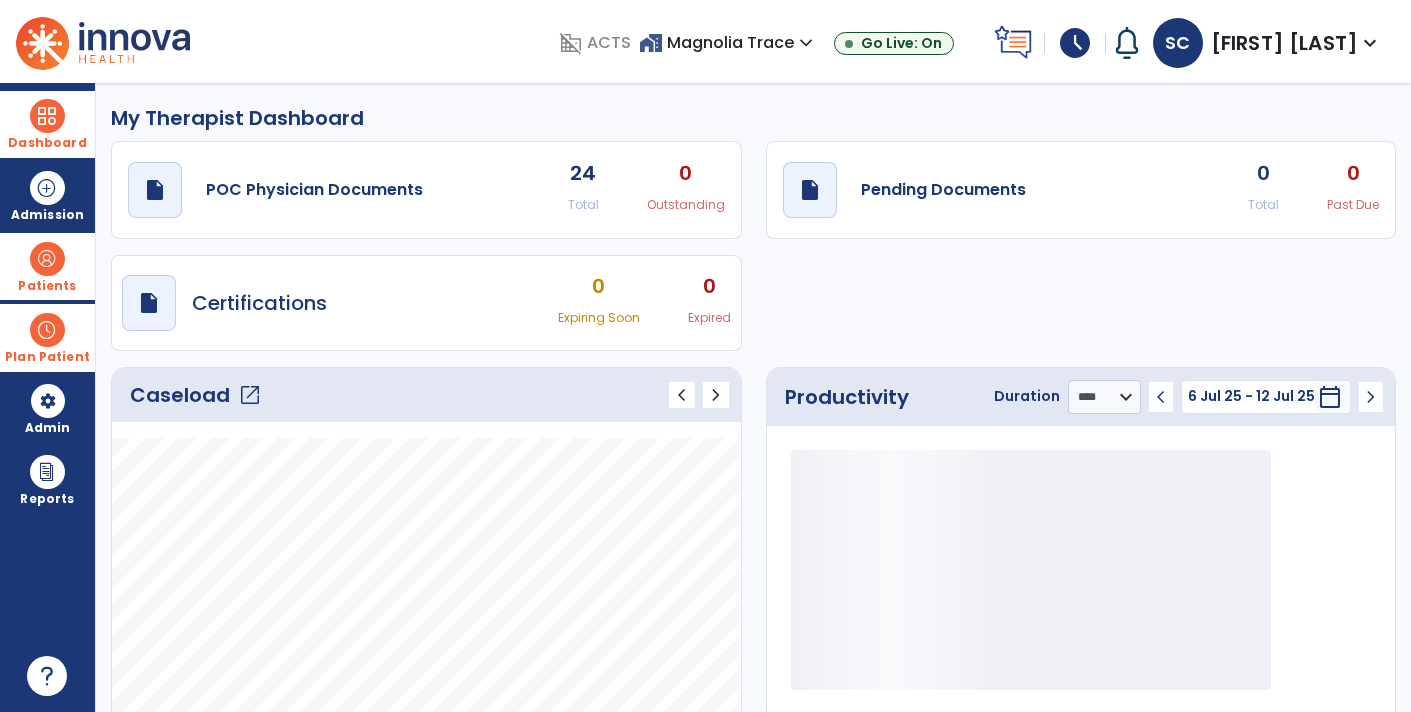 click on "Dashboard" at bounding box center (47, 143) 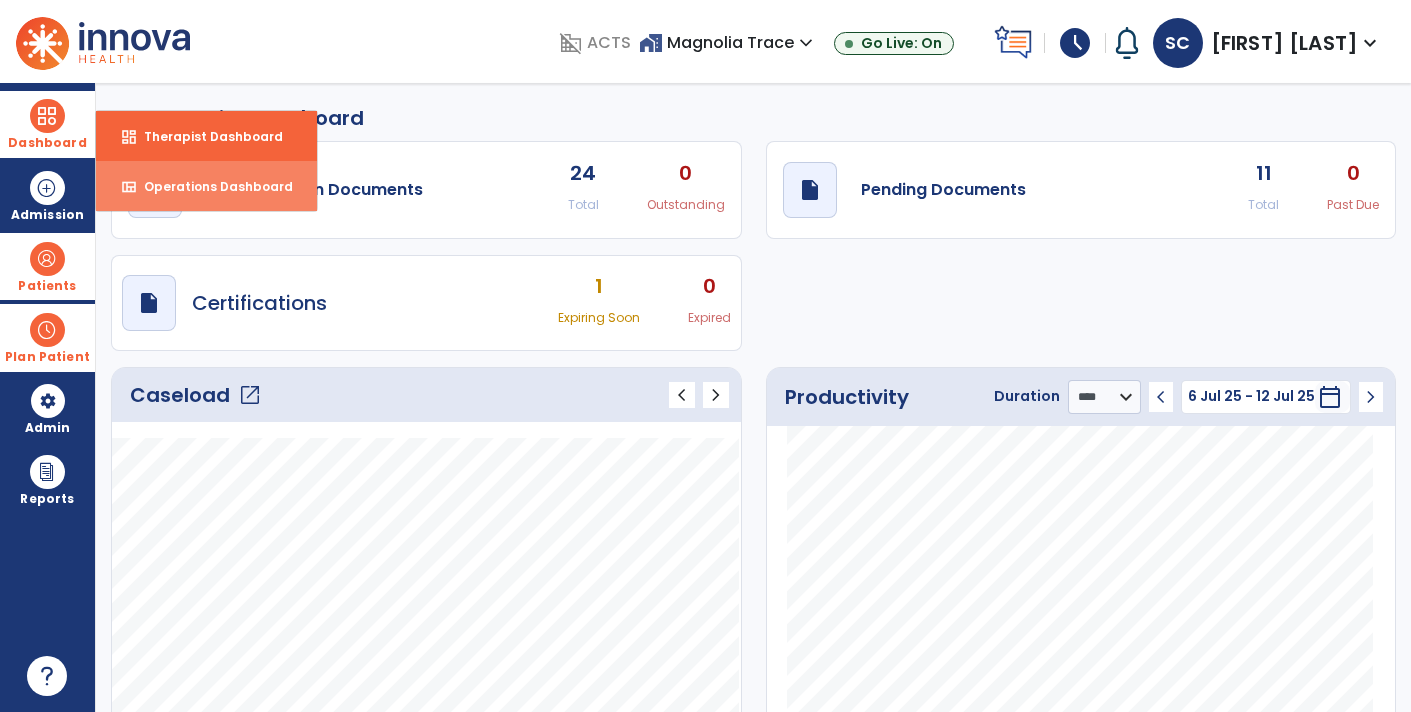 click on "view_quilt  Operations Dashboard" at bounding box center (206, 186) 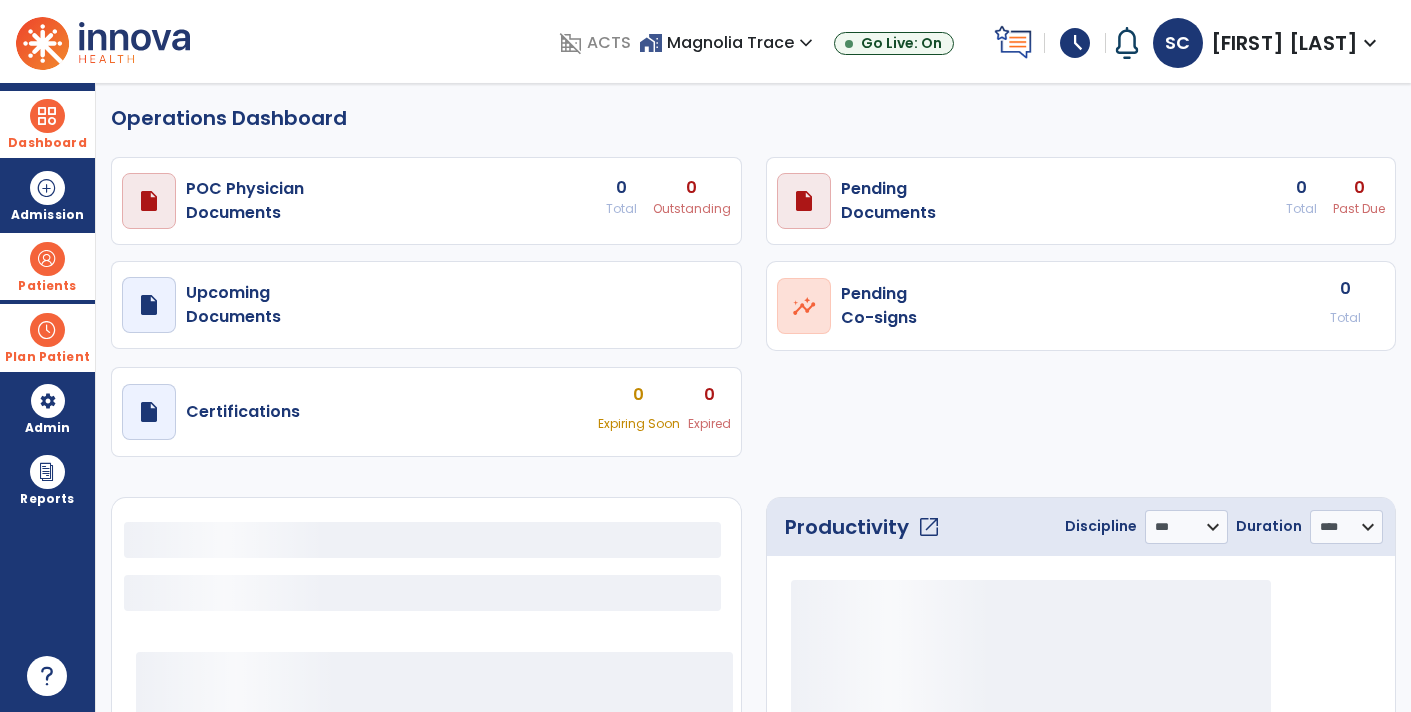 select on "***" 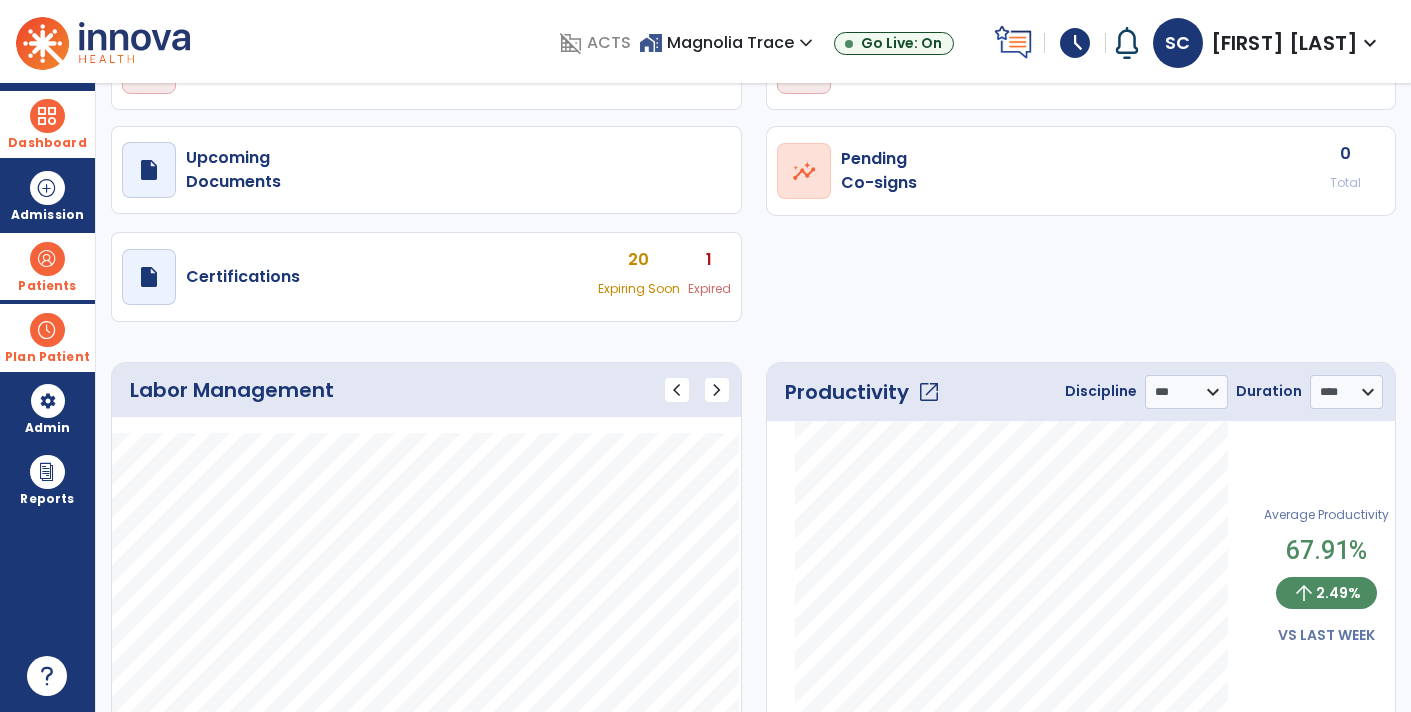 click on "open_in_new" 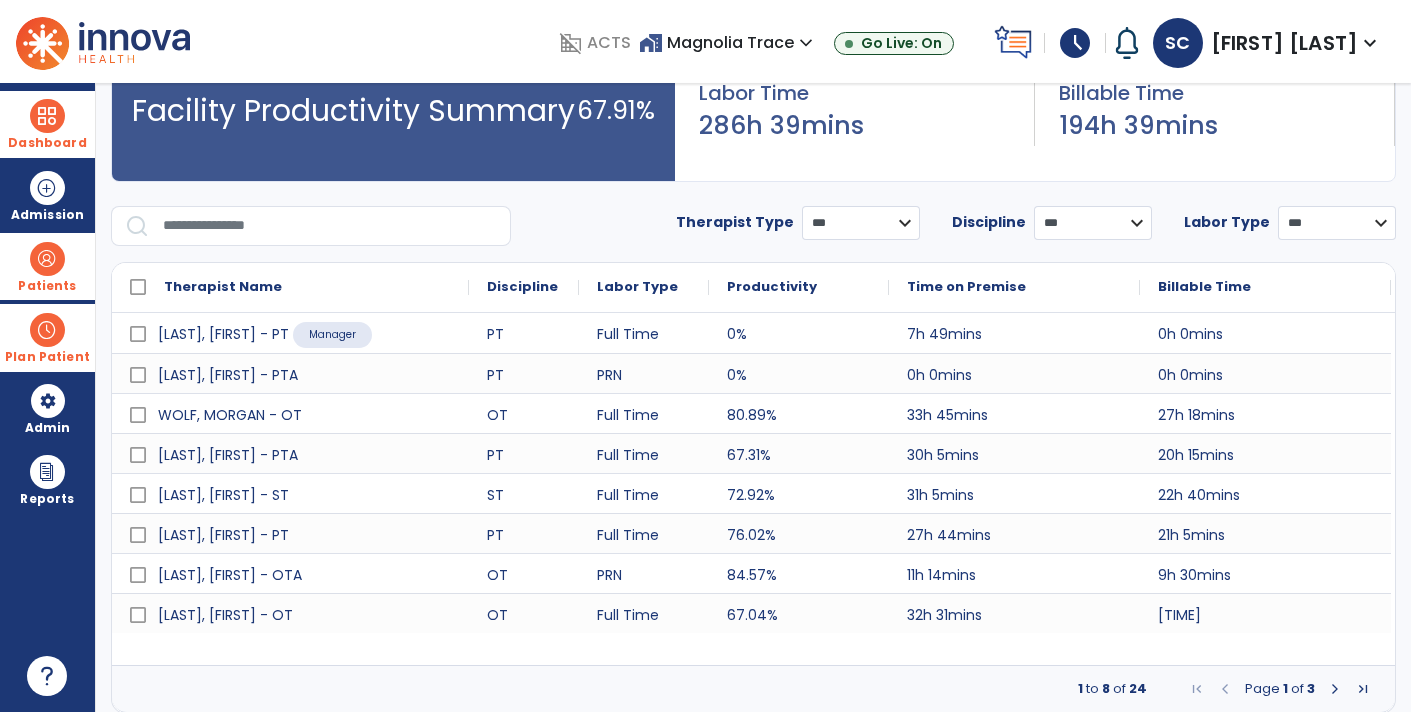 scroll, scrollTop: 120, scrollLeft: 0, axis: vertical 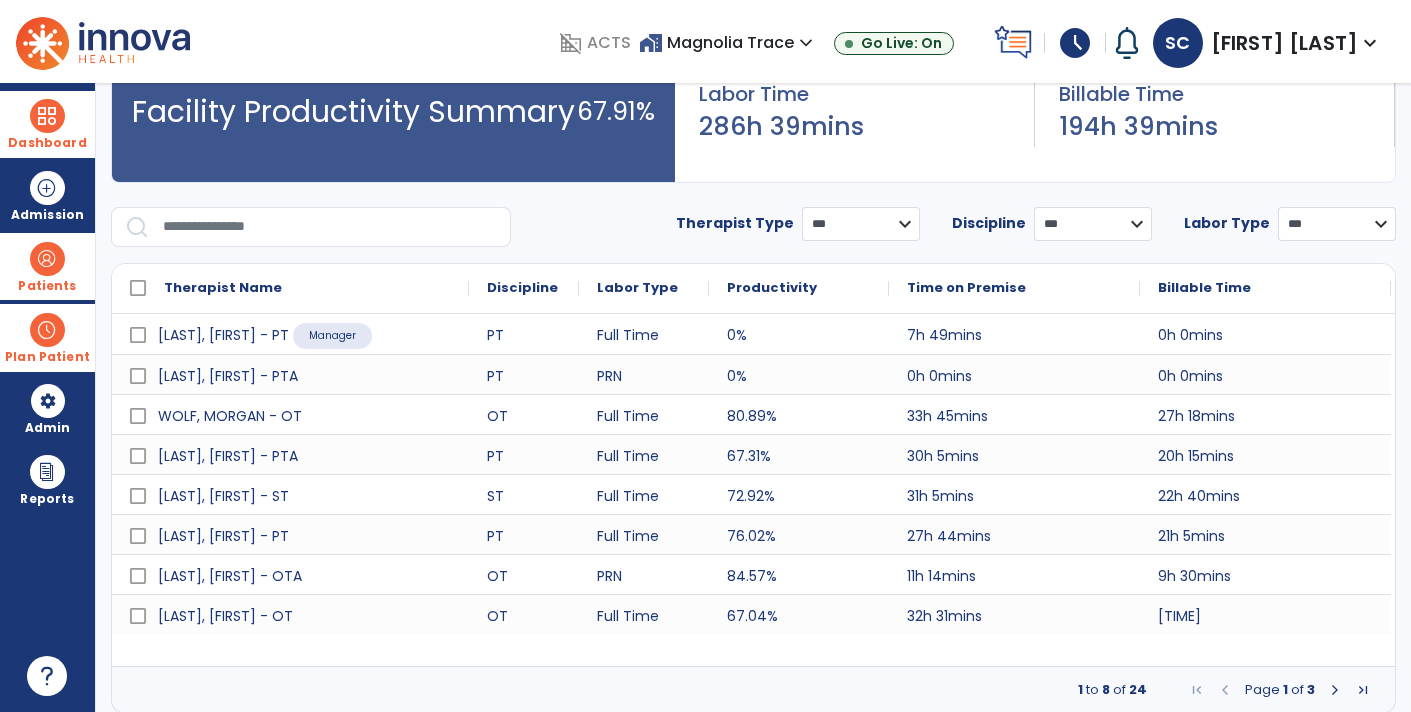 click at bounding box center (1335, 690) 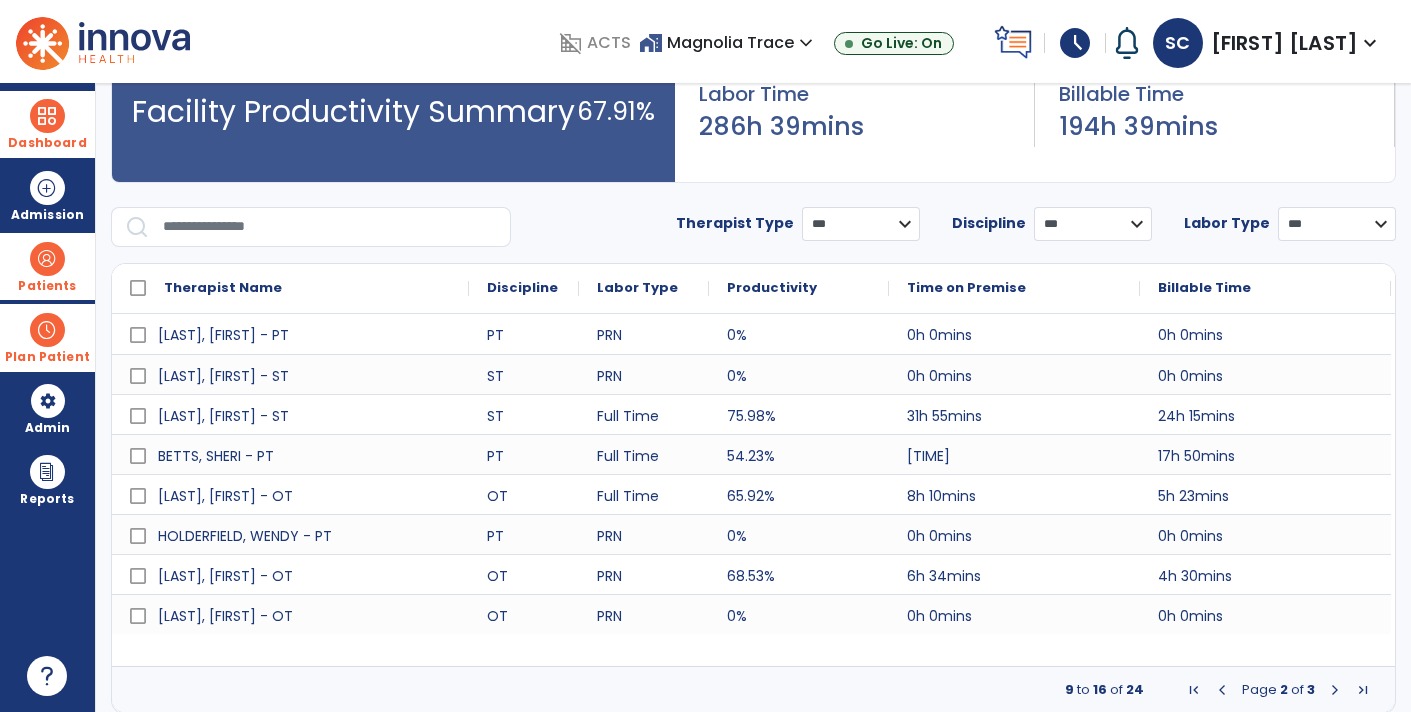 click at bounding box center [1222, 690] 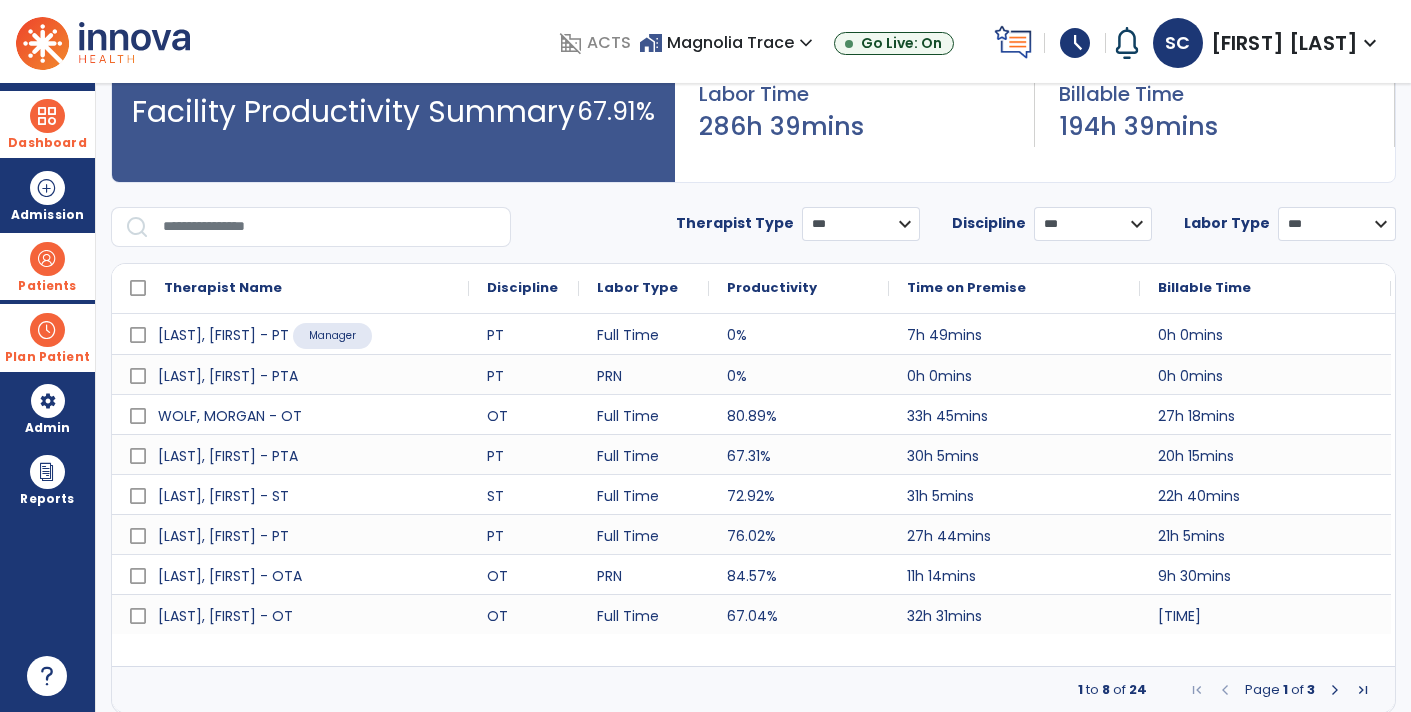 click at bounding box center [1335, 690] 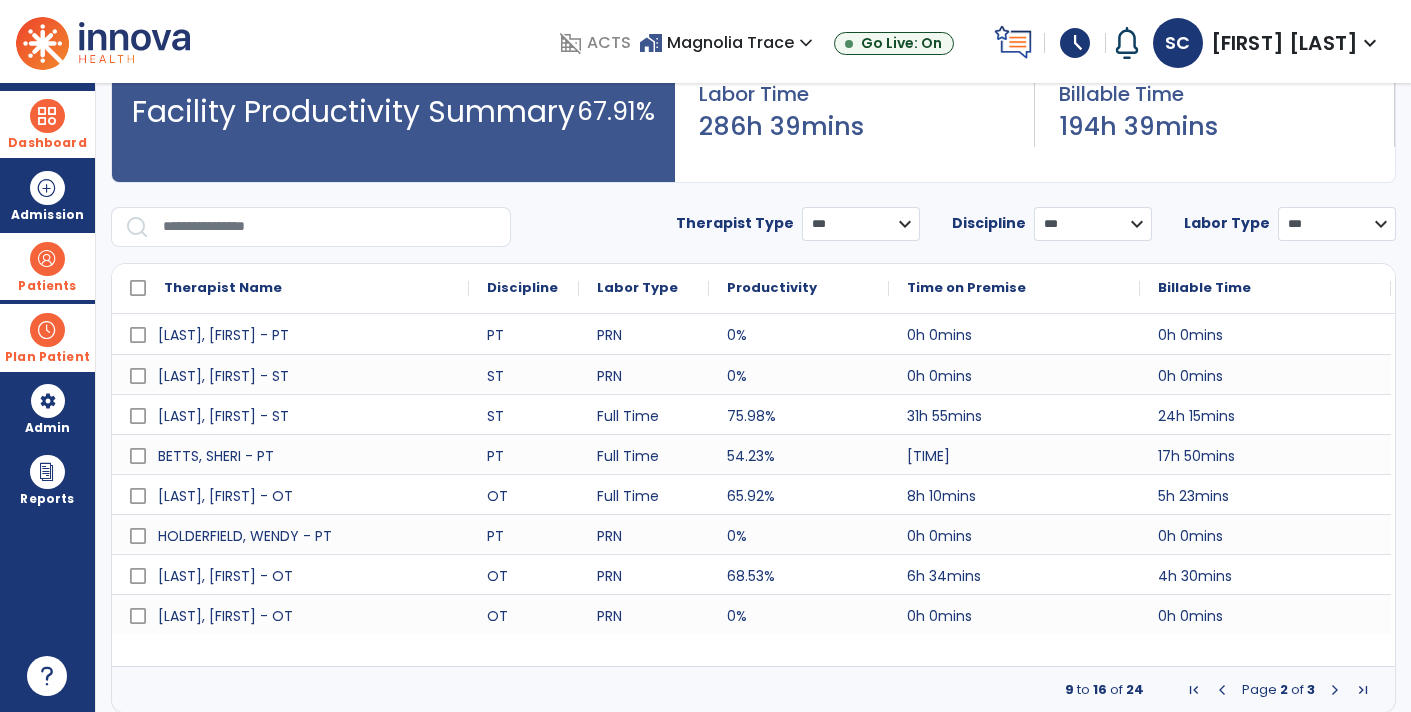 click at bounding box center (1222, 690) 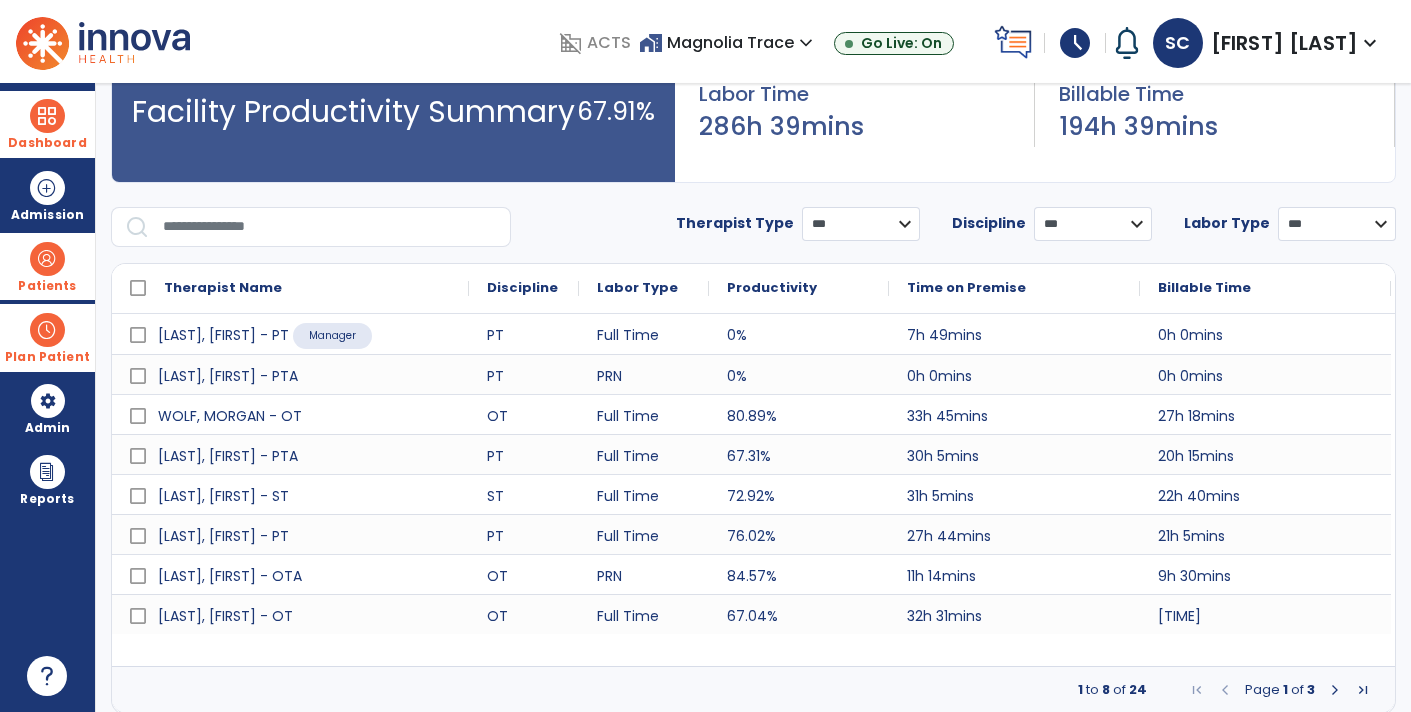 click at bounding box center (1335, 690) 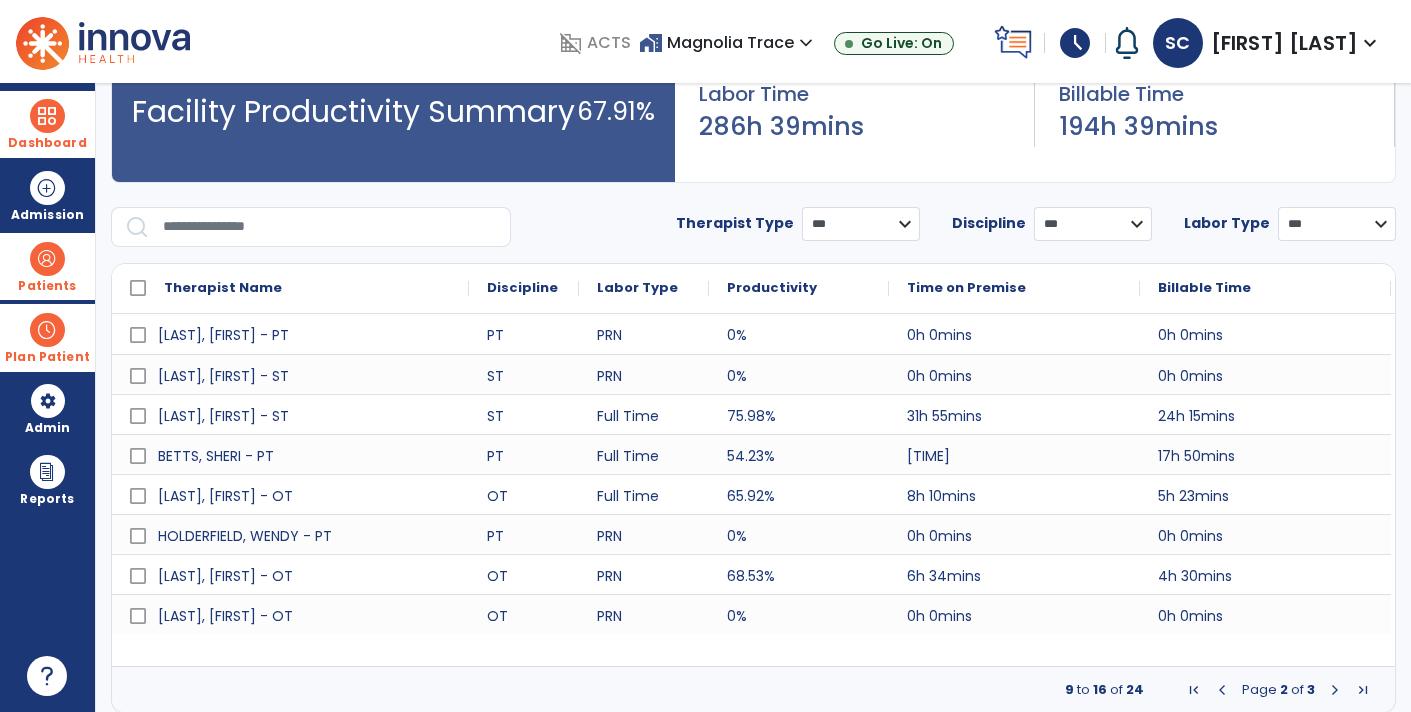 click at bounding box center (1335, 690) 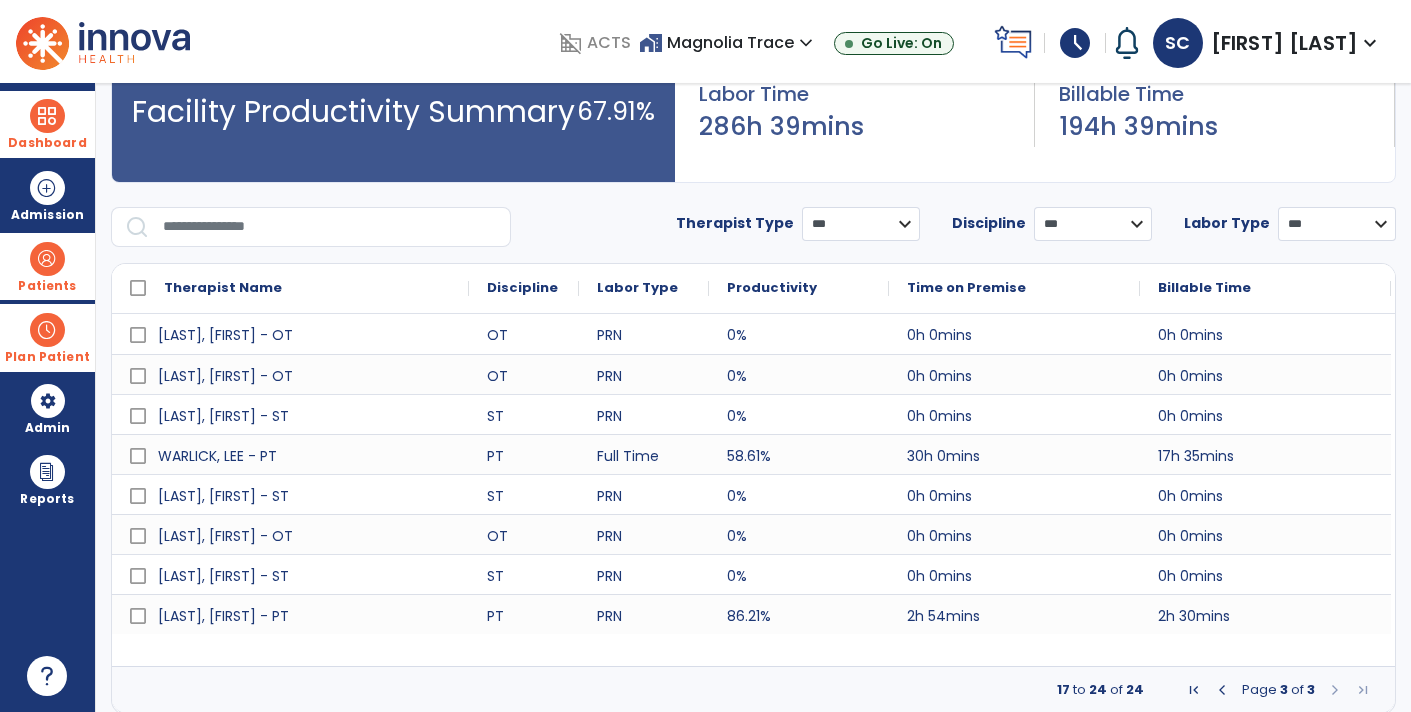 click at bounding box center (1222, 690) 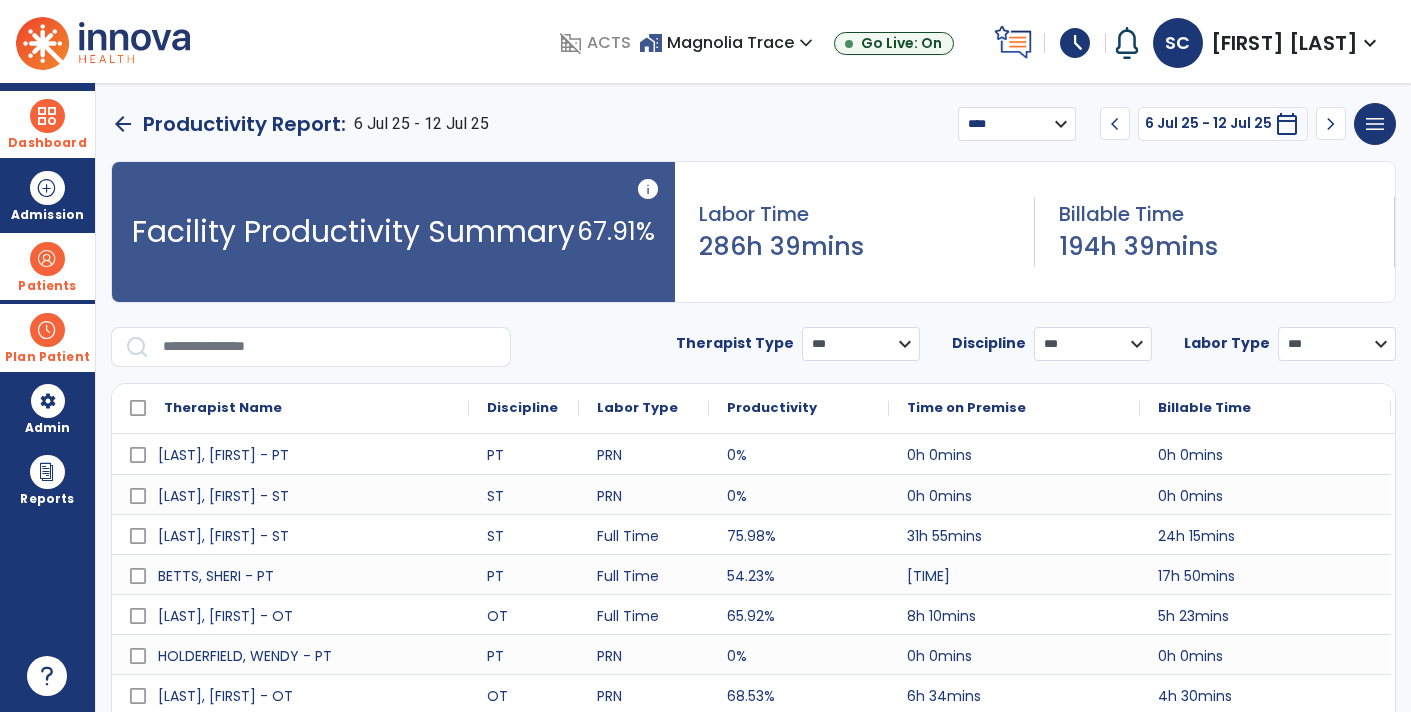 scroll, scrollTop: 0, scrollLeft: 0, axis: both 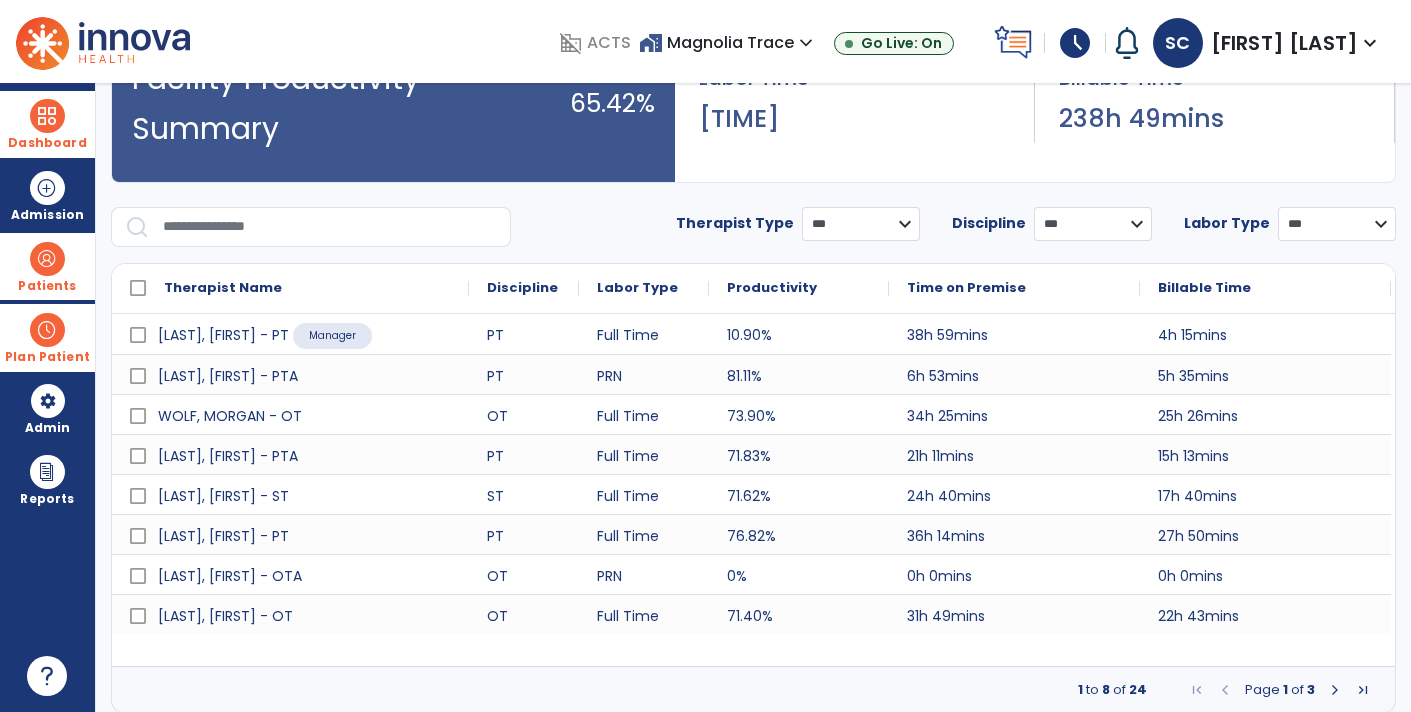 click at bounding box center [1335, 690] 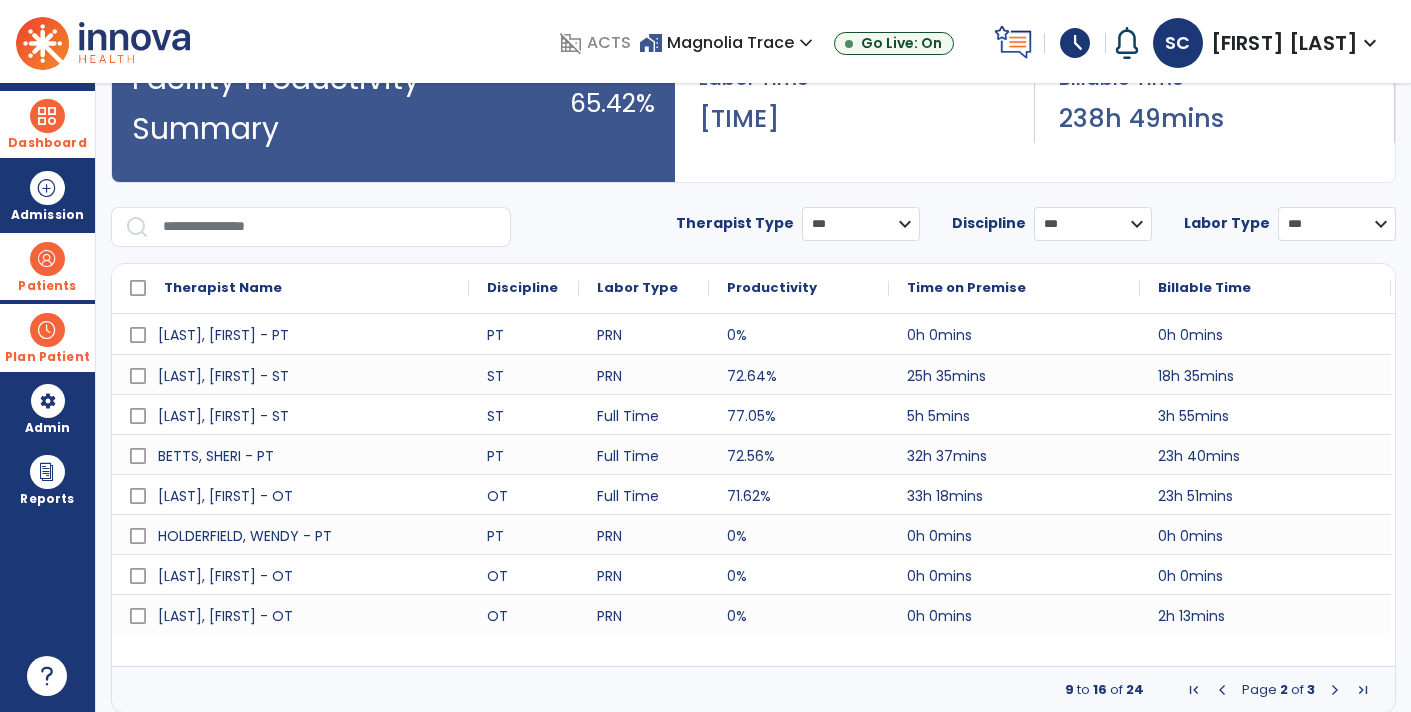 click at bounding box center [1335, 690] 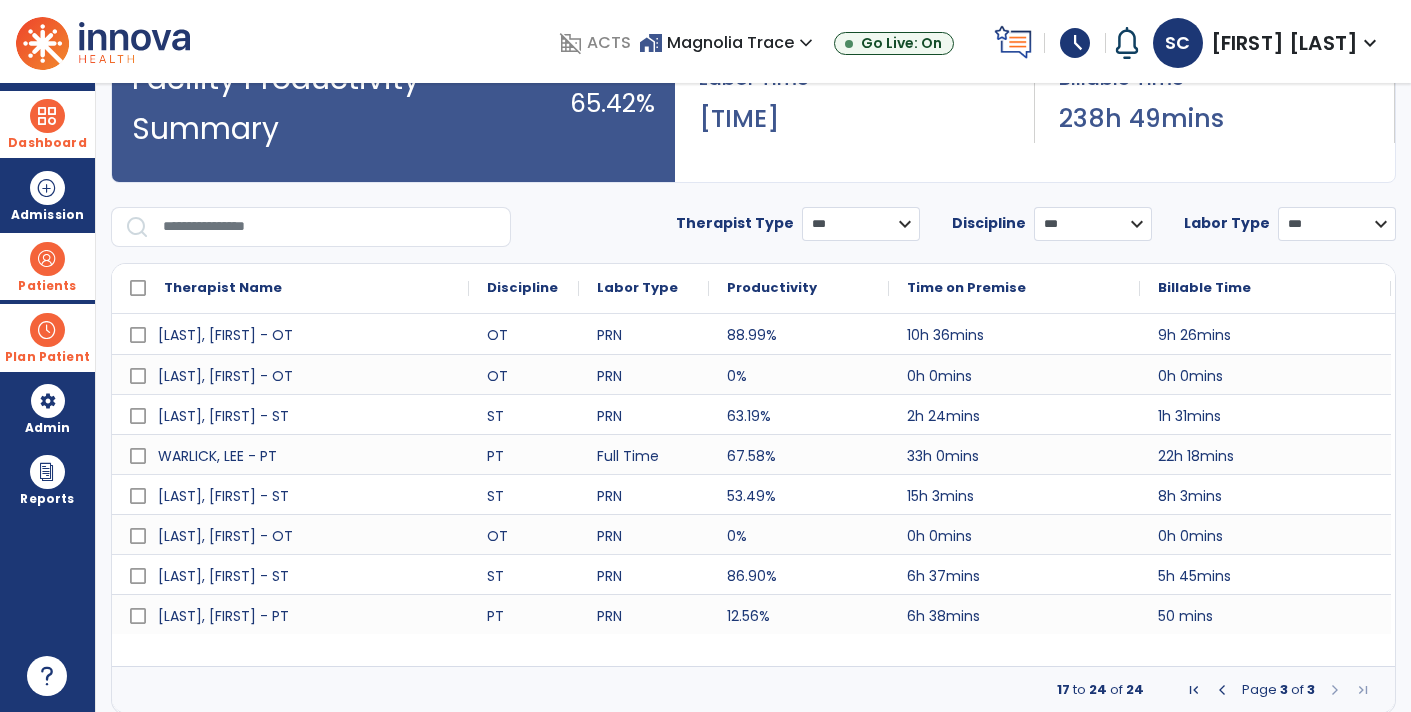 click at bounding box center [1222, 690] 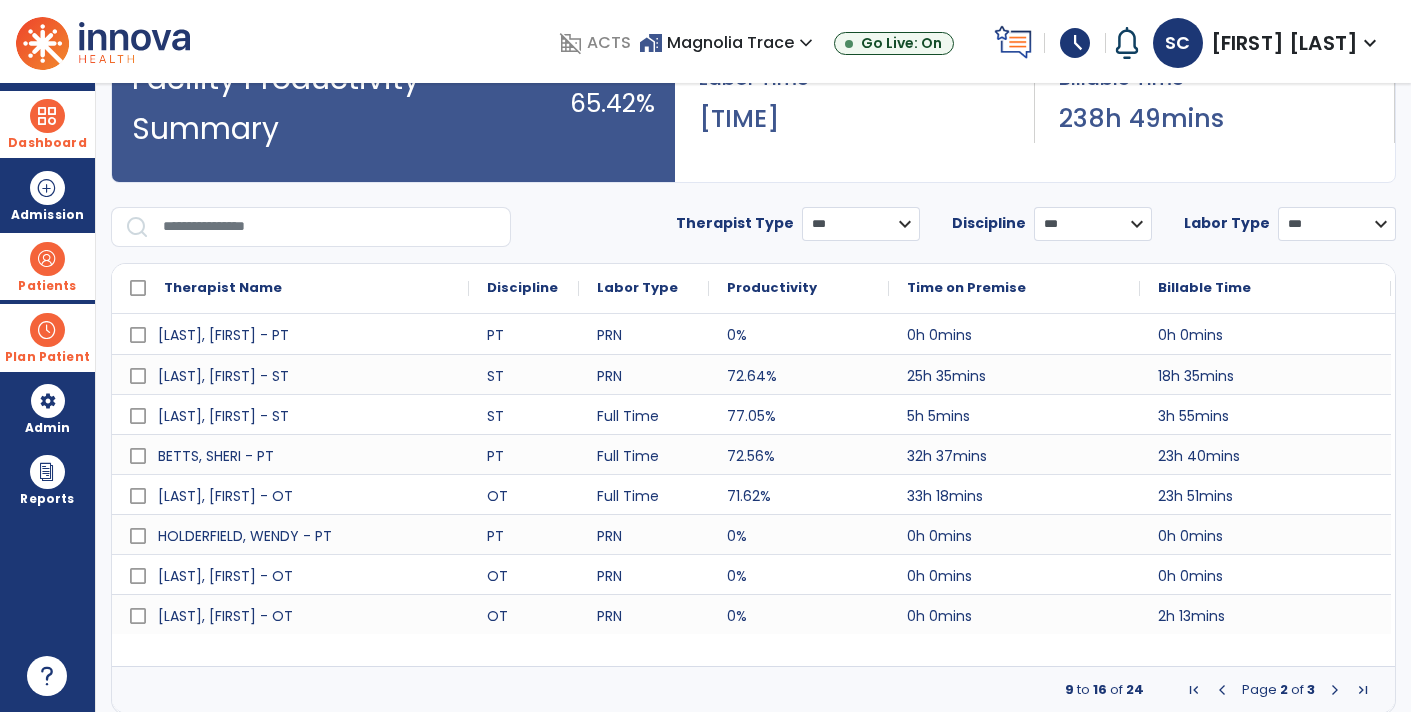 click at bounding box center (1222, 690) 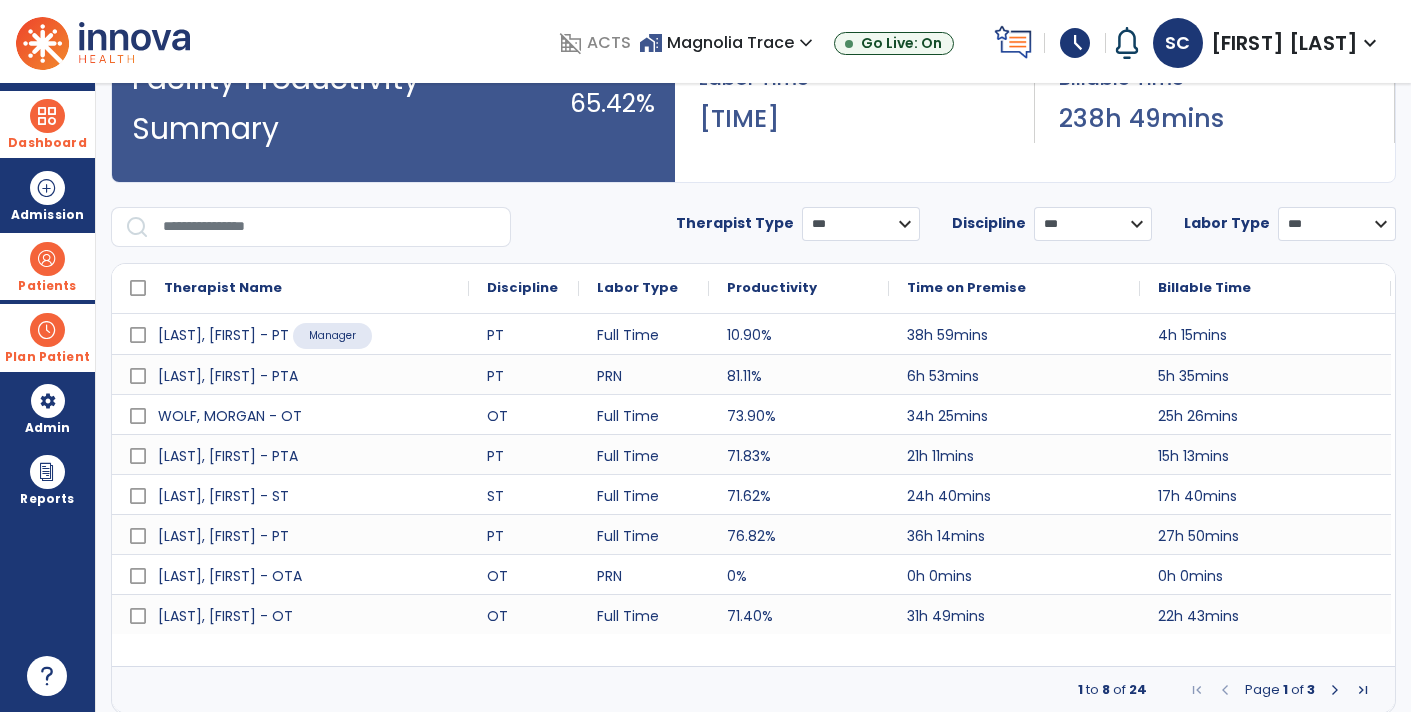 scroll, scrollTop: 0, scrollLeft: 0, axis: both 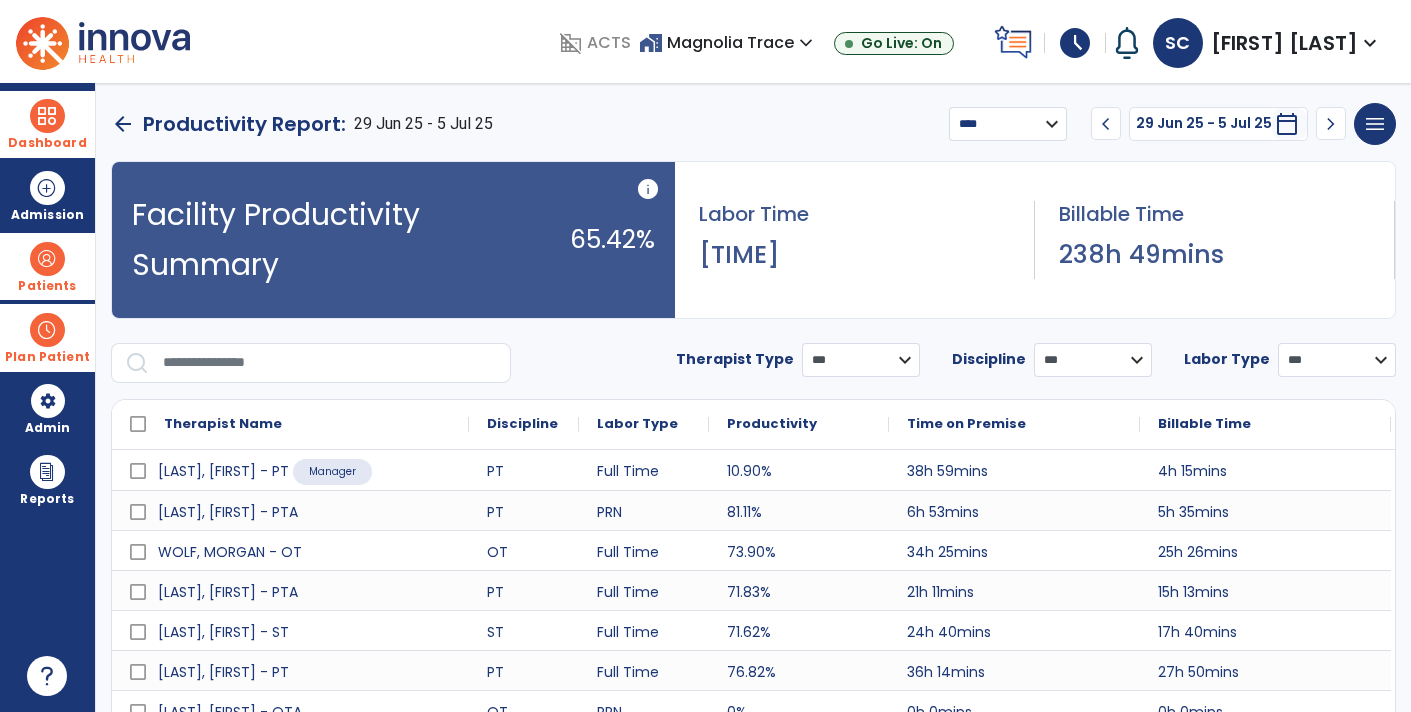 click on "Dashboard" at bounding box center (47, 143) 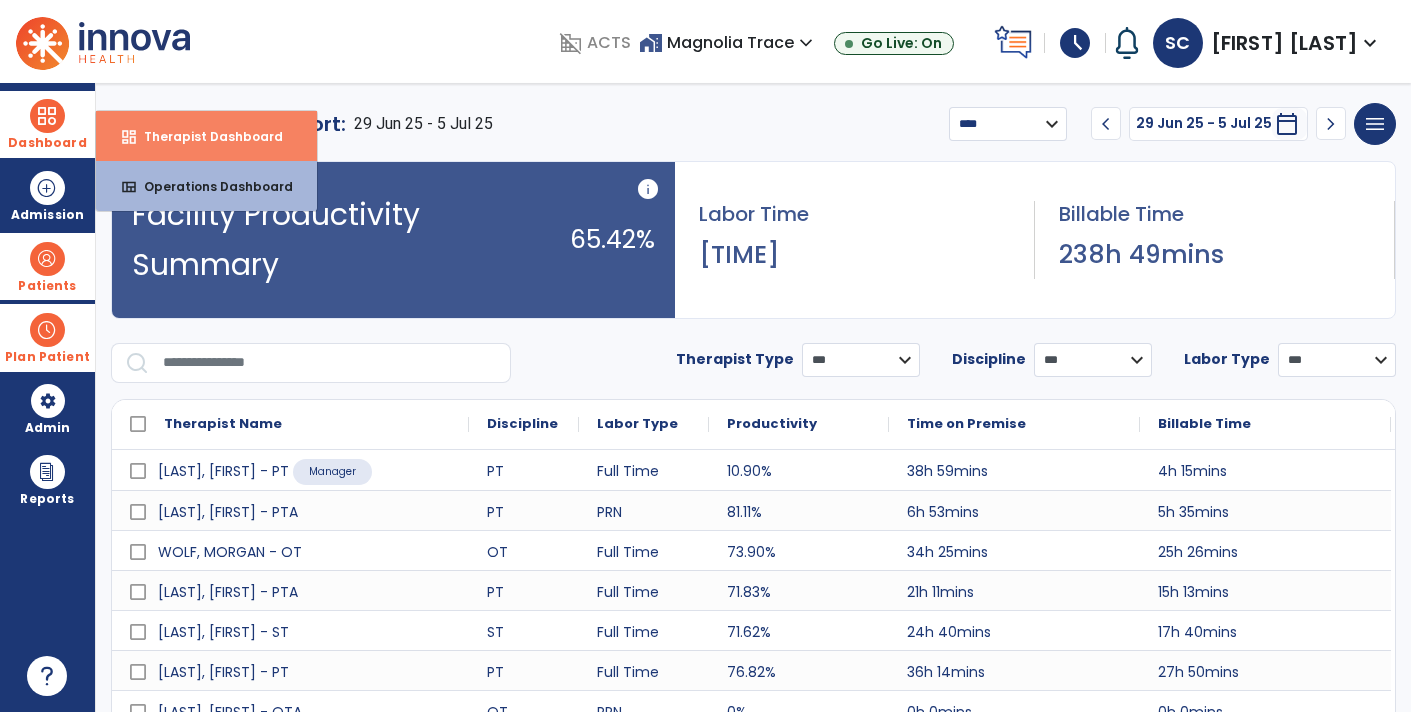 click on "Therapist Dashboard" at bounding box center [205, 136] 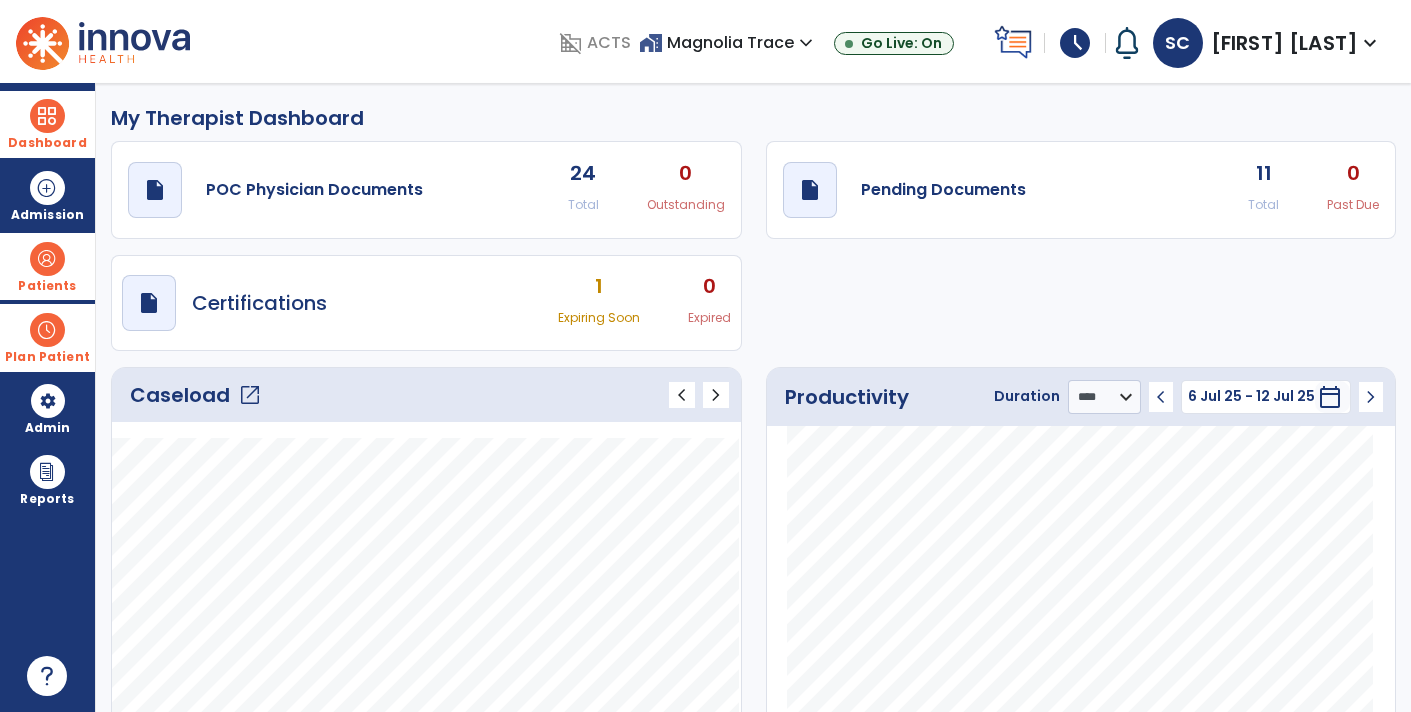 click on "Plan Patient" at bounding box center (47, 286) 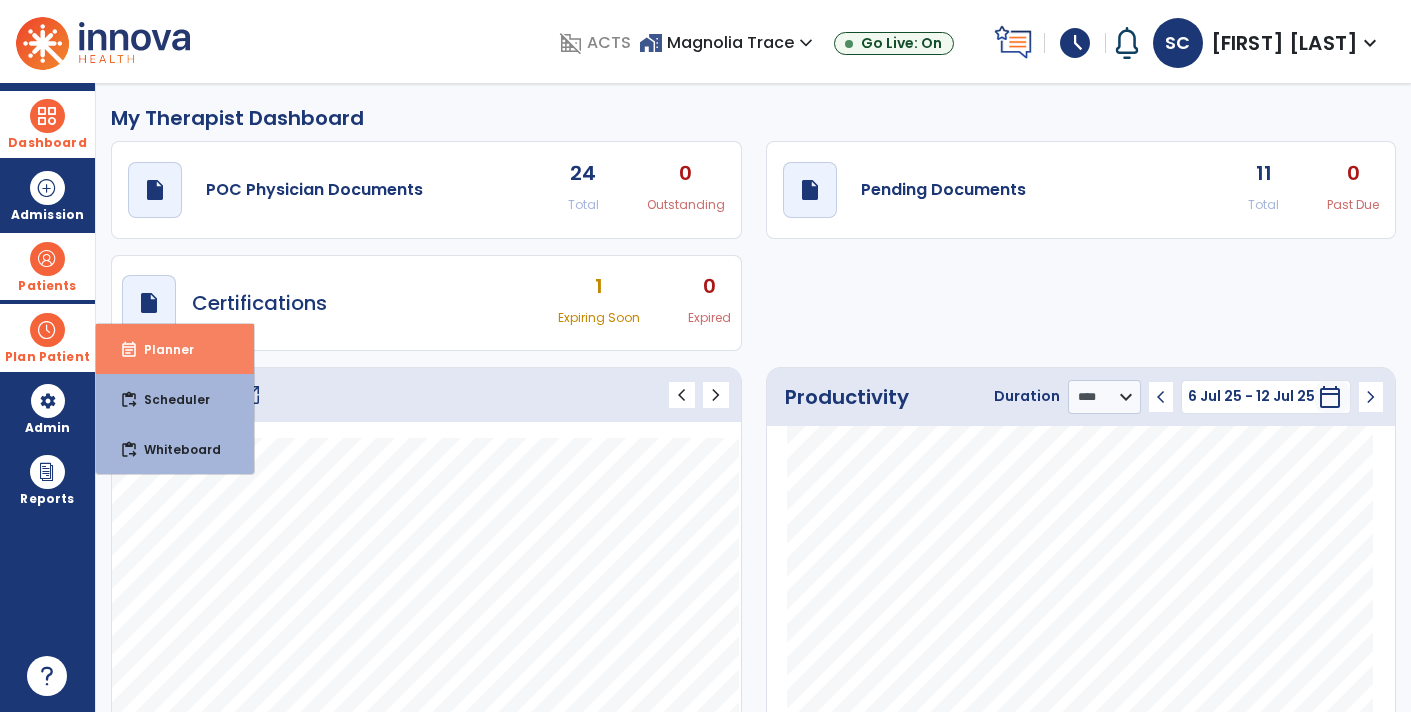 click on "event_note  Planner" at bounding box center [175, 349] 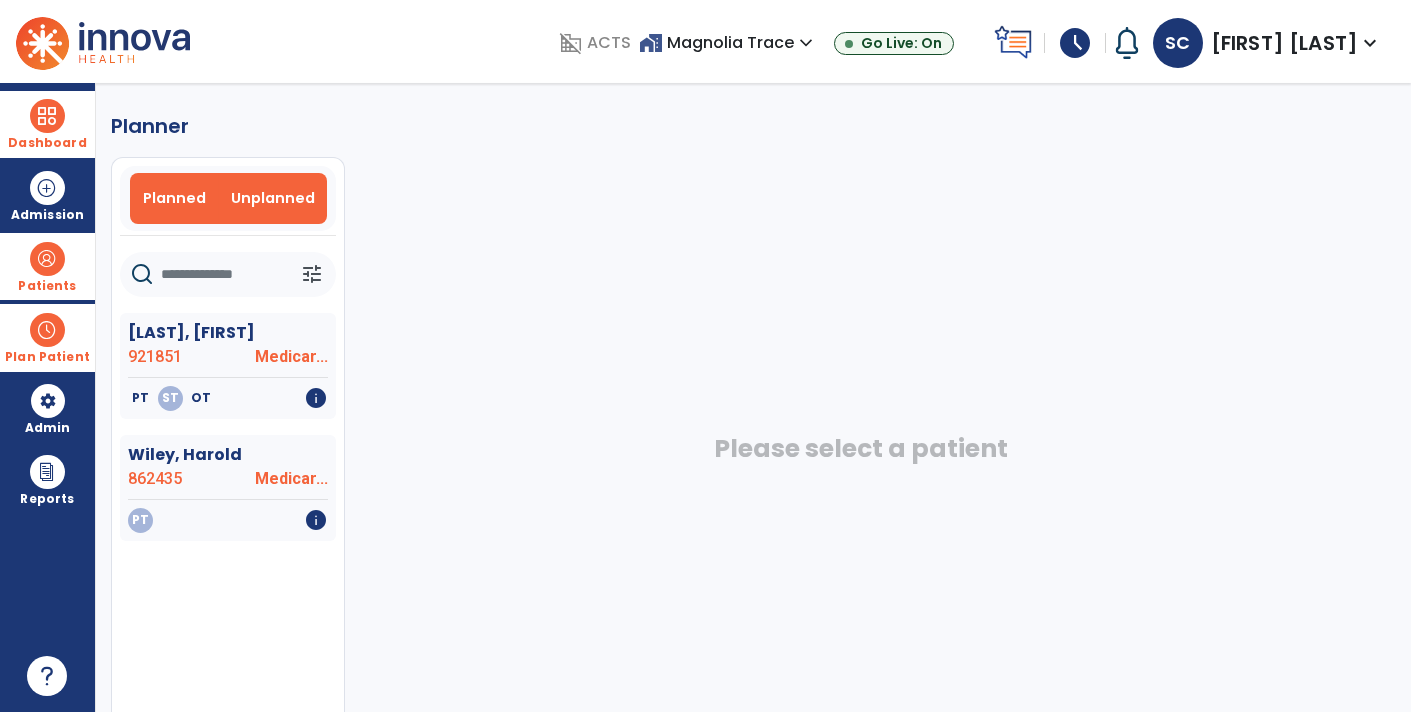 click on "Planned" at bounding box center [174, 198] 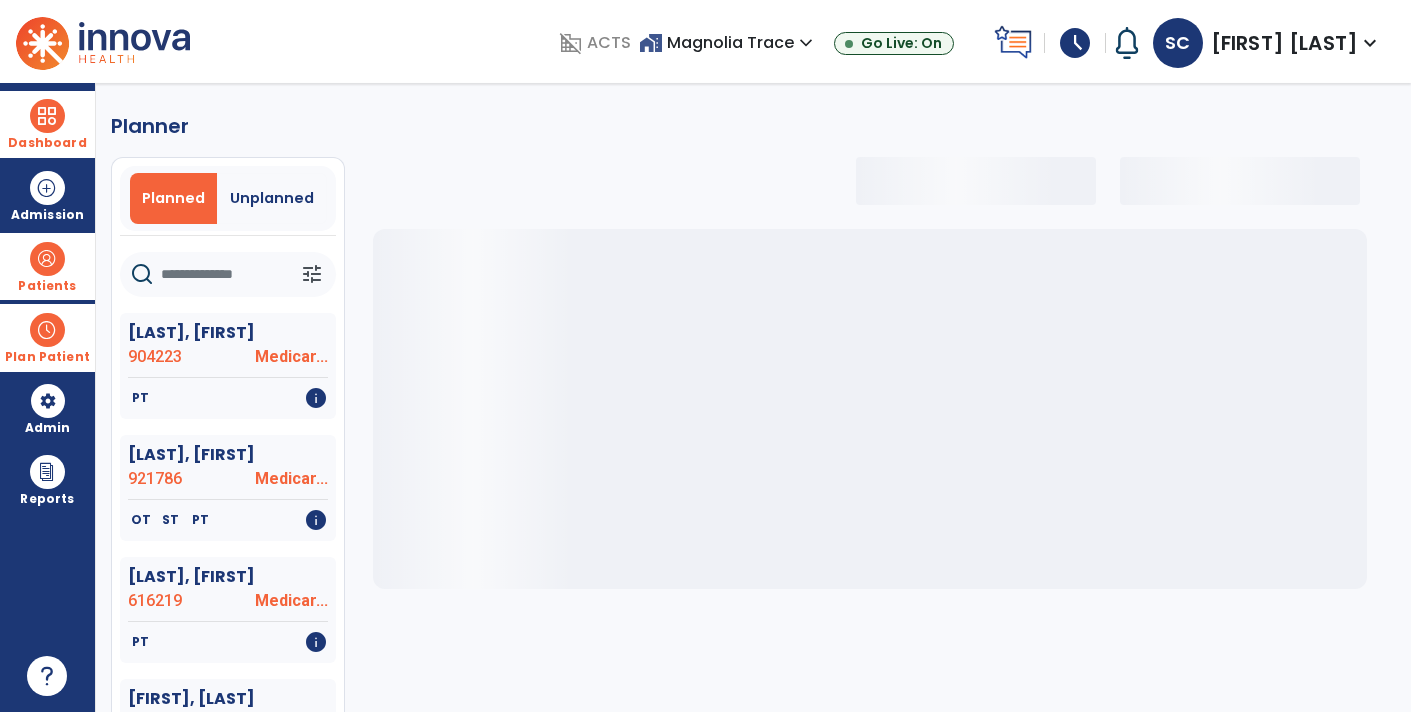 click 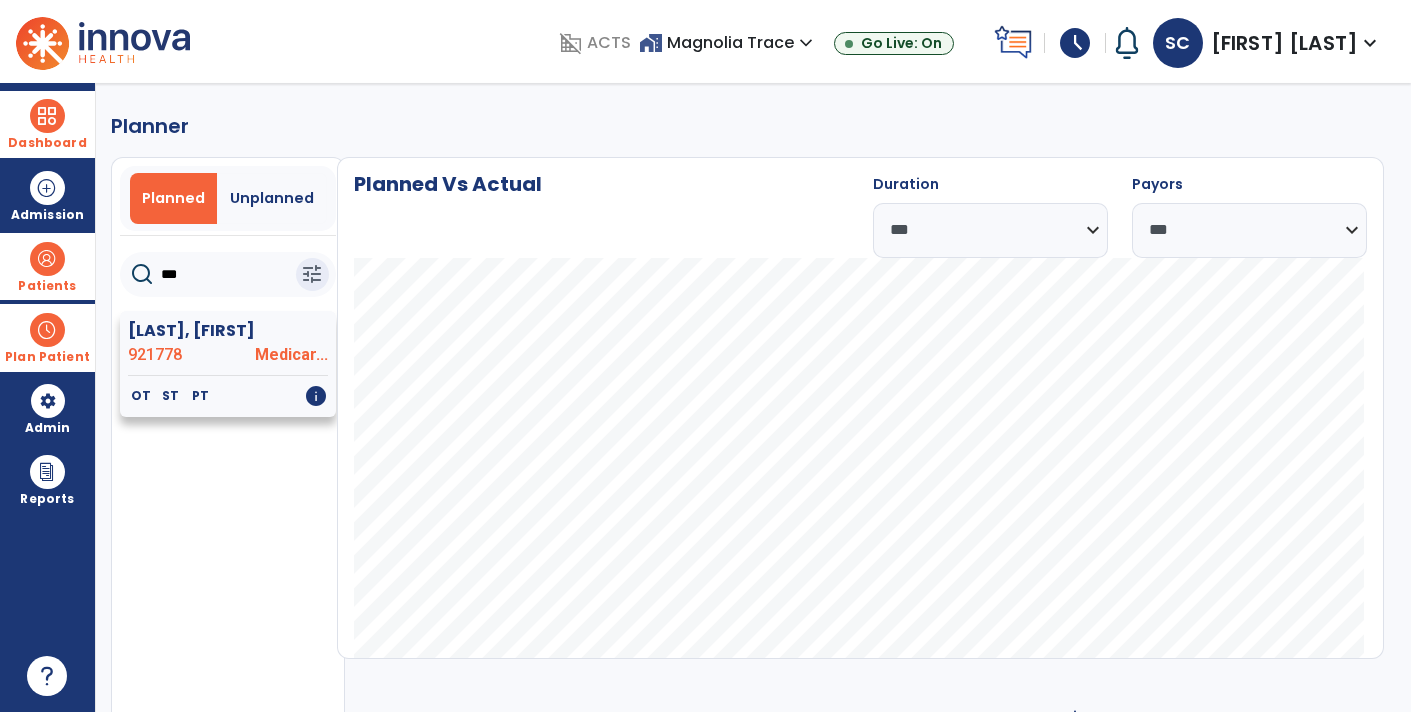 click on "921778" 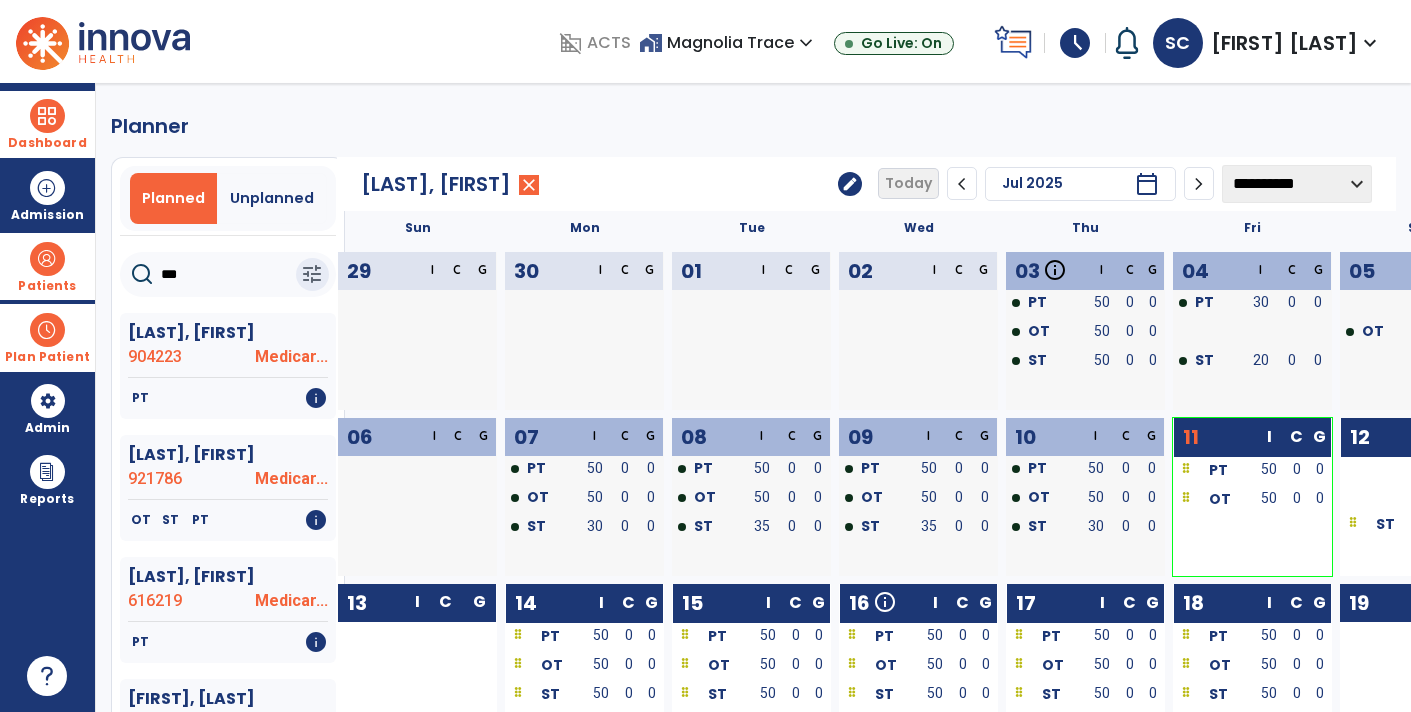 click on "***" 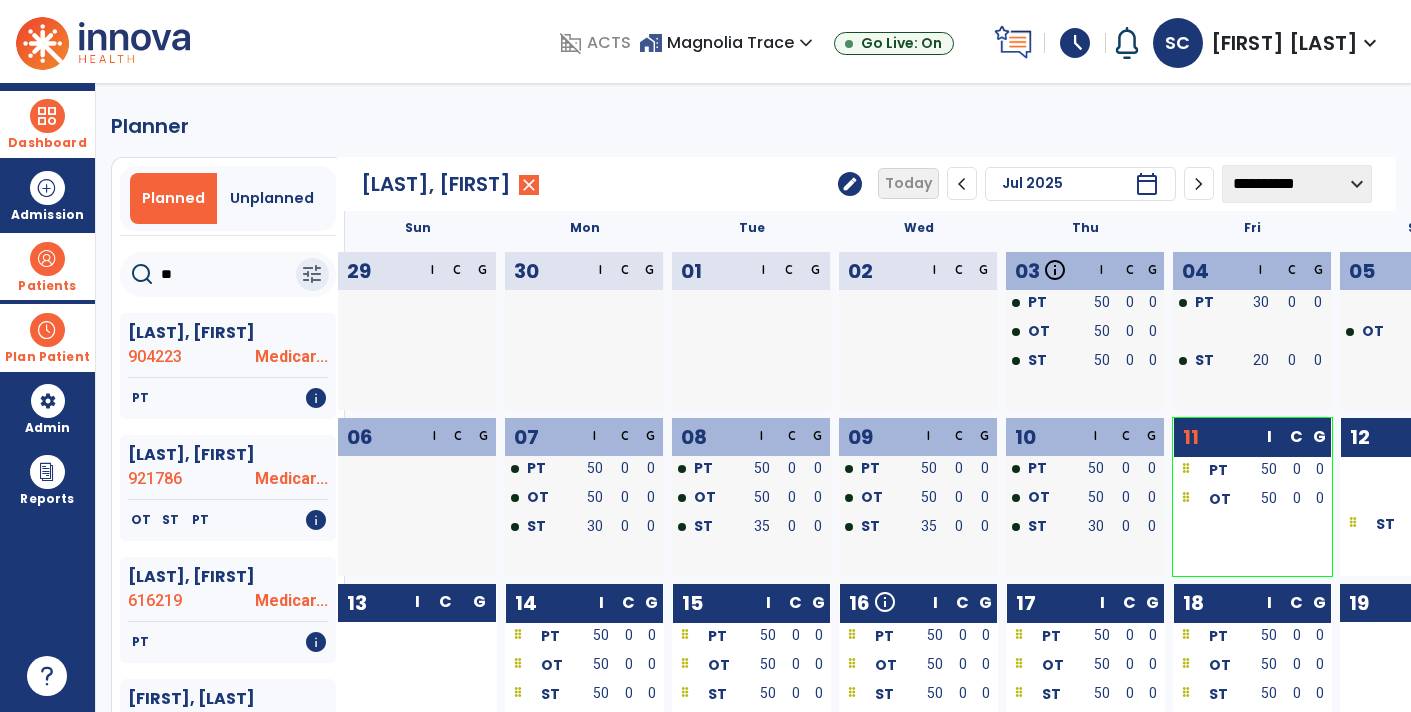 type on "*" 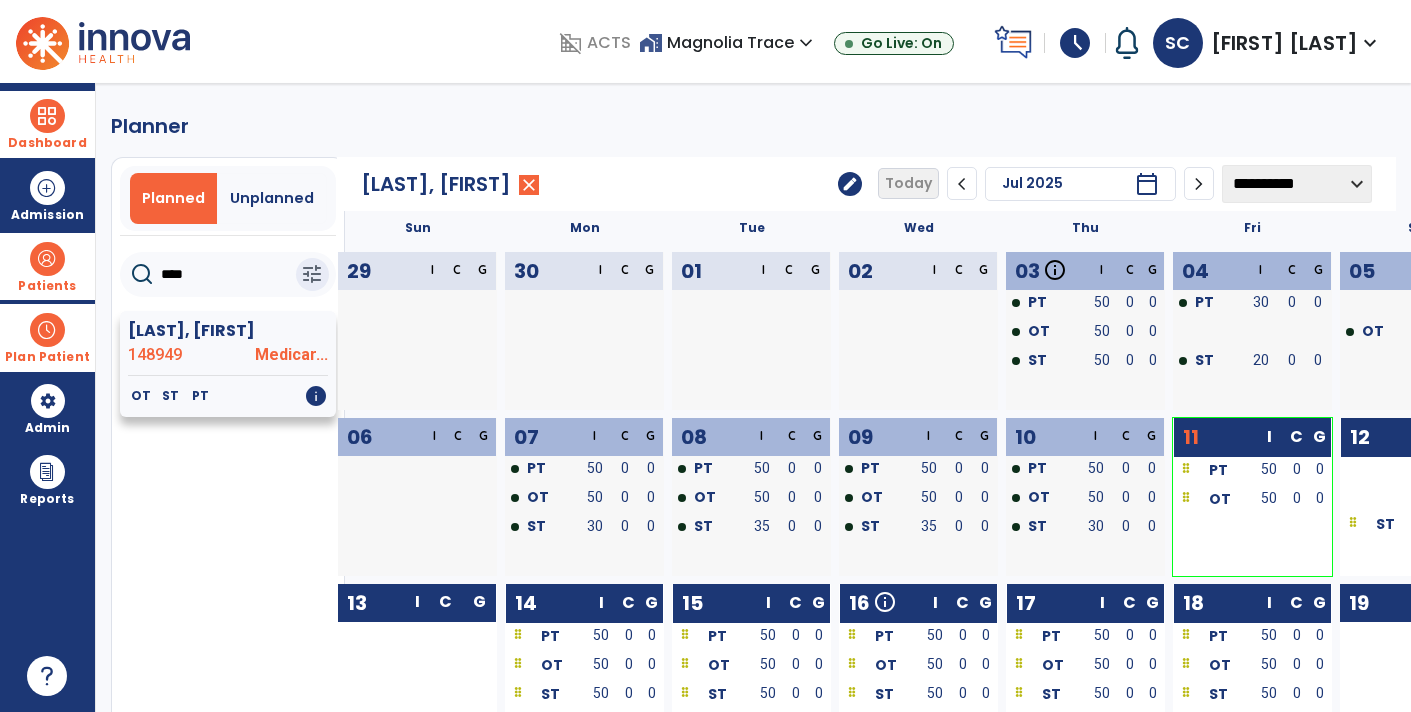 click on "[LAST], [FIRST] [MEDICAL_RECORD_NUMBER]" 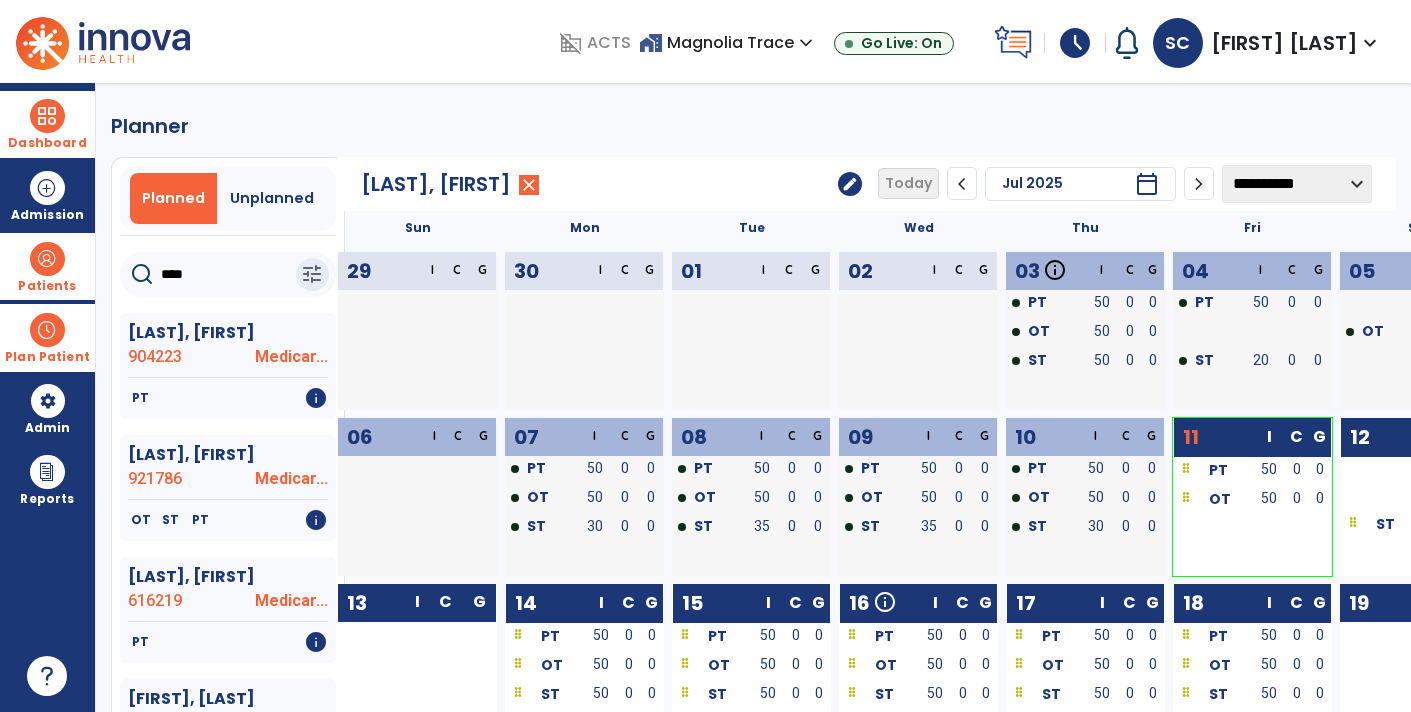 click on "****" 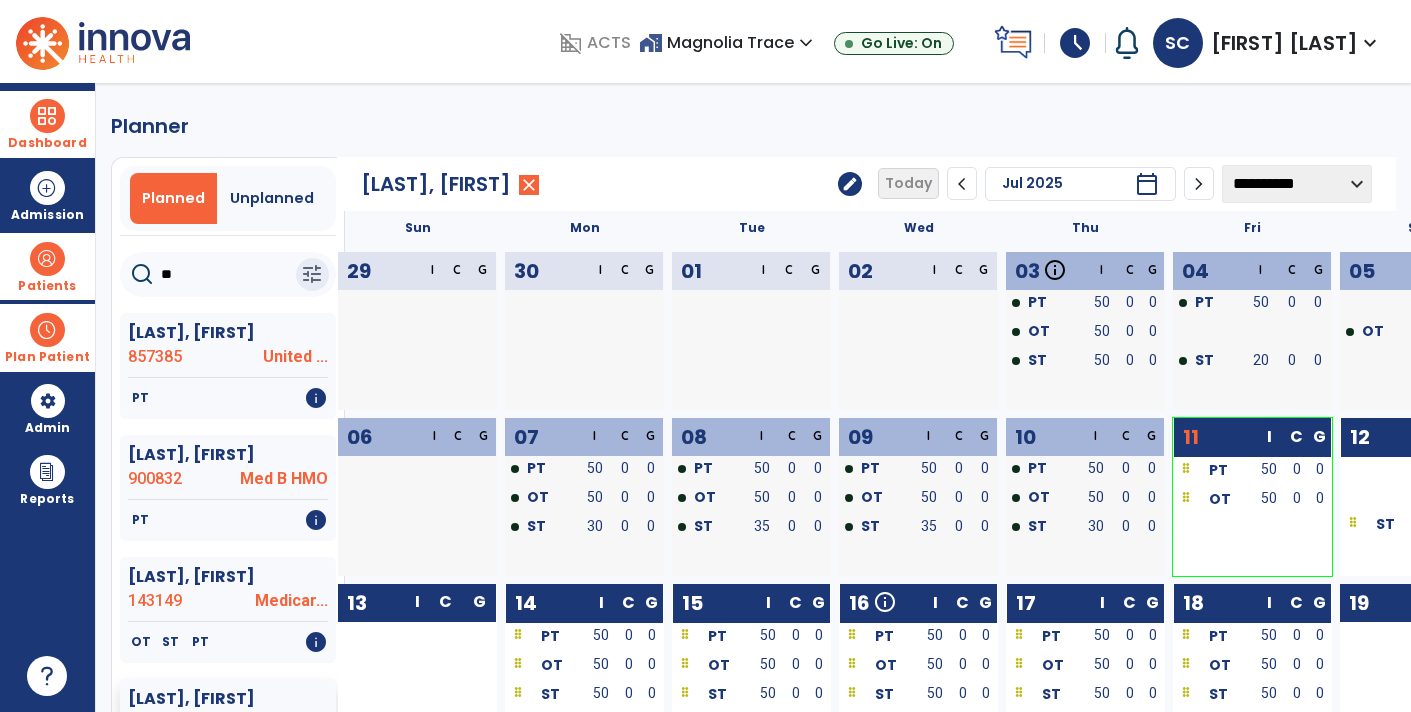 type on "*" 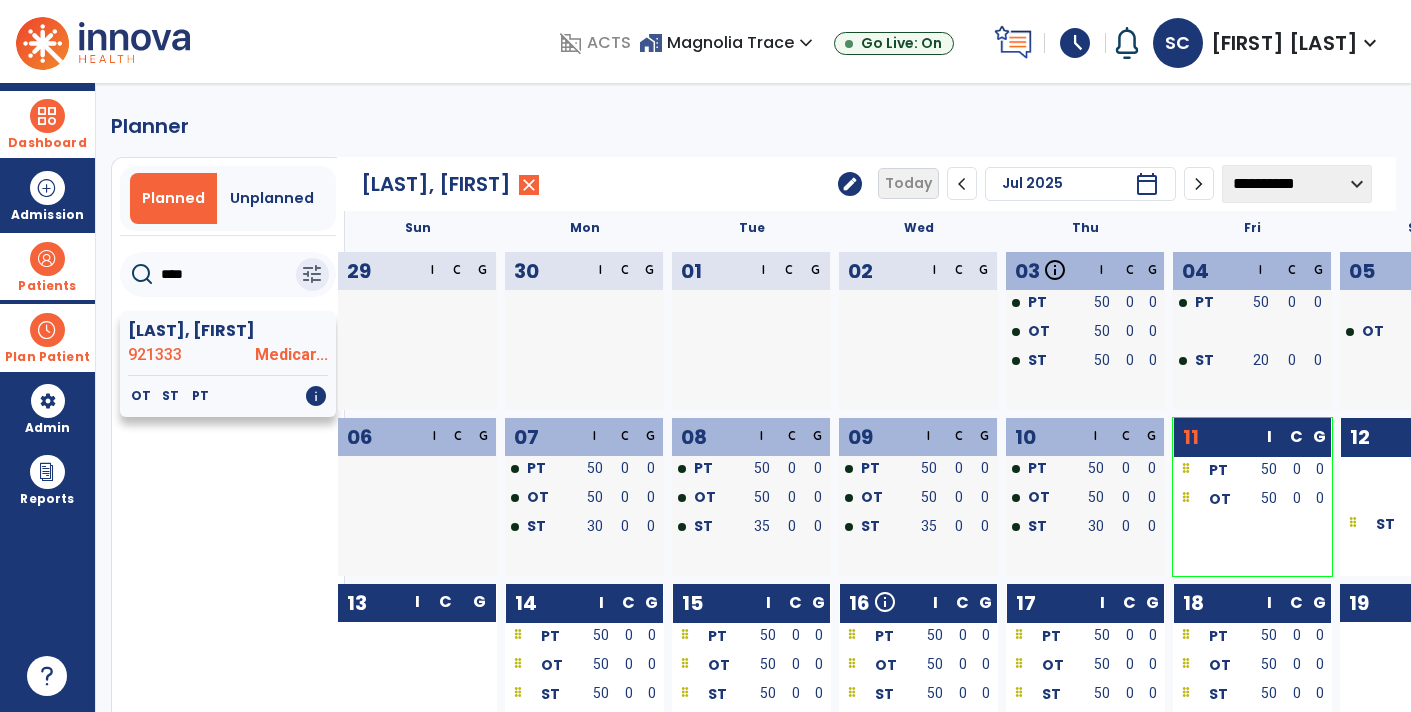 type on "****" 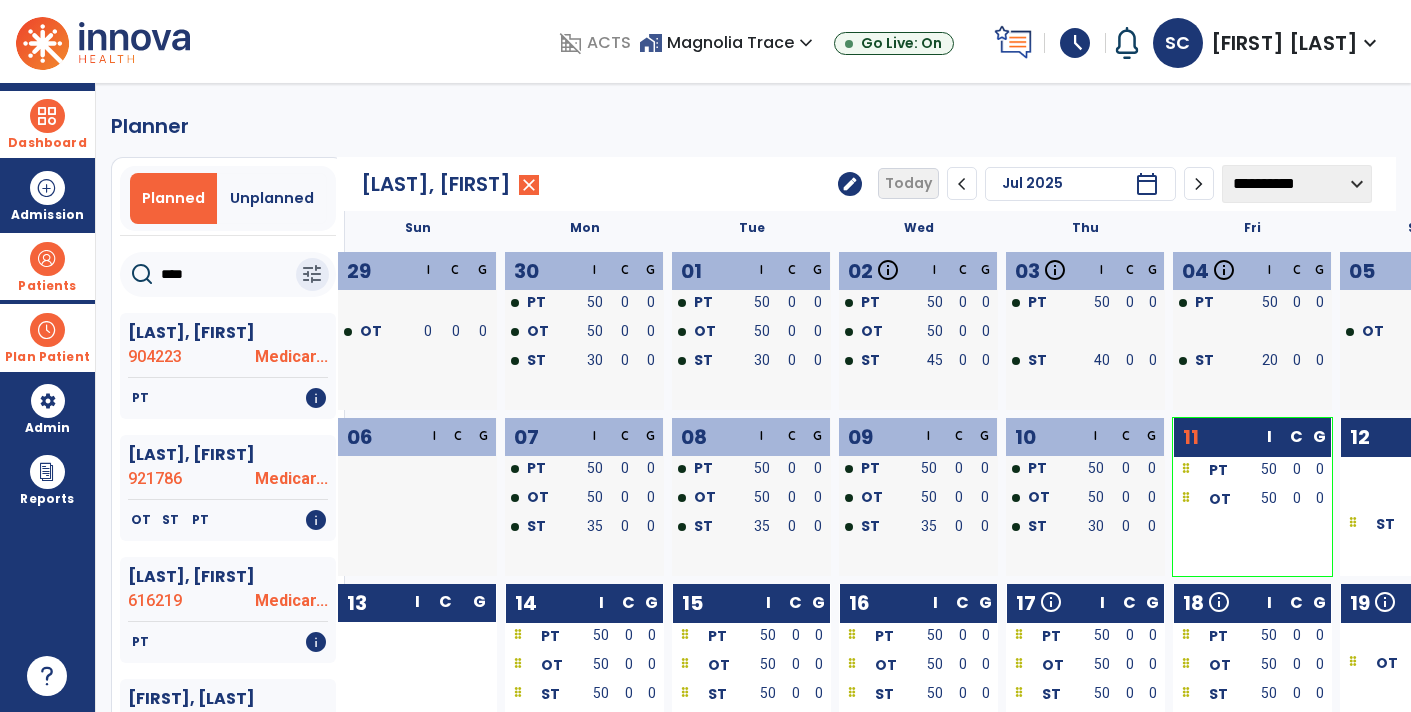 click on "Plan Patient" at bounding box center (47, 357) 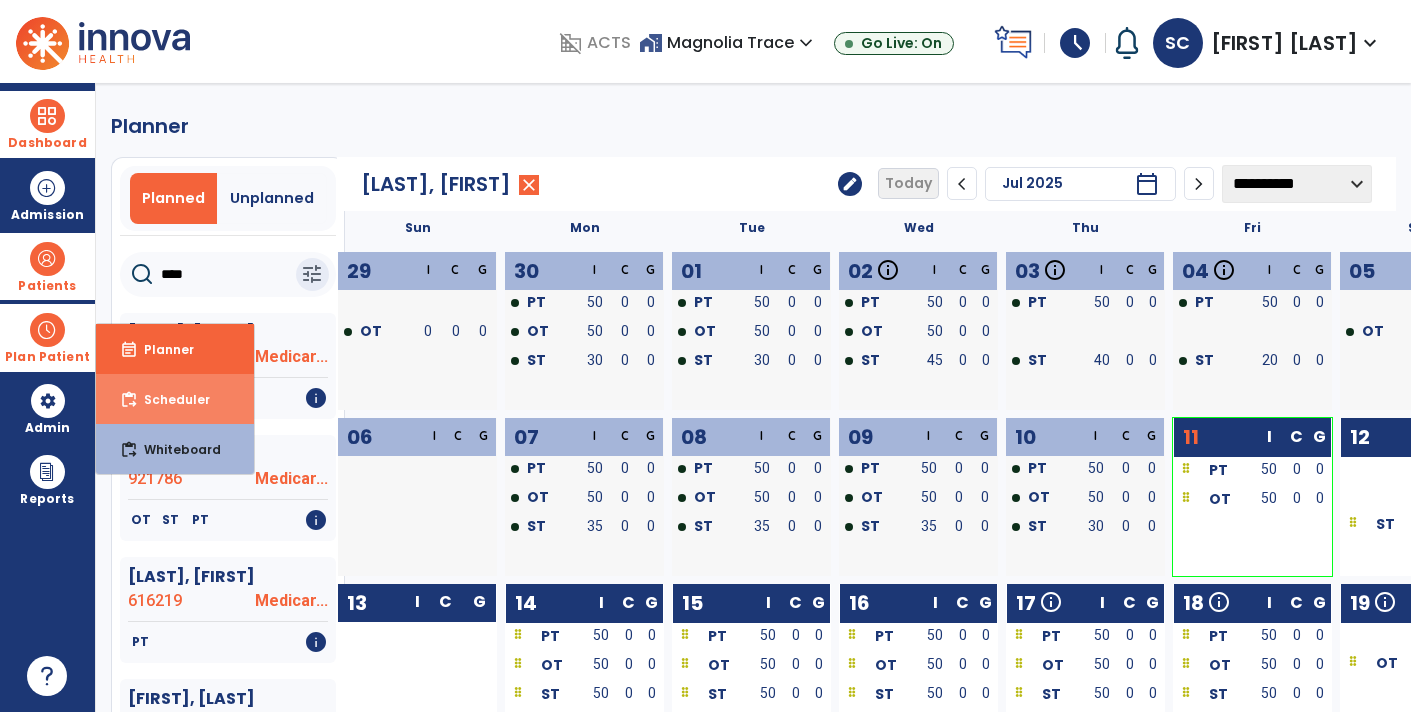 click on "content_paste_go  Scheduler" at bounding box center (175, 399) 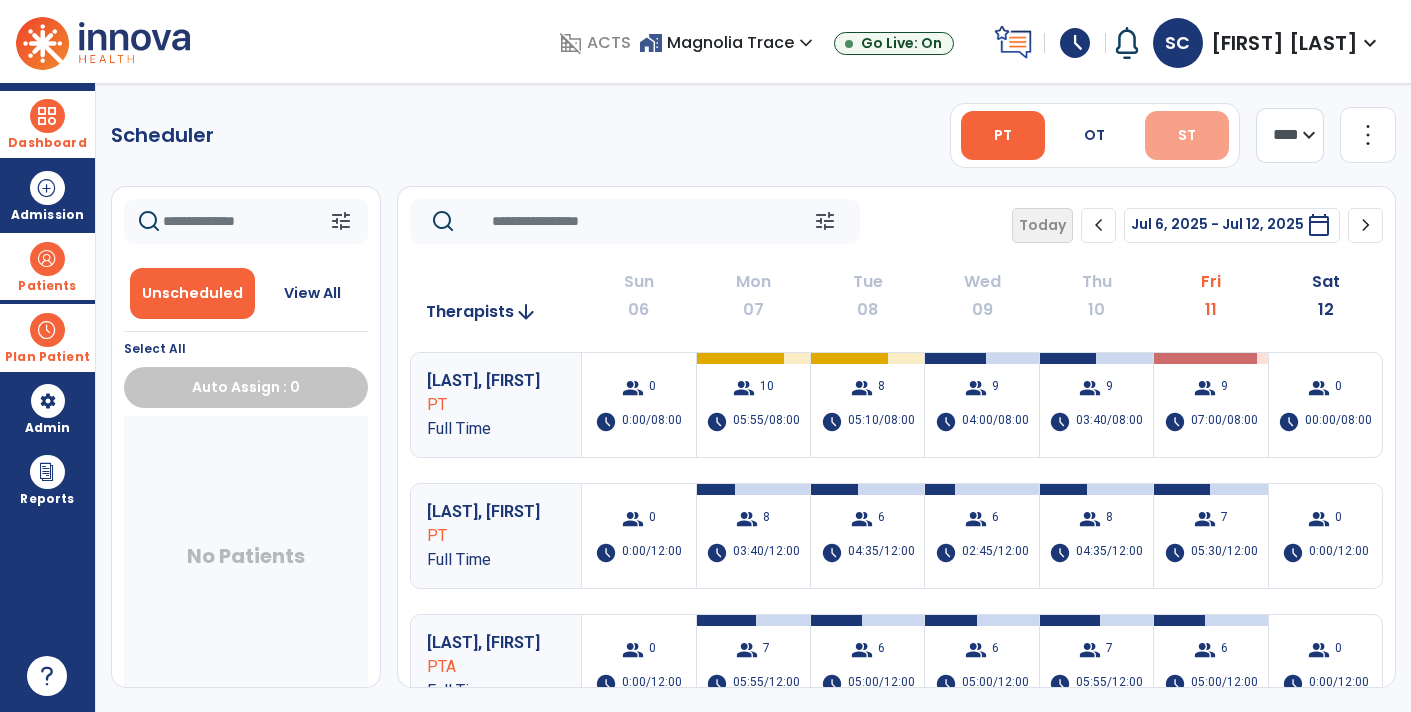 click on "ST" at bounding box center (1187, 135) 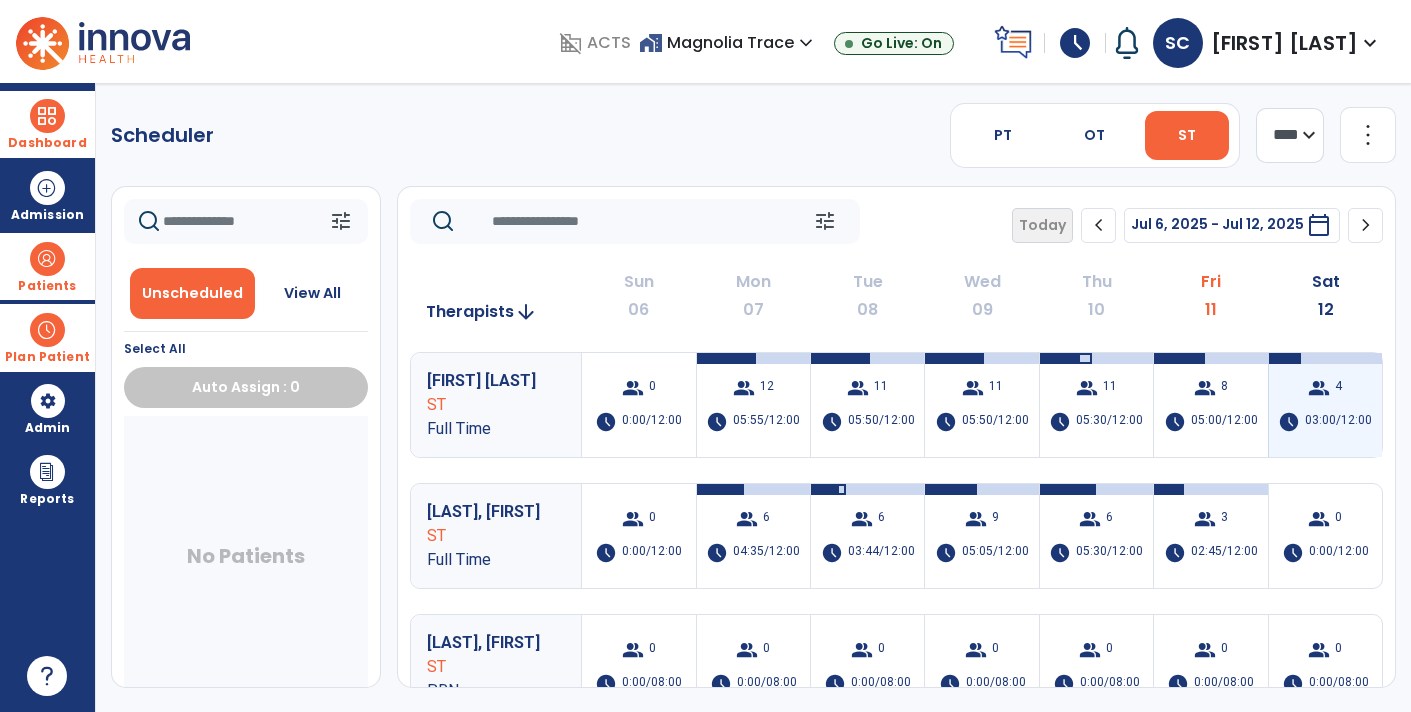 click on "03:00/12:00" at bounding box center [1338, 422] 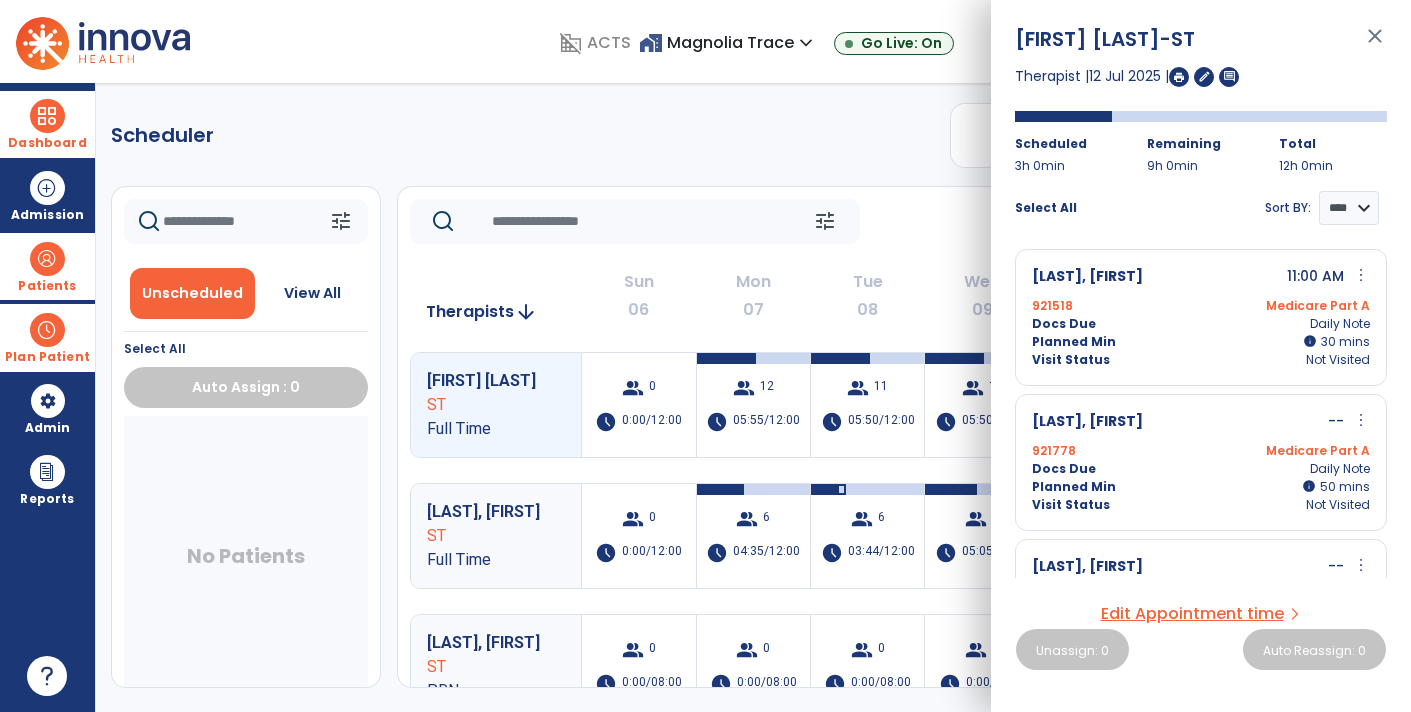 click on "Not Visited" at bounding box center (1338, 360) 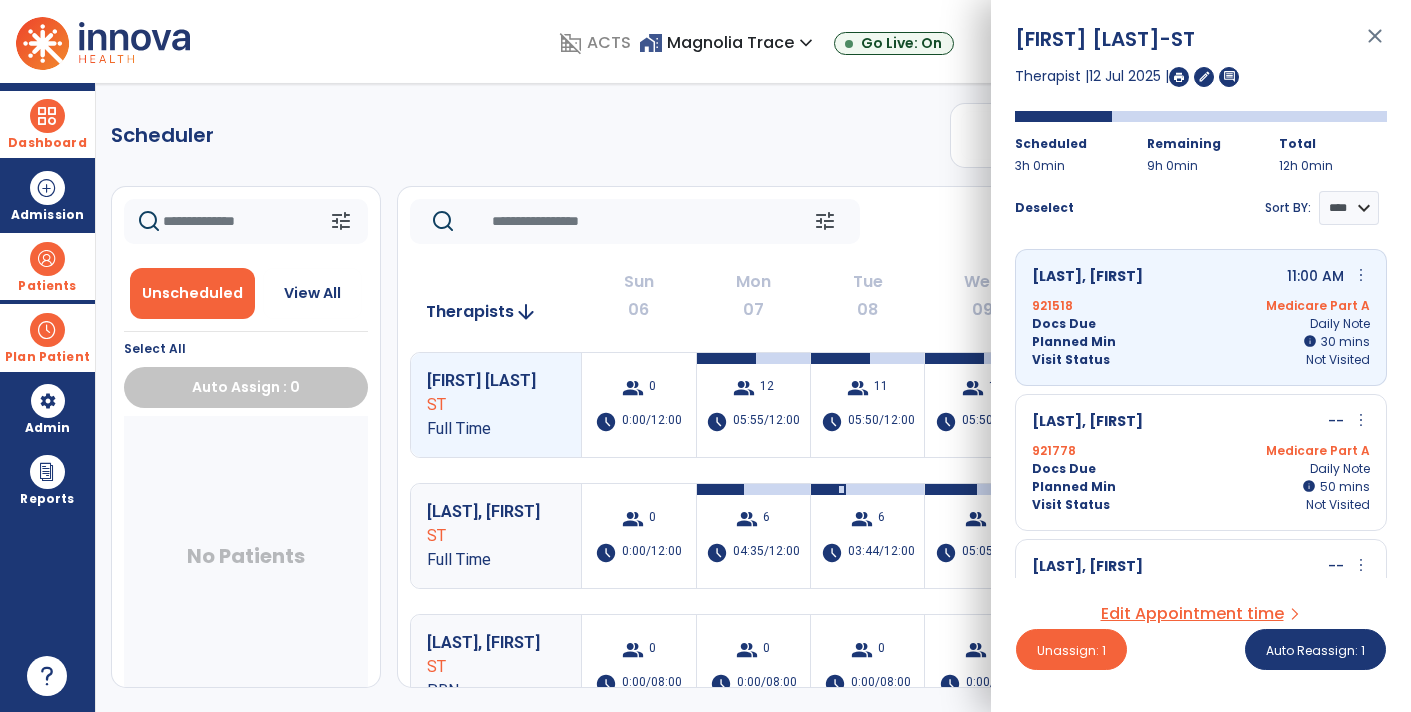 click on "Docs Due Daily Note" at bounding box center [1201, 469] 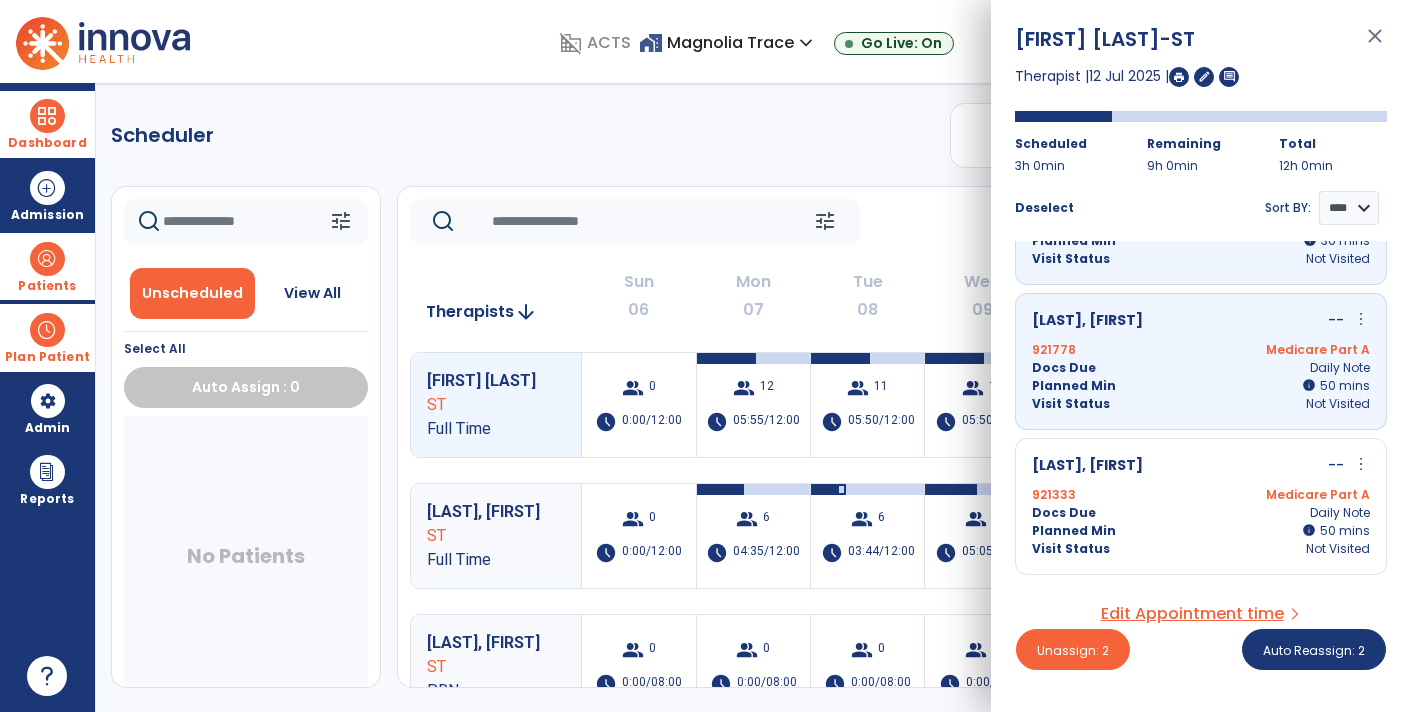 scroll, scrollTop: 204, scrollLeft: 0, axis: vertical 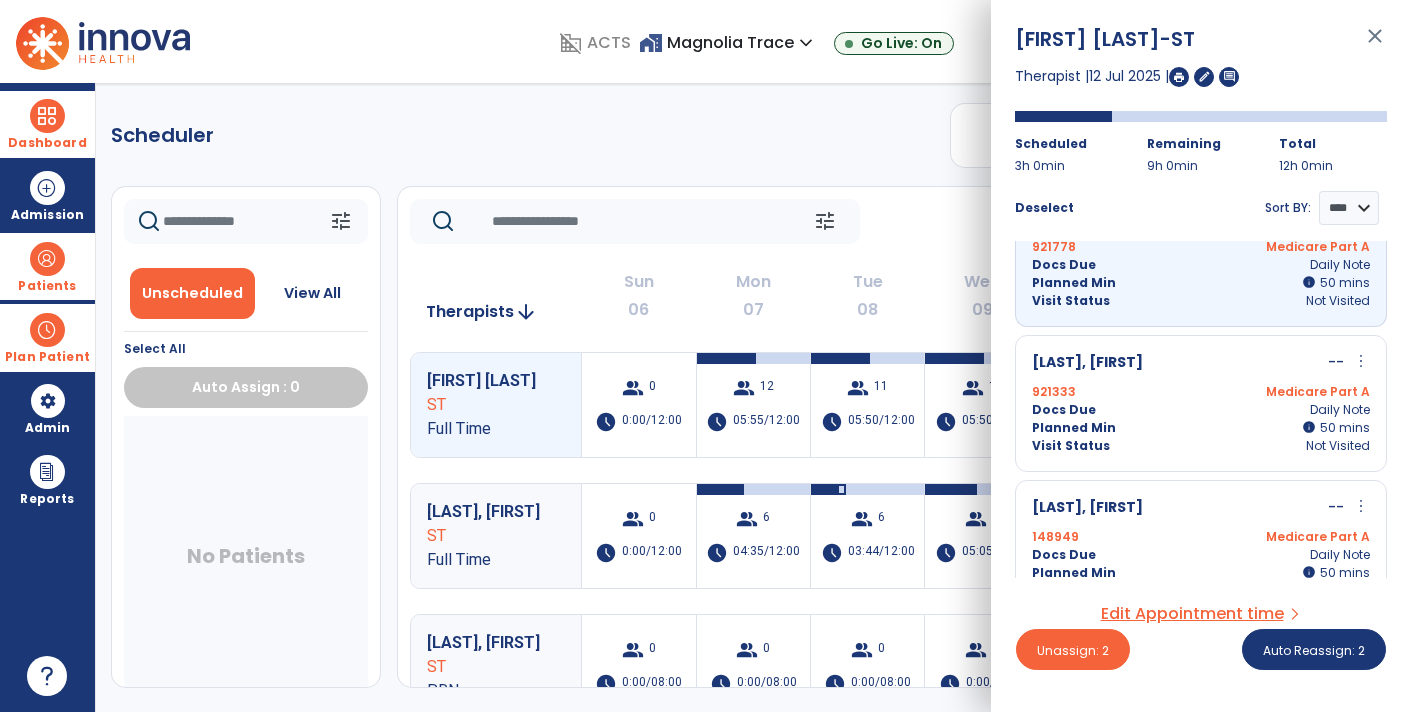 click on "Planned Min  info   50 I 50 mins" at bounding box center (1201, 428) 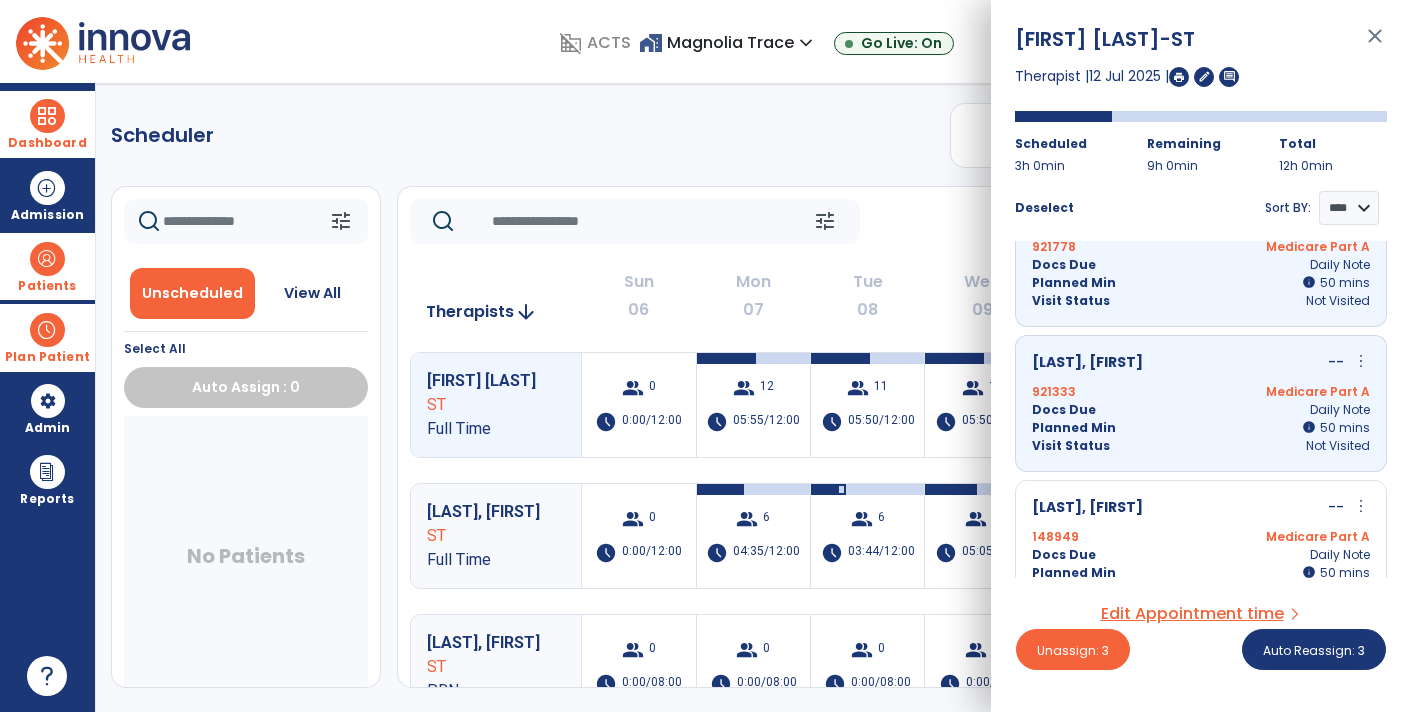 click on "[LAST], [FIRST]   --  more_vert  edit   Edit Session   alt_route   Split Minutes" at bounding box center [1201, 508] 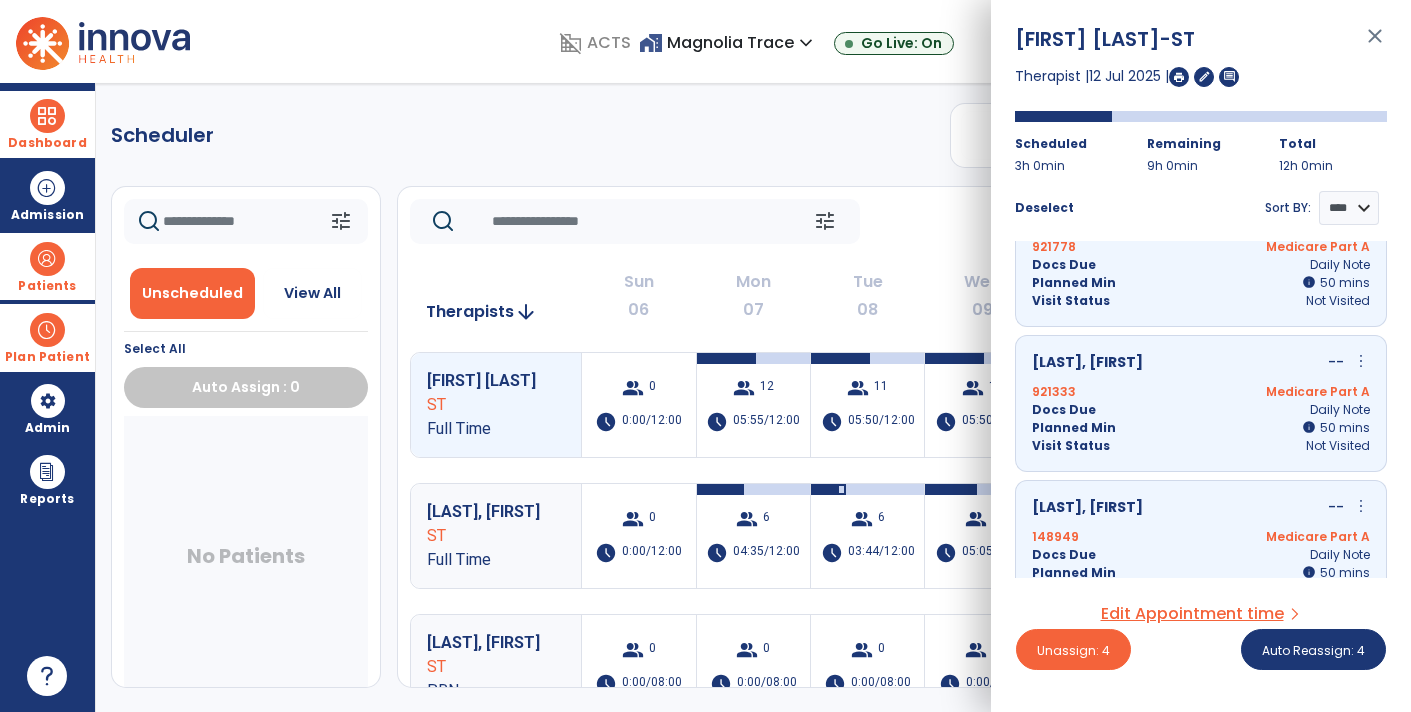 scroll, scrollTop: 241, scrollLeft: 0, axis: vertical 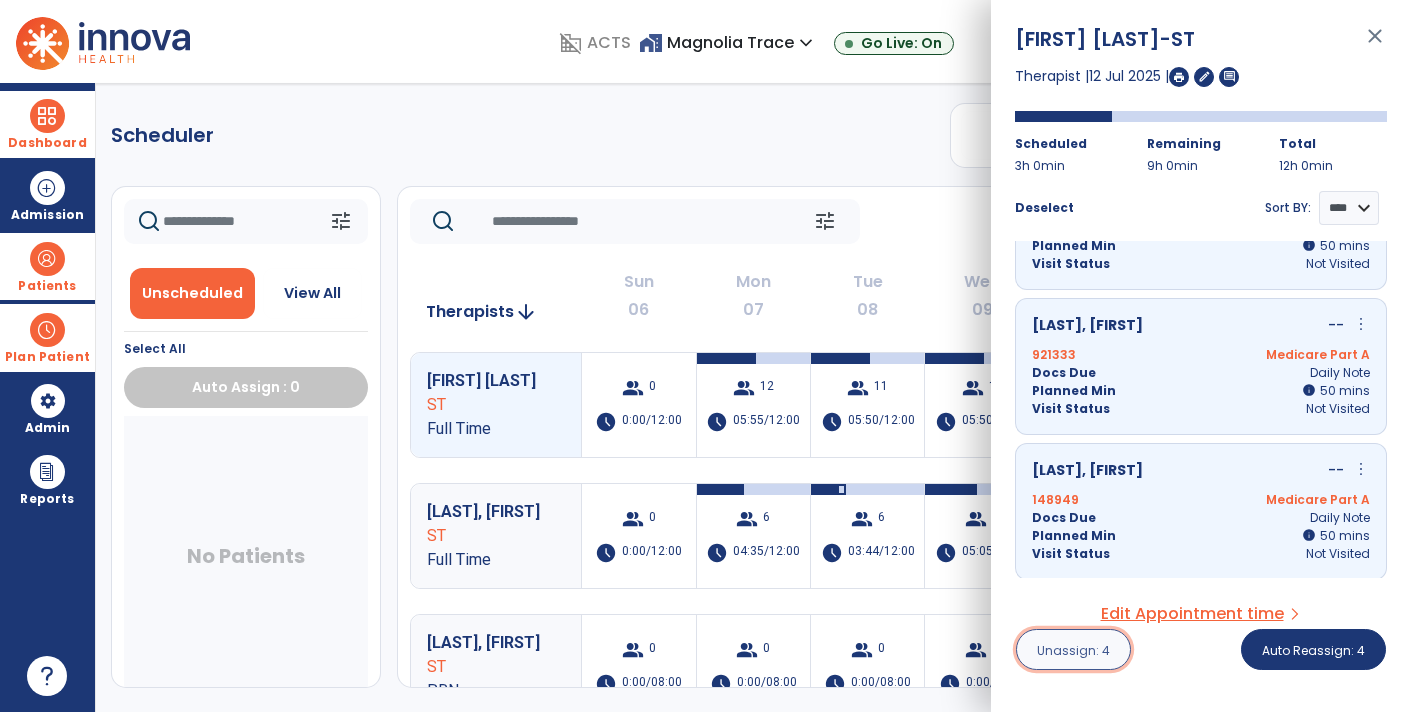 click on "Unassign: 4" at bounding box center (1073, 650) 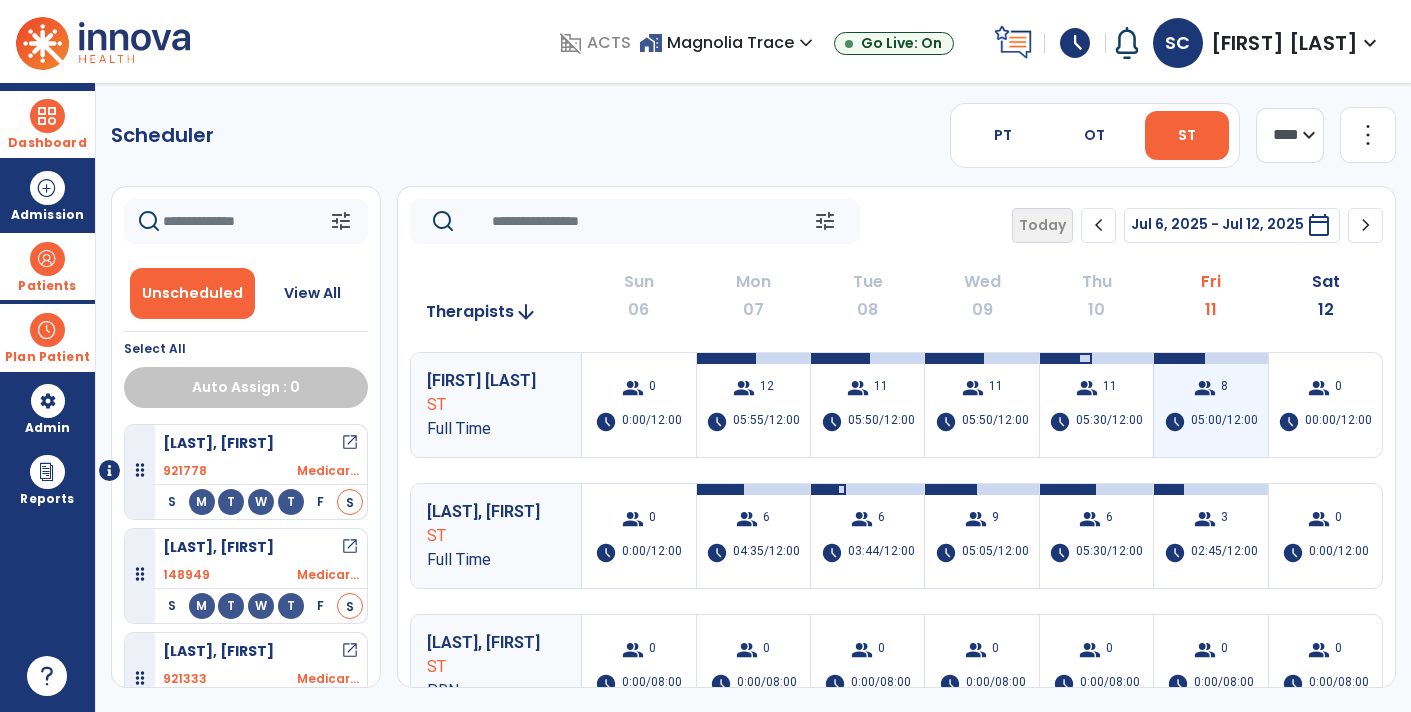 click on "05:00/12:00" at bounding box center (1224, 422) 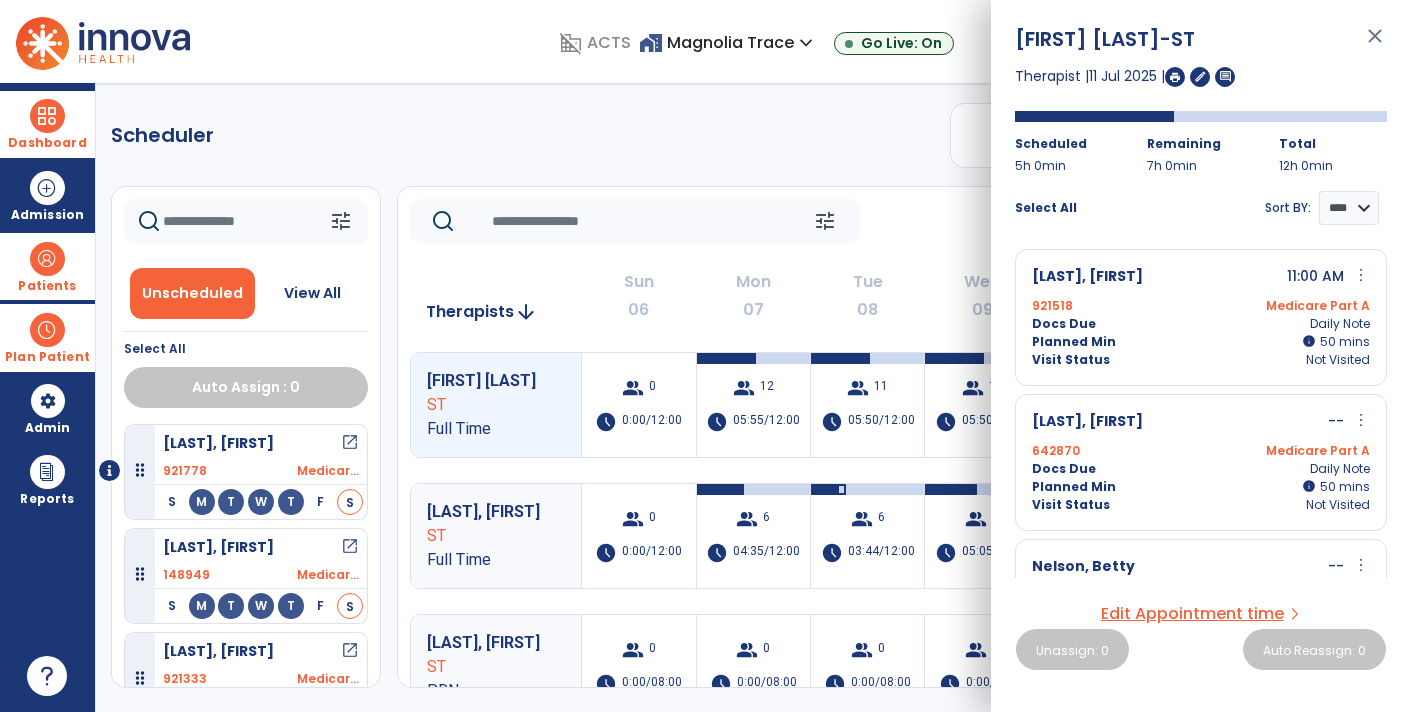 click at bounding box center (47, 330) 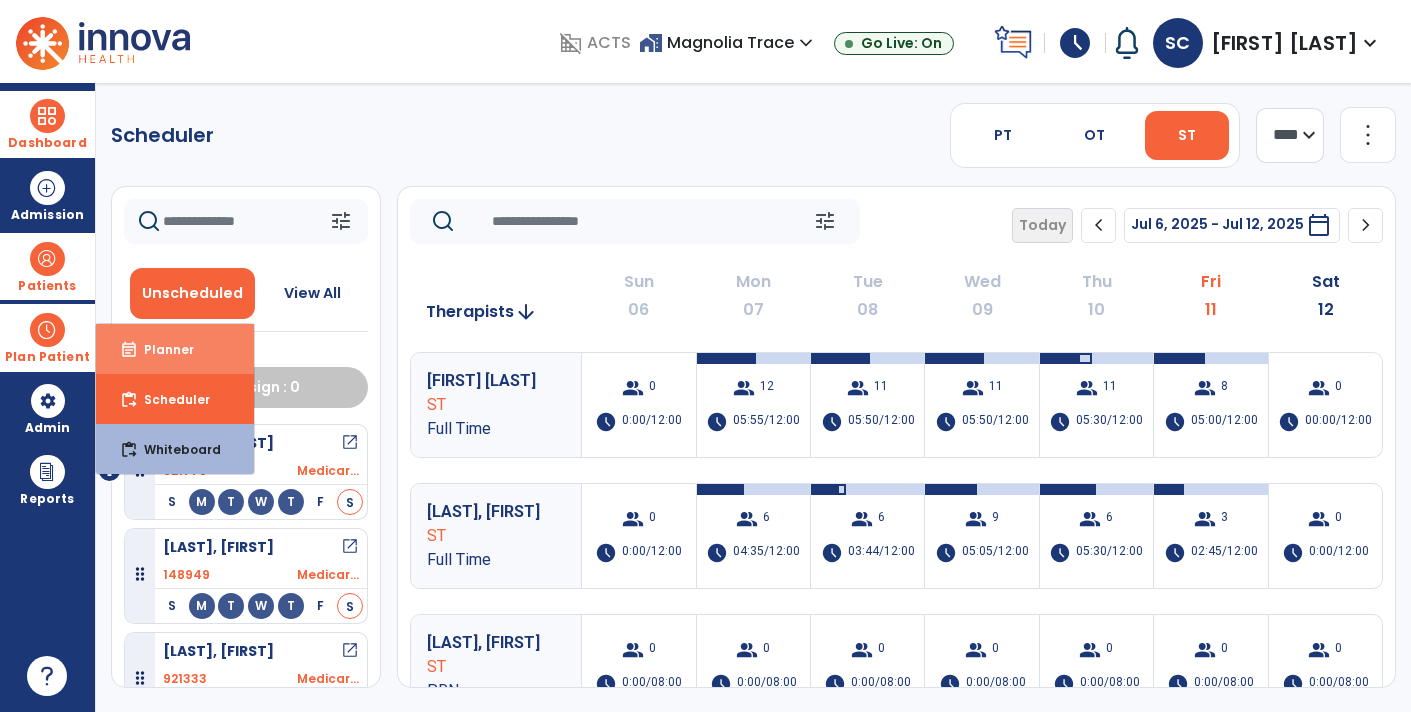 click on "event_note  Planner" at bounding box center [175, 349] 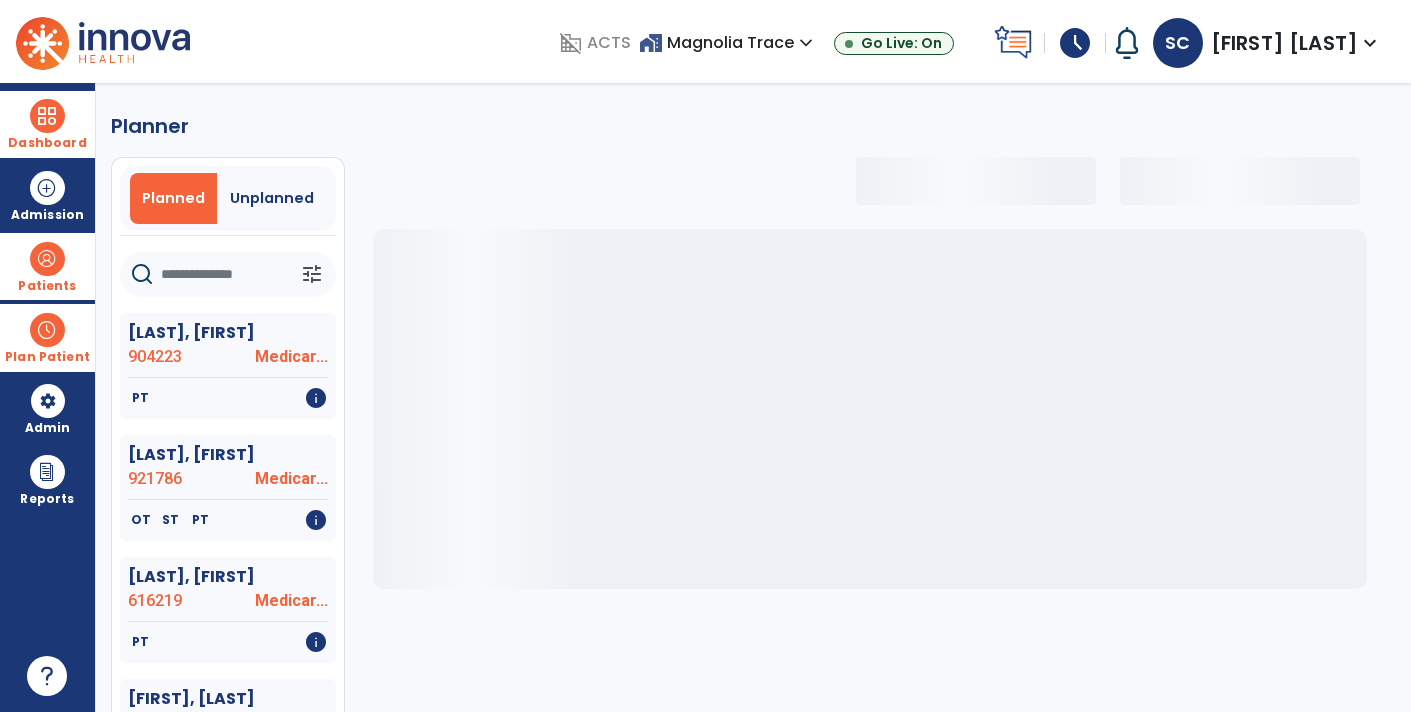 select on "***" 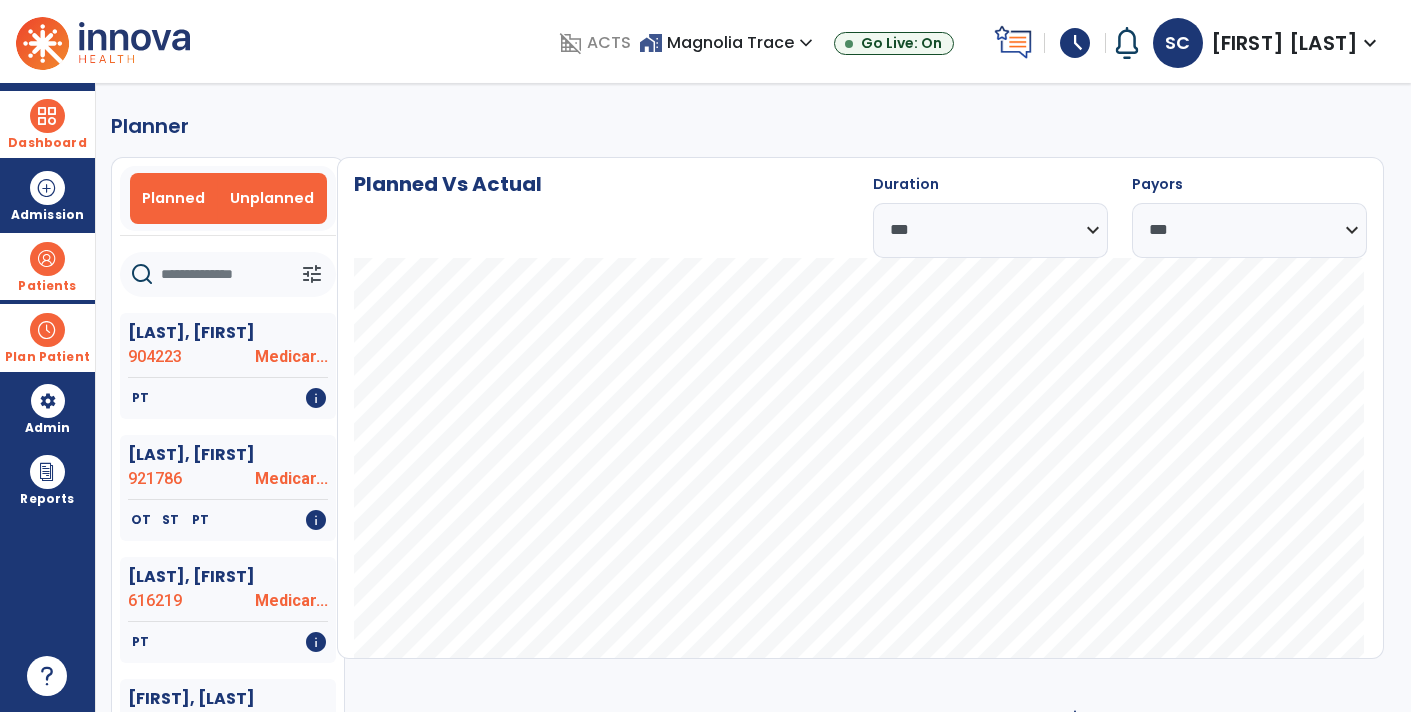 click on "Unplanned" at bounding box center (272, 198) 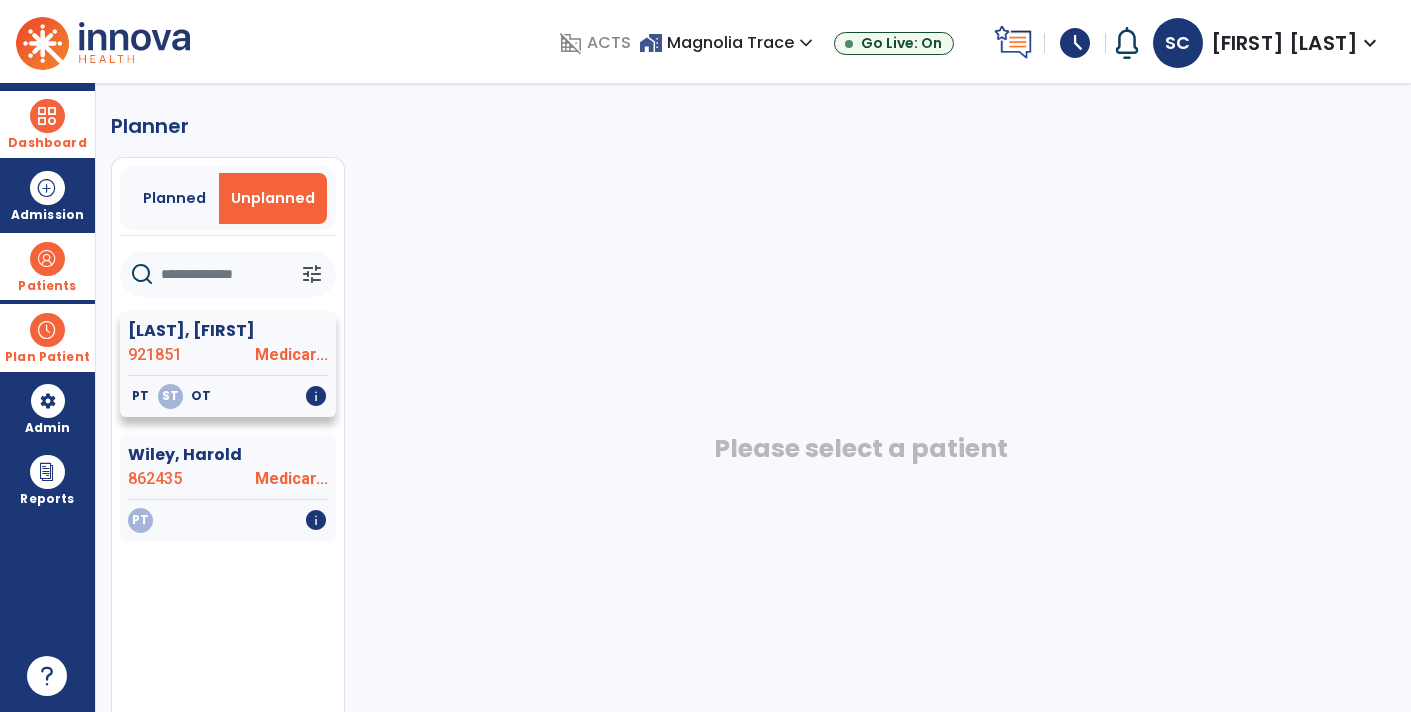 click on "[LAST], [FIRST] [NUMBER] Medicar..." 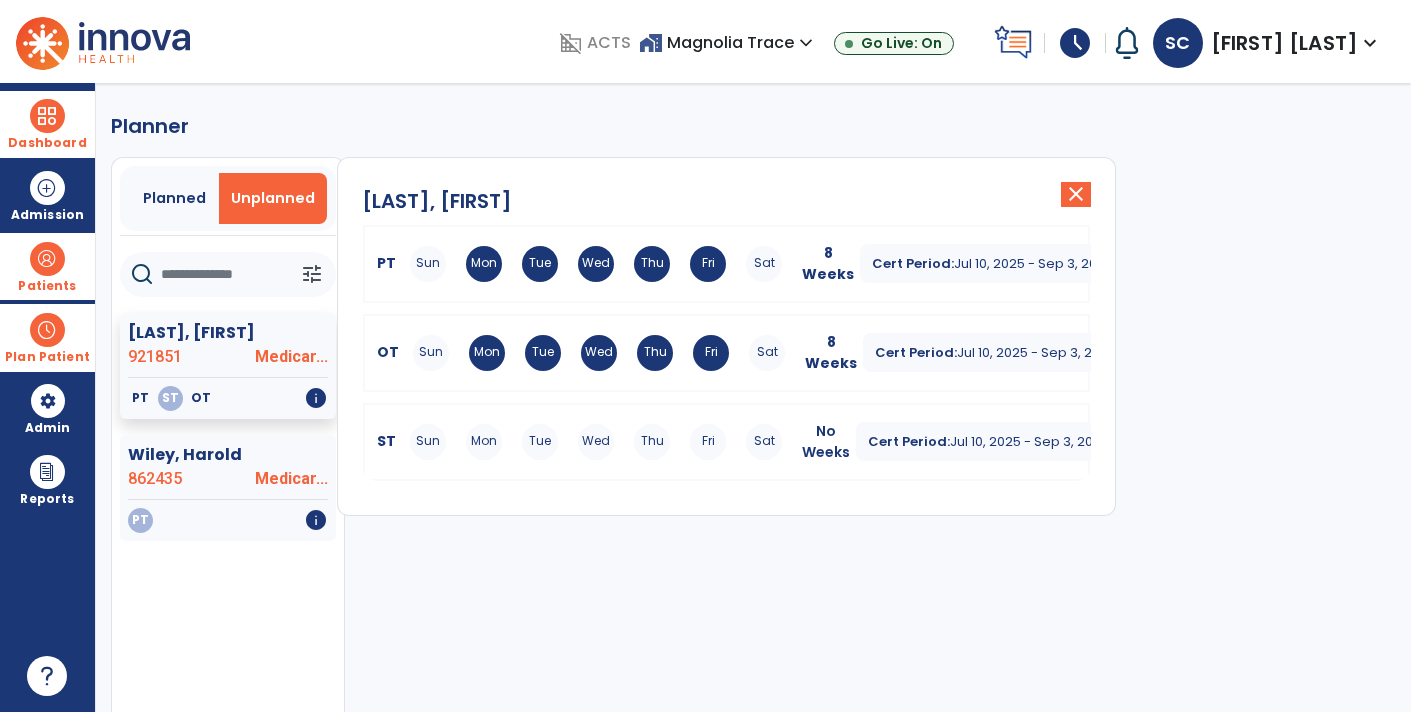 click on "Sun Mon Tue Wed Thu Fri Sat" at bounding box center [596, 442] 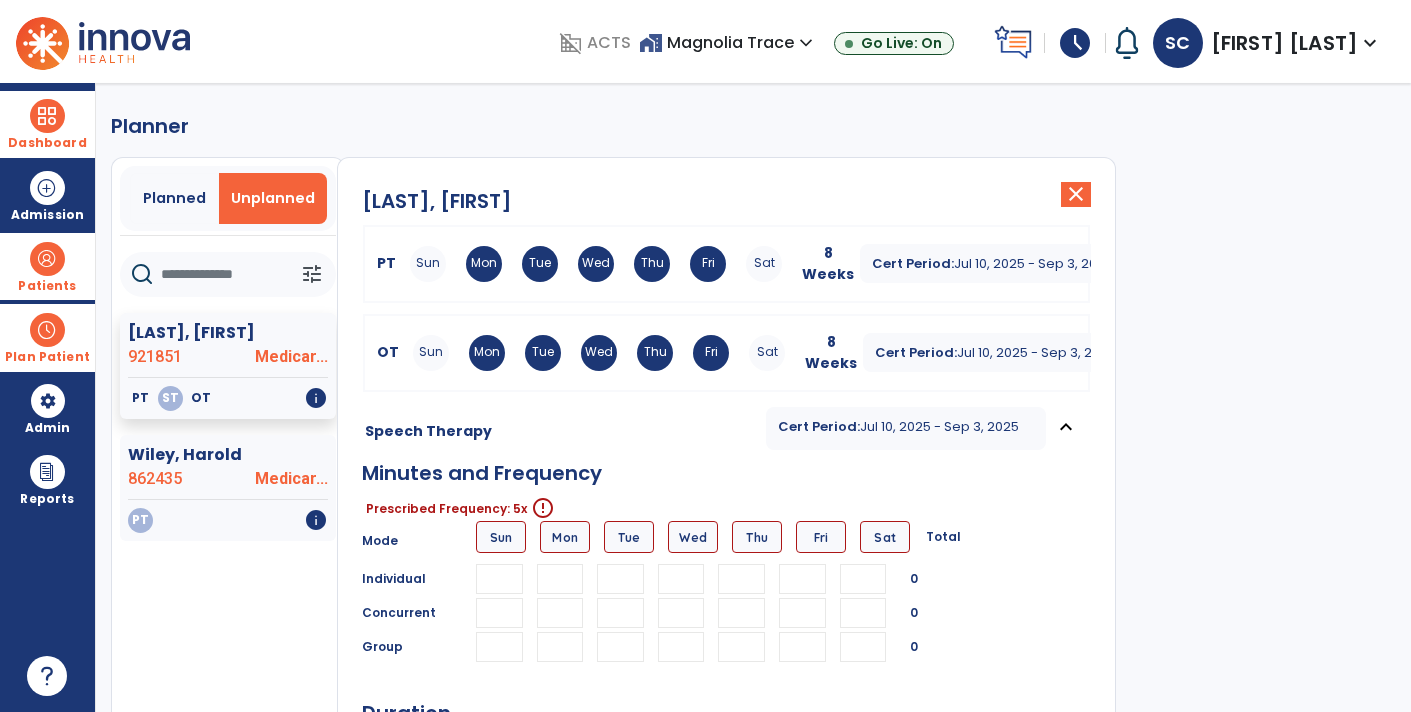click at bounding box center [560, 579] 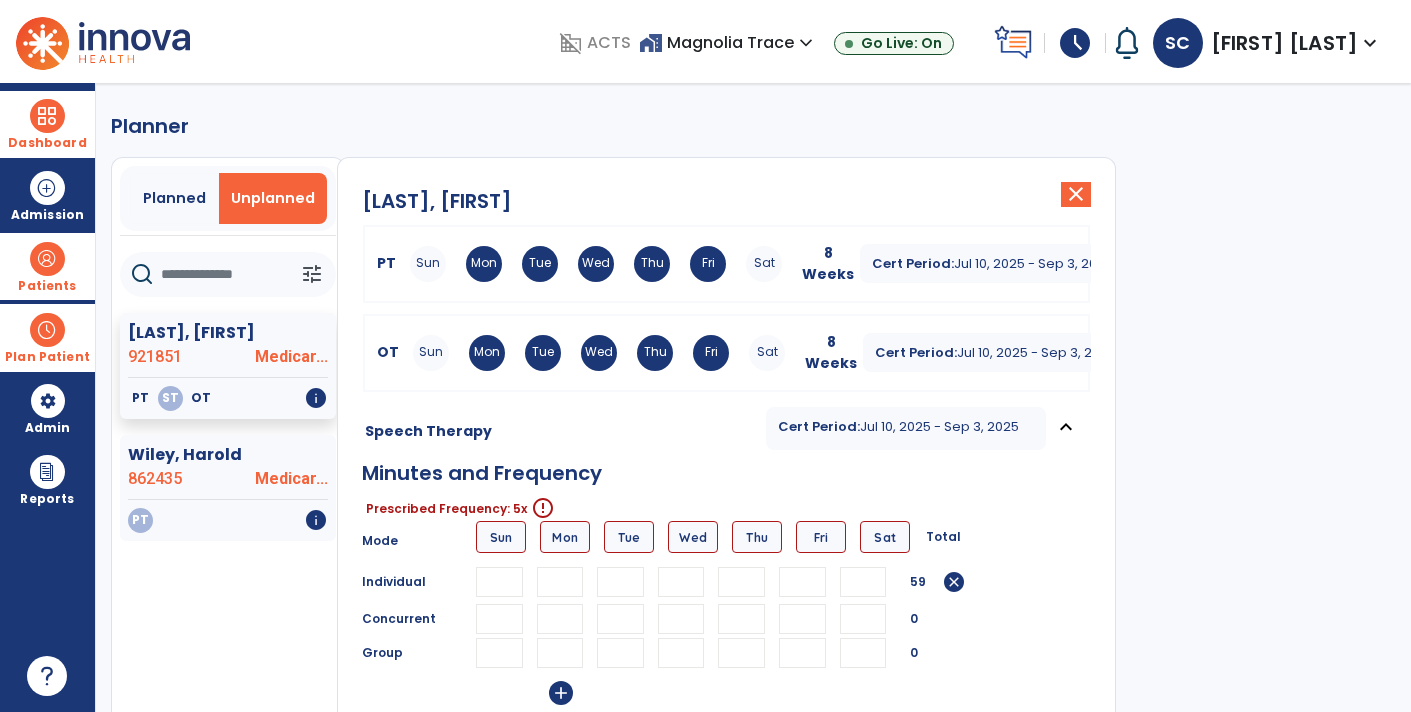 type on "**" 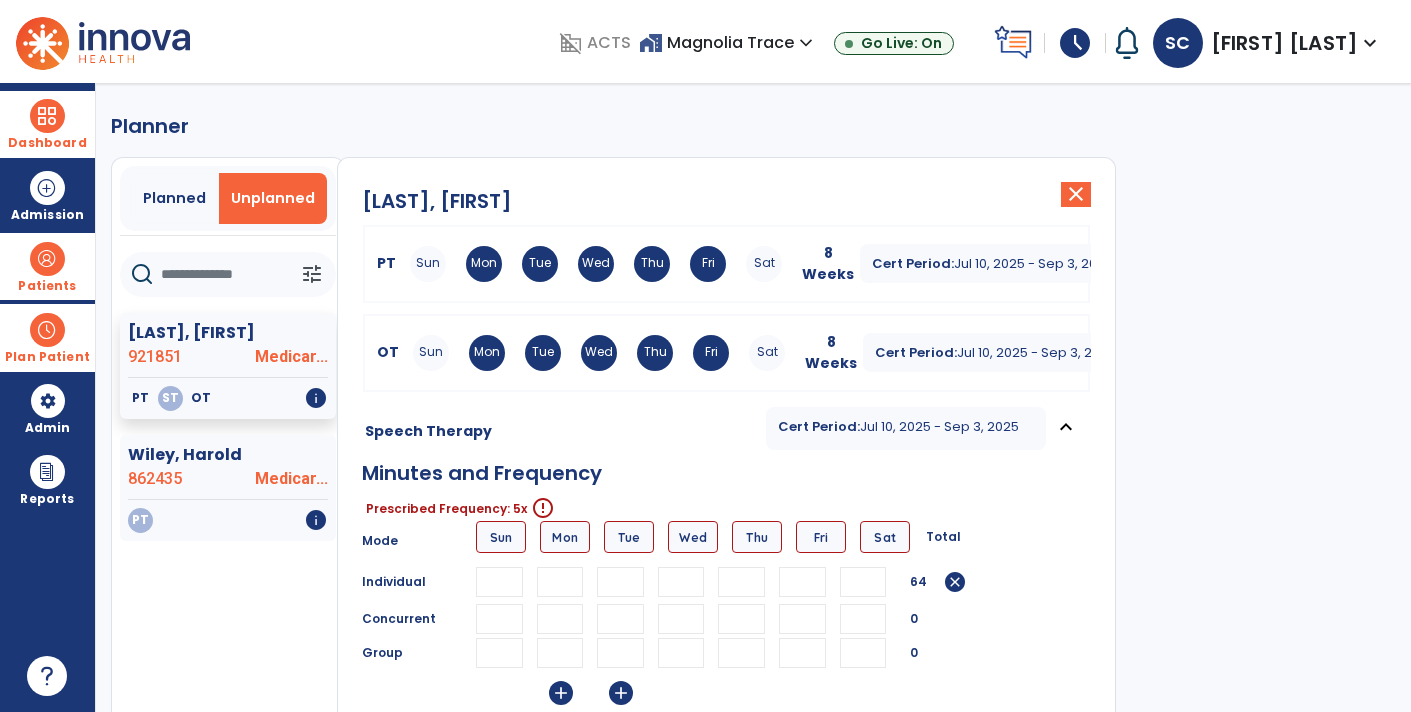 type on "**" 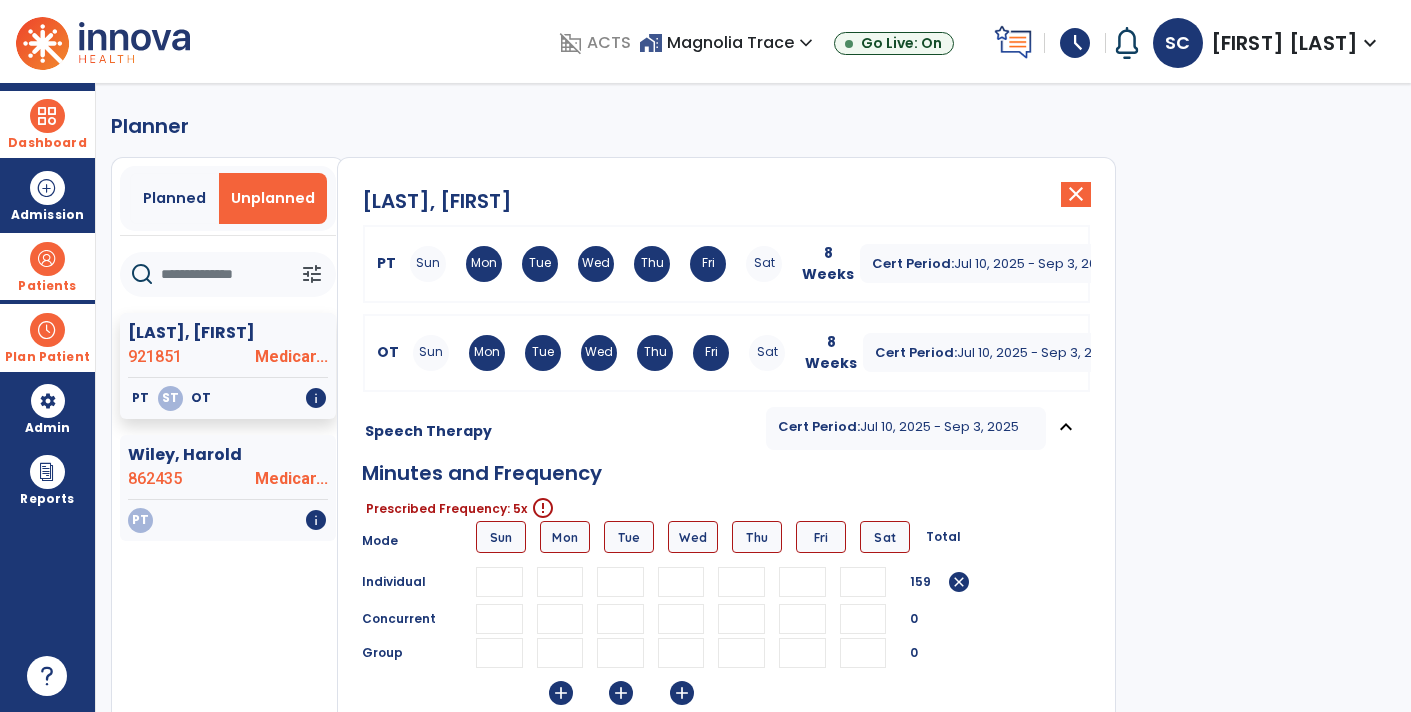 type on "**" 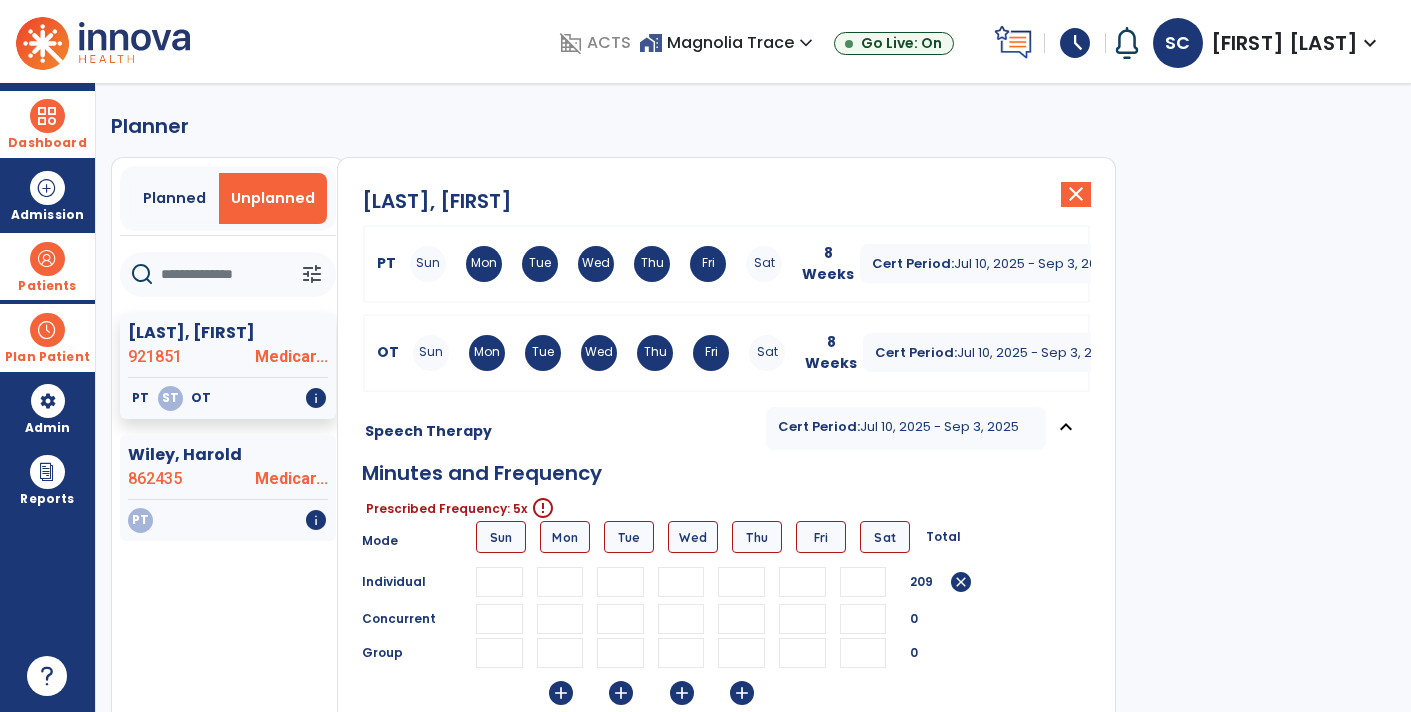 type on "**" 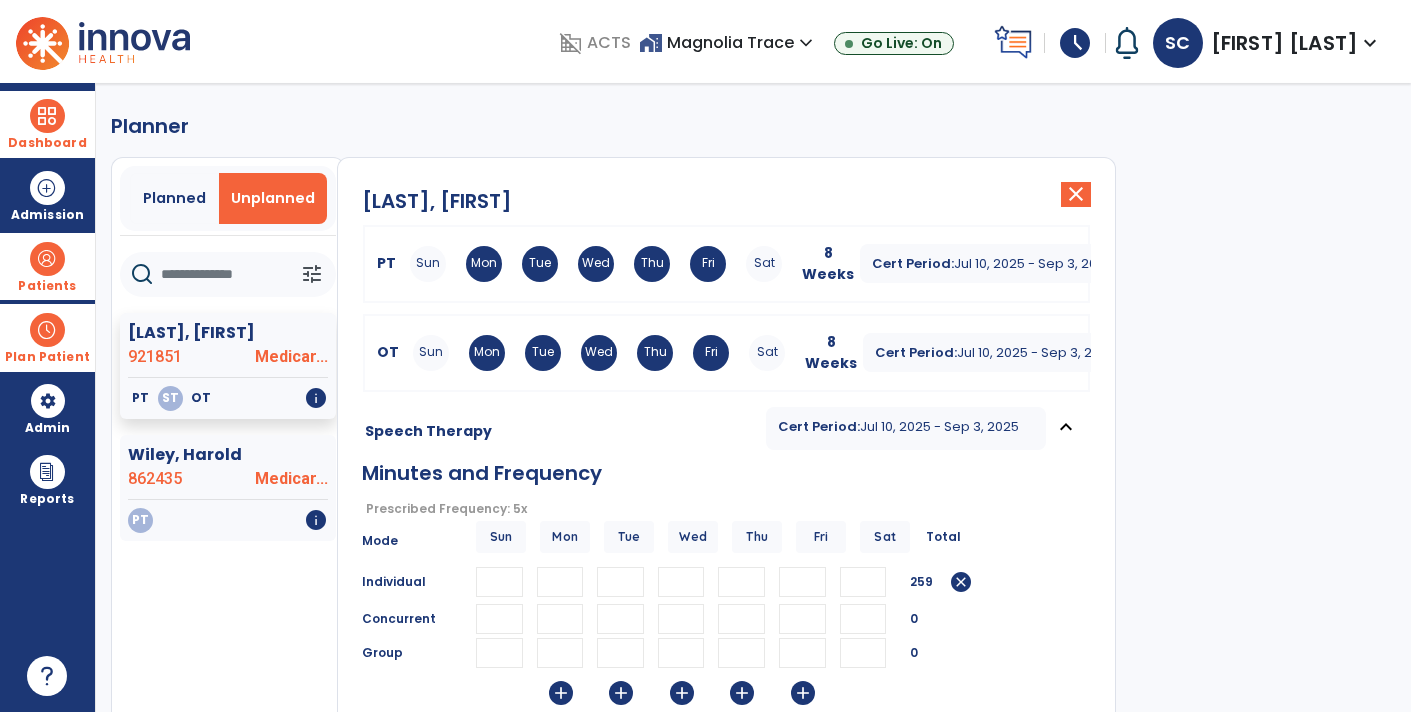 type on "**" 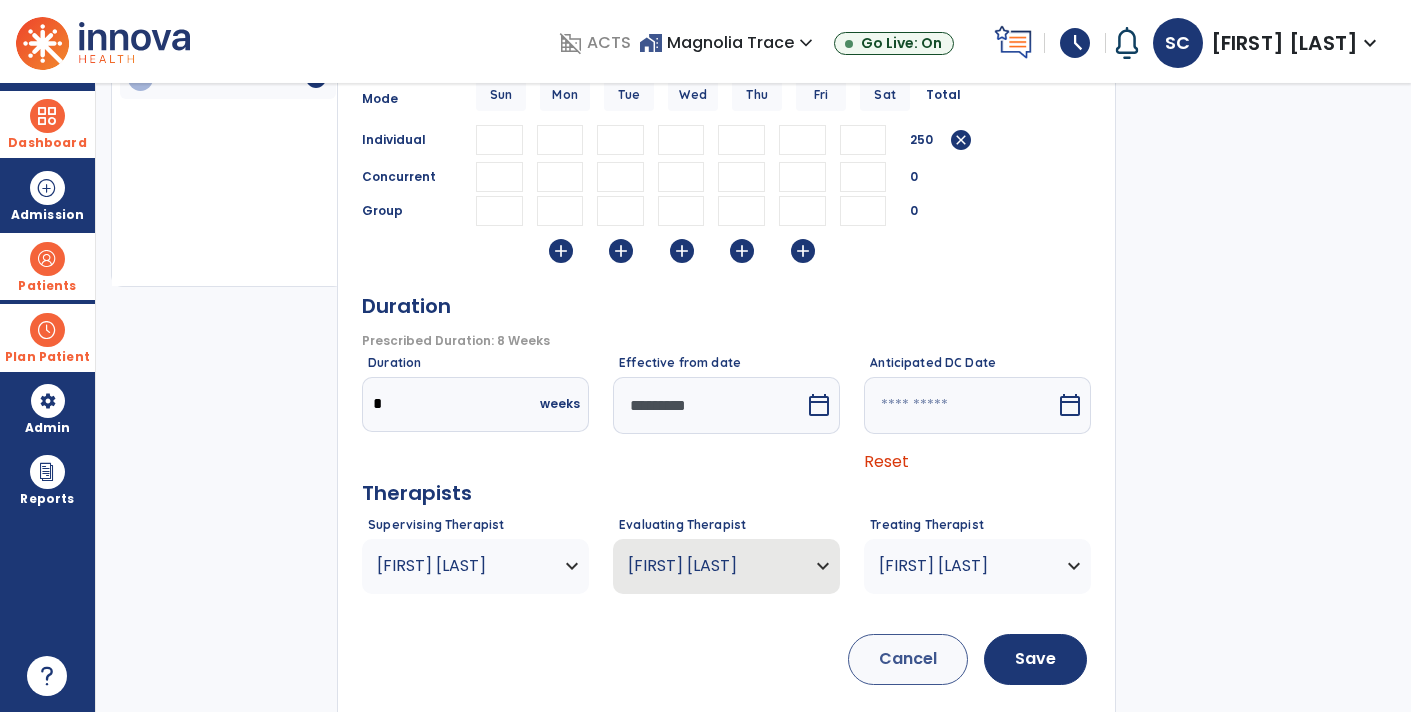 scroll, scrollTop: 468, scrollLeft: 0, axis: vertical 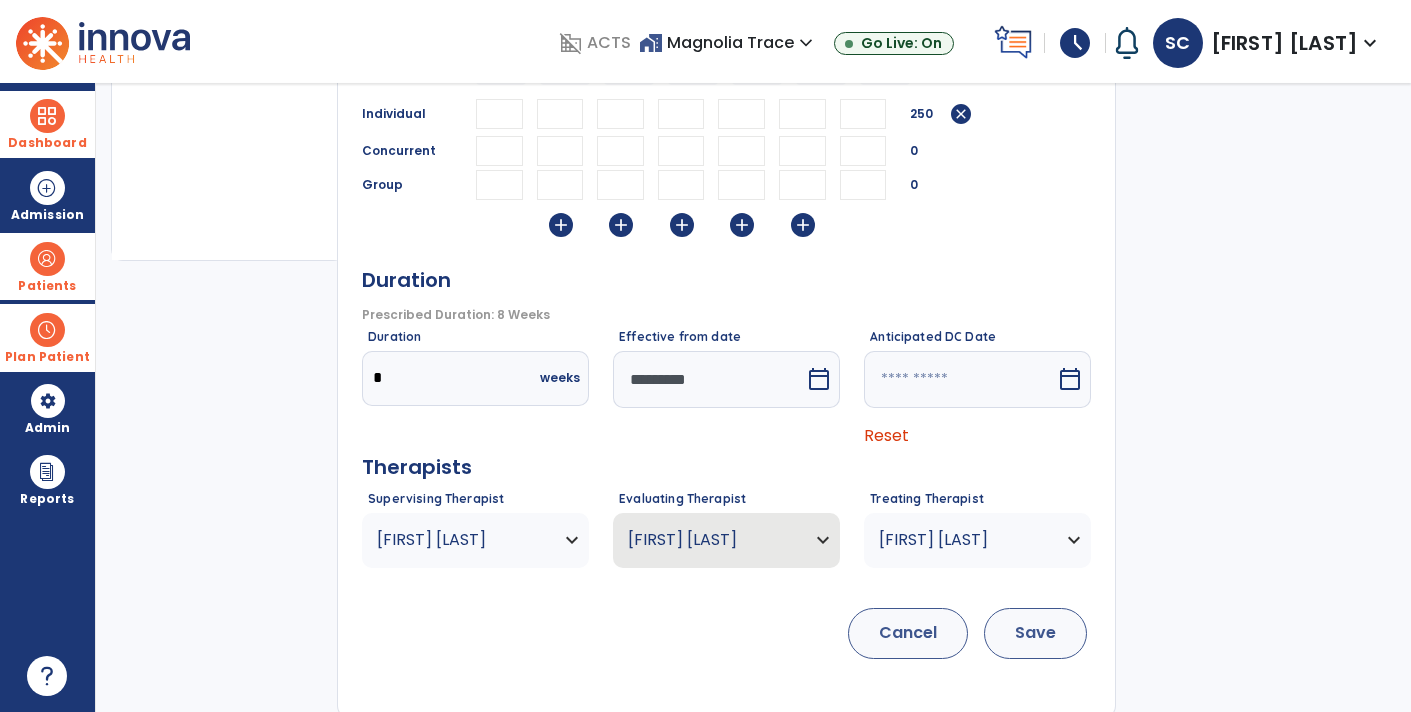 type on "**" 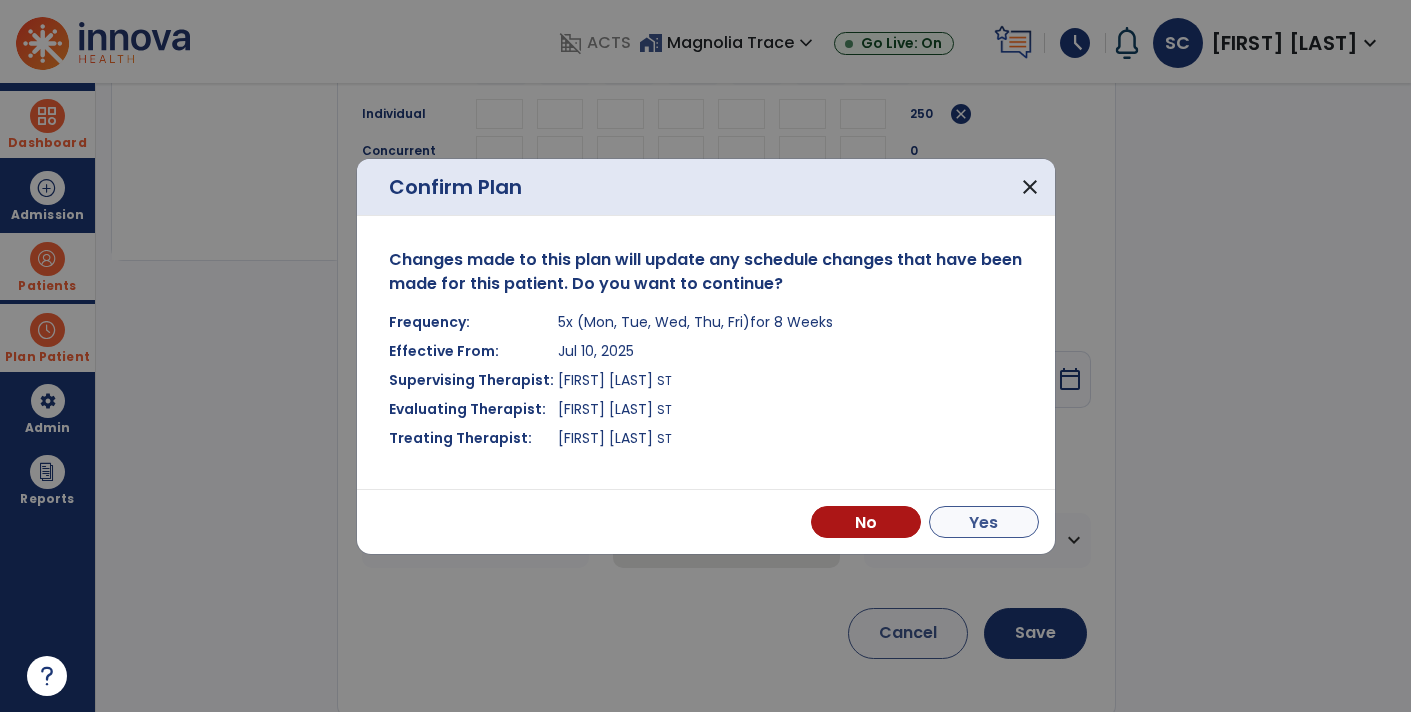 click on "Yes" at bounding box center (984, 522) 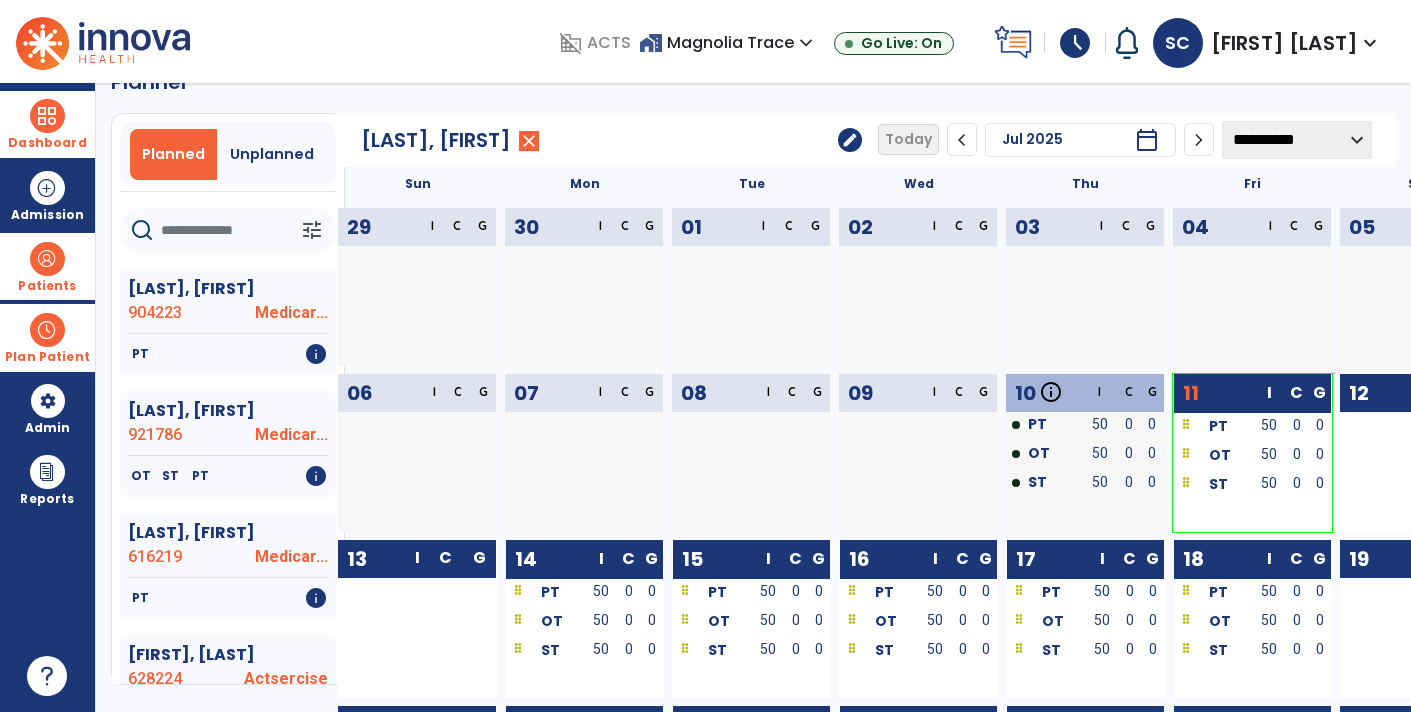 scroll, scrollTop: 0, scrollLeft: 0, axis: both 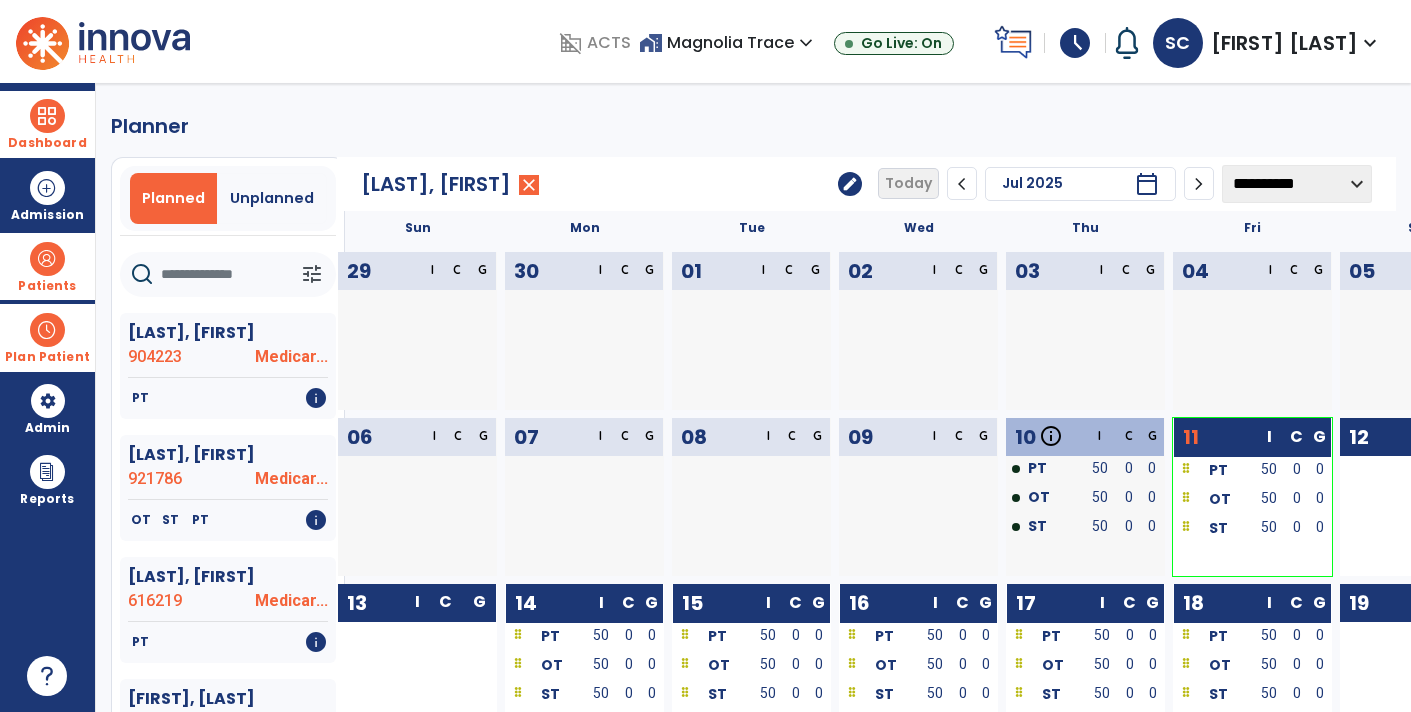 click at bounding box center [47, 330] 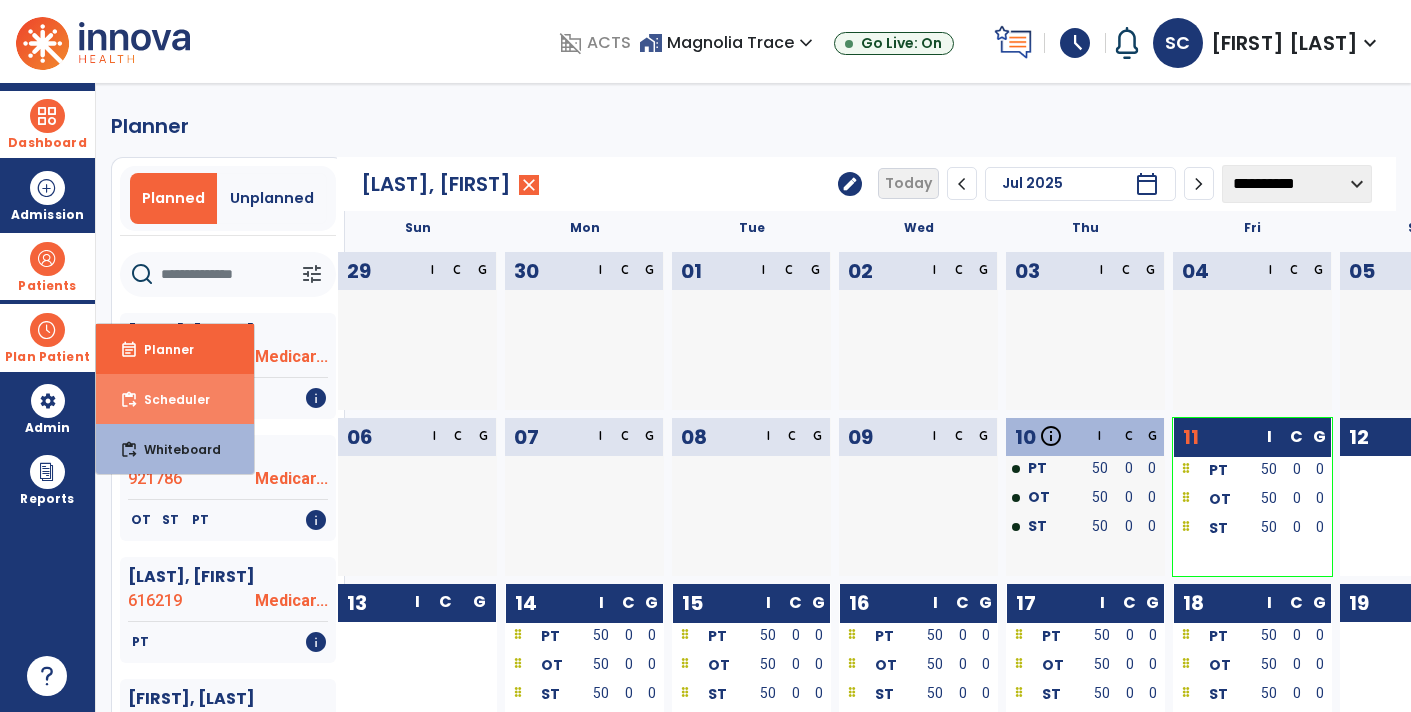 click on "Scheduler" at bounding box center [169, 399] 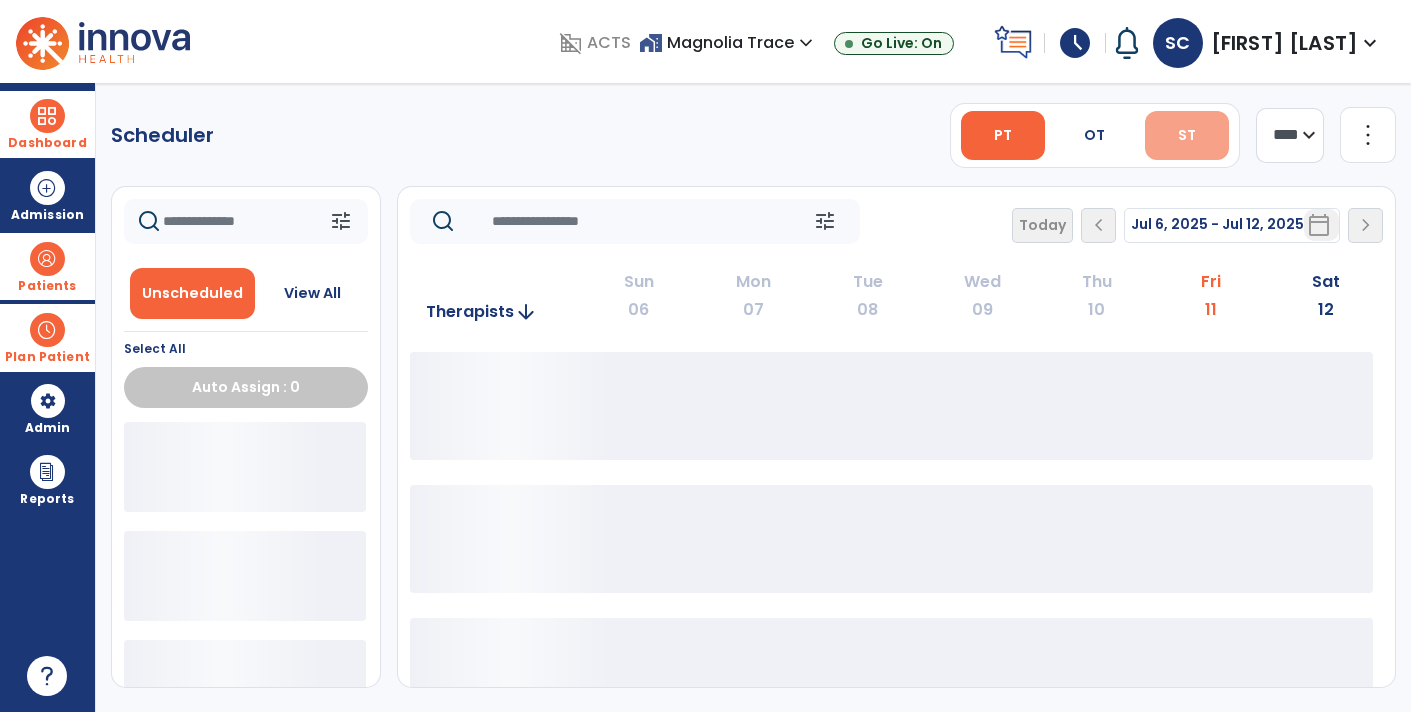 click on "ST" at bounding box center [1187, 135] 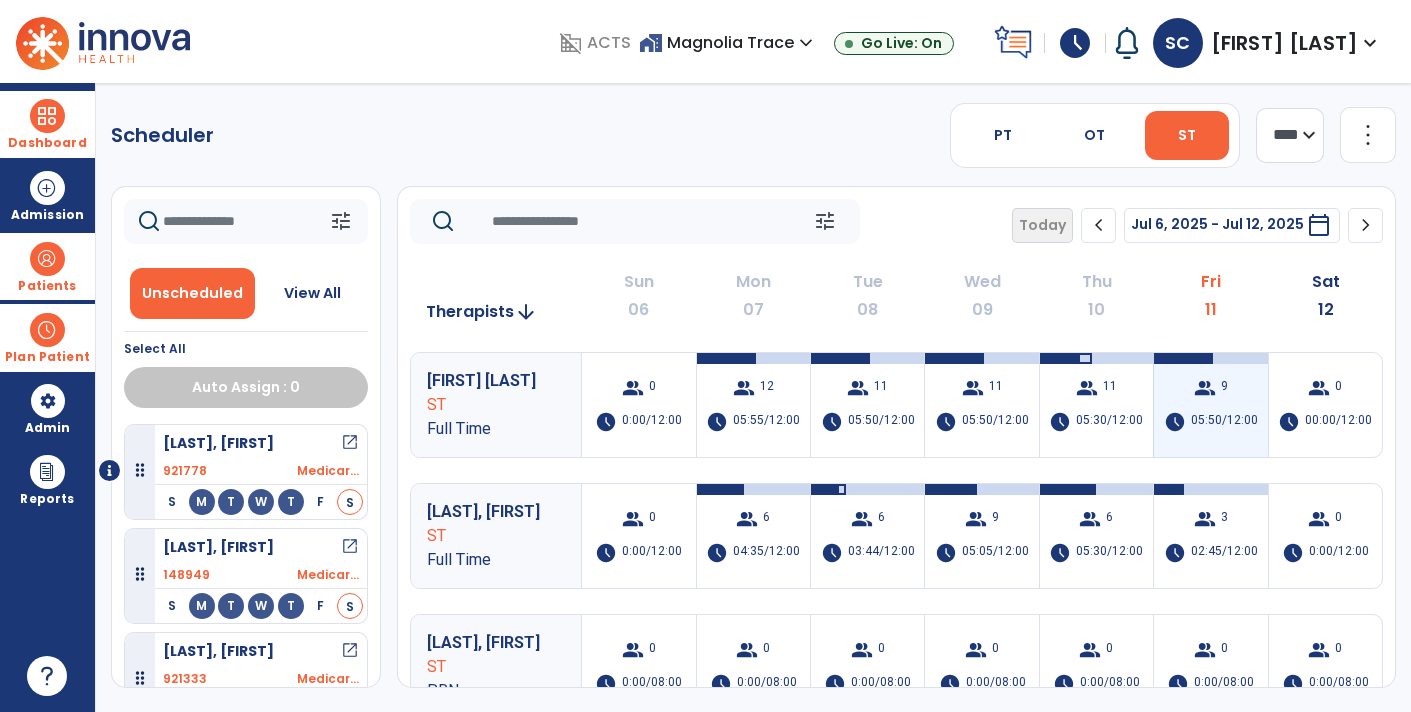 click on "group 9 schedule 05:50/12:00" at bounding box center [1210, 405] 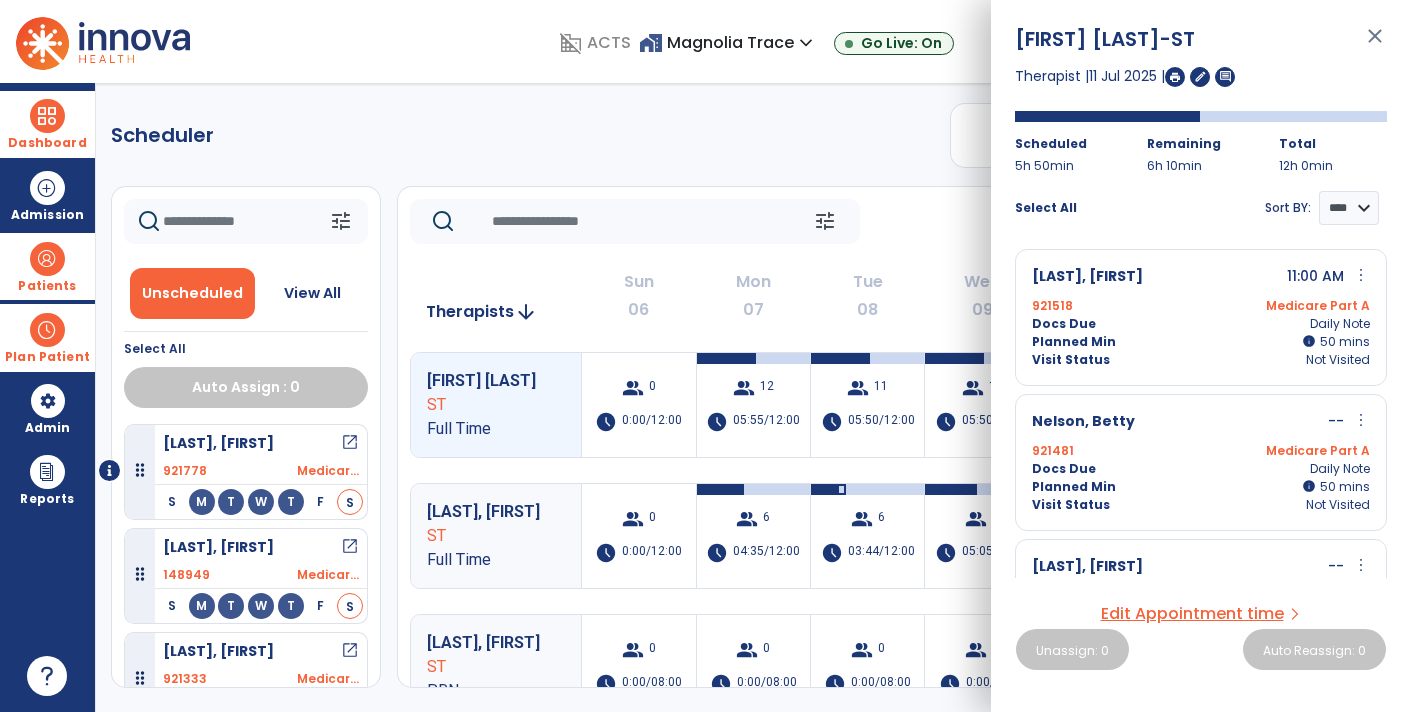 click on "more_vert" at bounding box center (1361, 275) 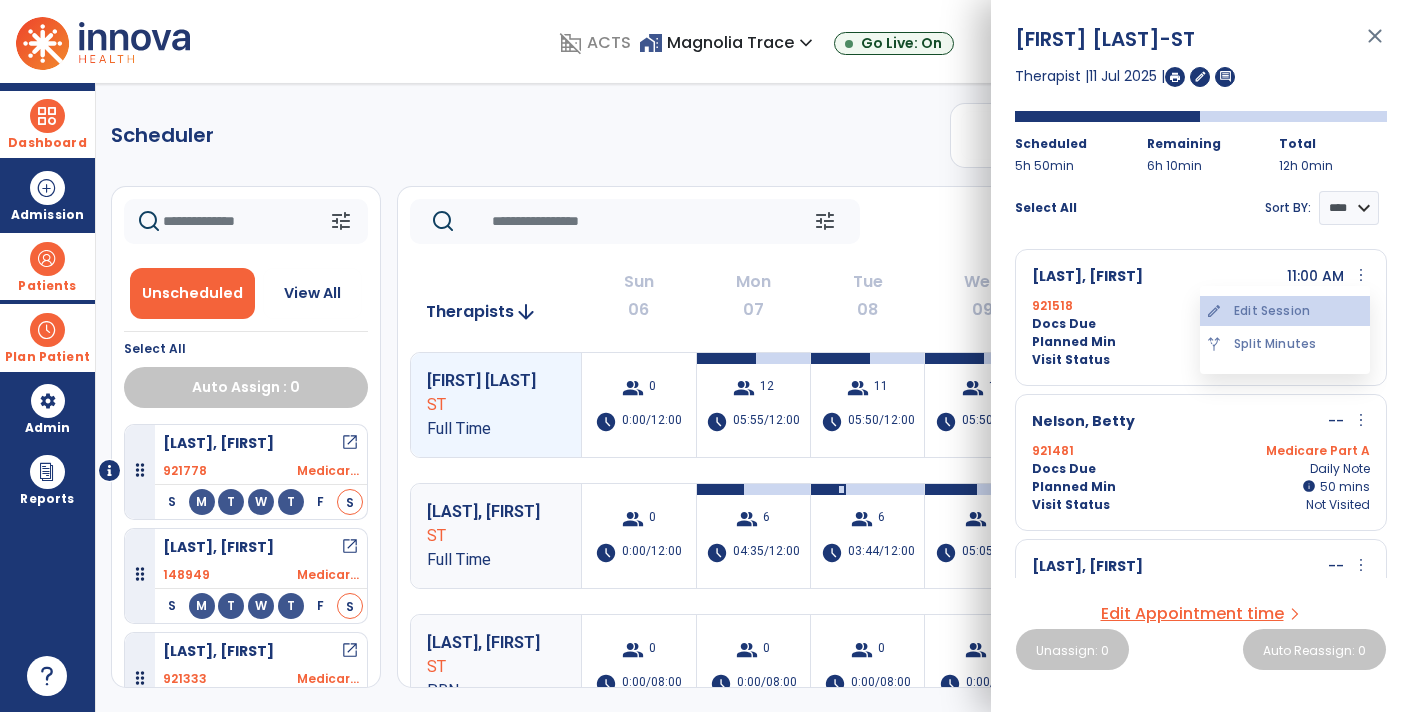click on "edit   Edit Session" at bounding box center (1285, 311) 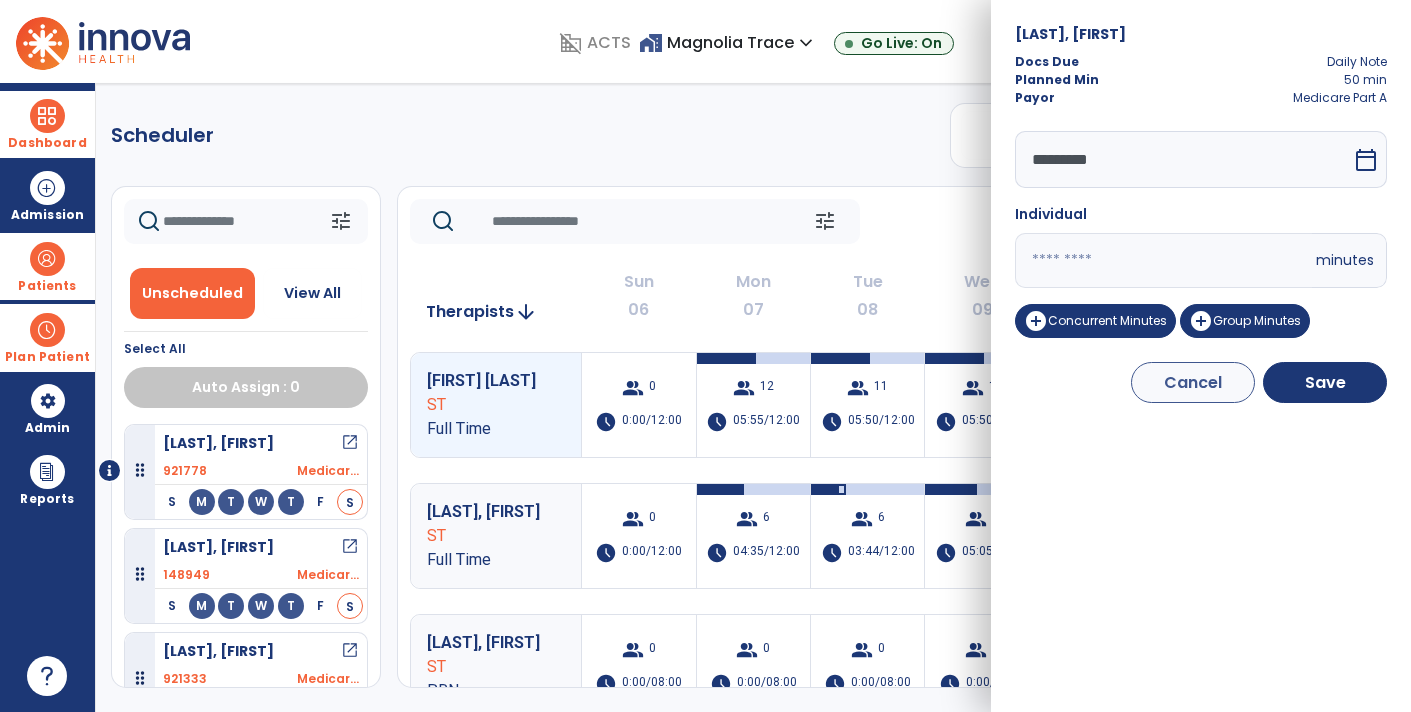 click on "**" at bounding box center (1163, 260) 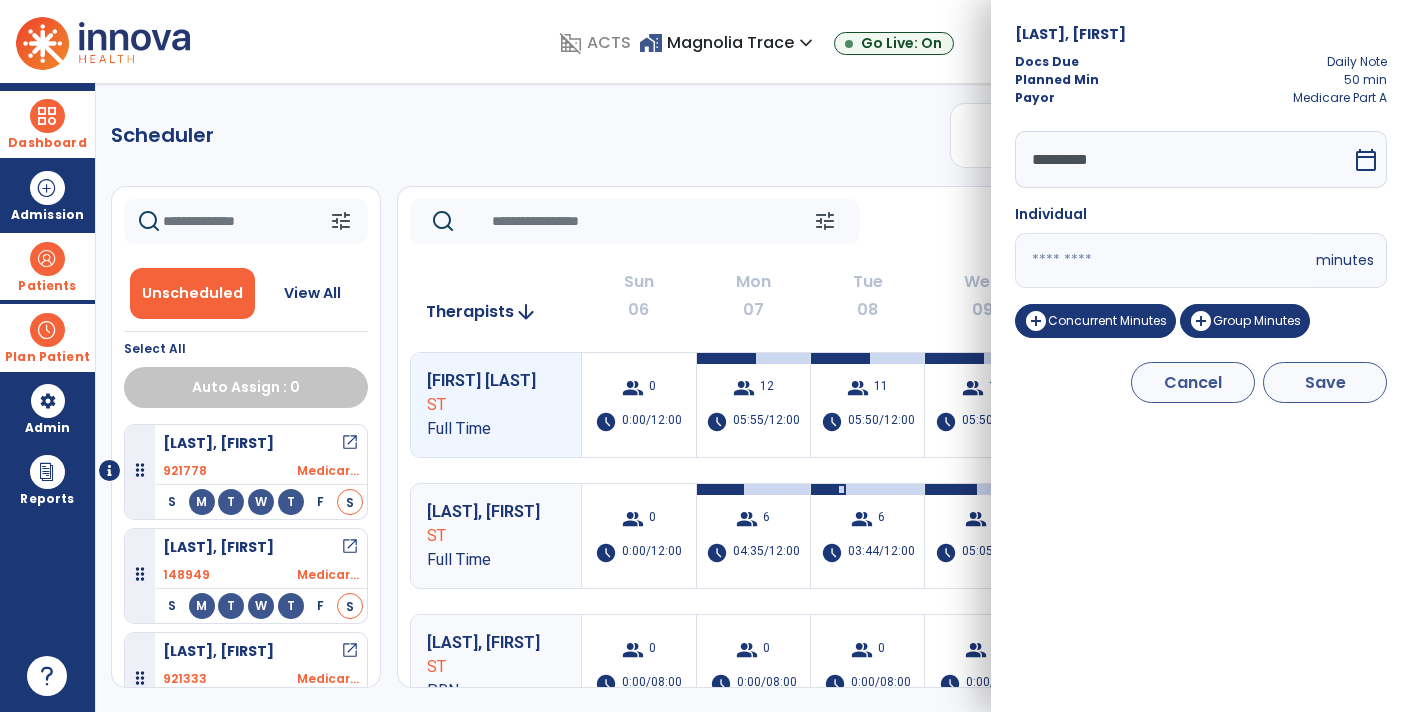 type on "**" 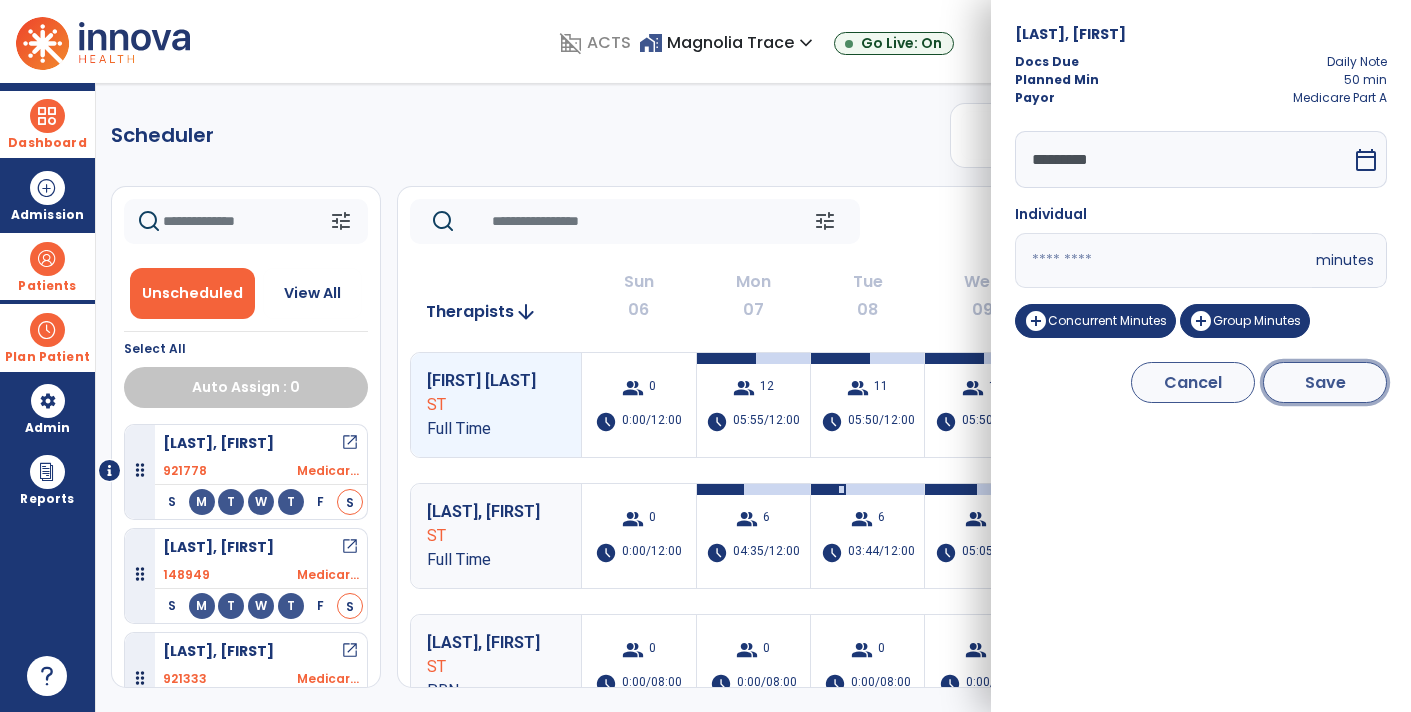 click on "Save" at bounding box center [1325, 382] 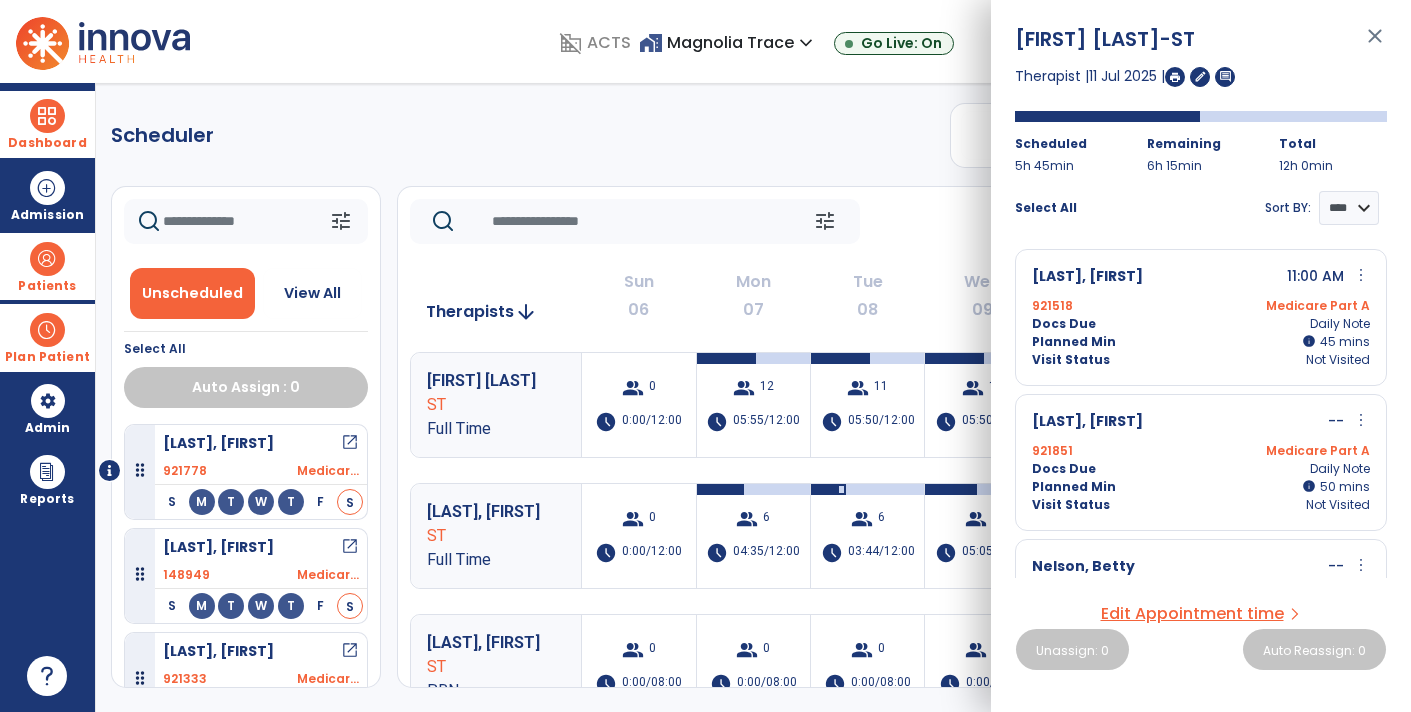 click on "more_vert" at bounding box center (1361, 420) 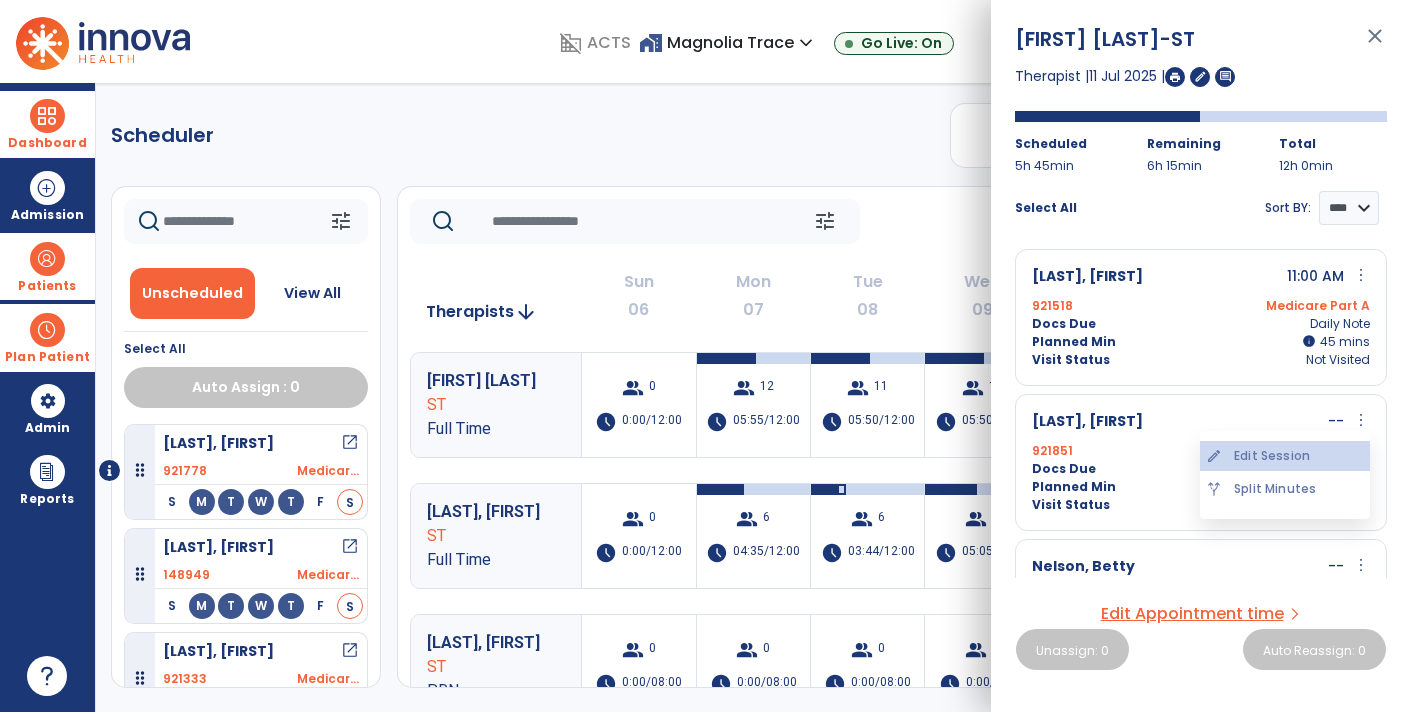 click on "edit   Edit Session" at bounding box center (1285, 456) 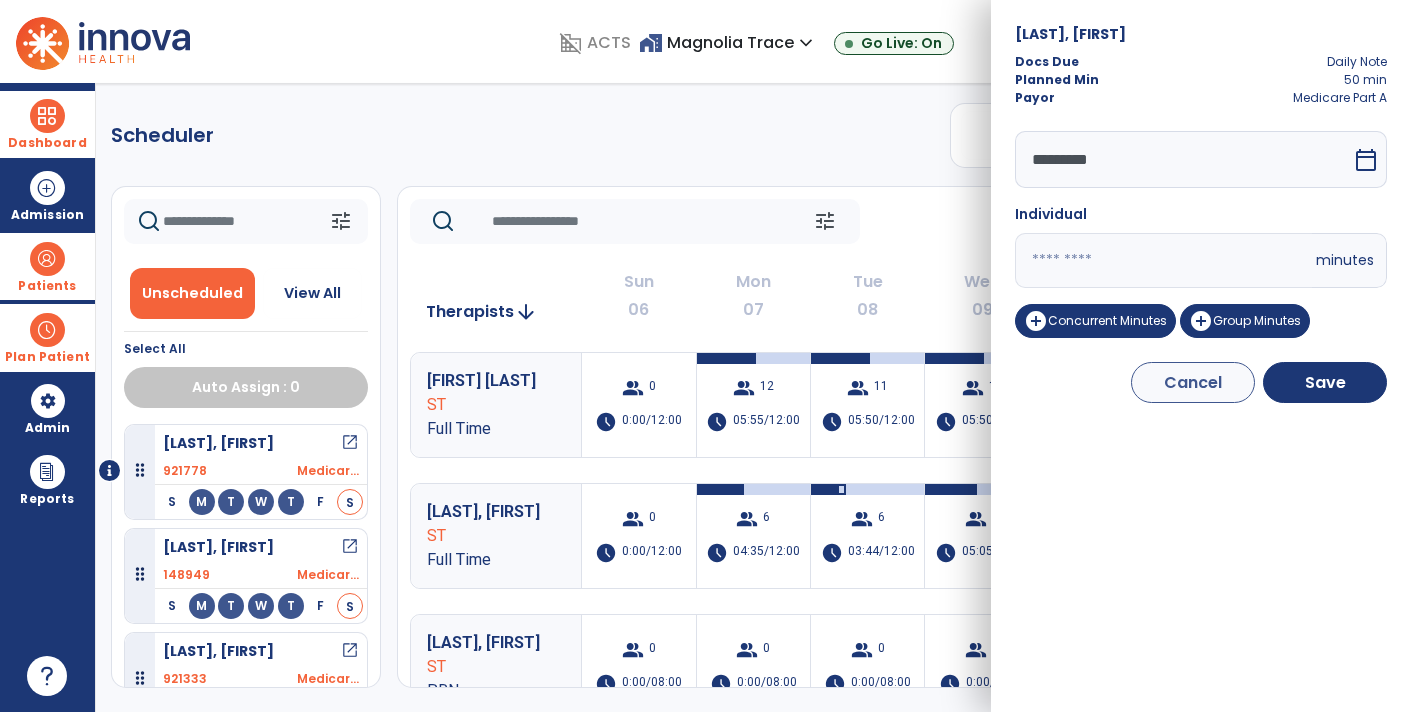 click on "**" at bounding box center (1163, 260) 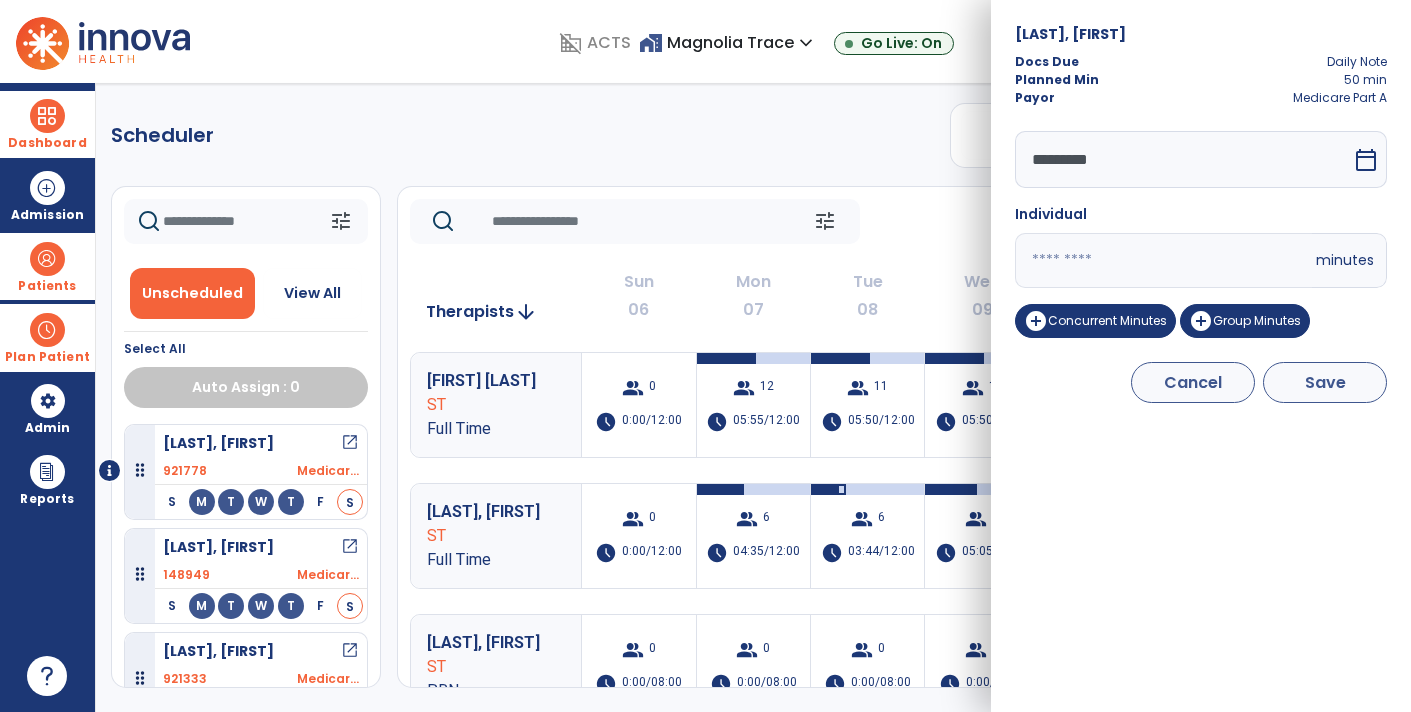 type on "**" 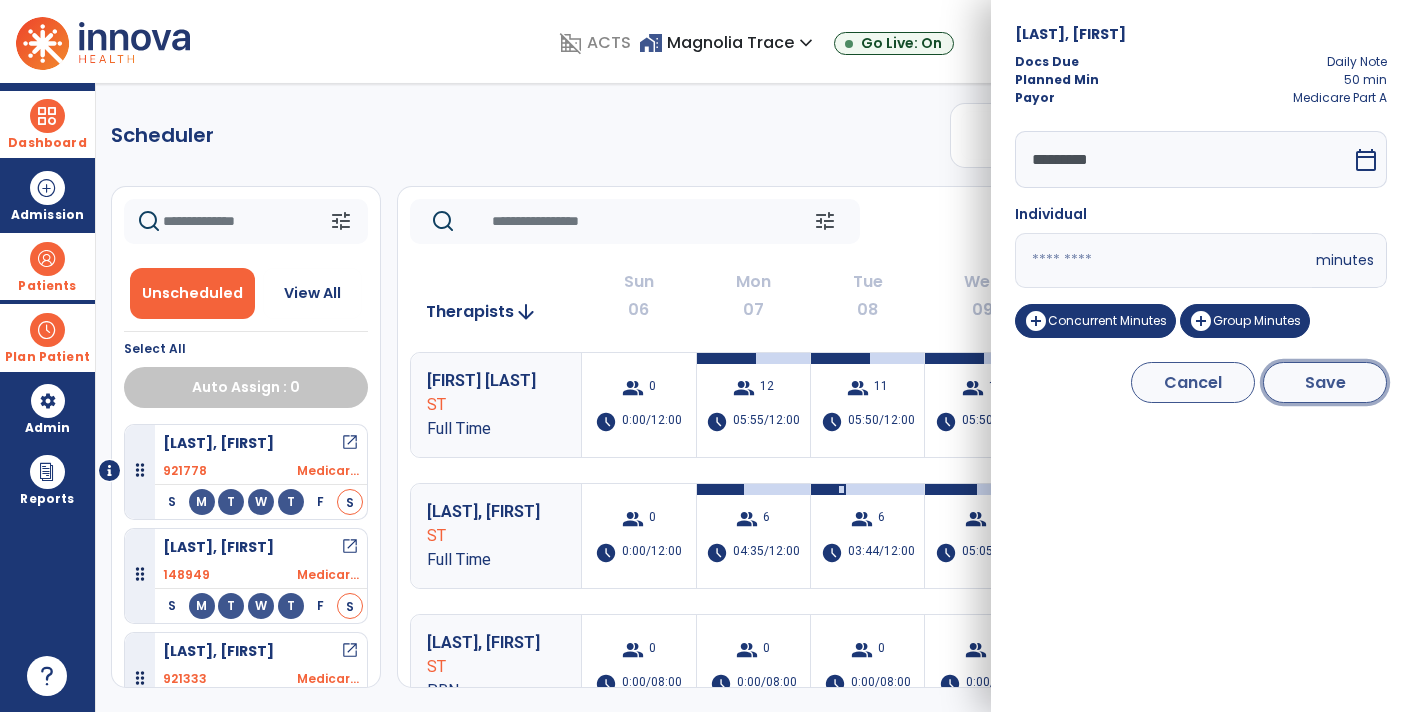 click on "Save" at bounding box center [1325, 382] 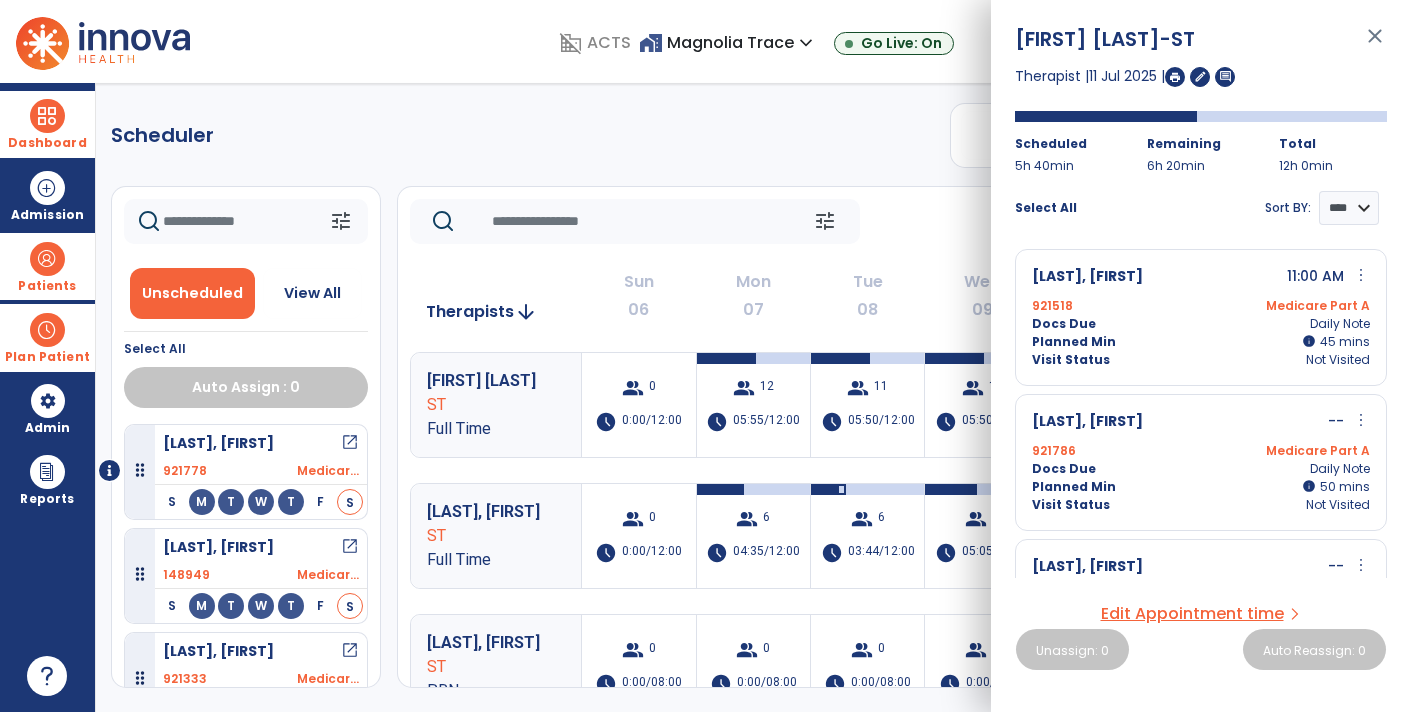 click on "more_vert" at bounding box center [1361, 420] 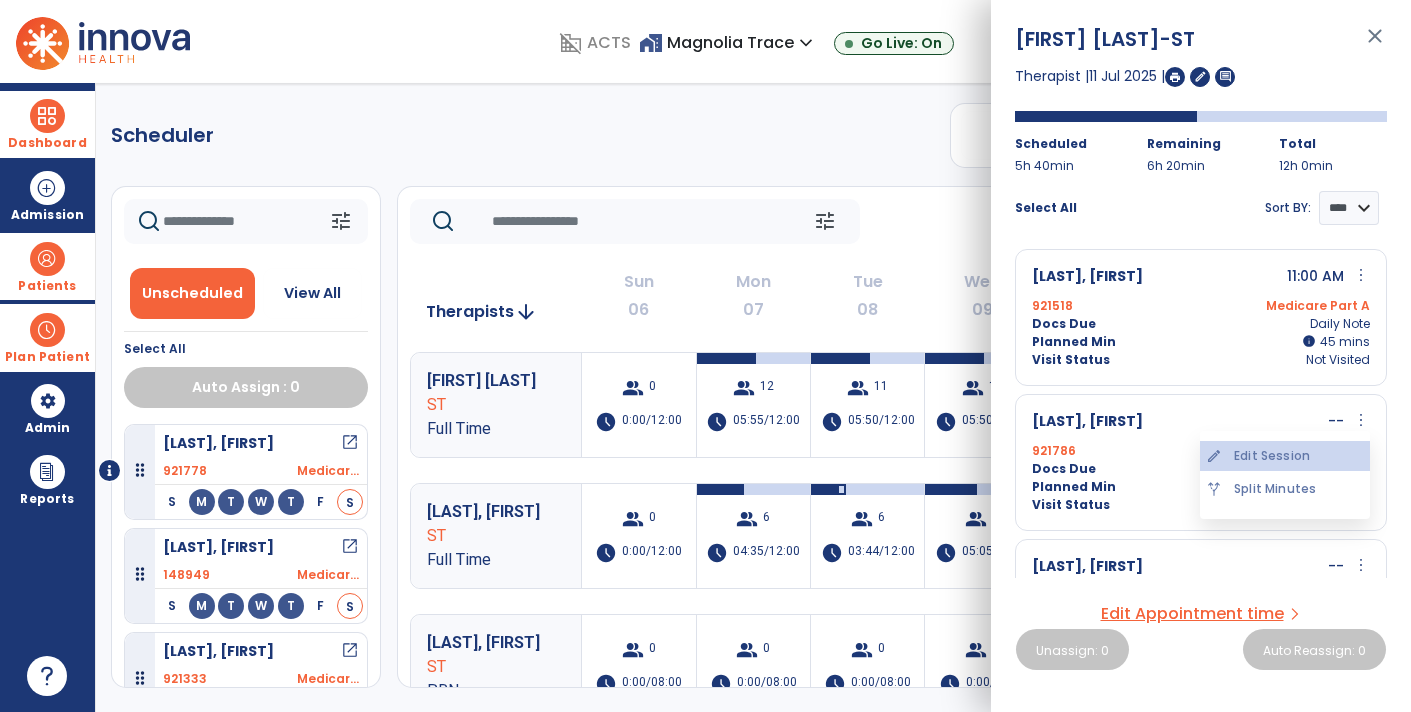click on "edit   Edit Session" at bounding box center [1285, 456] 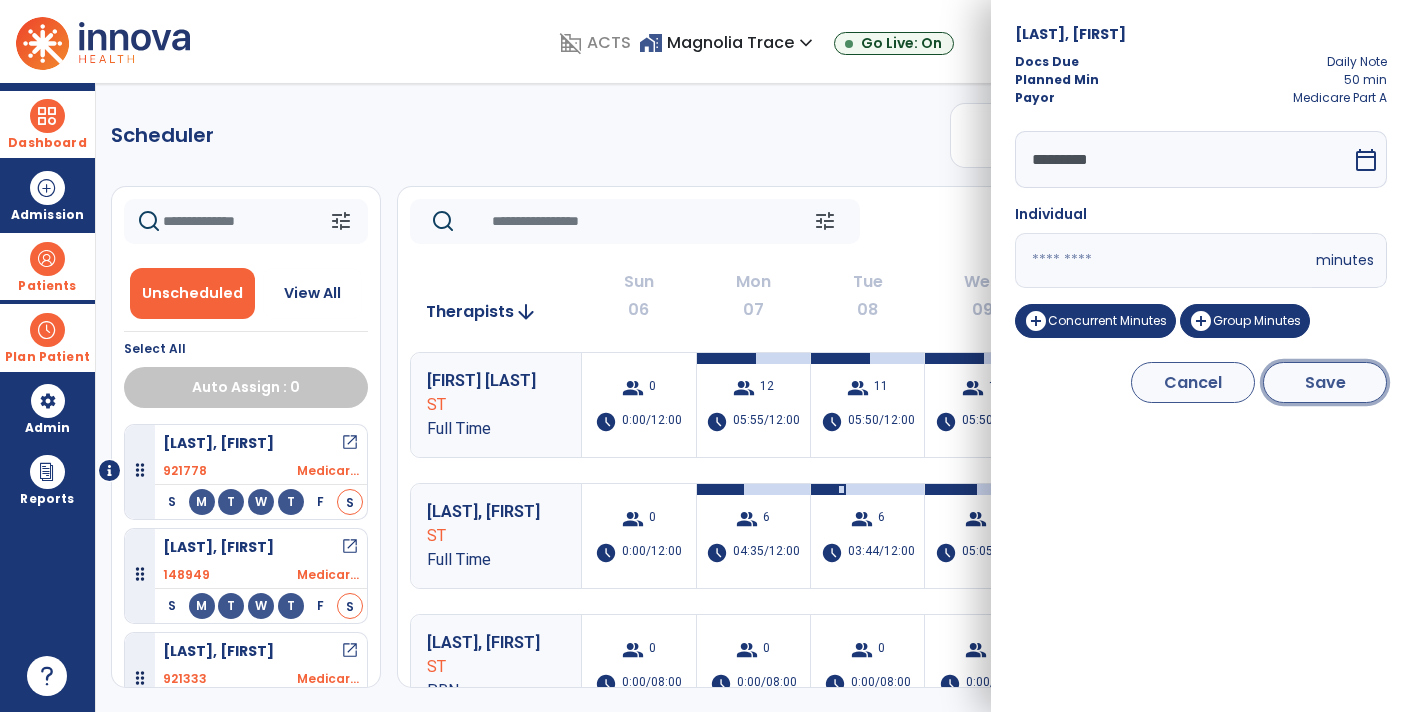 click on "Save" at bounding box center [1325, 382] 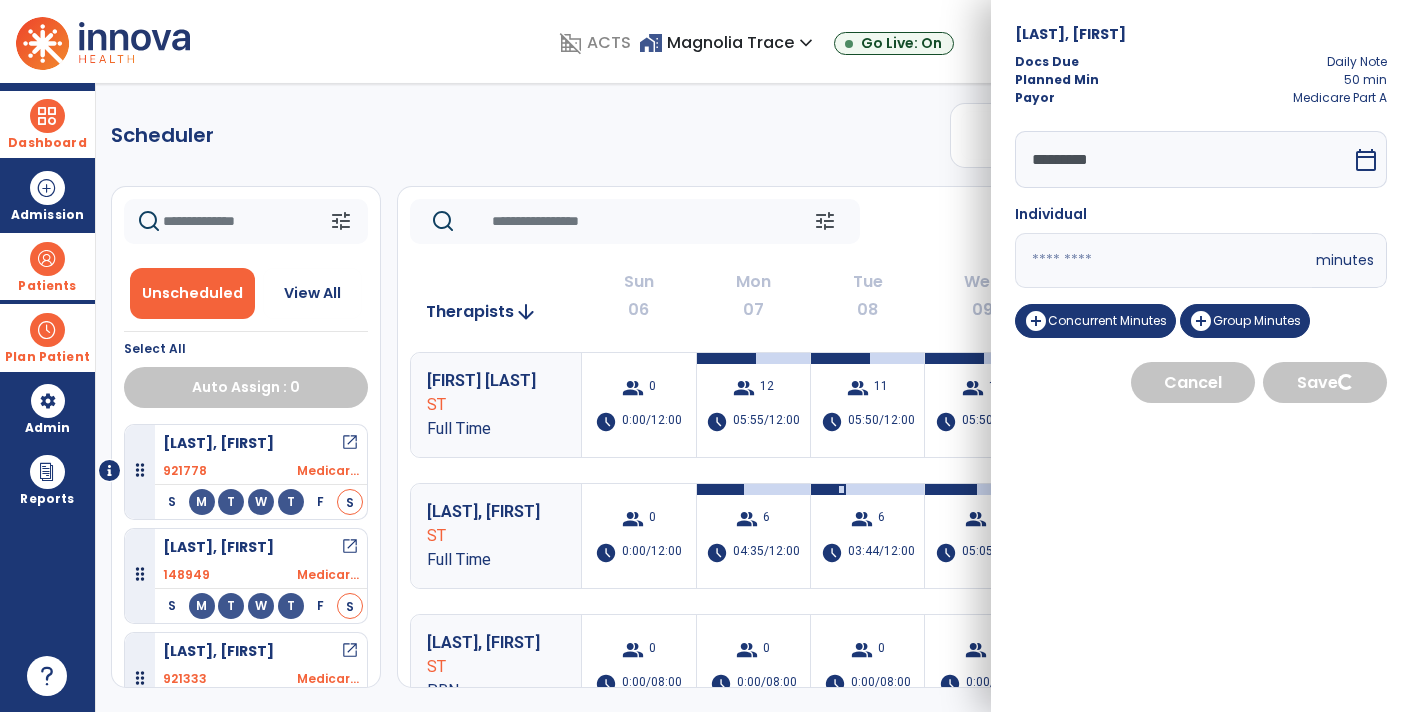 click on "**" at bounding box center (1163, 260) 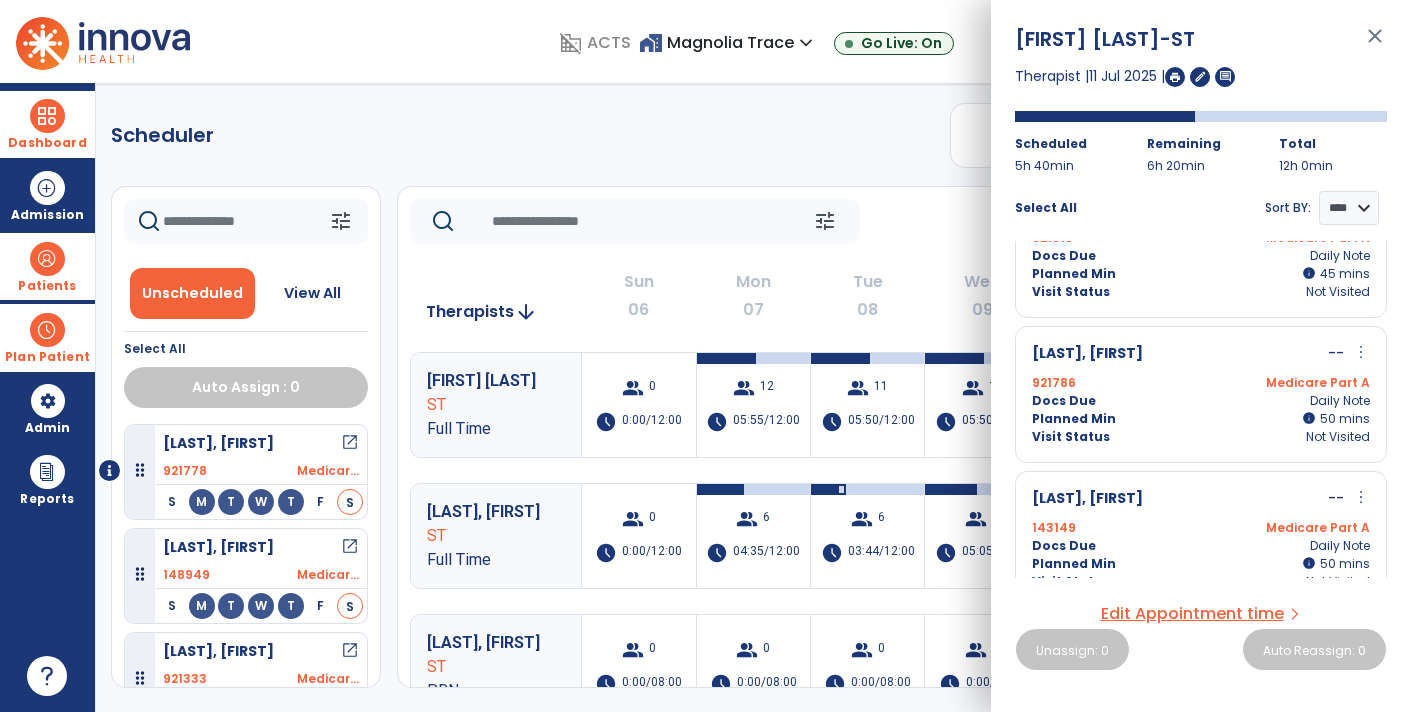 scroll, scrollTop: 66, scrollLeft: 0, axis: vertical 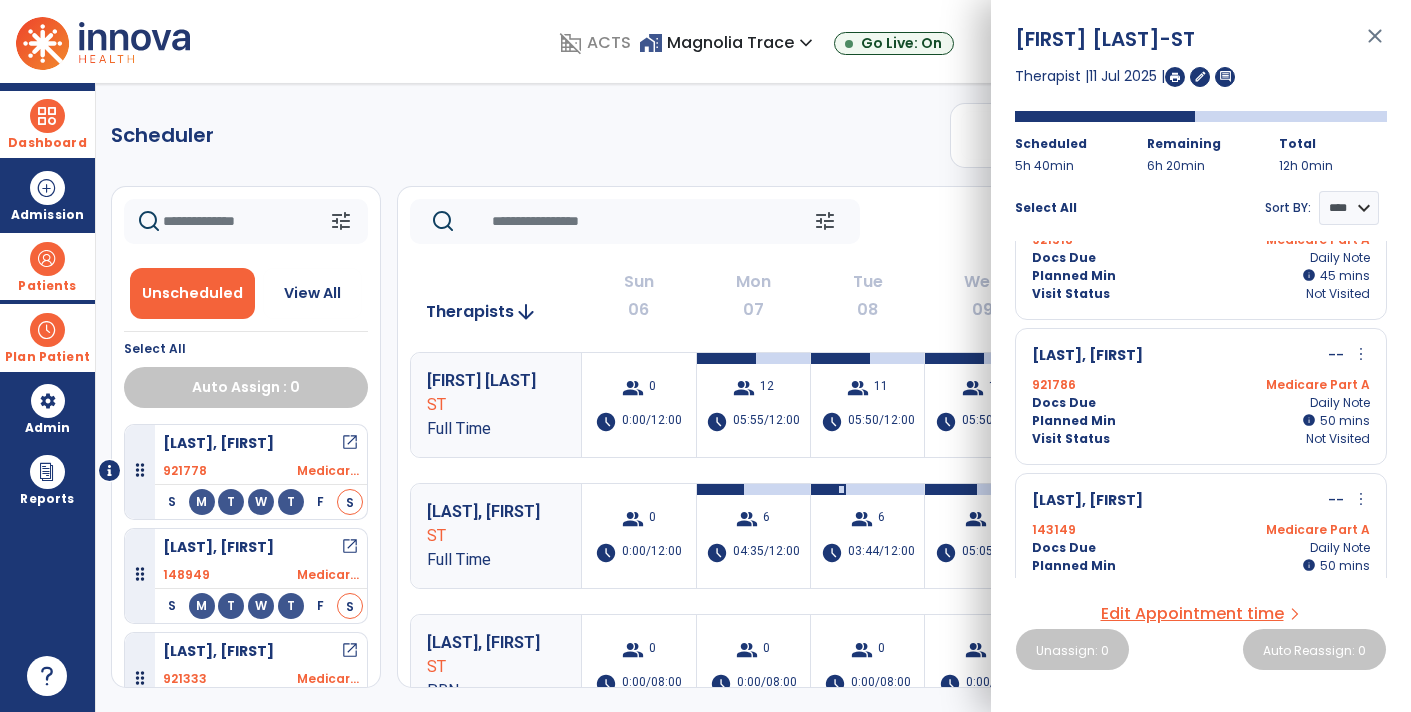 click on "more_vert" at bounding box center (1361, 354) 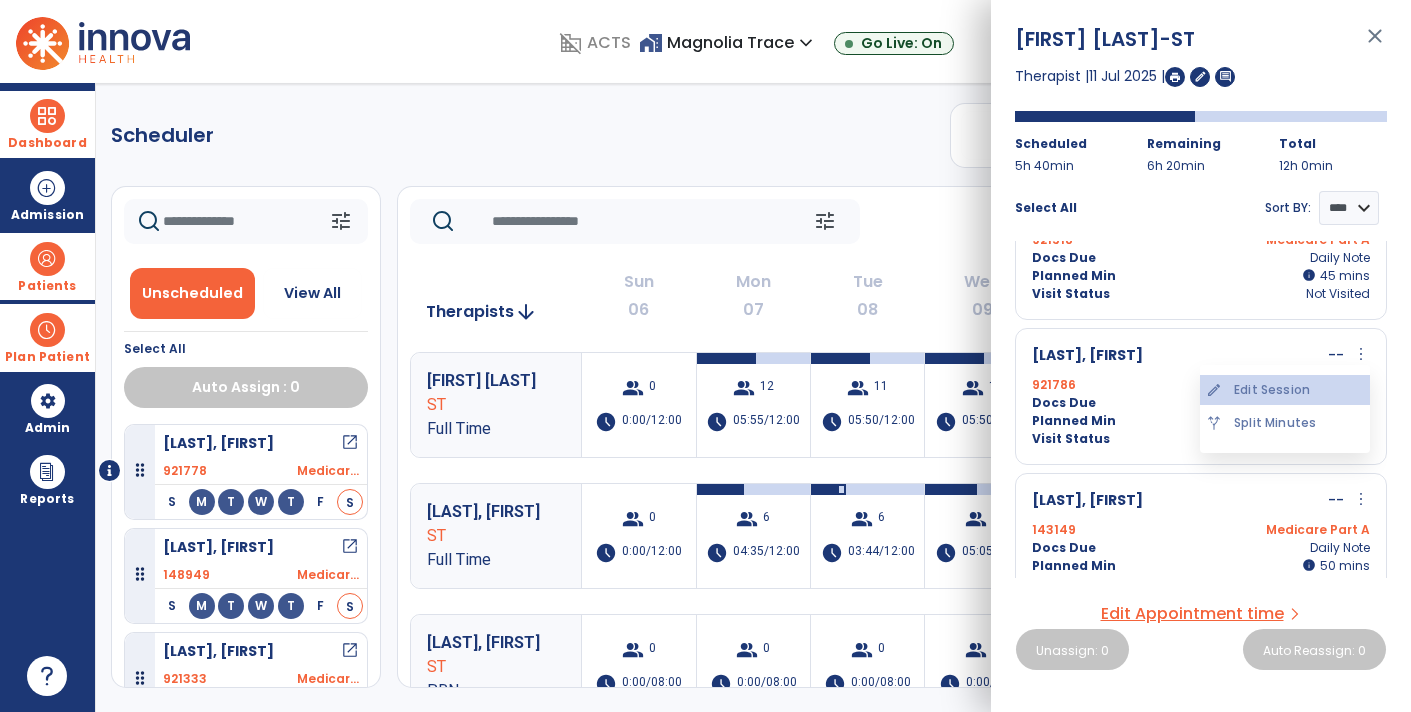 click on "edit   Edit Session" at bounding box center [1285, 390] 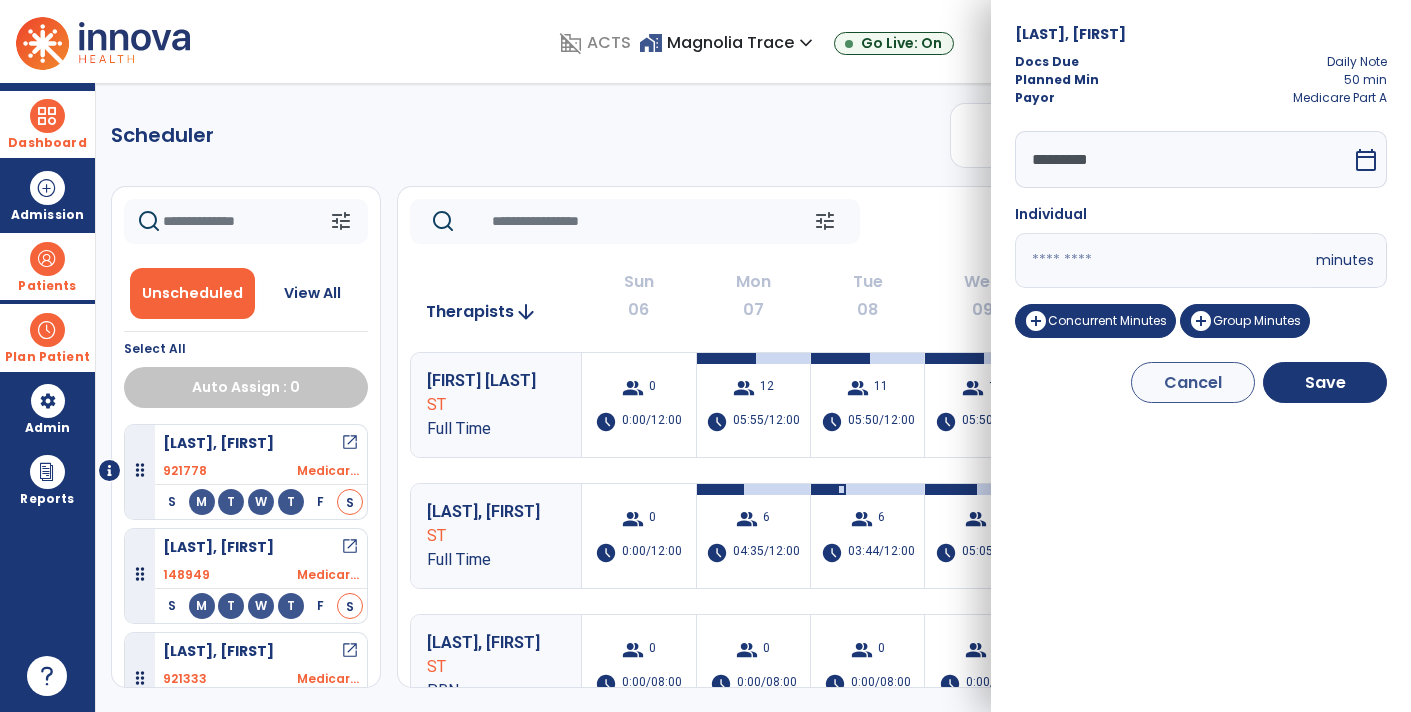 click on "**" at bounding box center [1163, 260] 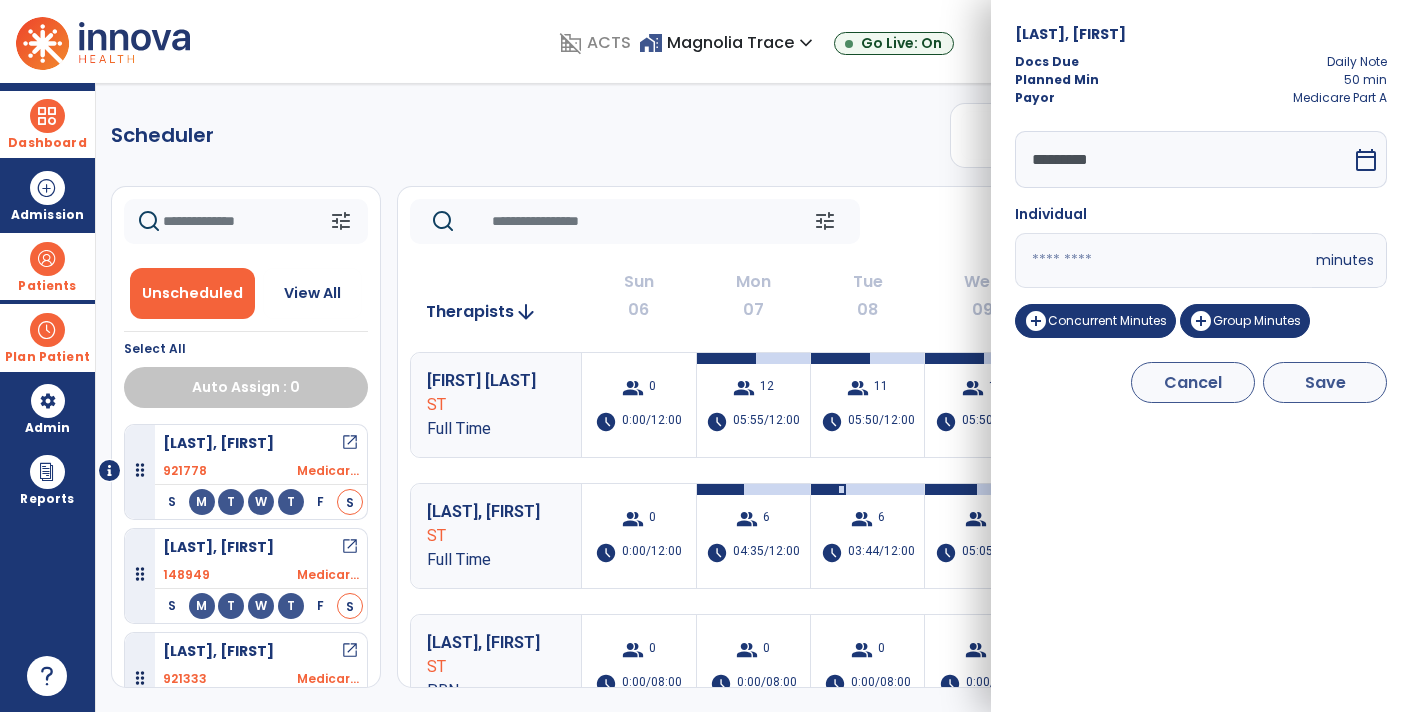 type on "**" 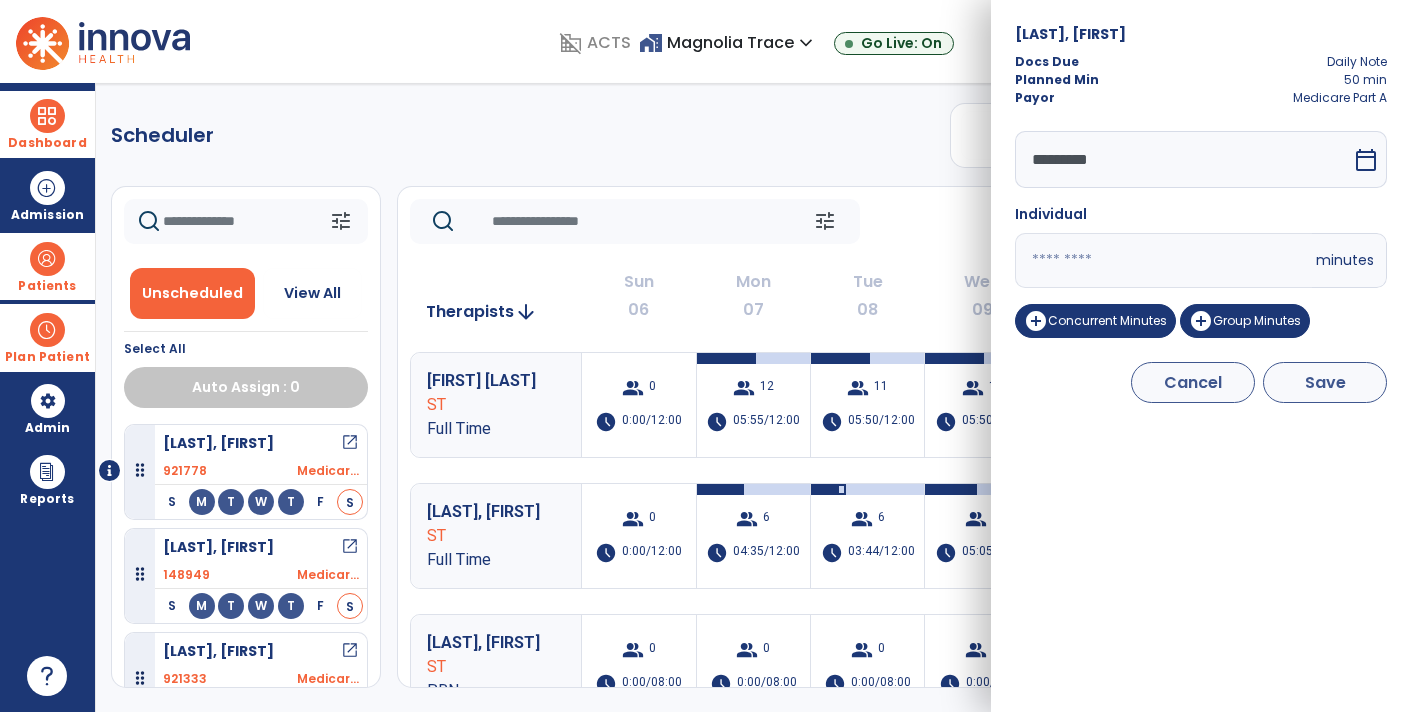 click on "Save" at bounding box center (1325, 382) 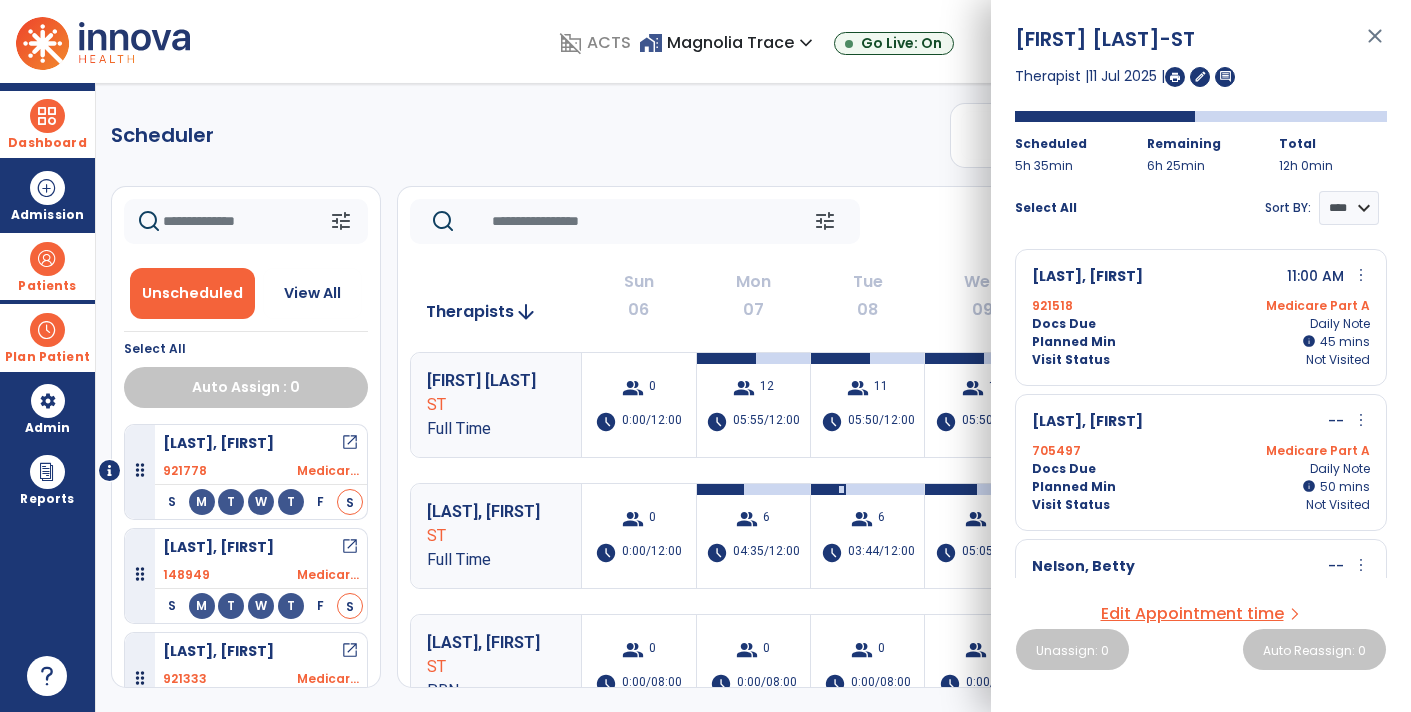 click on "more_vert" at bounding box center [1361, 420] 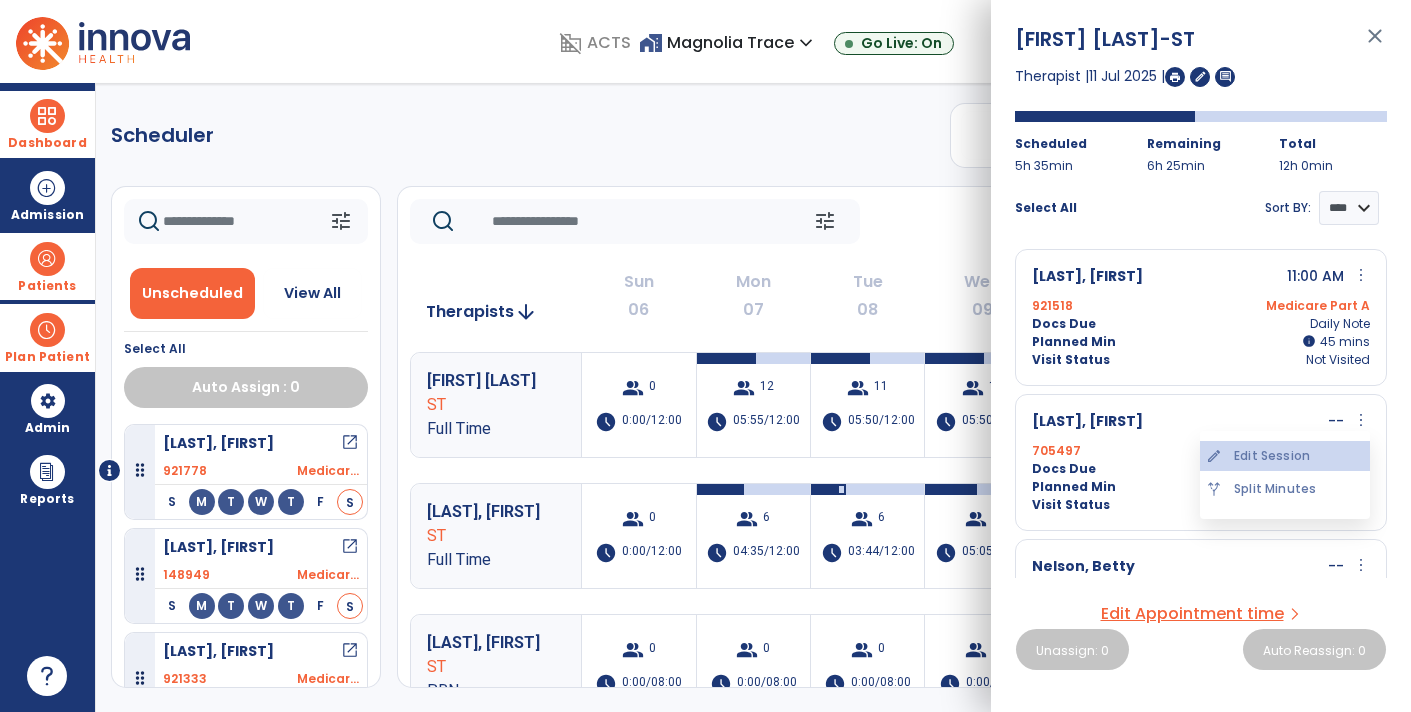 click on "edit   Edit Session" at bounding box center (1285, 456) 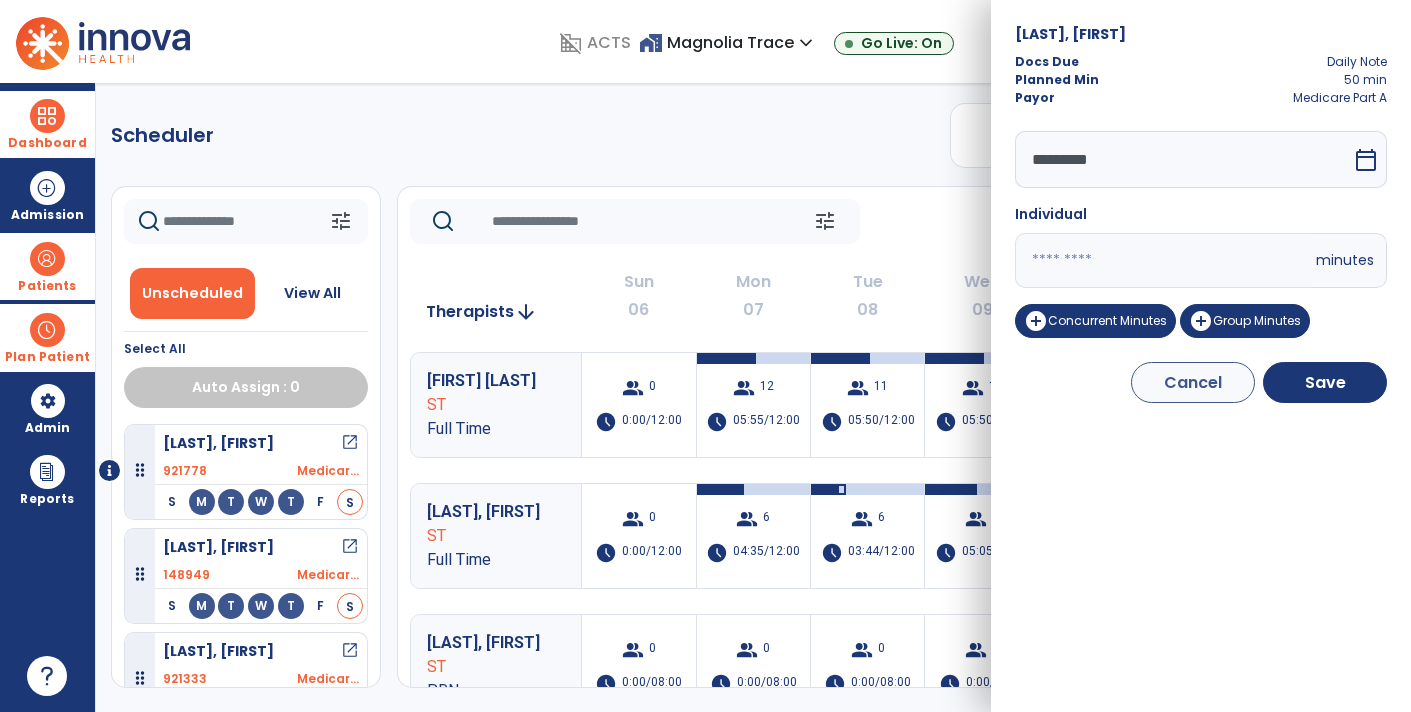 click on "**" at bounding box center (1163, 260) 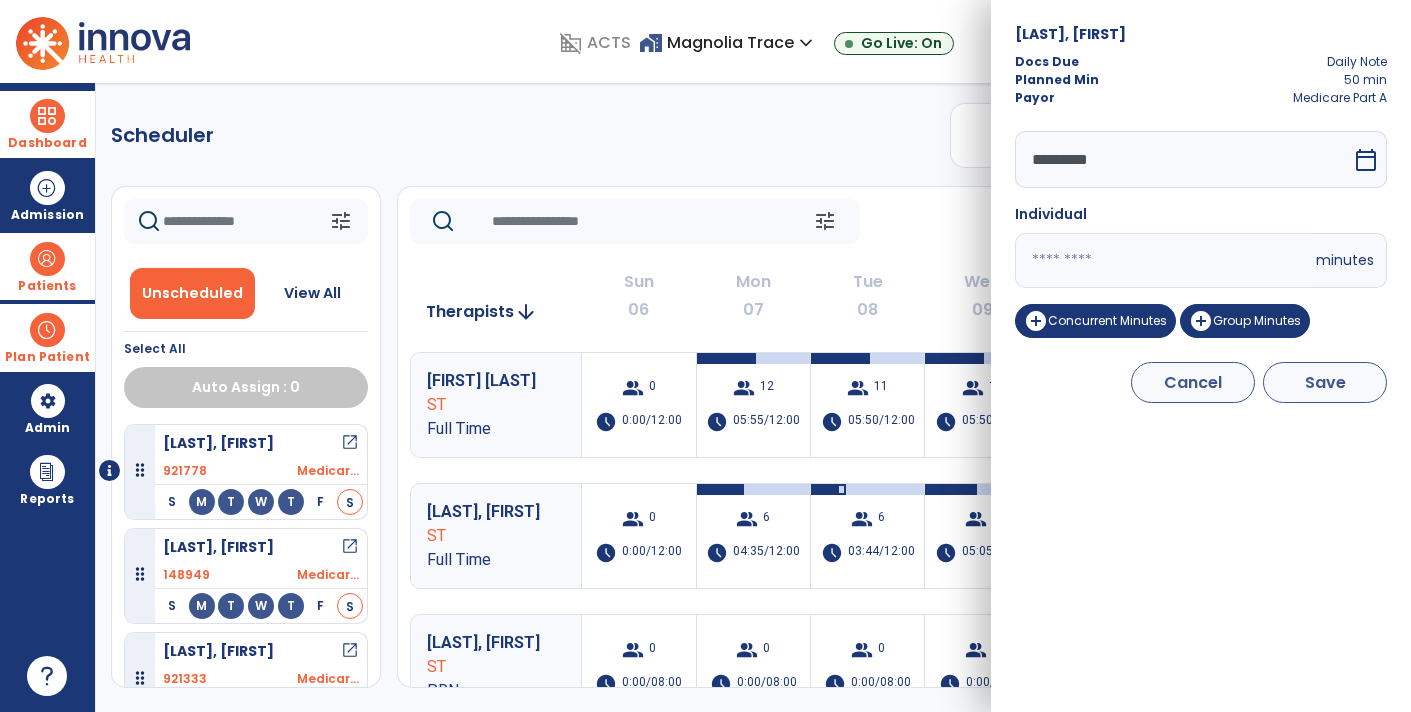 type on "**" 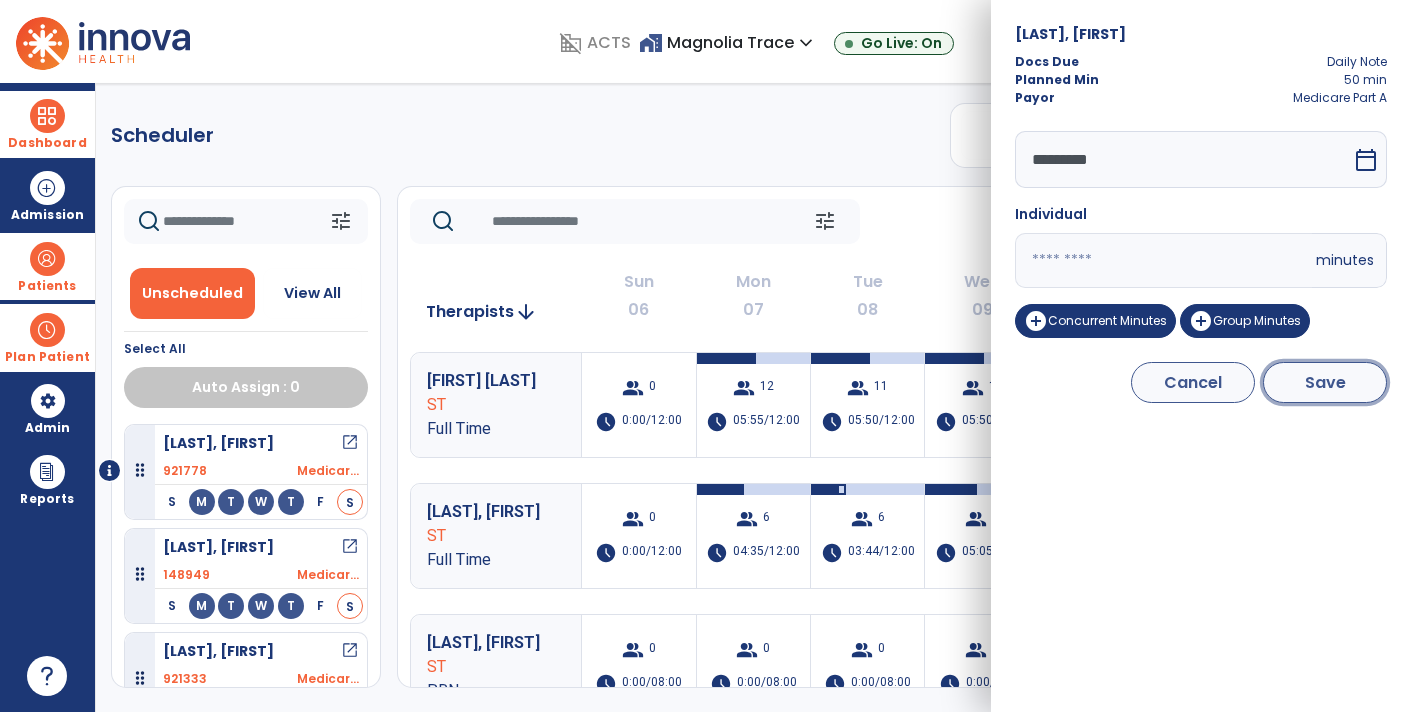click on "Save" at bounding box center (1325, 382) 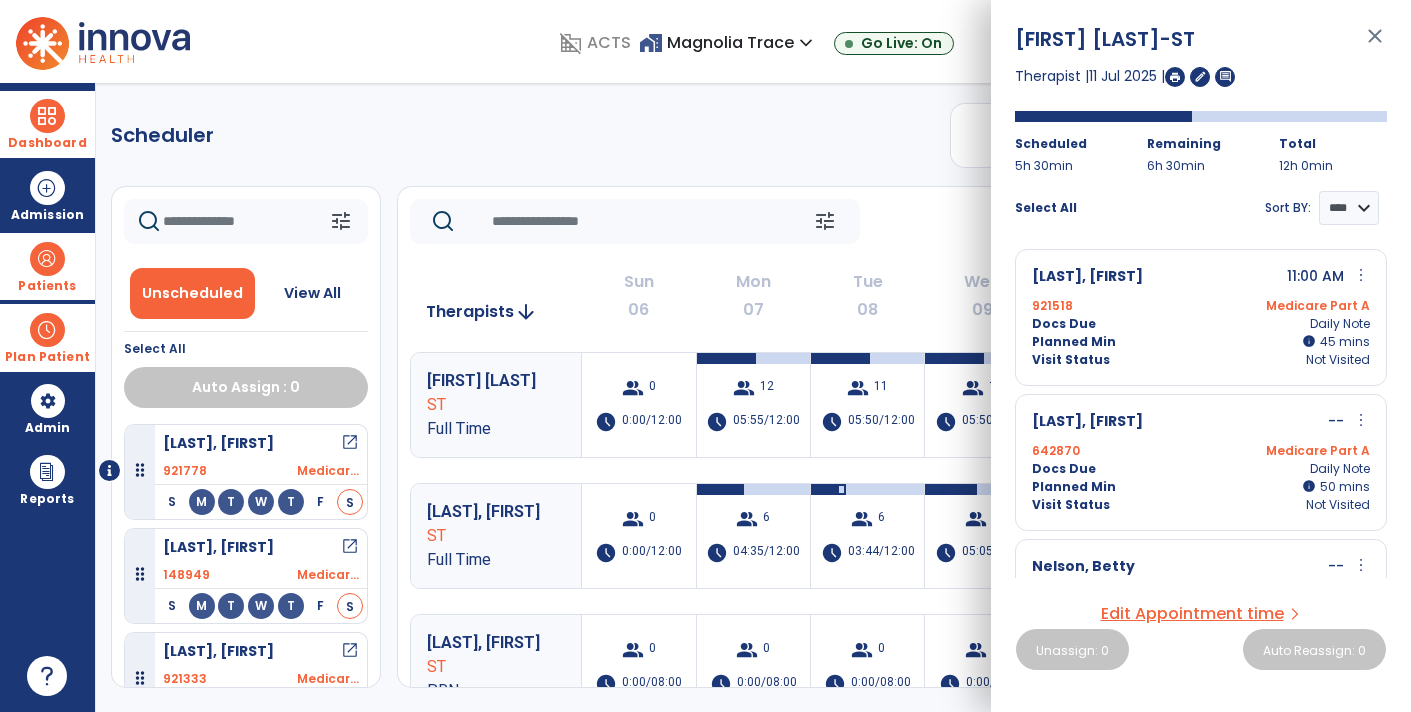 click on "more_vert" at bounding box center (1361, 420) 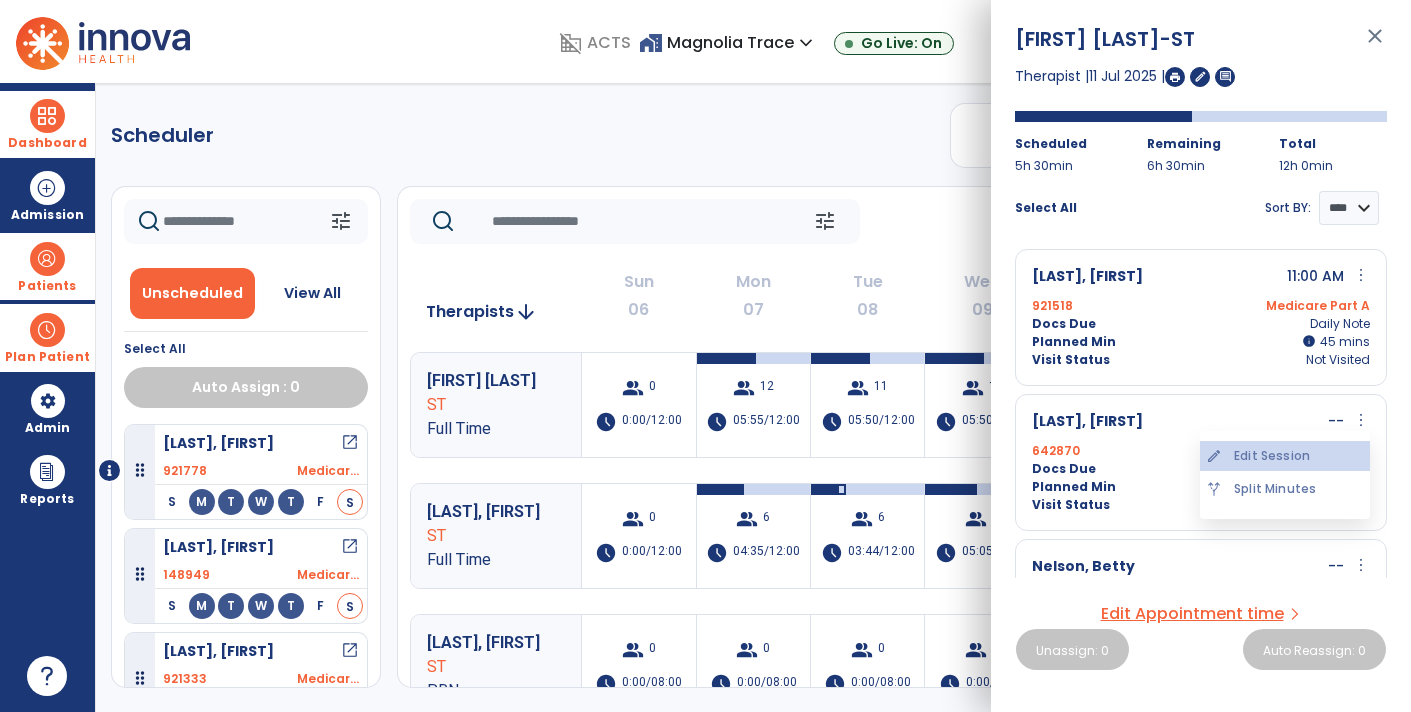 click on "edit   Edit Session" at bounding box center (1285, 456) 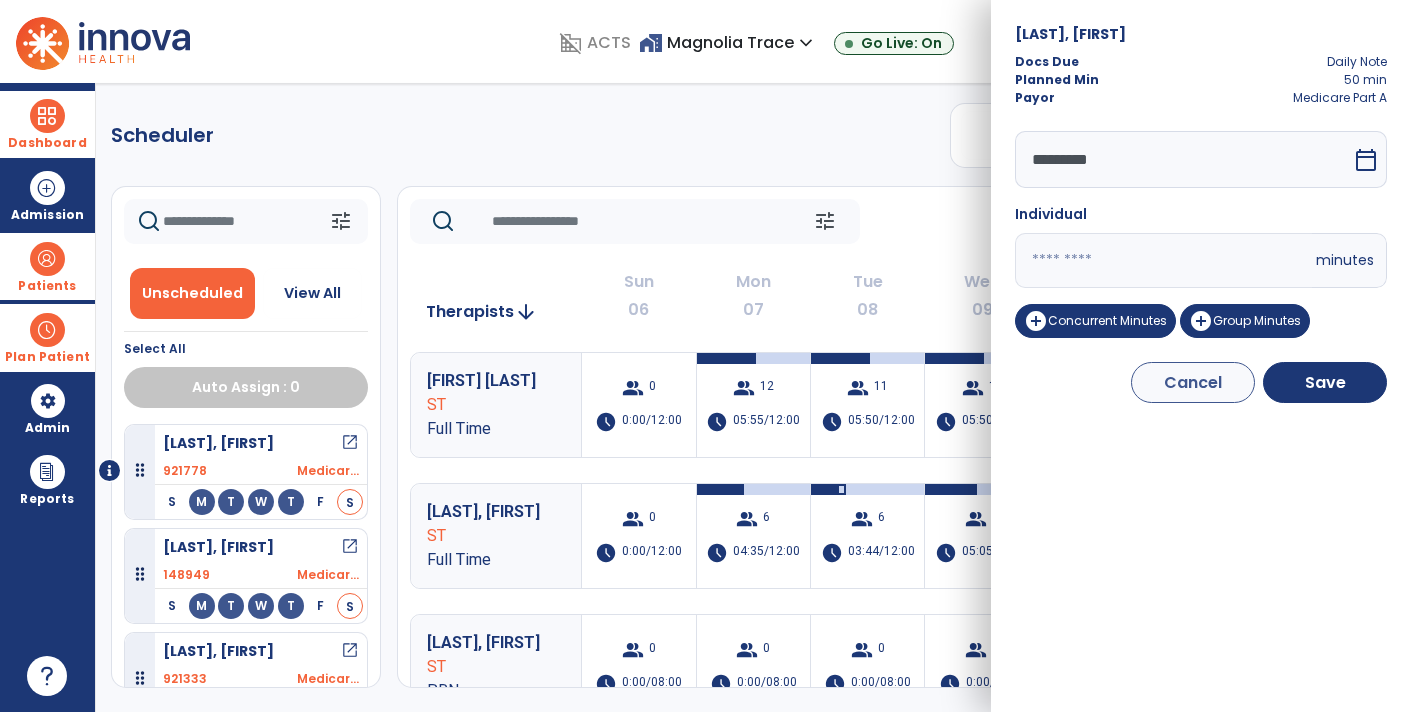click on "**" at bounding box center (1163, 260) 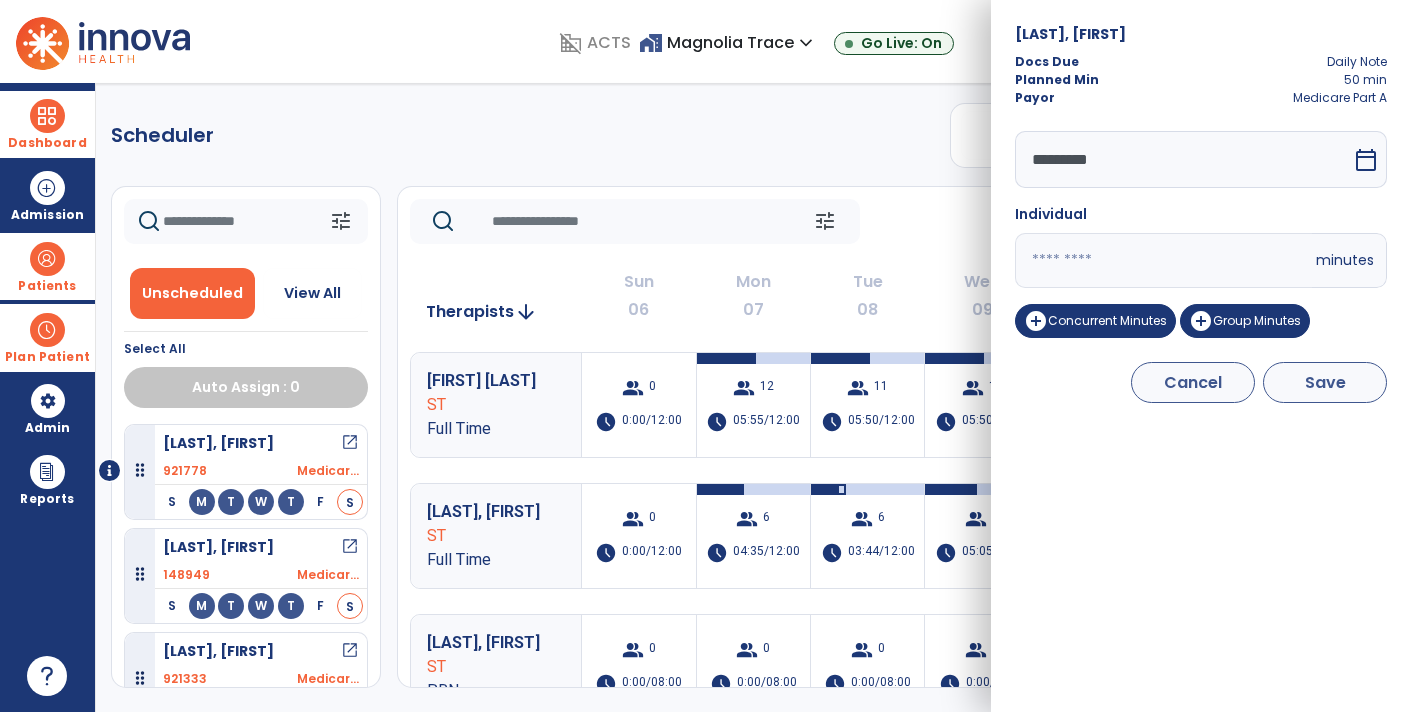 type on "**" 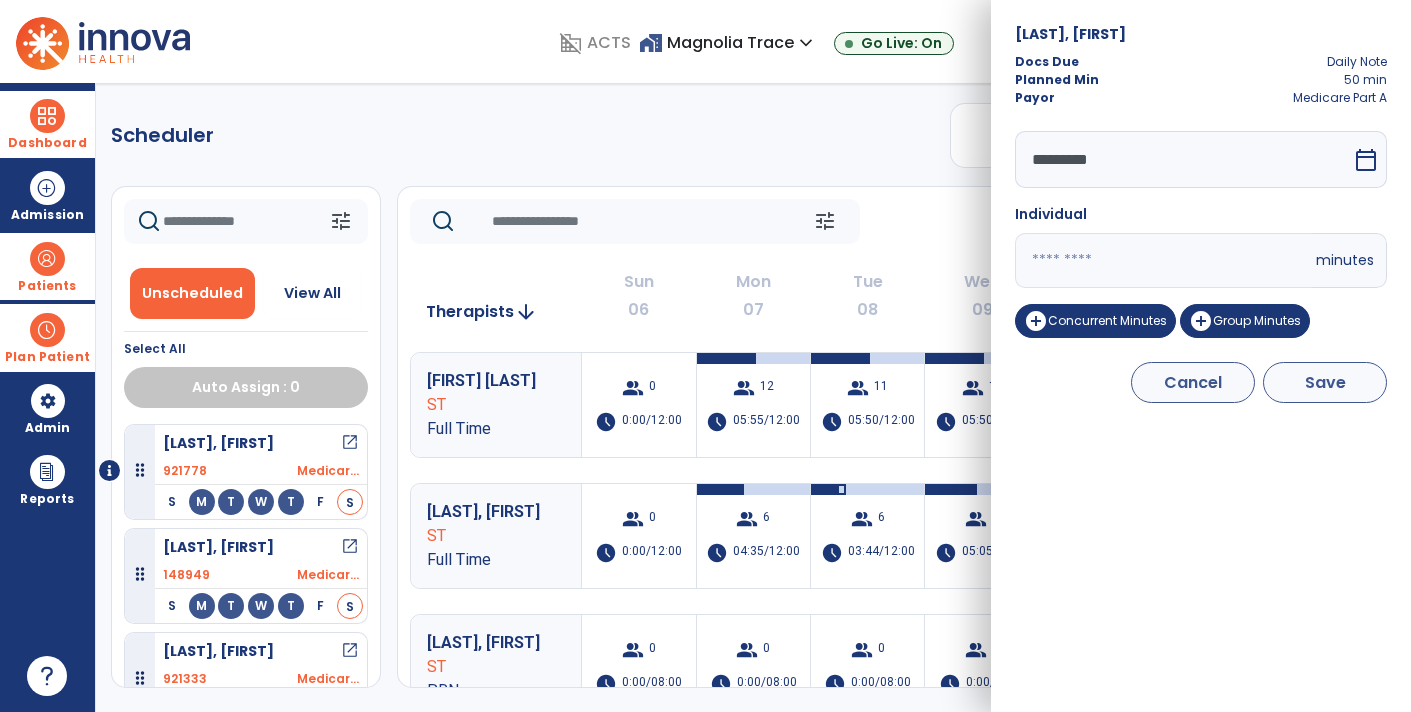 click on "Save" at bounding box center [1325, 382] 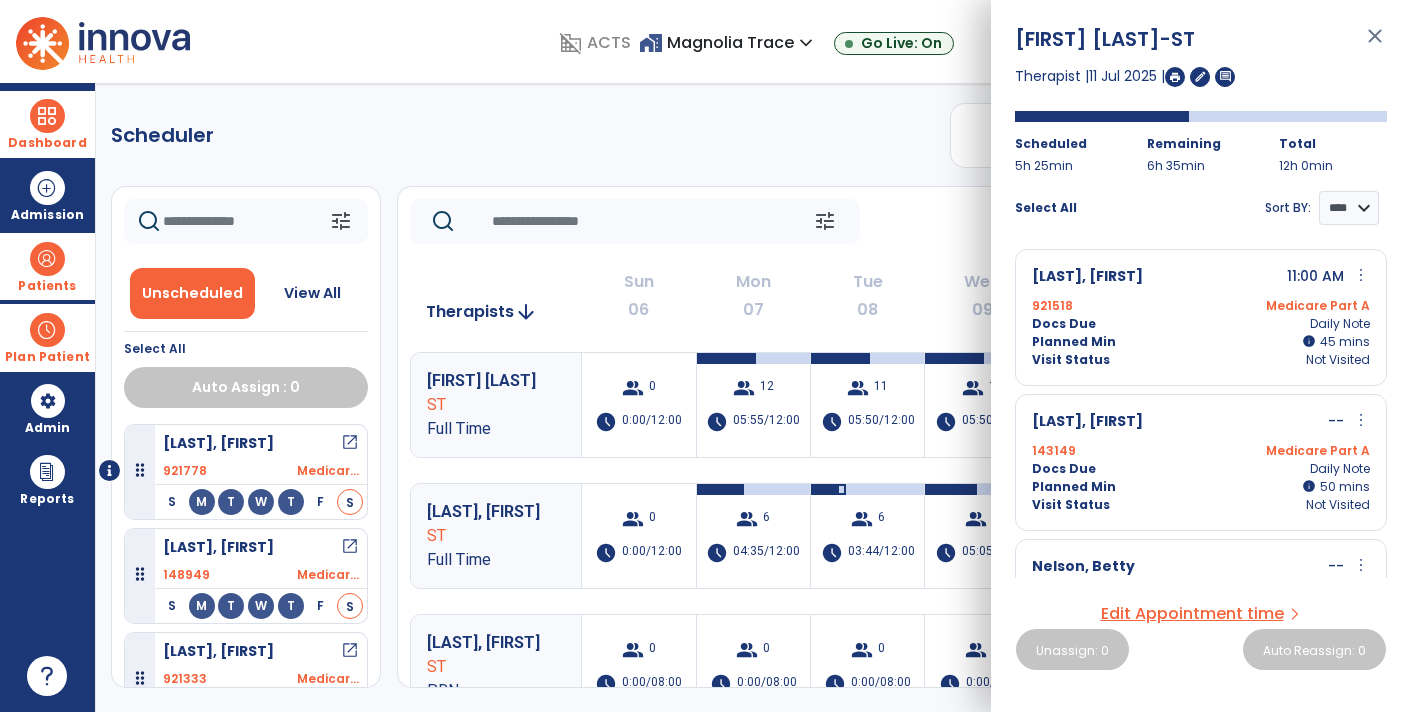 click on "more_vert" at bounding box center (1361, 420) 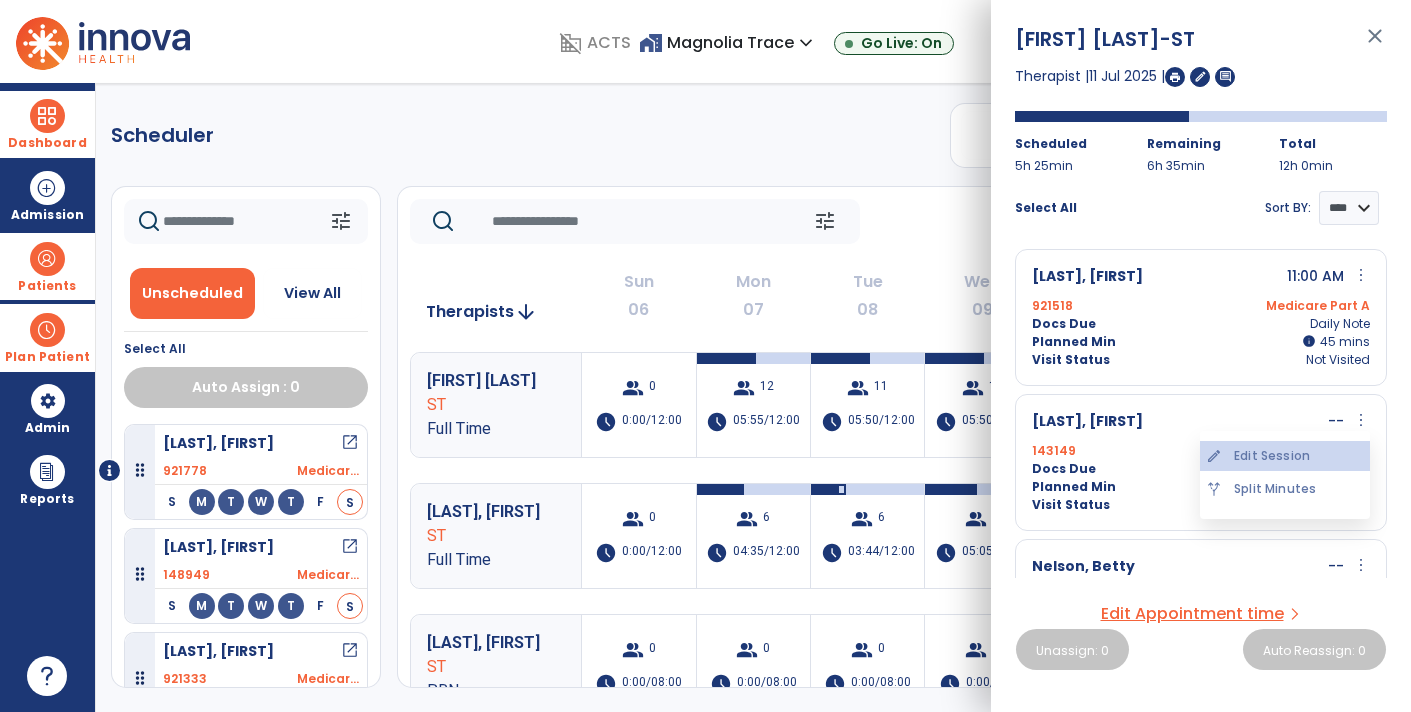 click on "edit   Edit Session" at bounding box center (1285, 456) 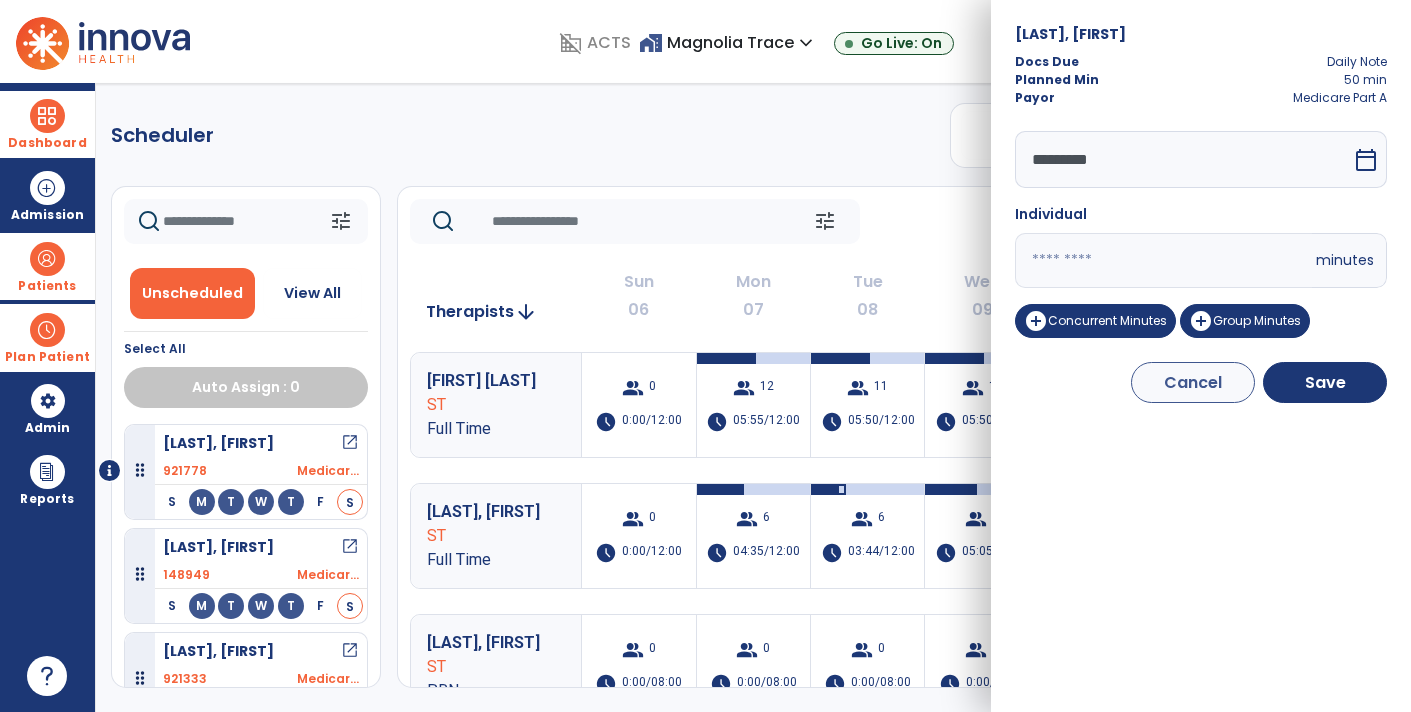 click on "**" at bounding box center (1163, 260) 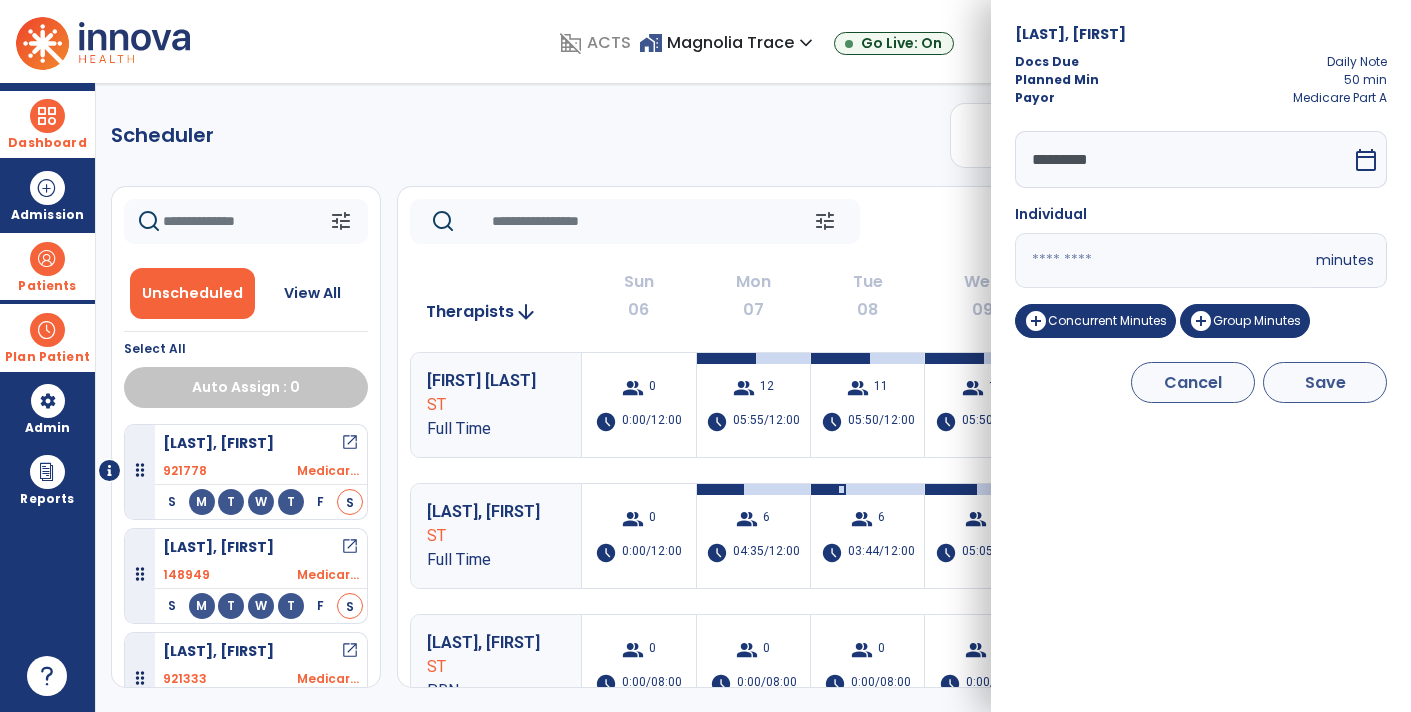 type on "**" 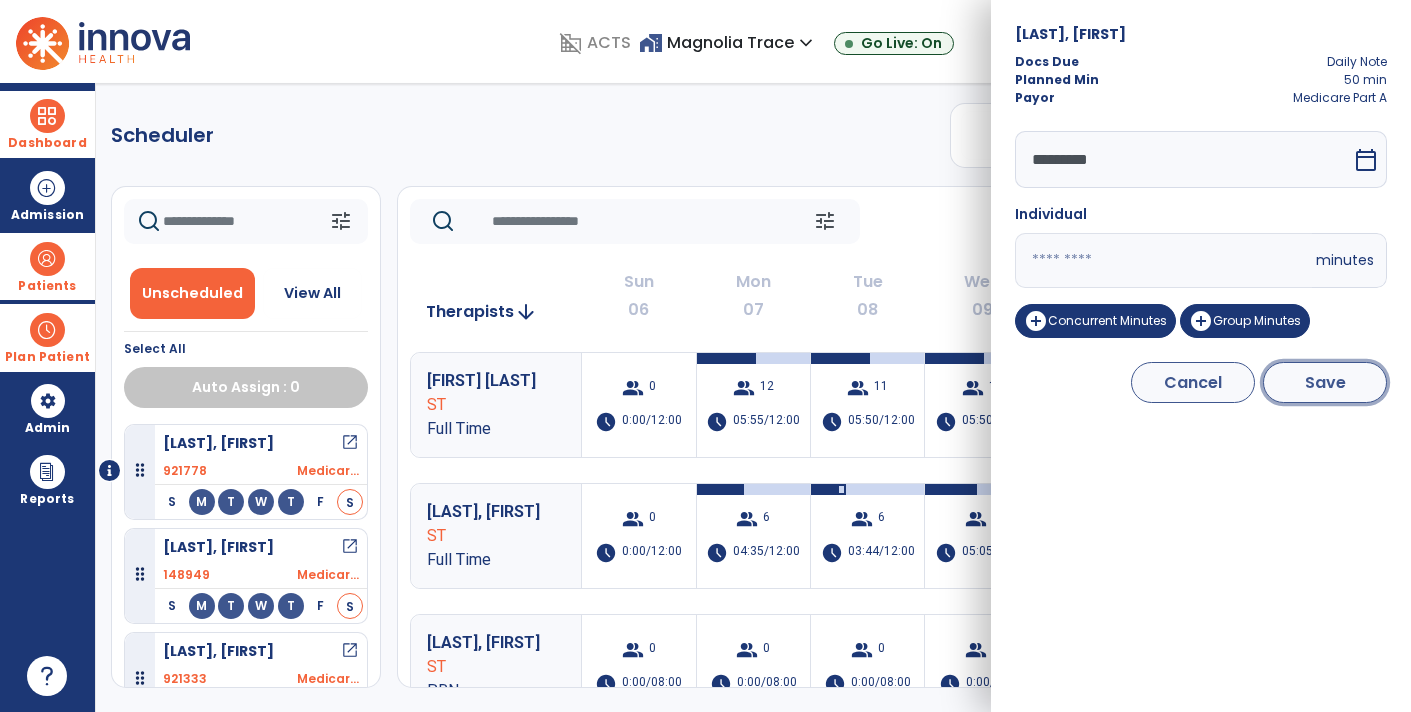 click on "Save" at bounding box center [1325, 382] 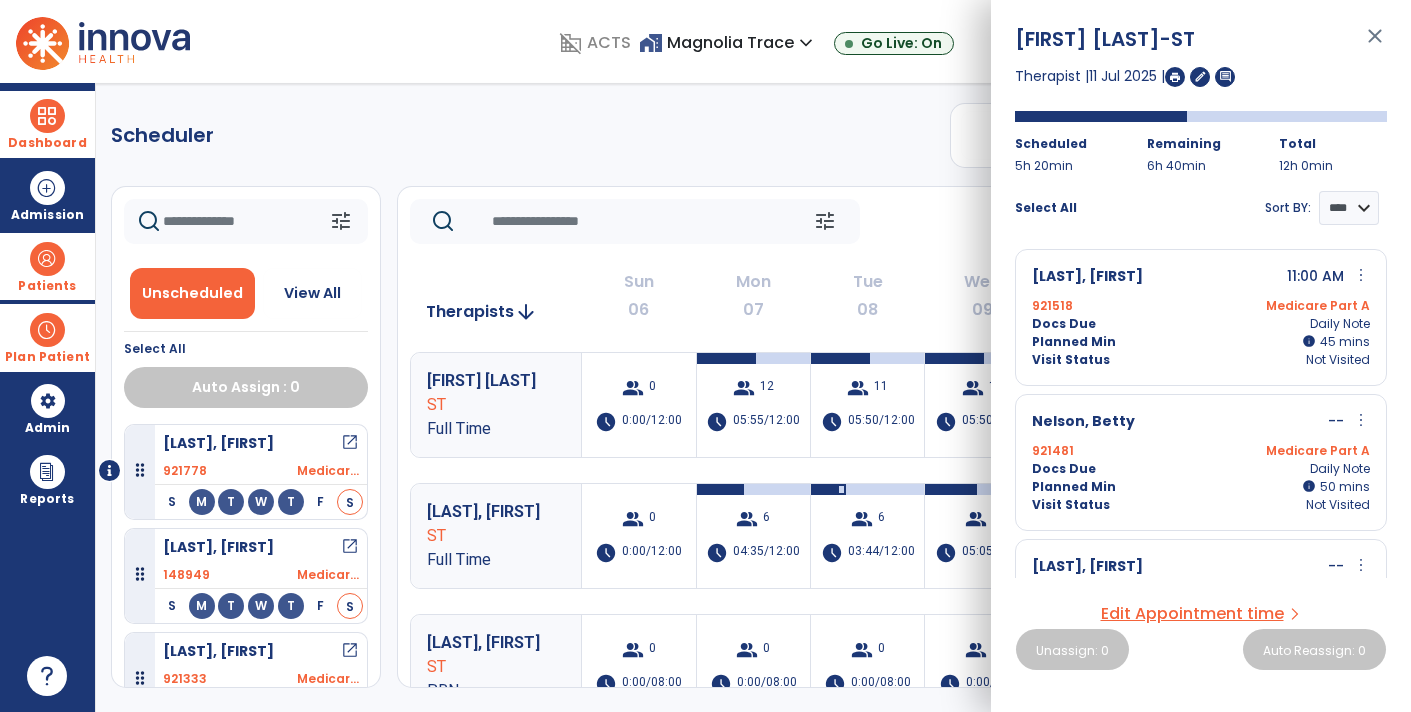 click on "more_vert" at bounding box center [1361, 420] 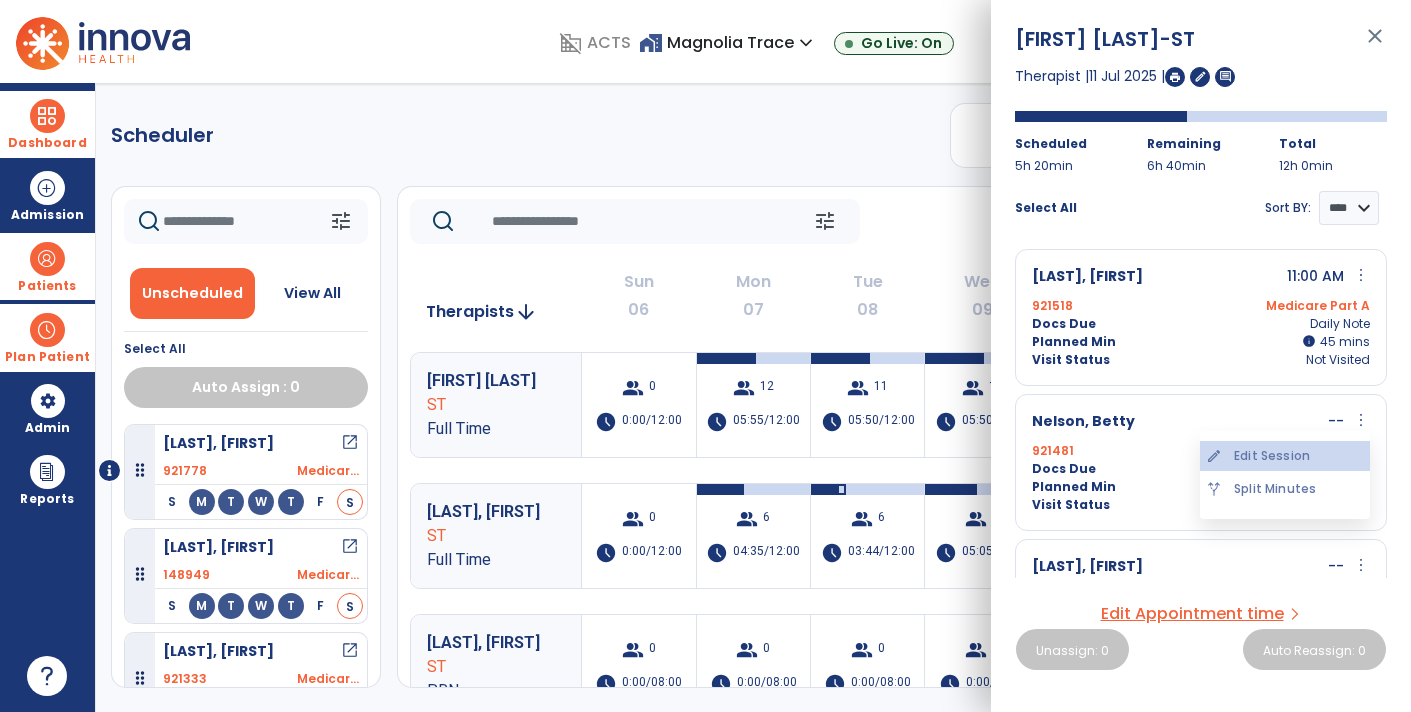 click on "edit   Edit Session" at bounding box center [1285, 456] 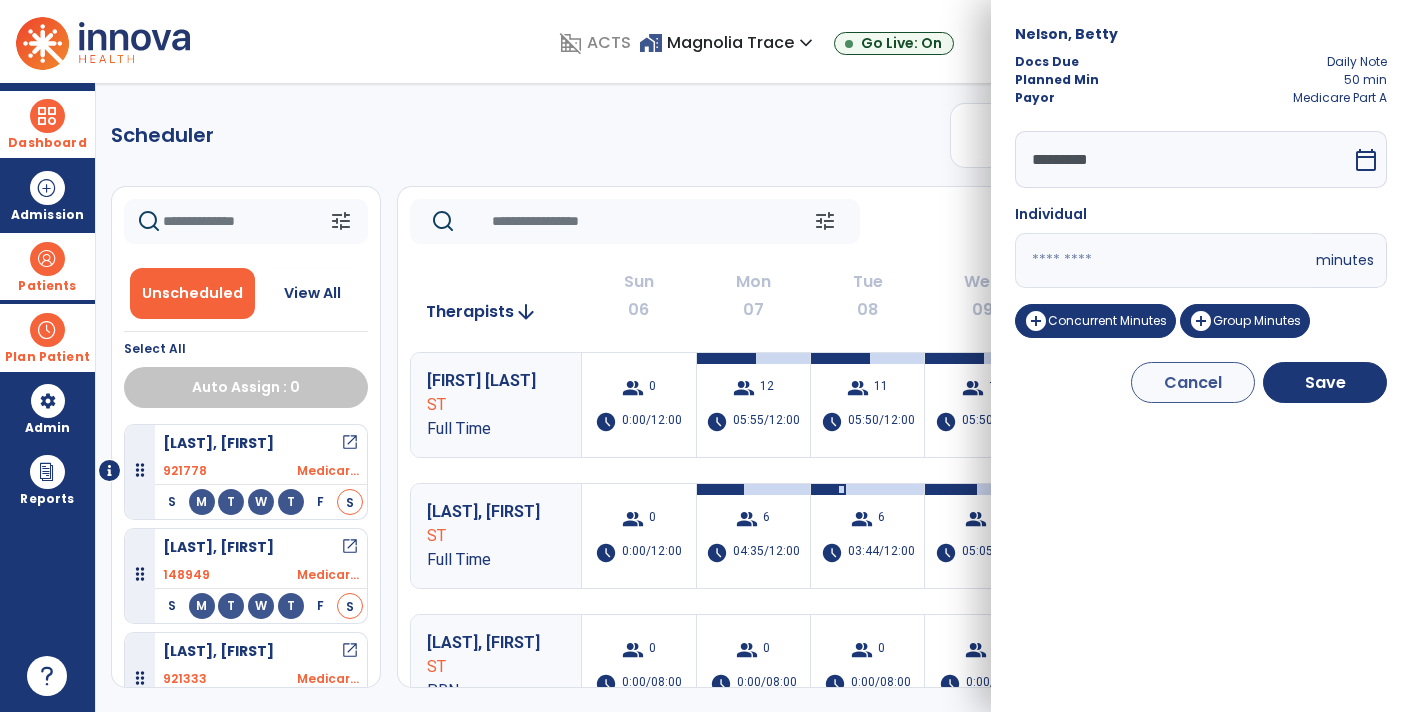 click on "**" at bounding box center [1163, 260] 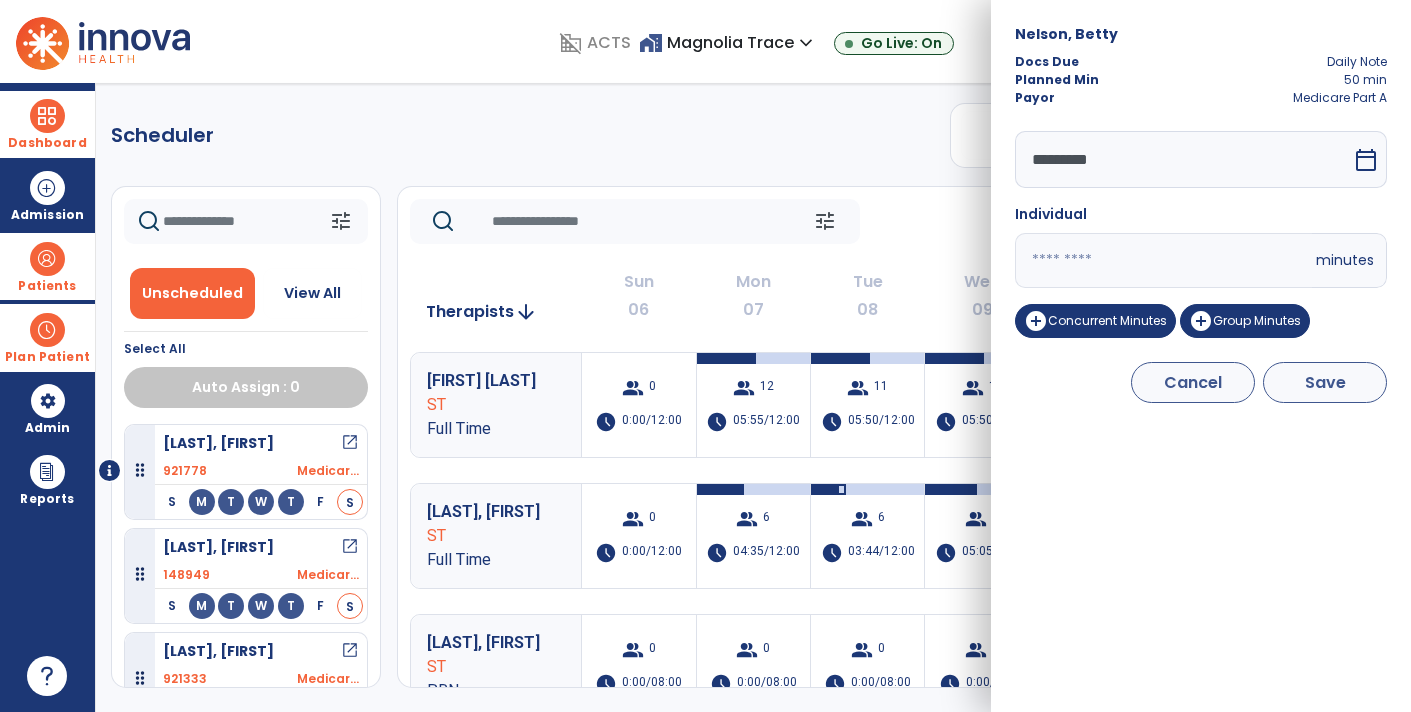 type on "**" 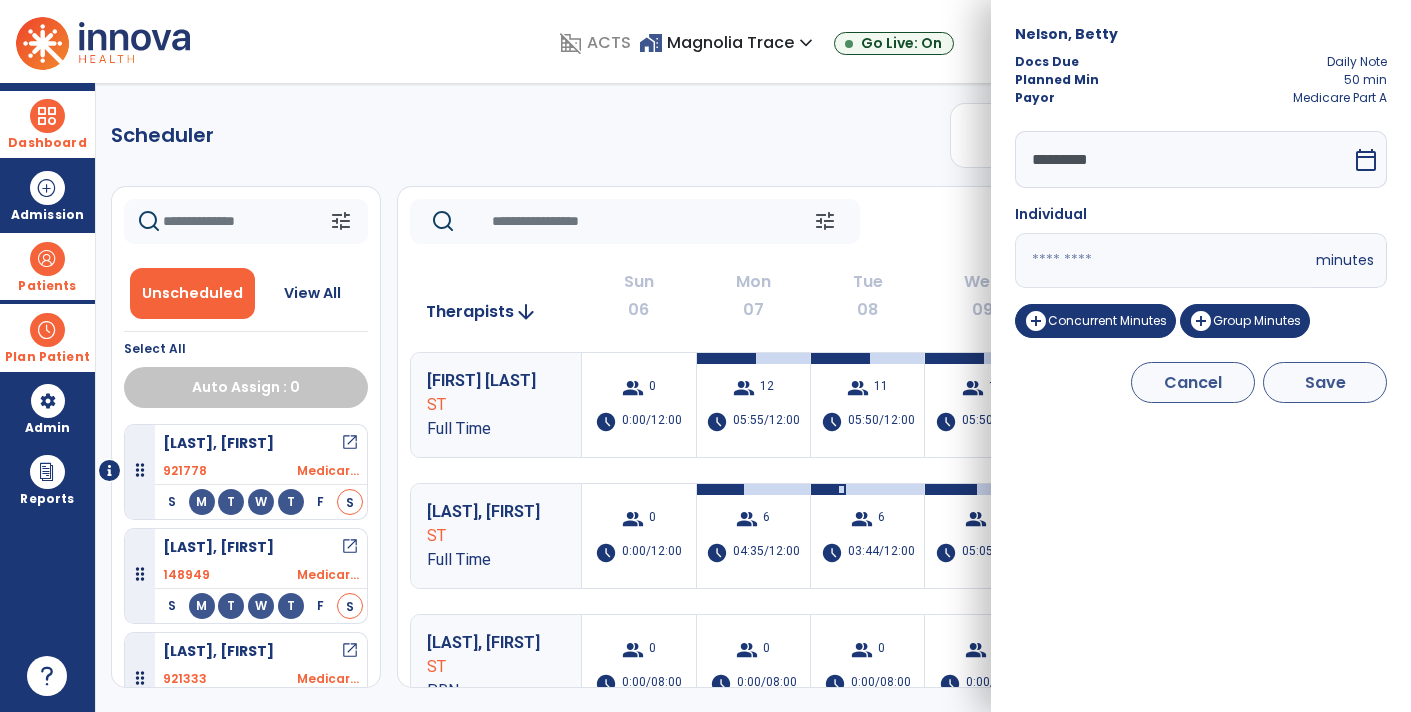 click on "Save" at bounding box center [1325, 382] 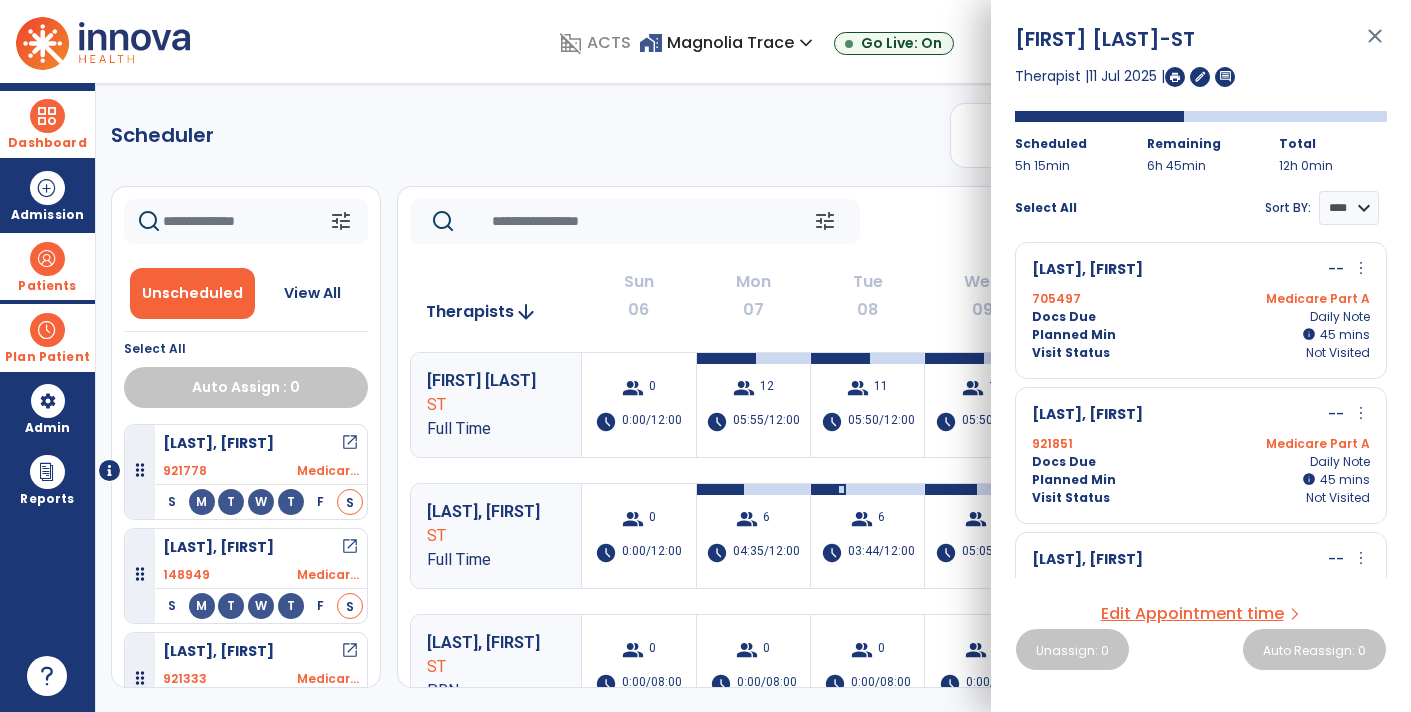 scroll, scrollTop: 0, scrollLeft: 0, axis: both 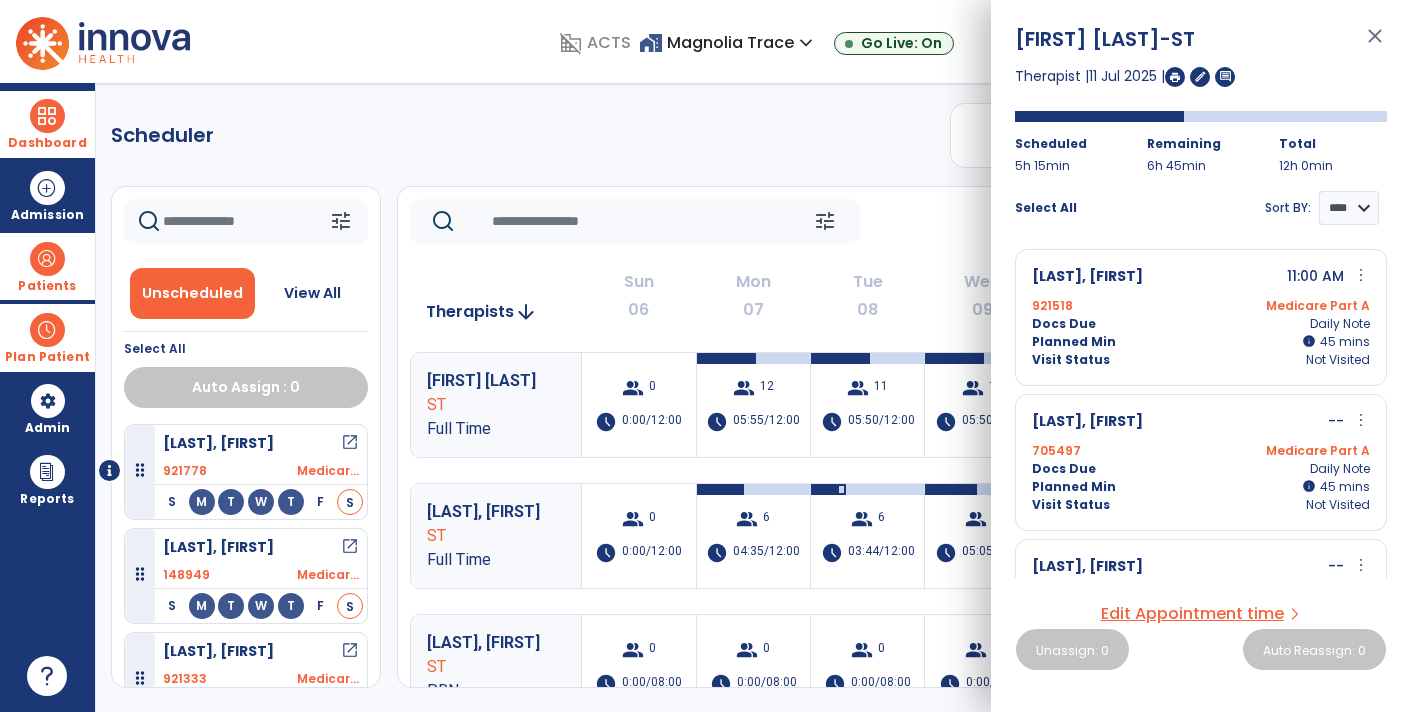 click on "close" at bounding box center [1375, 45] 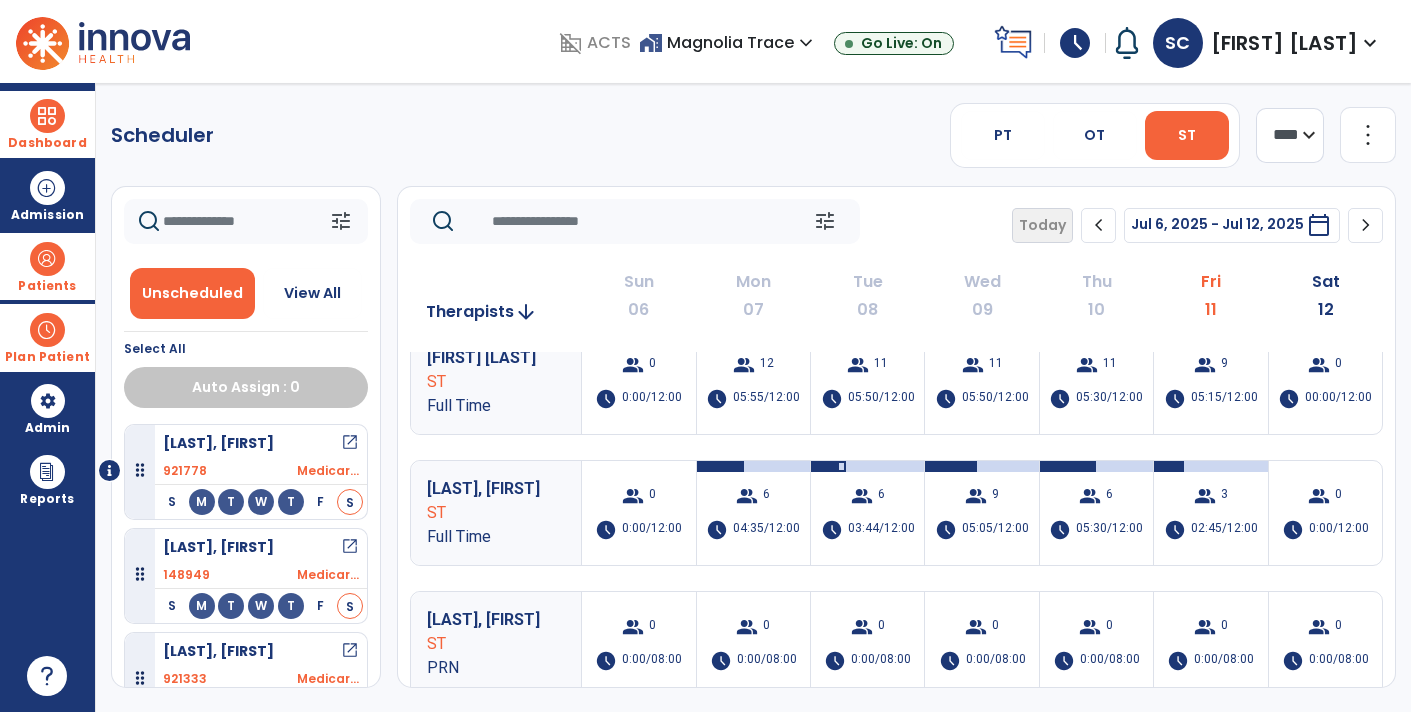 scroll, scrollTop: 0, scrollLeft: 0, axis: both 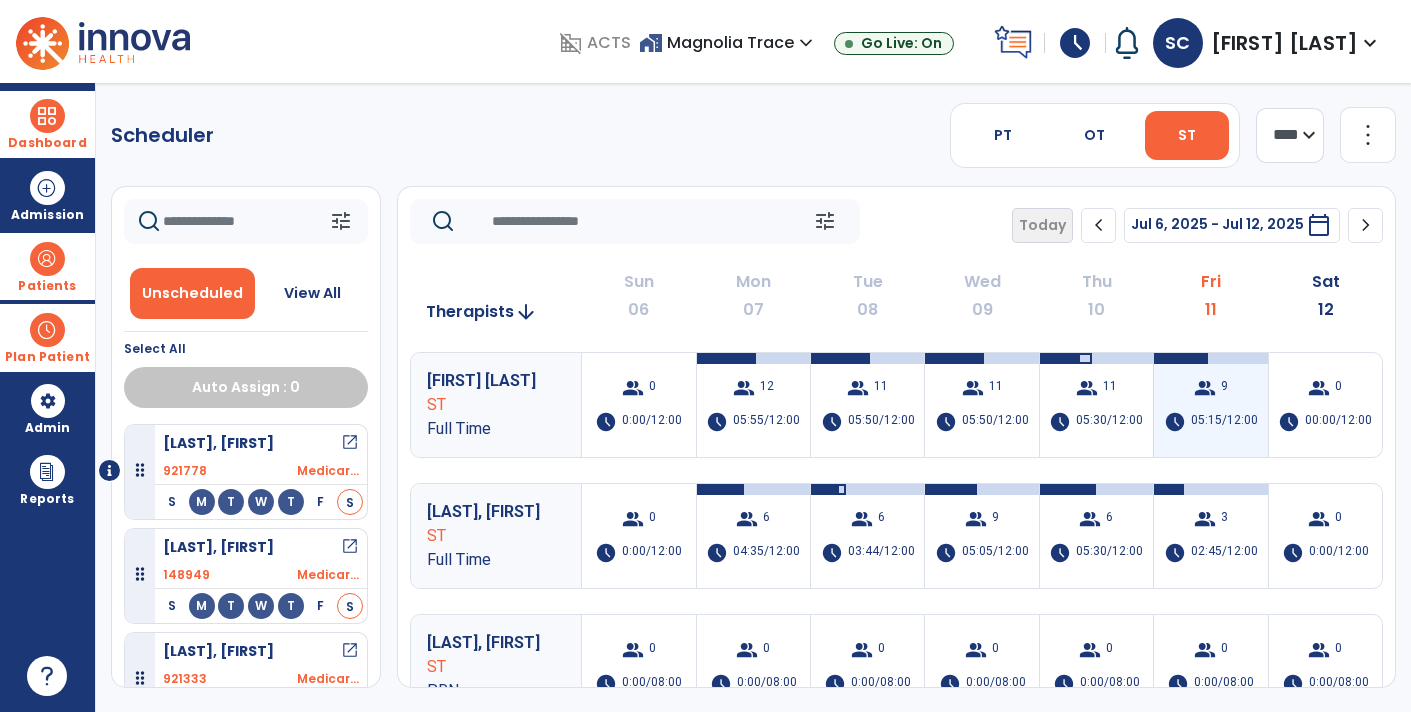 click on "group  9  schedule  05:15/12:00" at bounding box center (1210, 405) 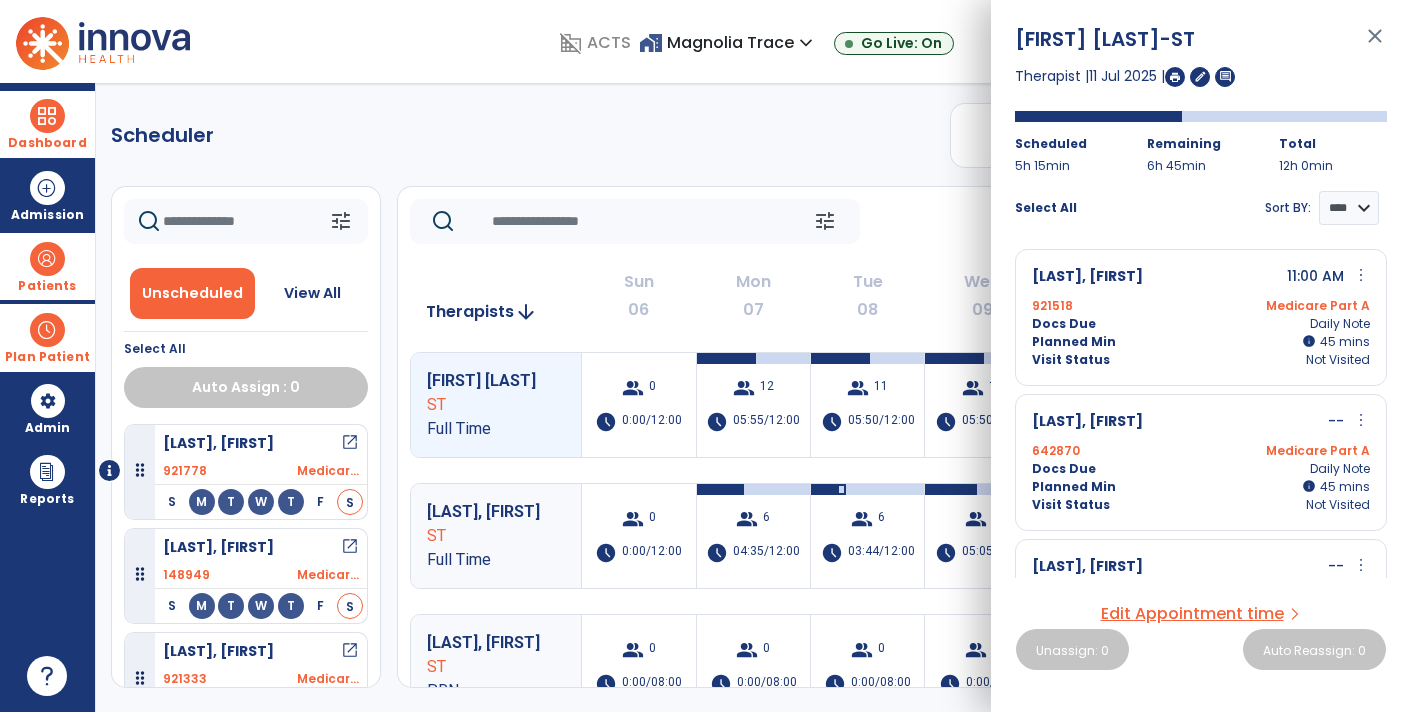 click at bounding box center [1175, 77] 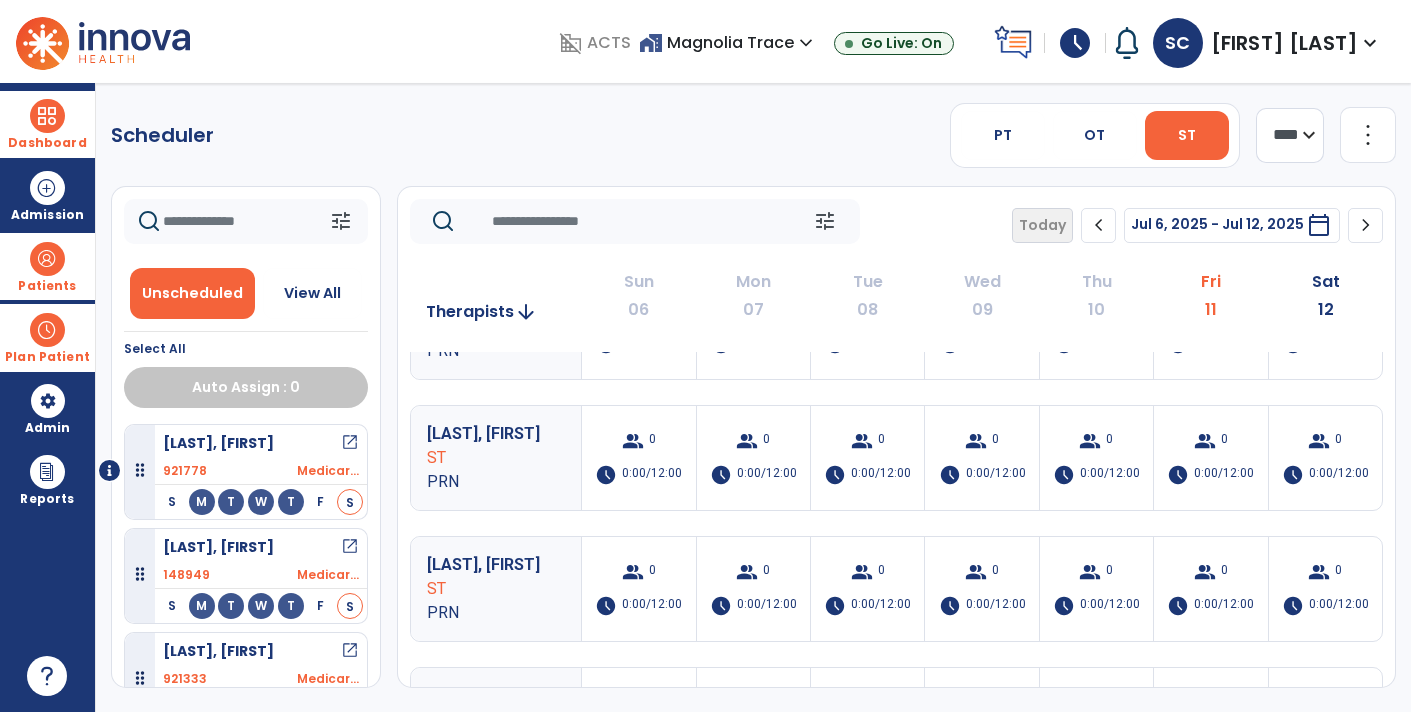 scroll, scrollTop: 424, scrollLeft: 0, axis: vertical 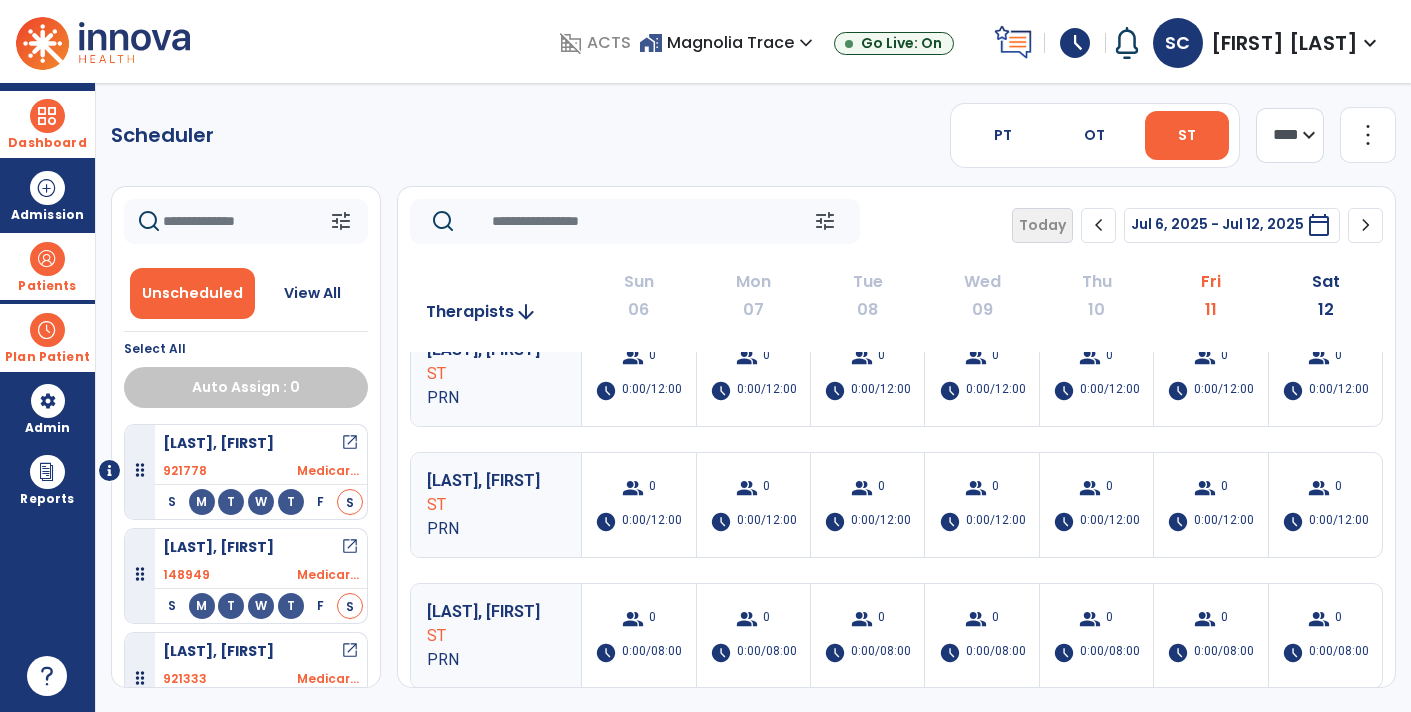 click on "Scheduler   PT   OT   ST  **** *** more_vert  Manage Labor   View All Therapists   Print" 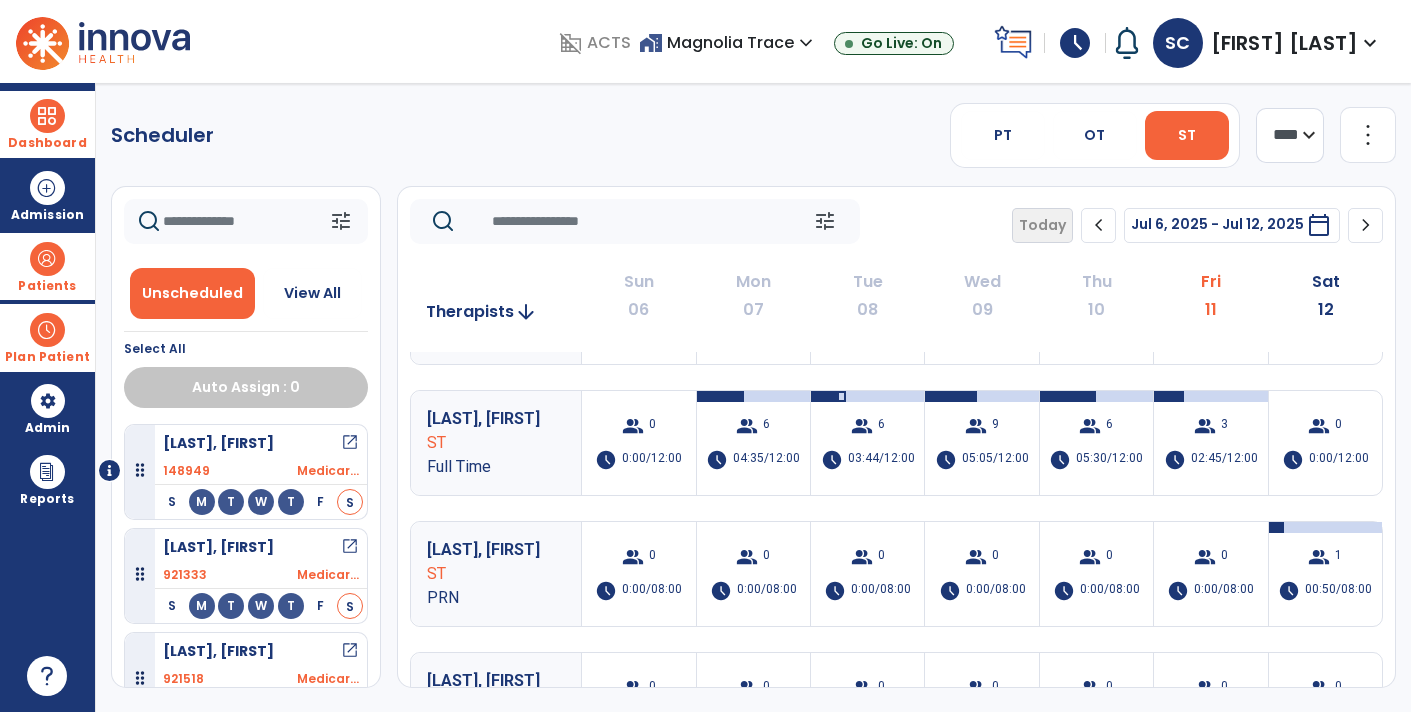 scroll, scrollTop: 86, scrollLeft: 0, axis: vertical 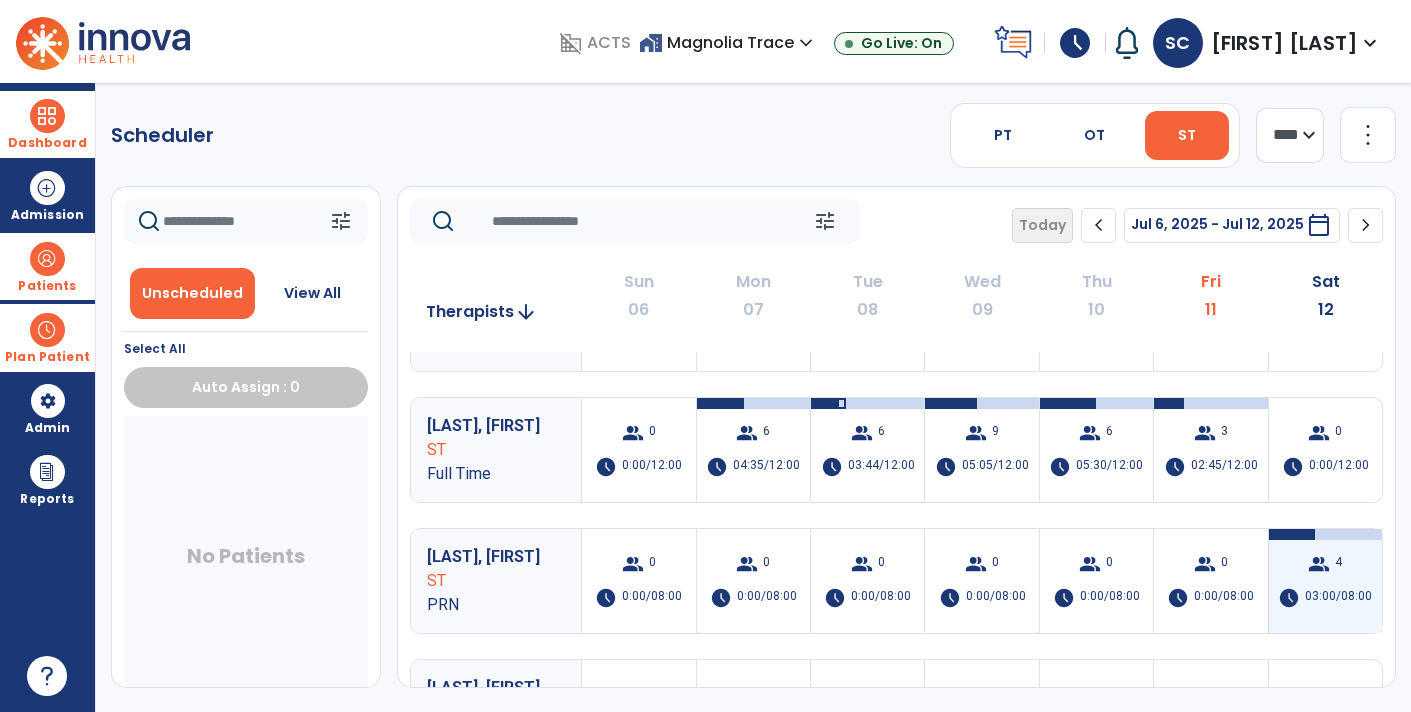 click on "group  4  schedule  03:00/08:00" at bounding box center (1325, 581) 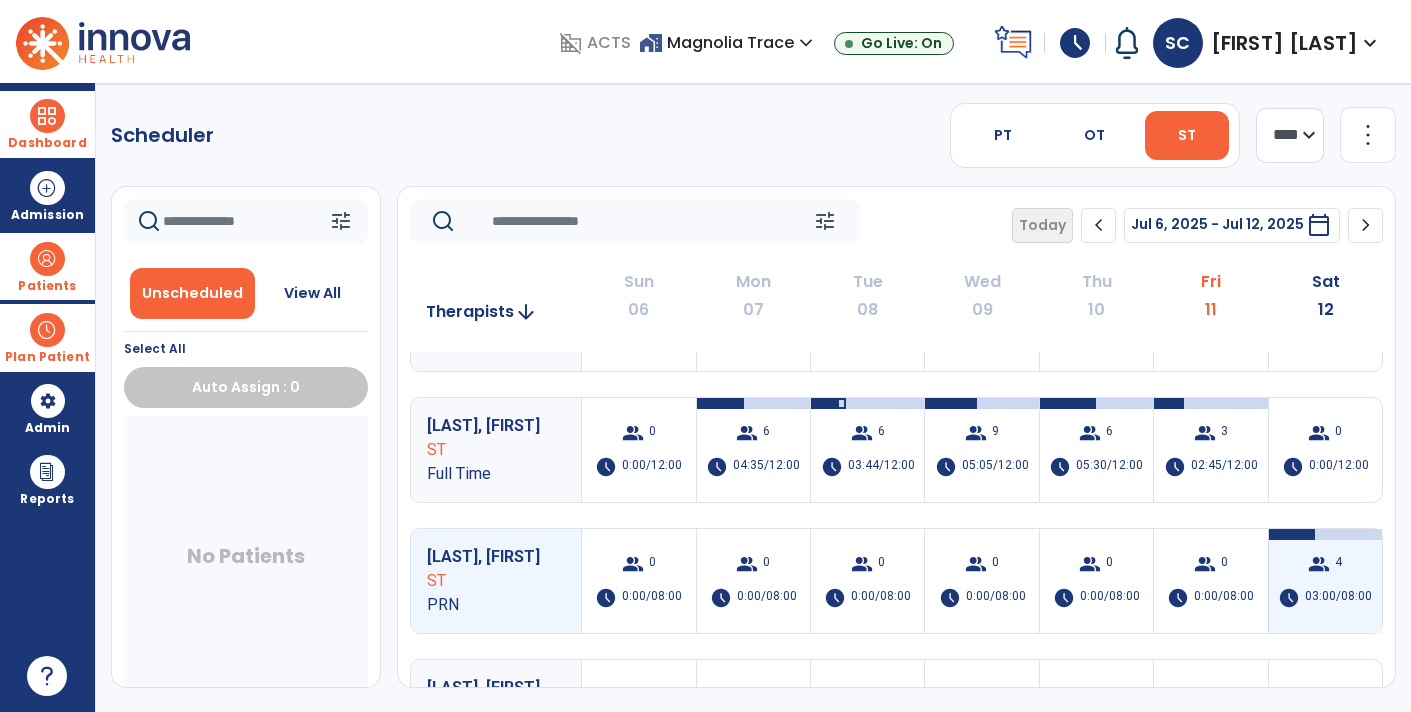 click on "03:00/08:00" at bounding box center (1338, 598) 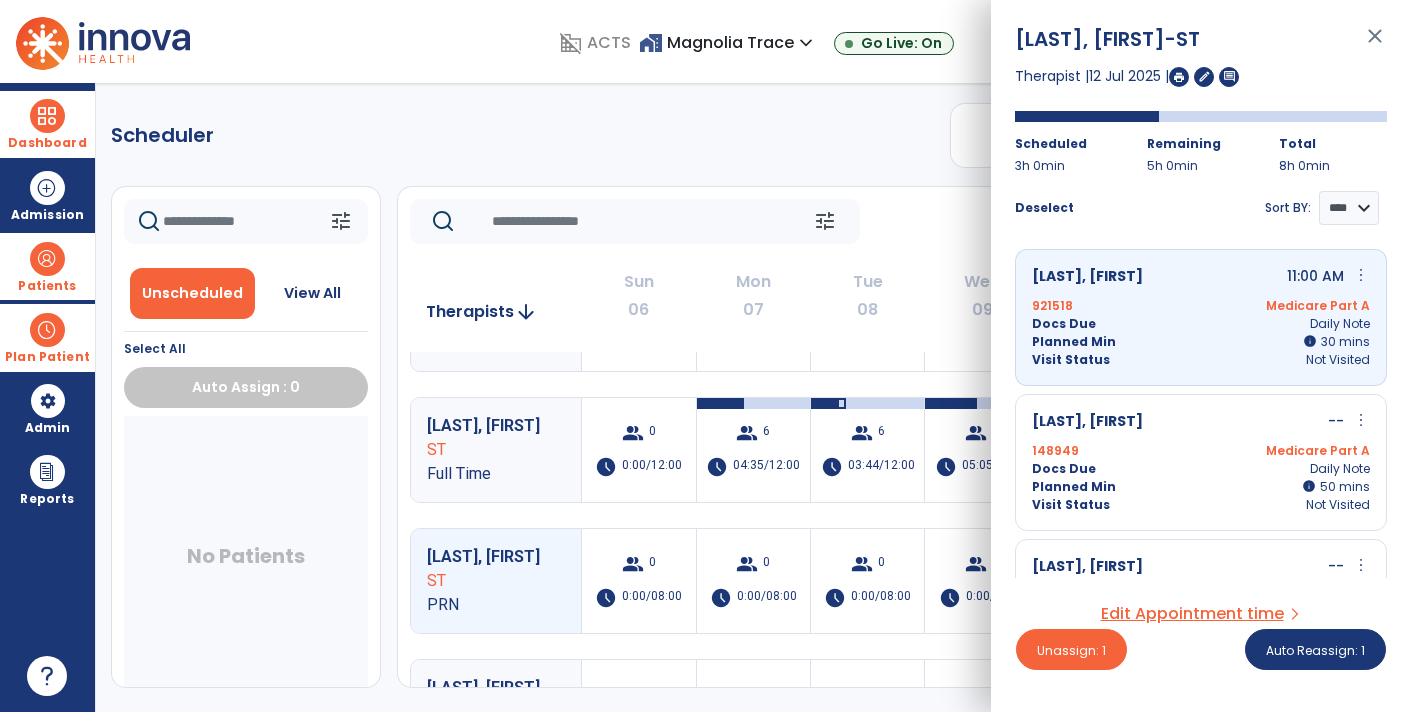 click on "more_vert" at bounding box center [1361, 275] 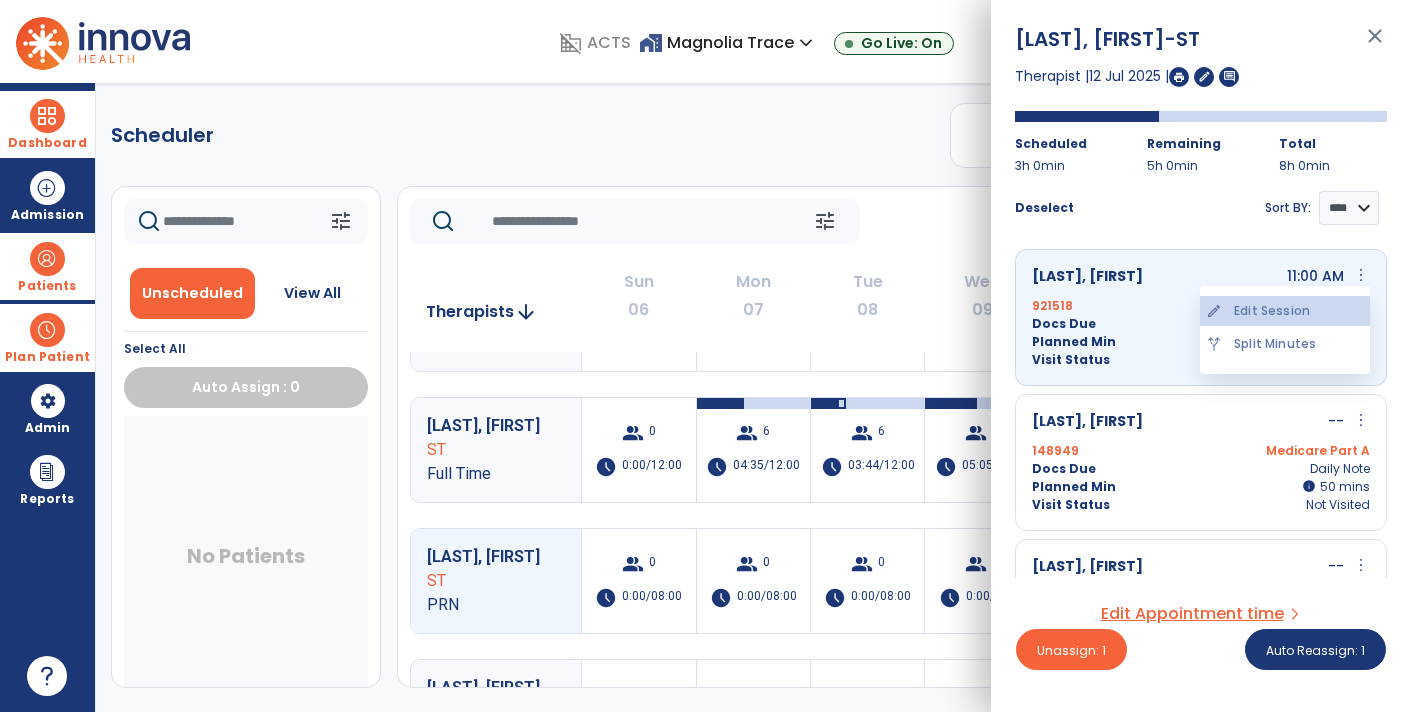 click on "edit   Edit Session" at bounding box center (1285, 311) 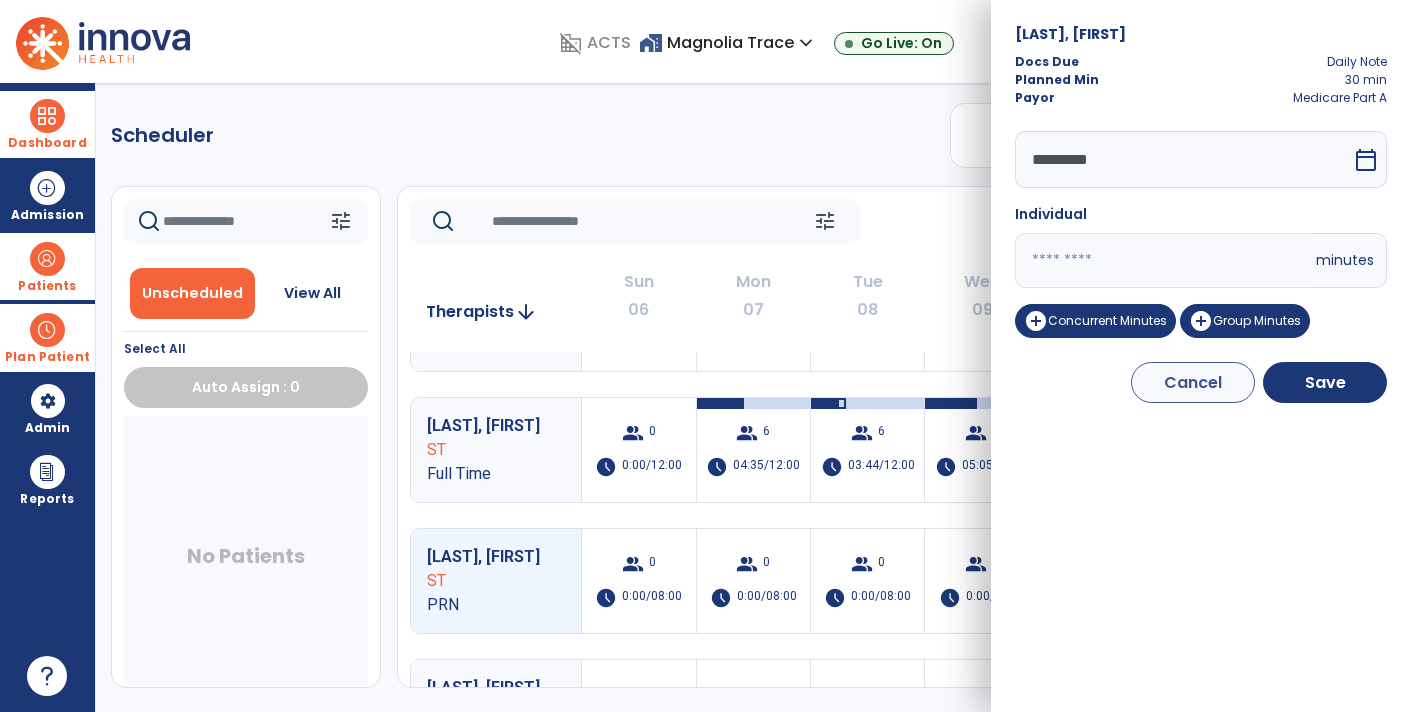 click on "**" at bounding box center (1163, 260) 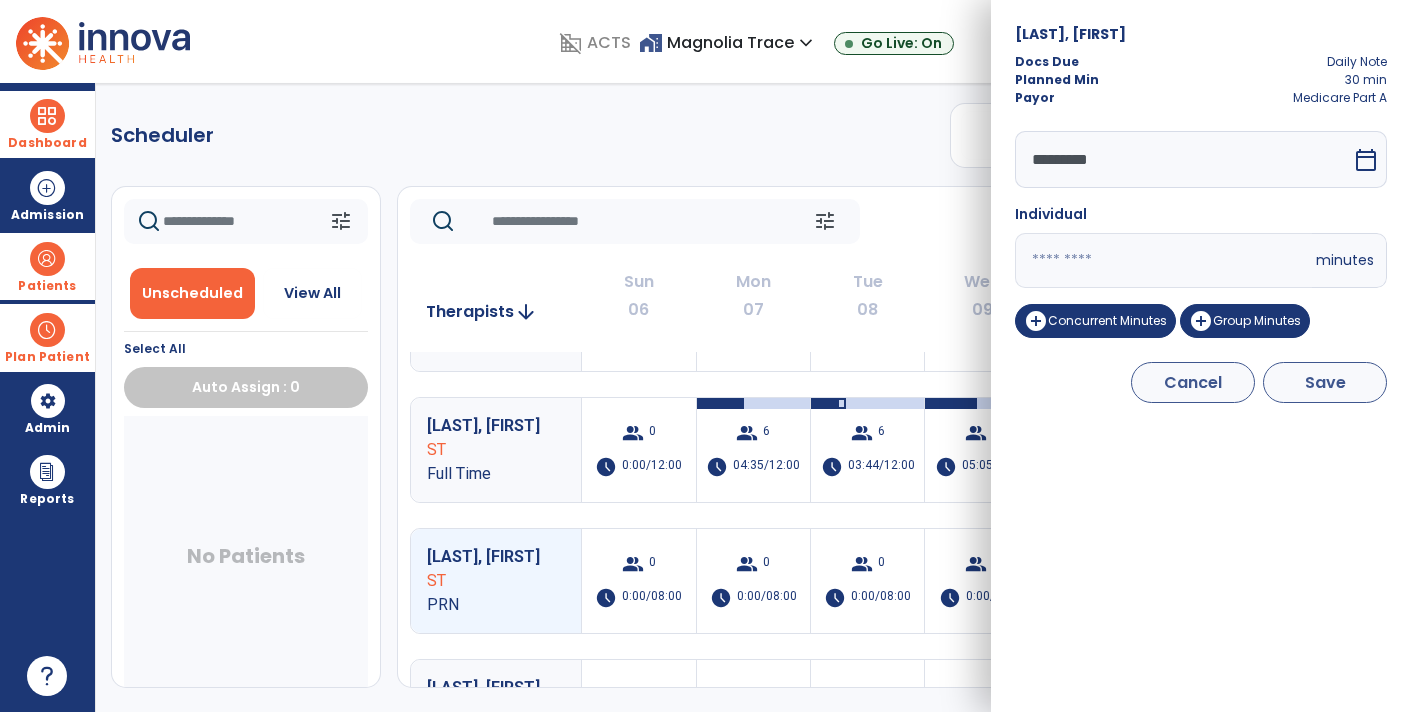 type on "**" 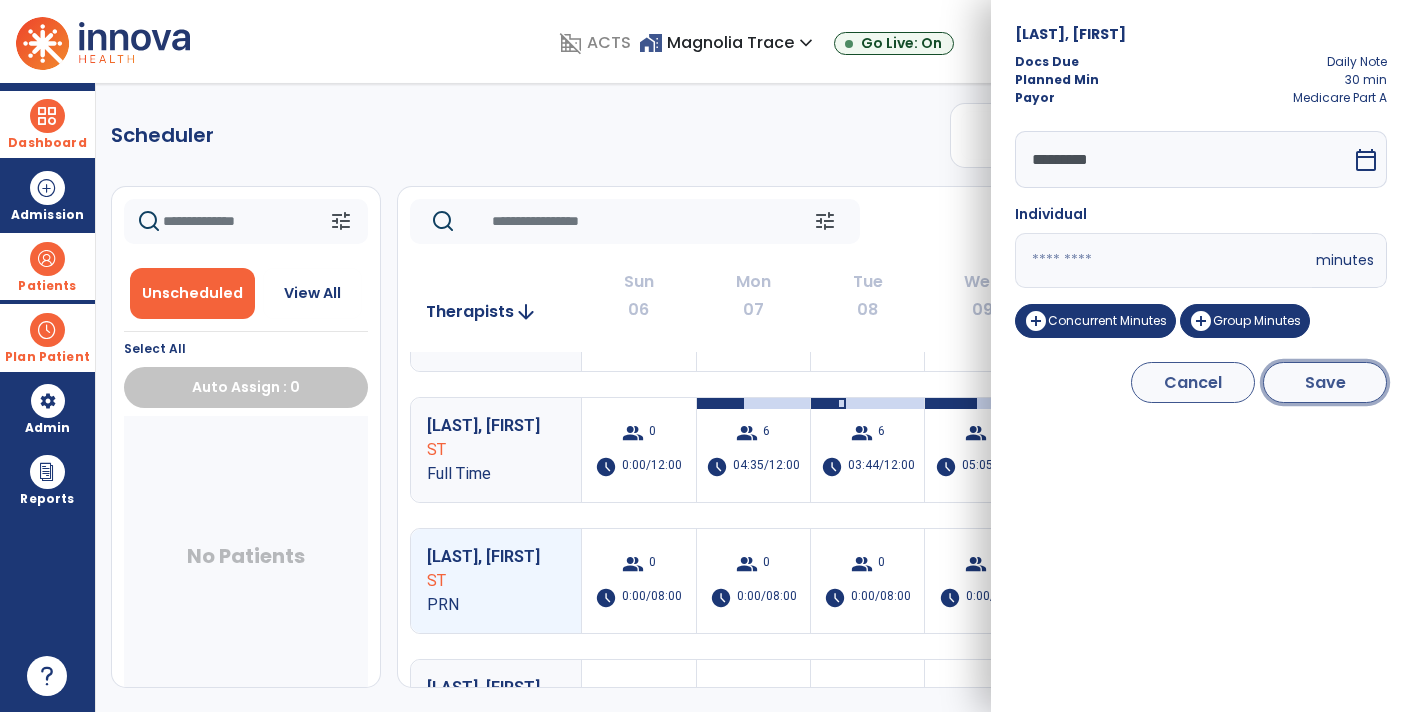 click on "Save" at bounding box center [1325, 382] 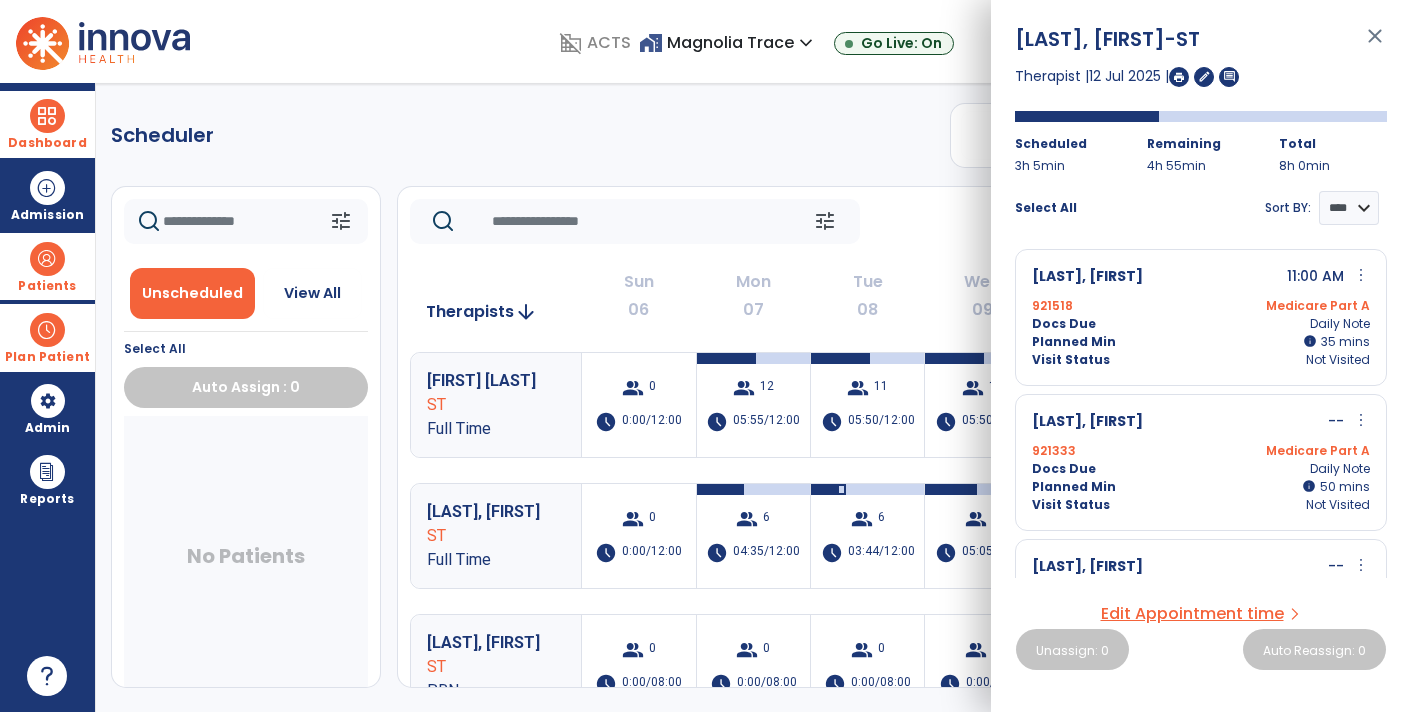 click on "more_vert" at bounding box center [1361, 420] 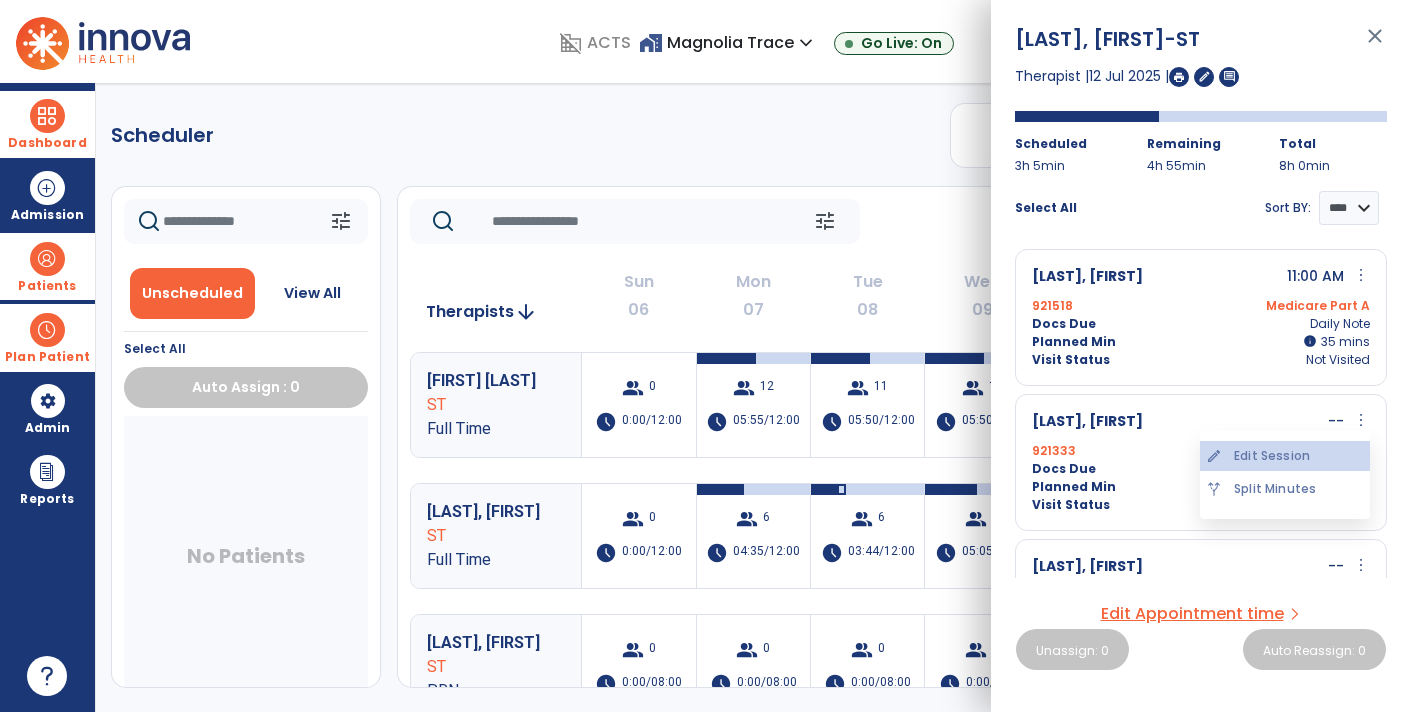 click on "edit   Edit Session" at bounding box center (1285, 456) 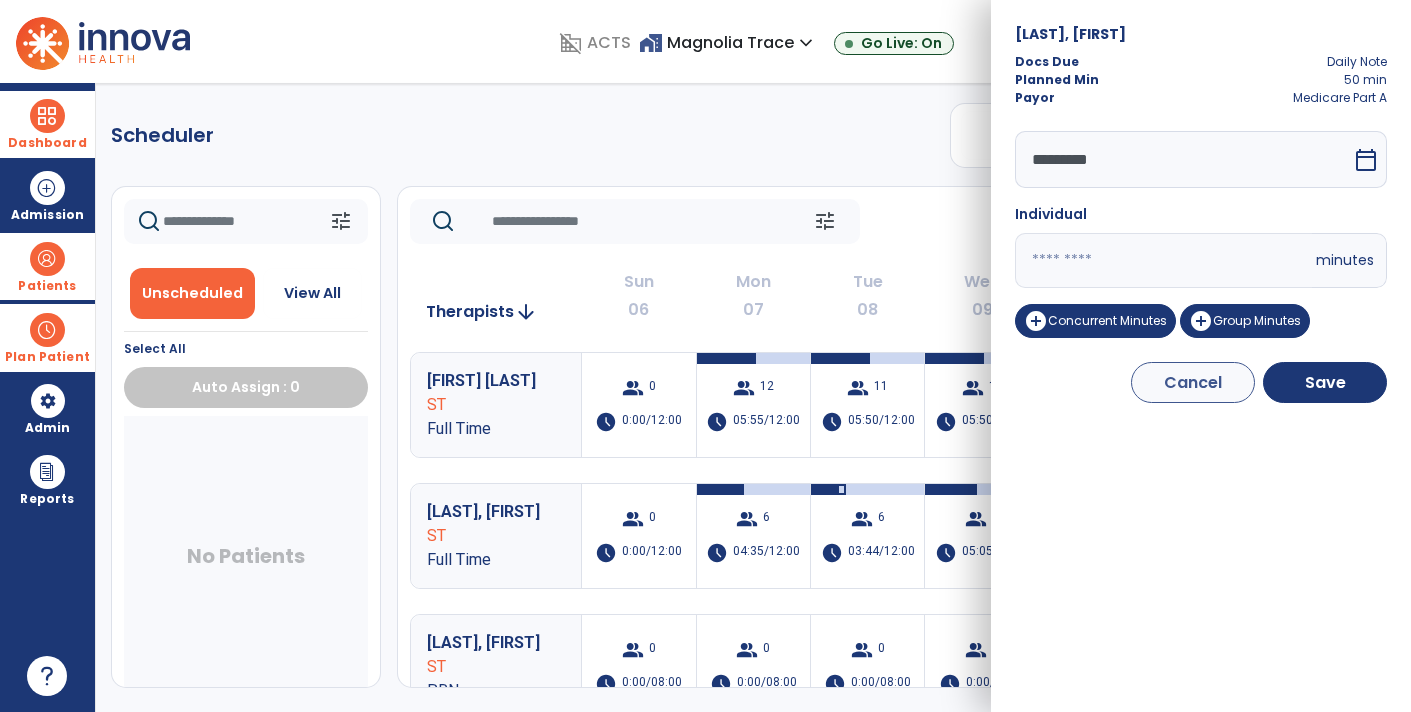 click on "**" at bounding box center [1163, 260] 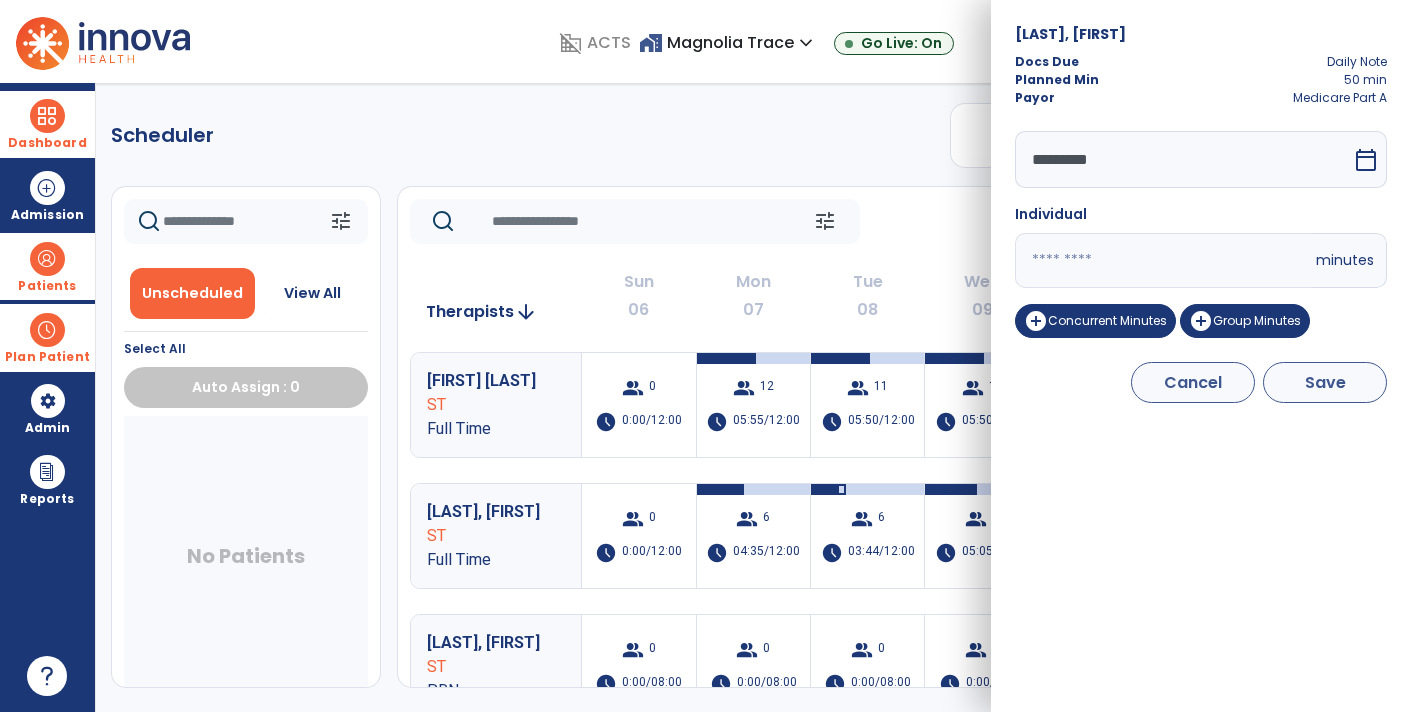 type on "**" 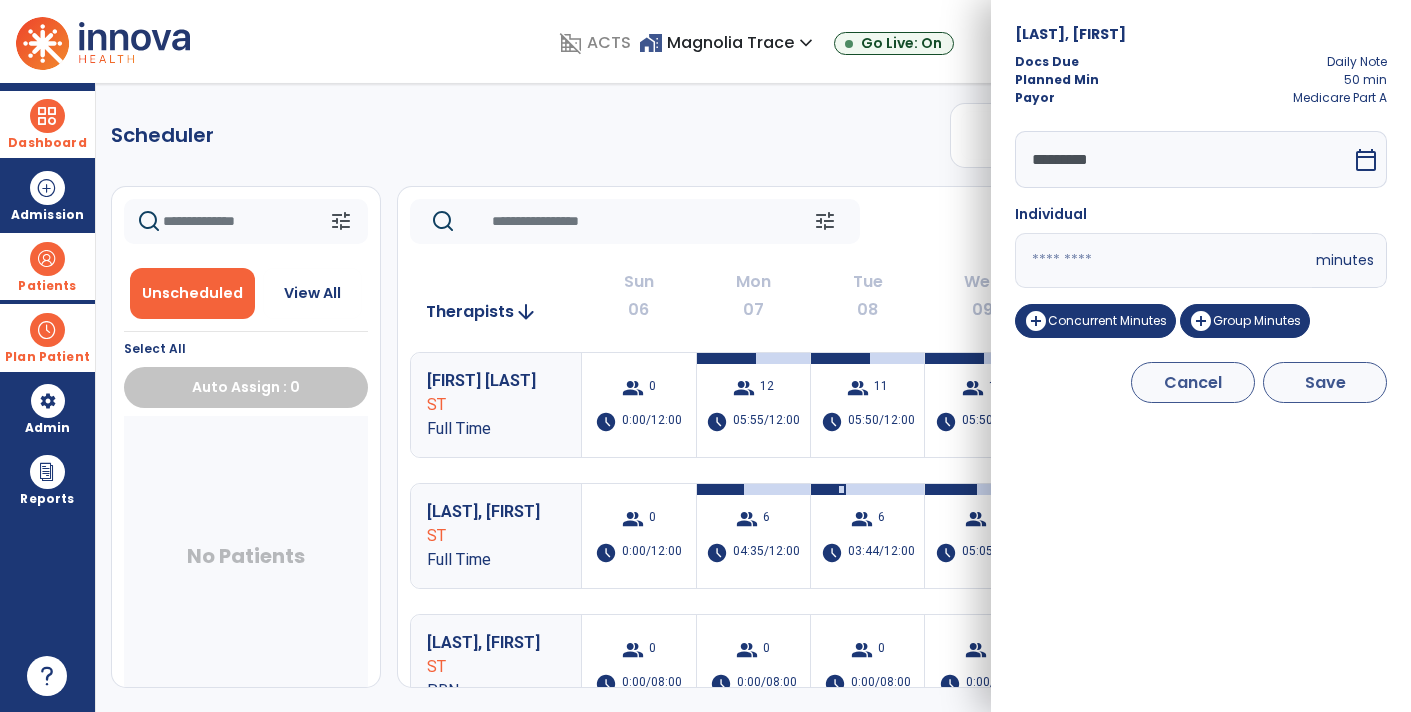 click on "Save" at bounding box center [1325, 382] 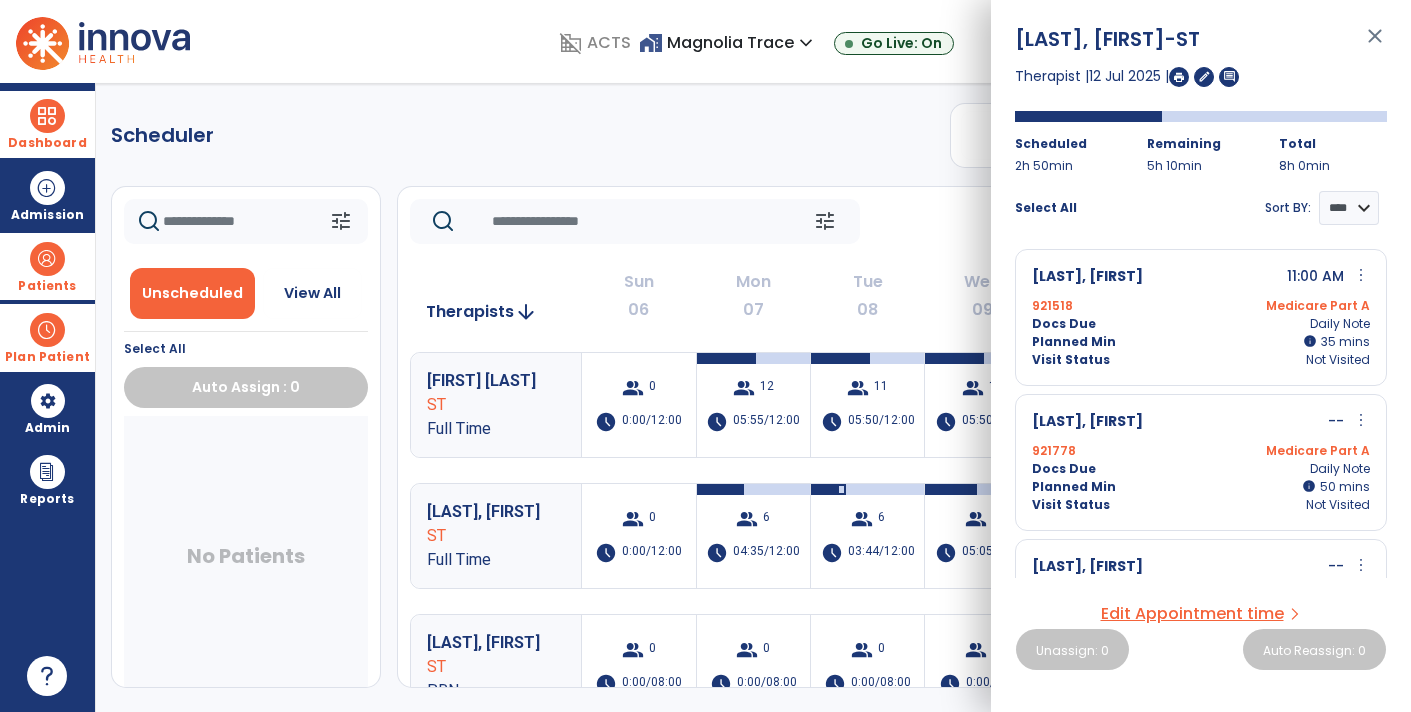 click on "more_vert" at bounding box center (1361, 420) 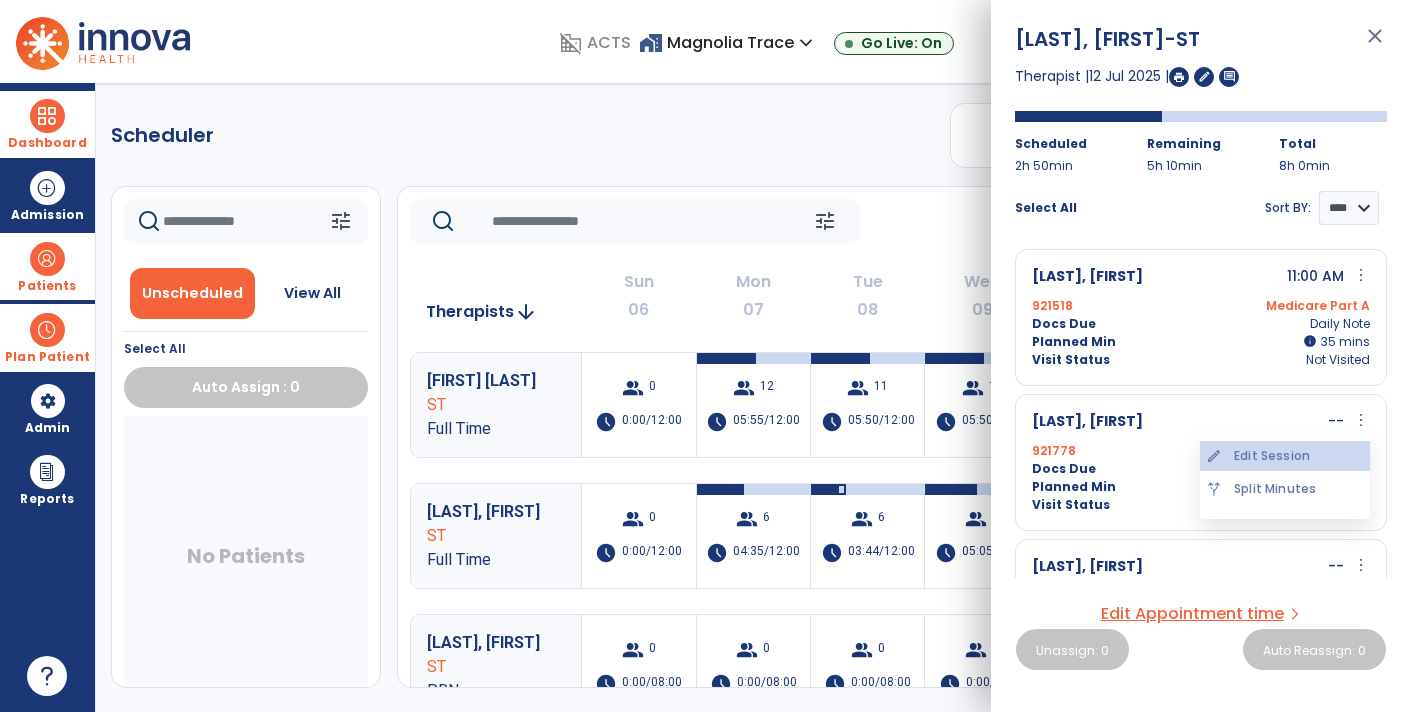 click on "edit   Edit Session" at bounding box center (1285, 456) 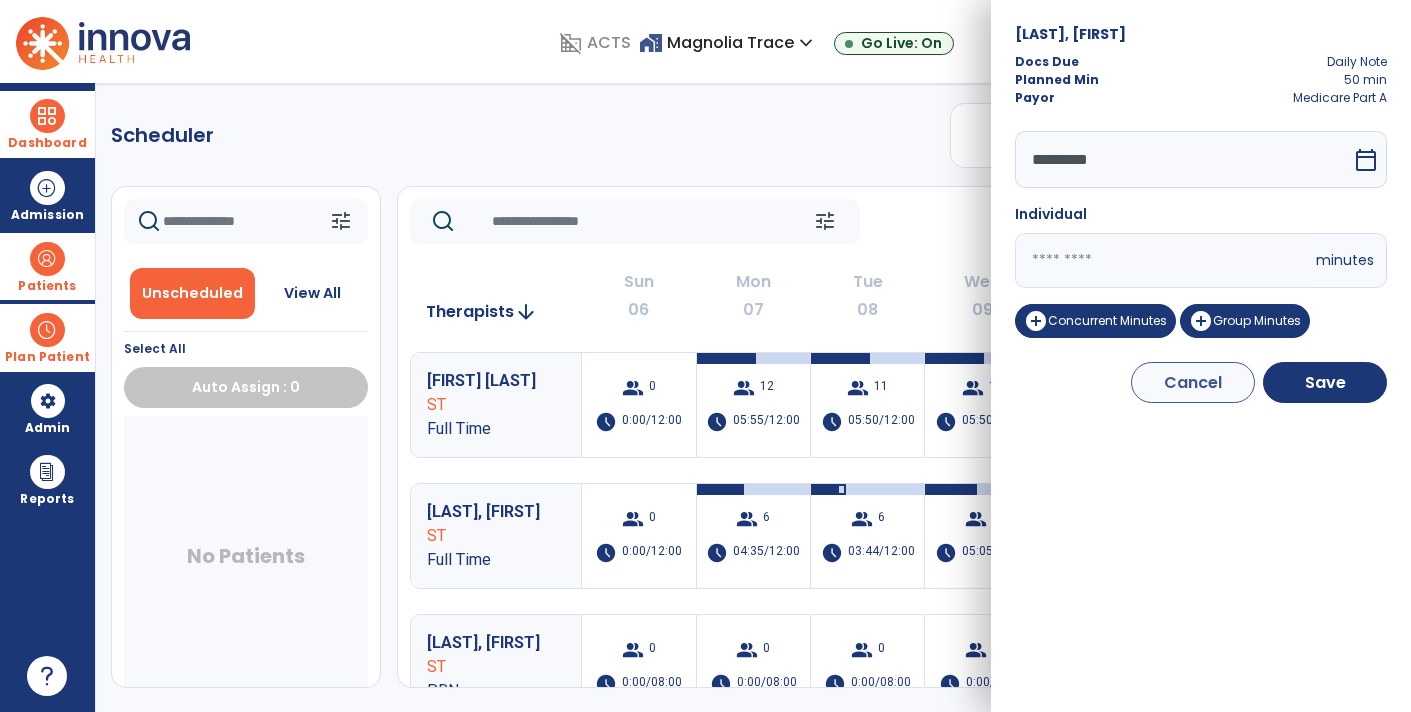 click on "**" at bounding box center [1163, 260] 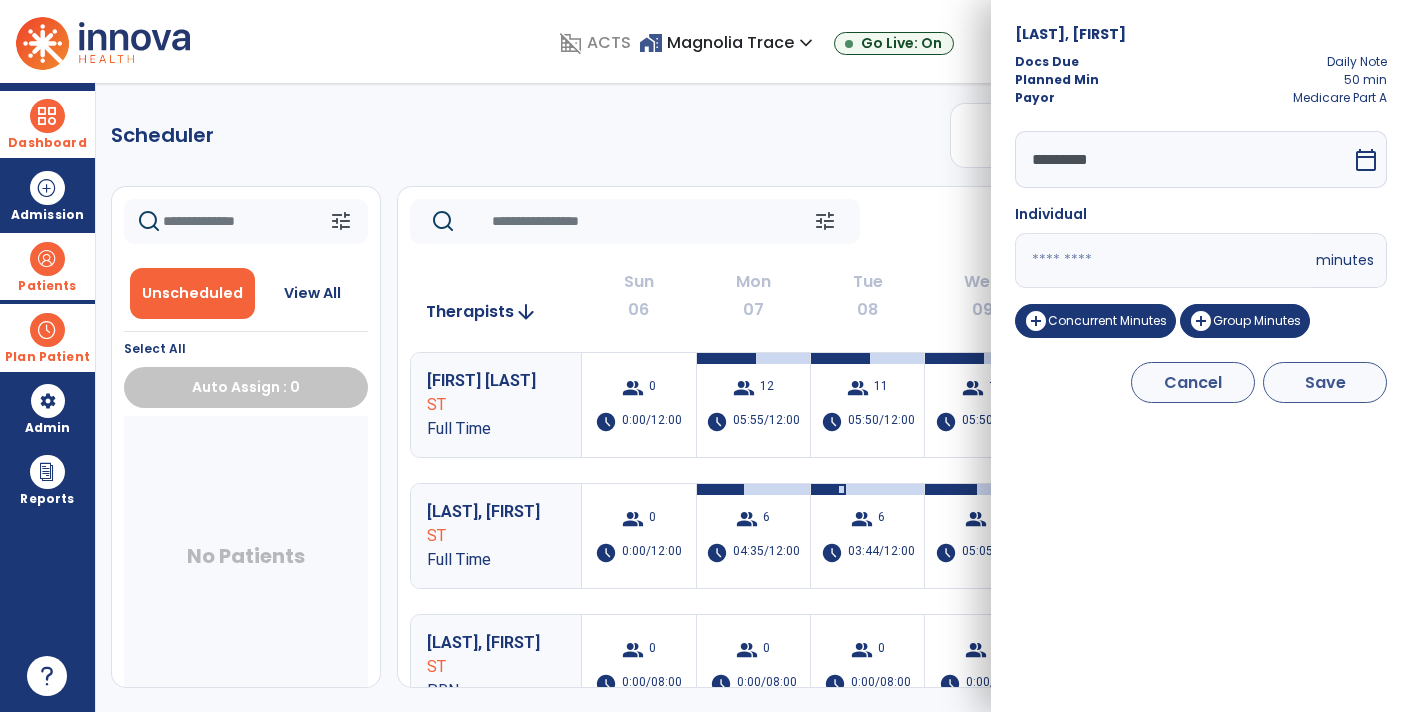 type on "**" 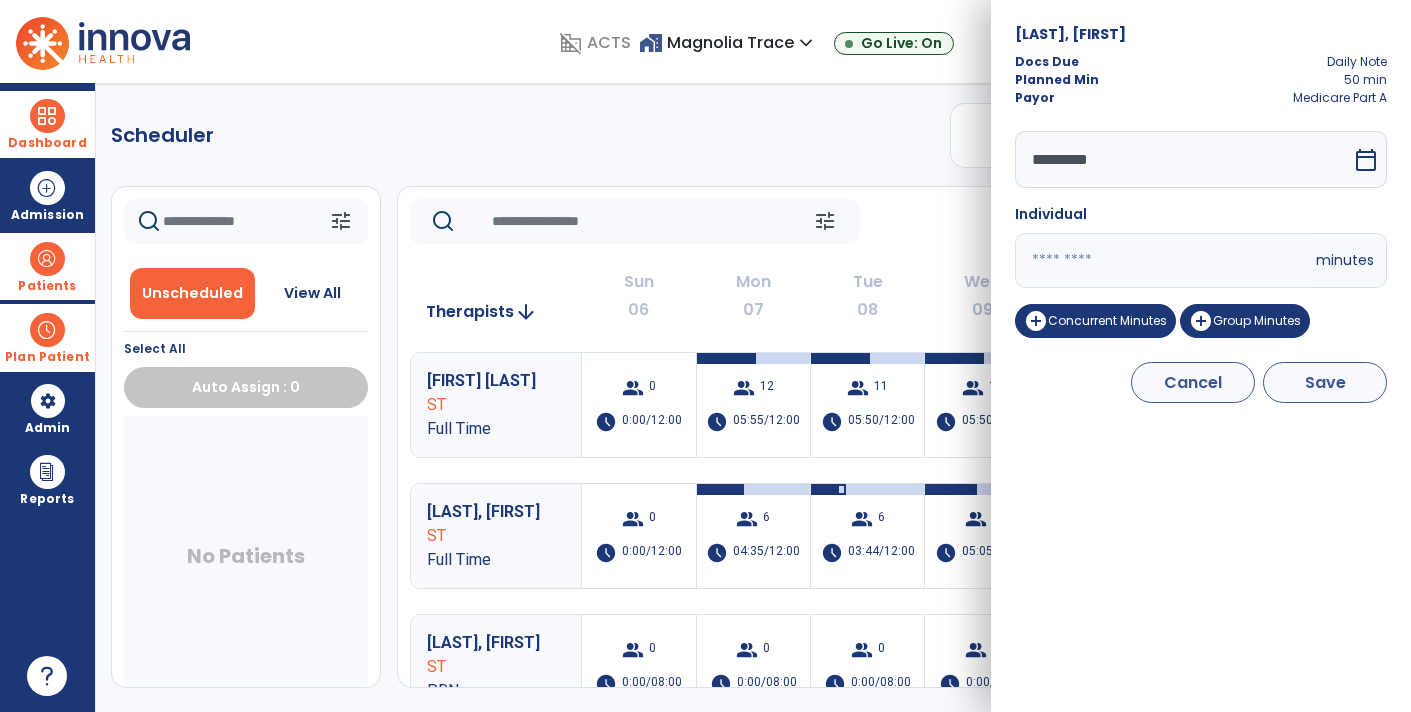 click on "Save" at bounding box center [1325, 382] 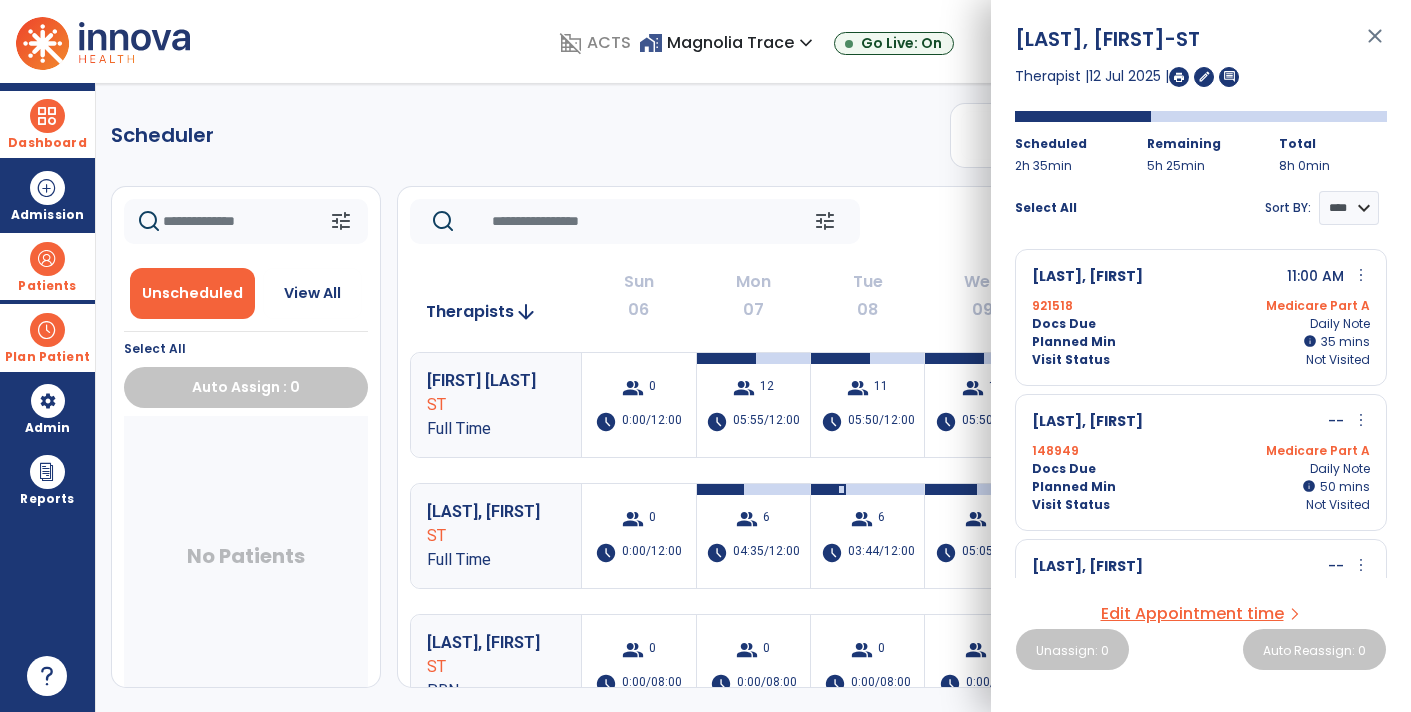 click on "more_vert" at bounding box center (1361, 420) 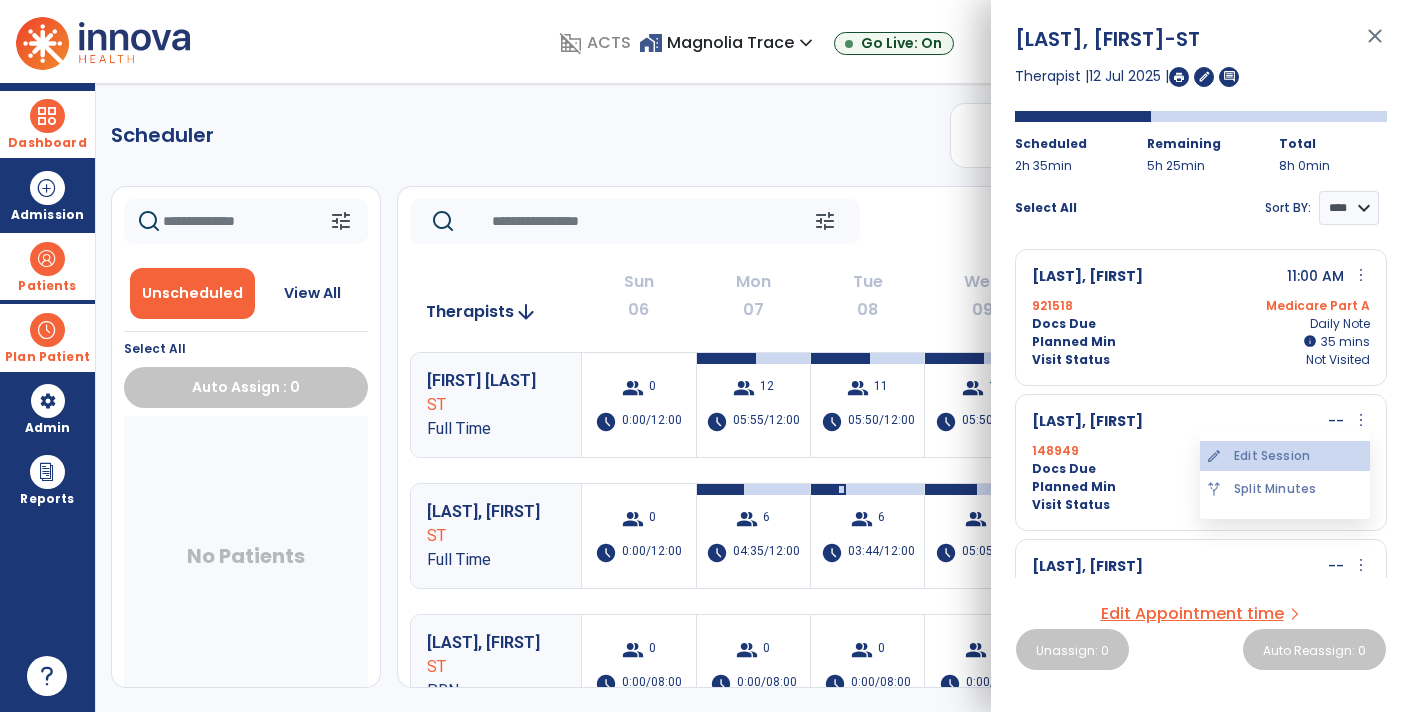 click on "edit   Edit Session" at bounding box center [1285, 456] 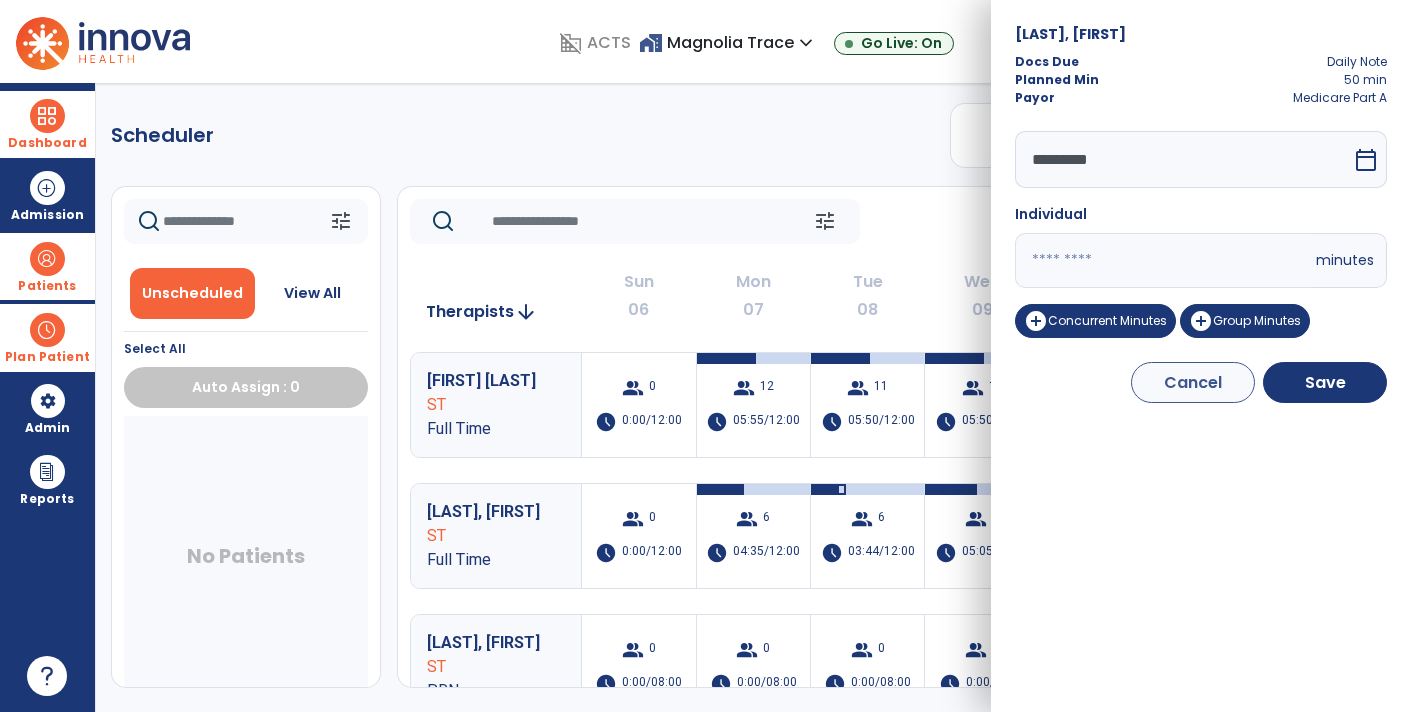 click on "**" at bounding box center [1163, 260] 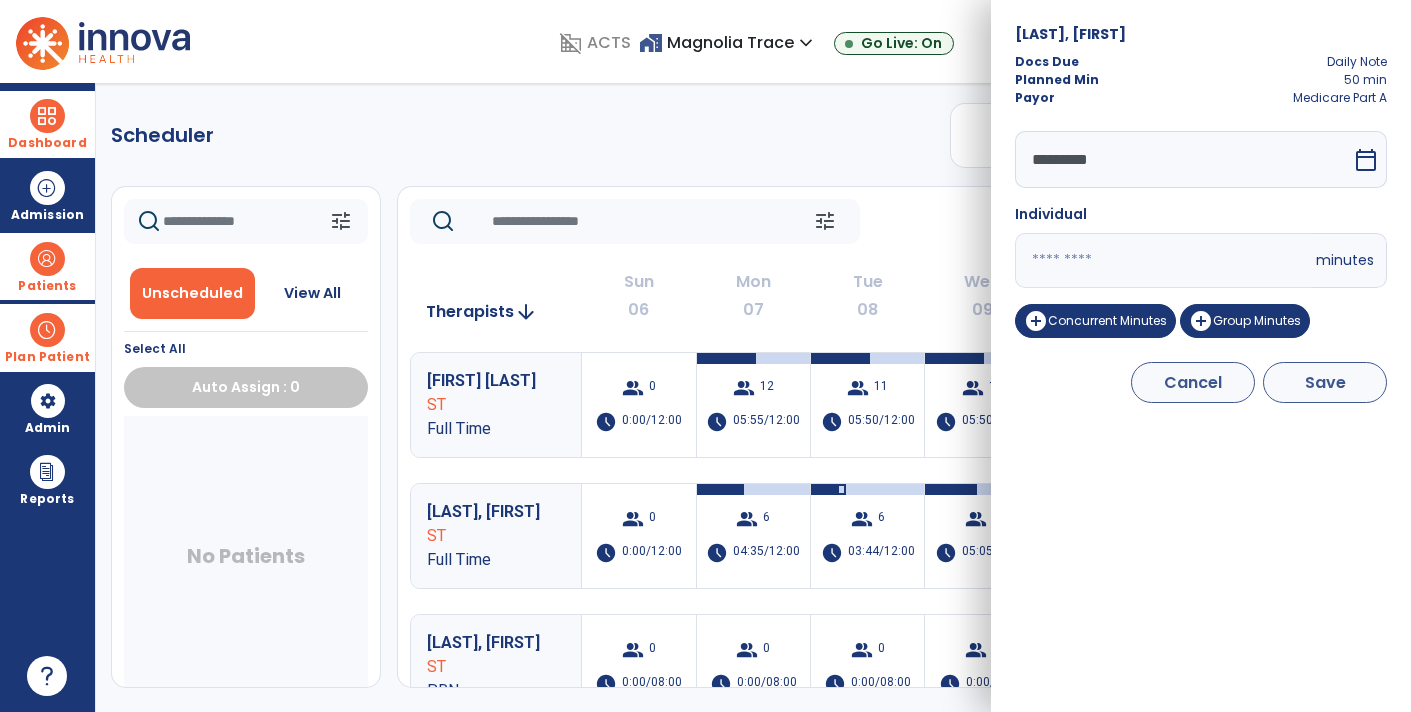 type on "**" 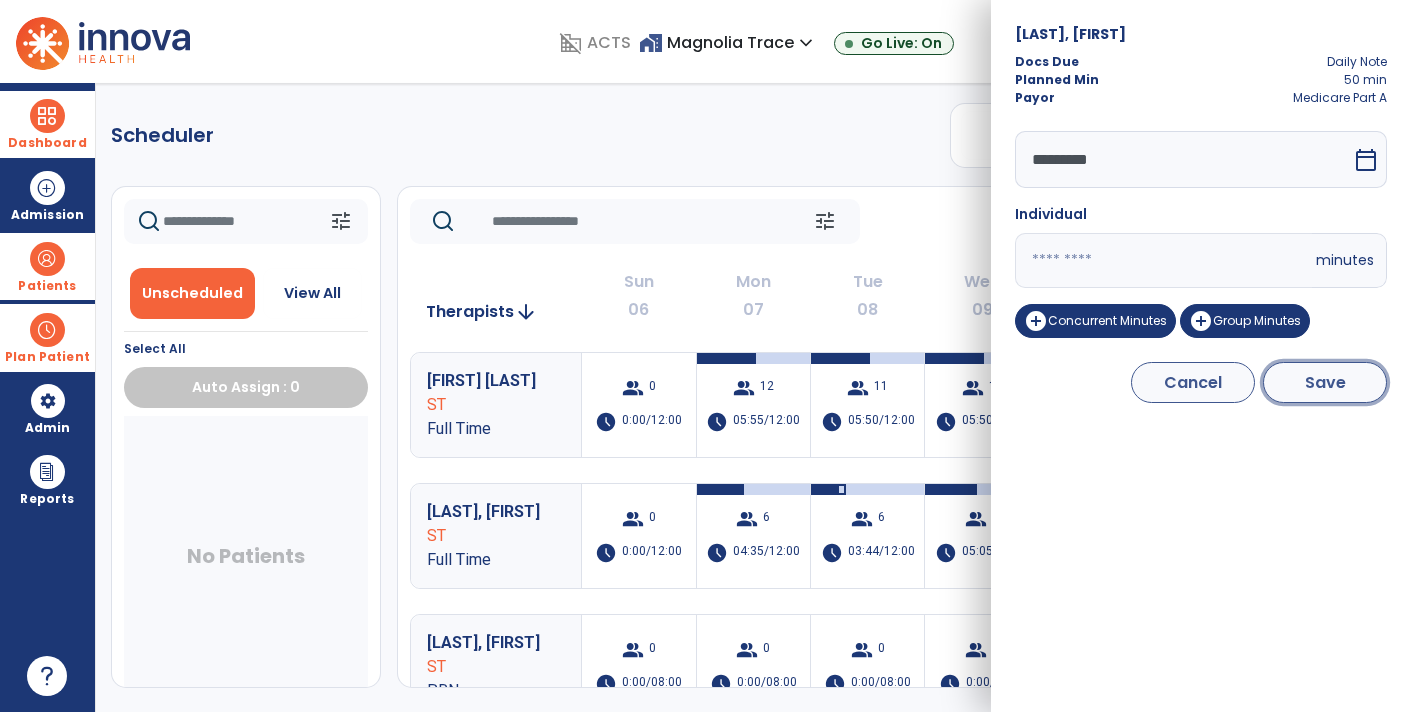 click on "Save" at bounding box center [1325, 382] 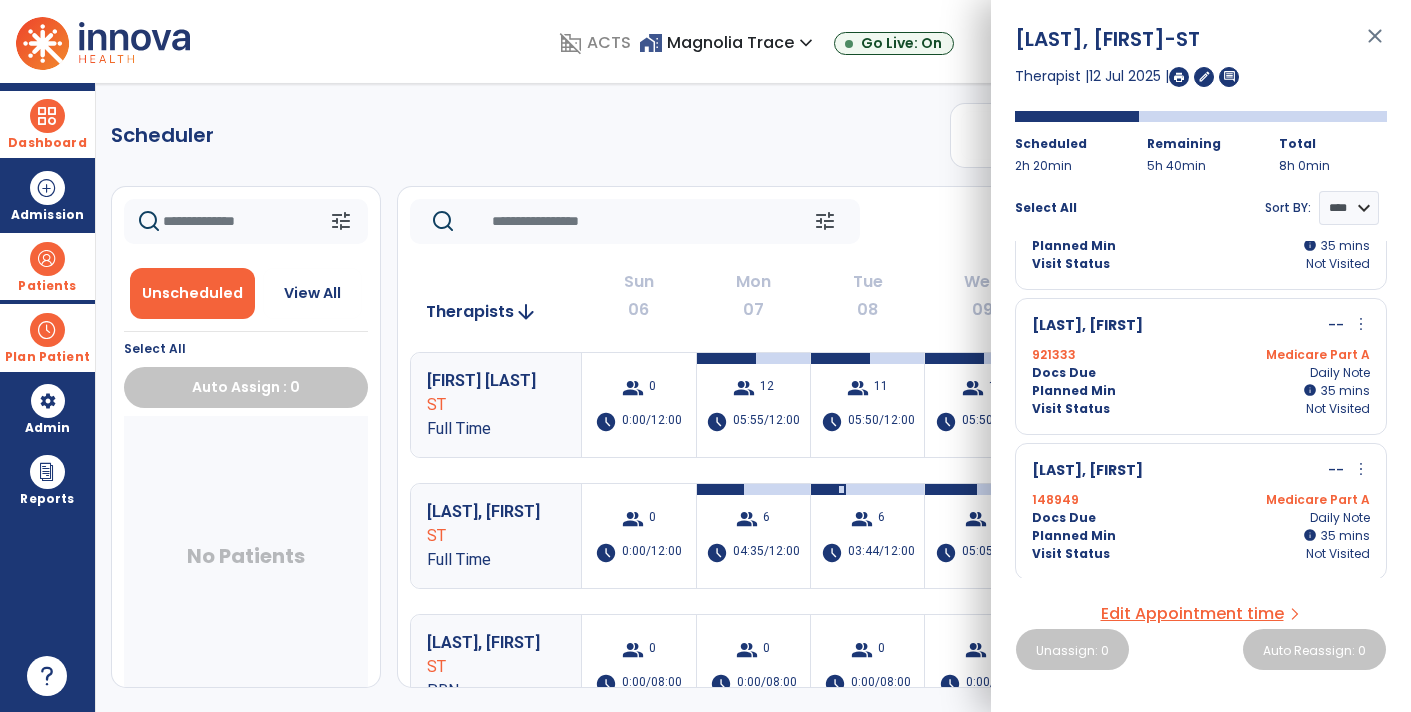 scroll, scrollTop: 0, scrollLeft: 0, axis: both 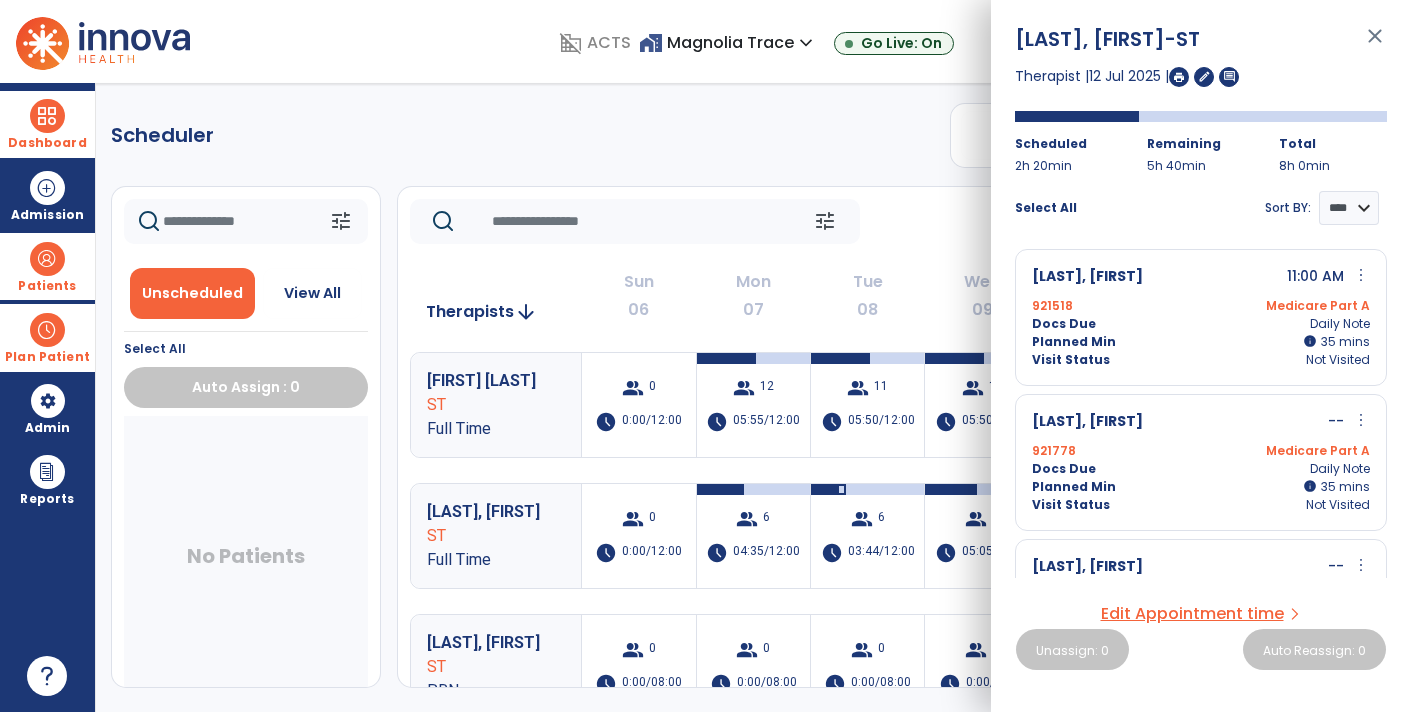 click at bounding box center [1179, 77] 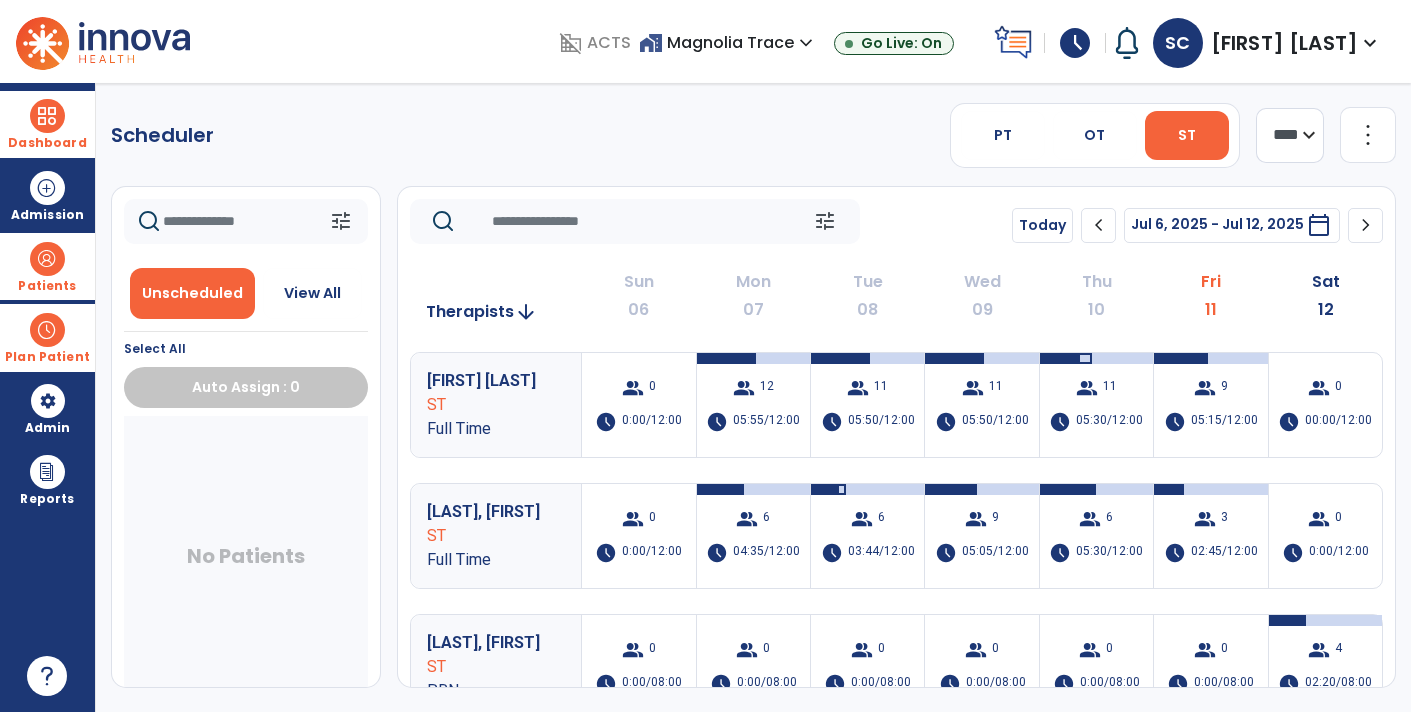 click on "Scheduler   PT   OT   ST  **** *** more_vert  Manage Labor   View All Therapists   Print" 